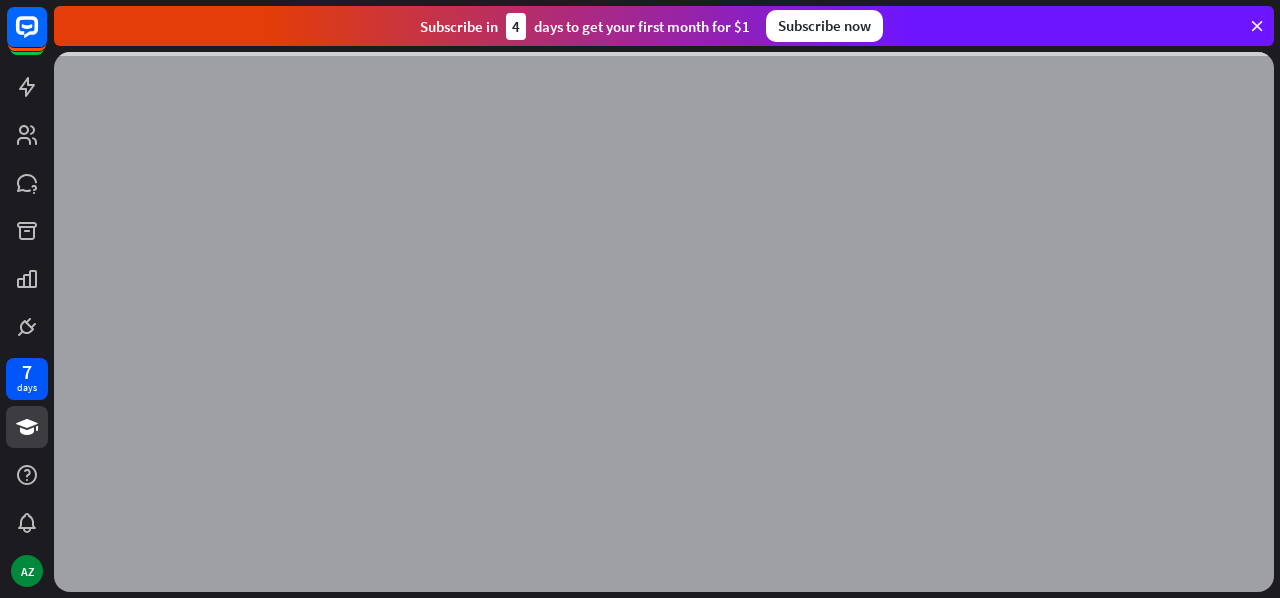 scroll, scrollTop: 0, scrollLeft: 0, axis: both 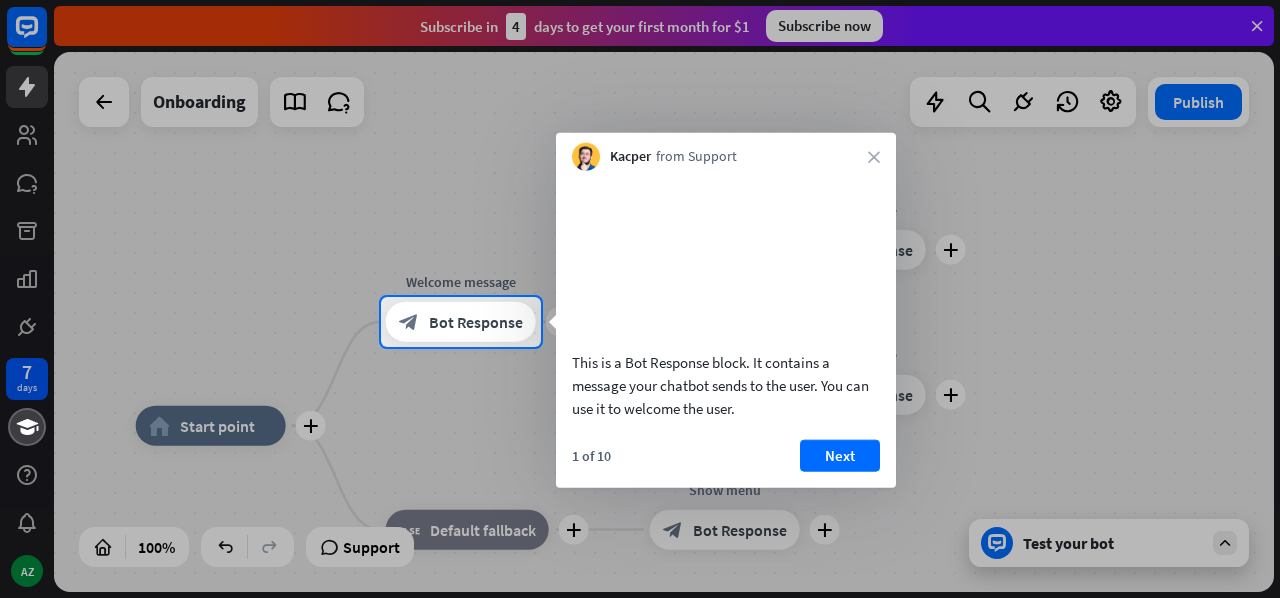 click on "Kacper
from Support
close" at bounding box center (726, 152) 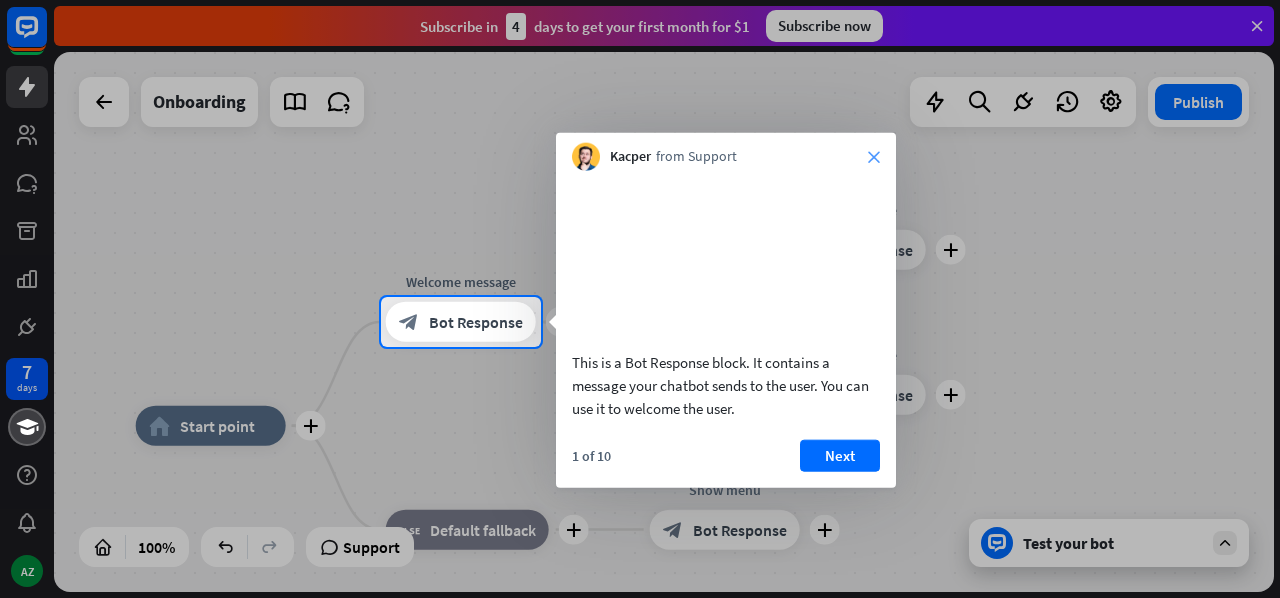 click on "close" at bounding box center [874, 157] 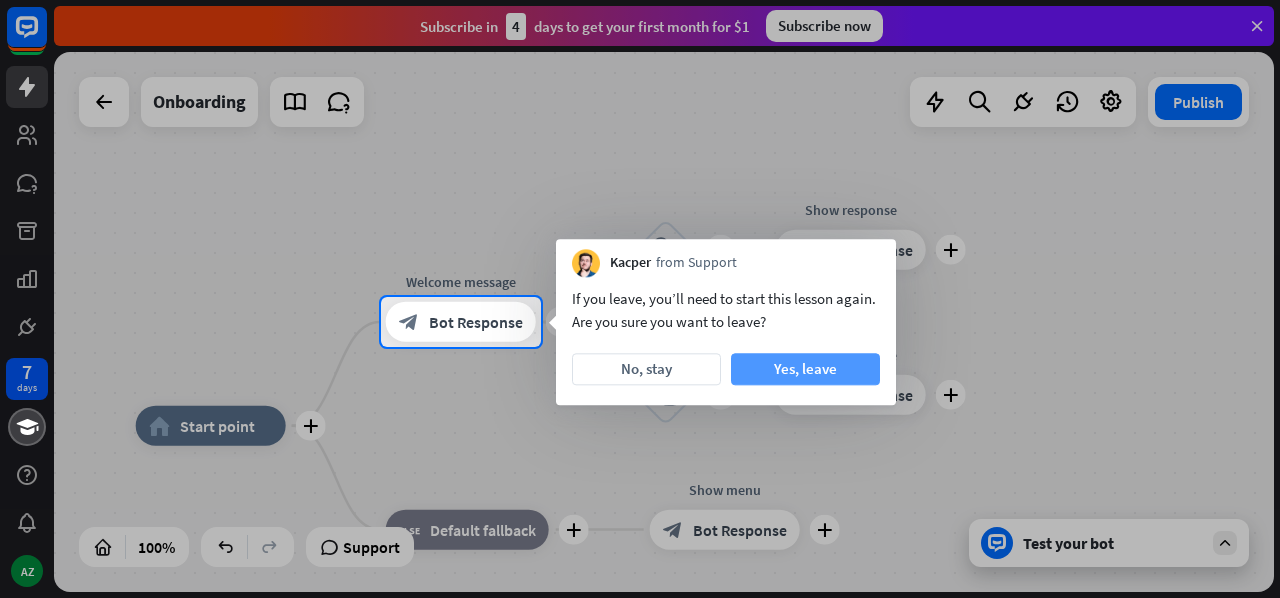 click on "Yes, leave" at bounding box center [805, 369] 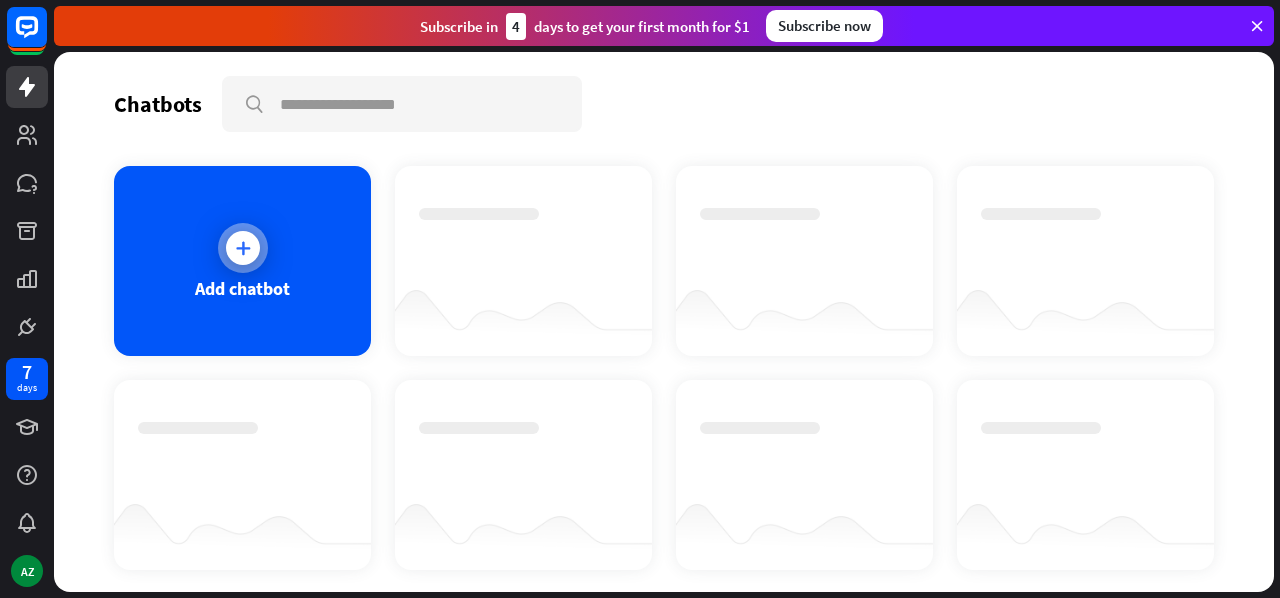 click on "Add chatbot" at bounding box center [242, 288] 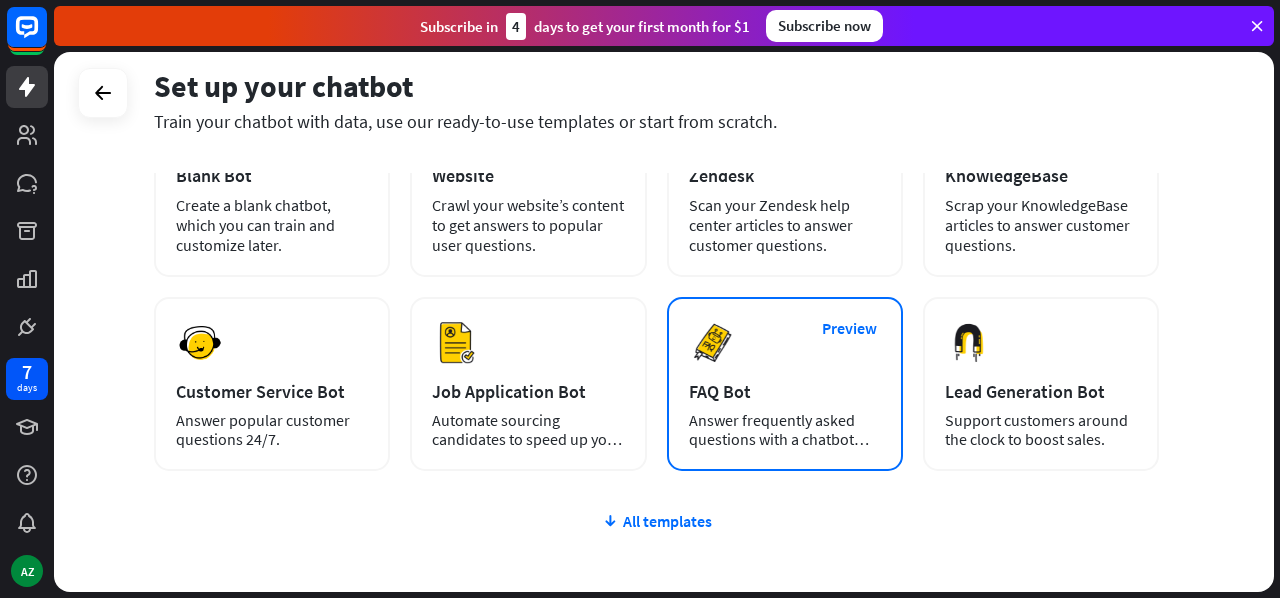 scroll, scrollTop: 200, scrollLeft: 0, axis: vertical 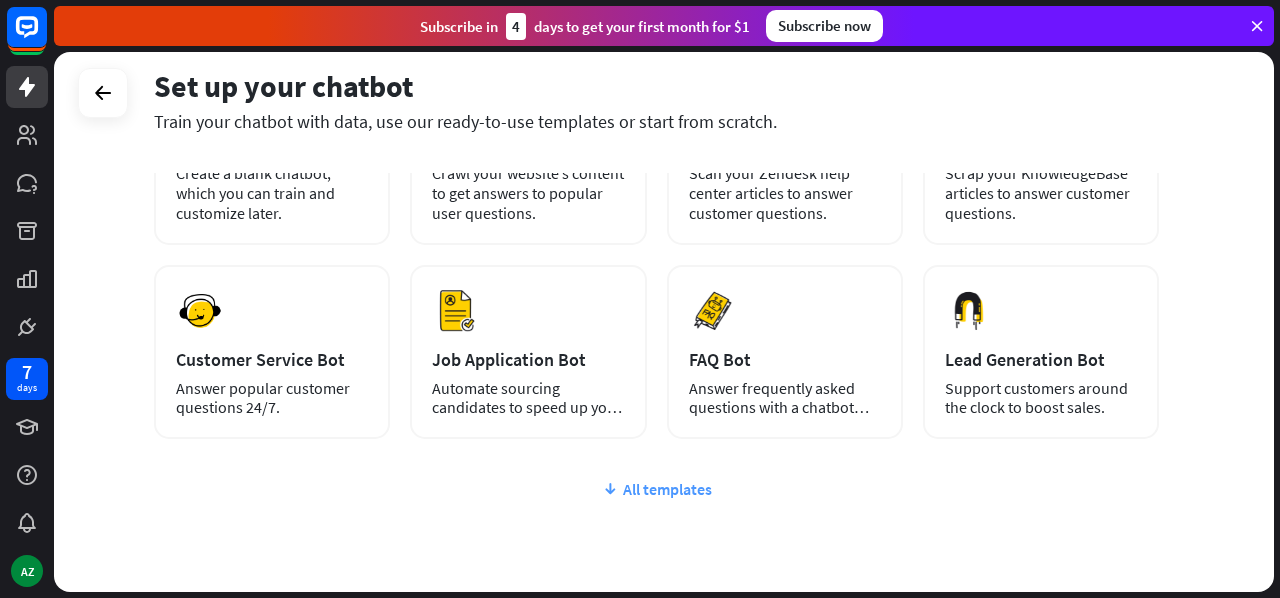 click on "All templates" at bounding box center (656, 489) 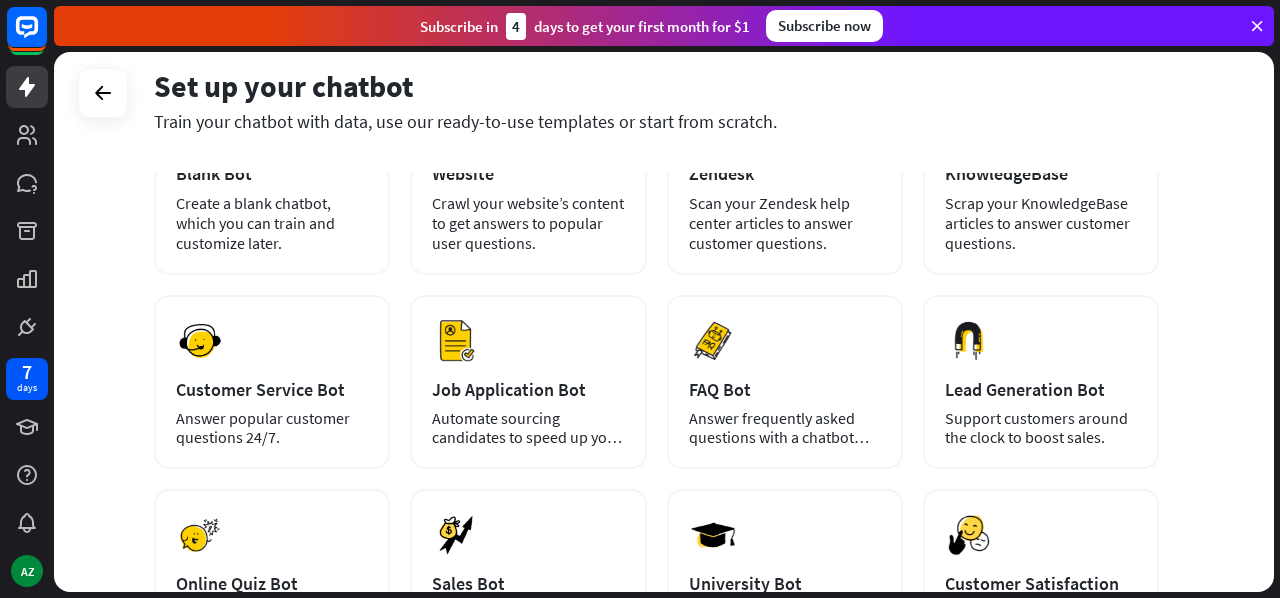 scroll, scrollTop: 0, scrollLeft: 0, axis: both 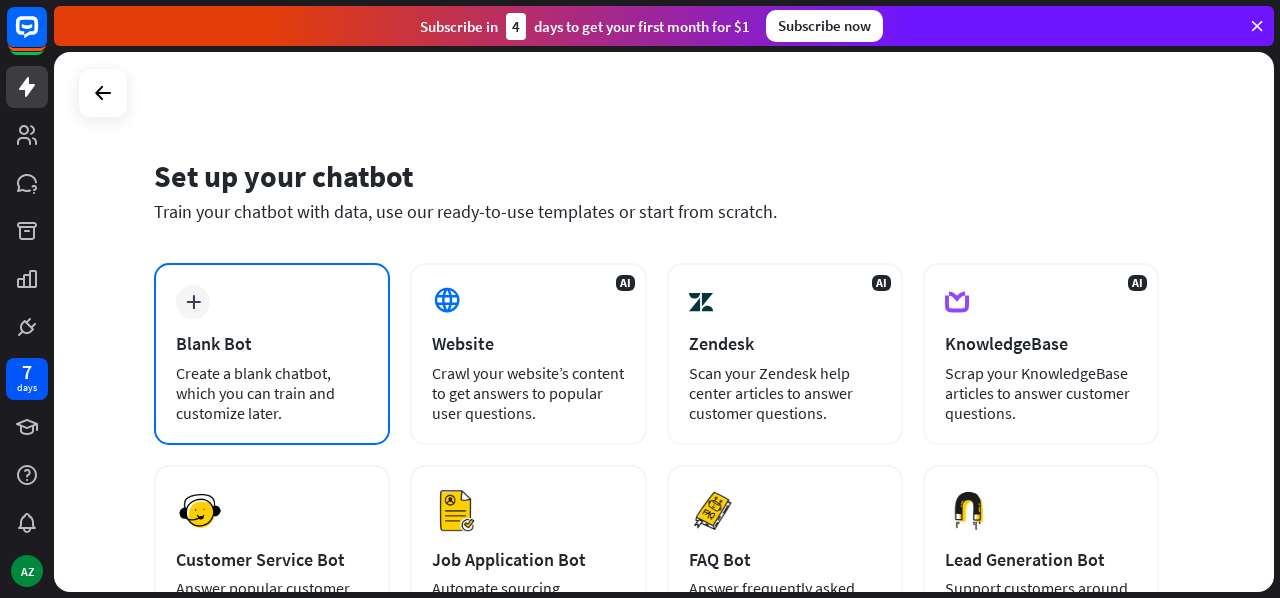 click on "Create a blank chatbot, which you can train and
customize later." at bounding box center [272, 393] 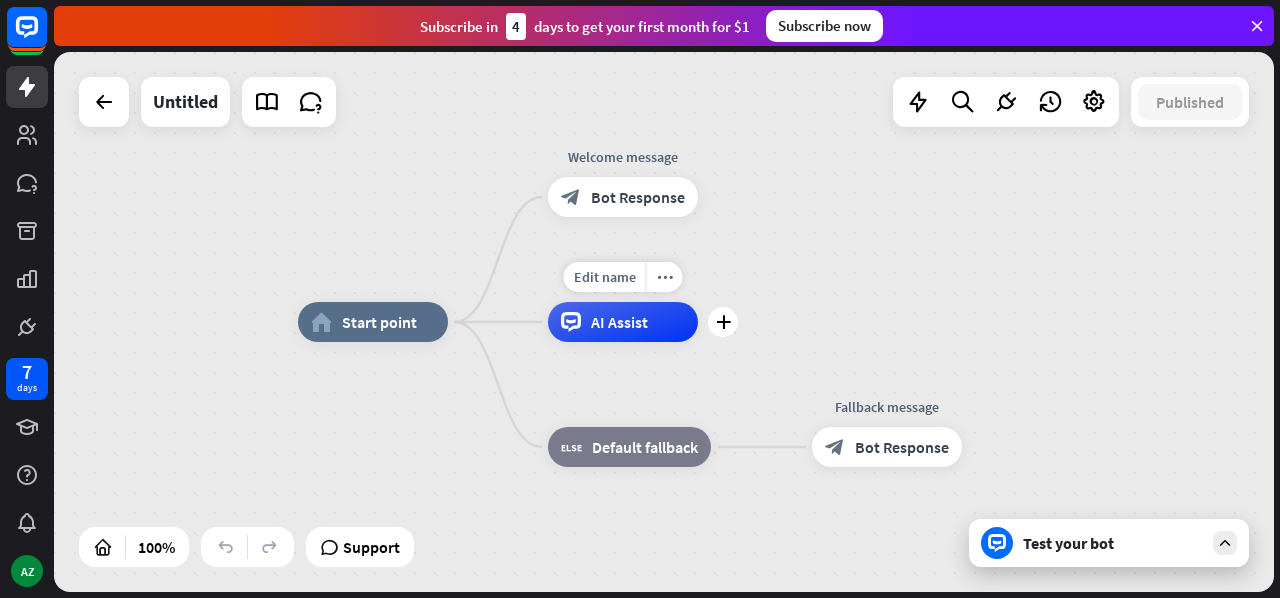 click on "AI Assist" at bounding box center [619, 322] 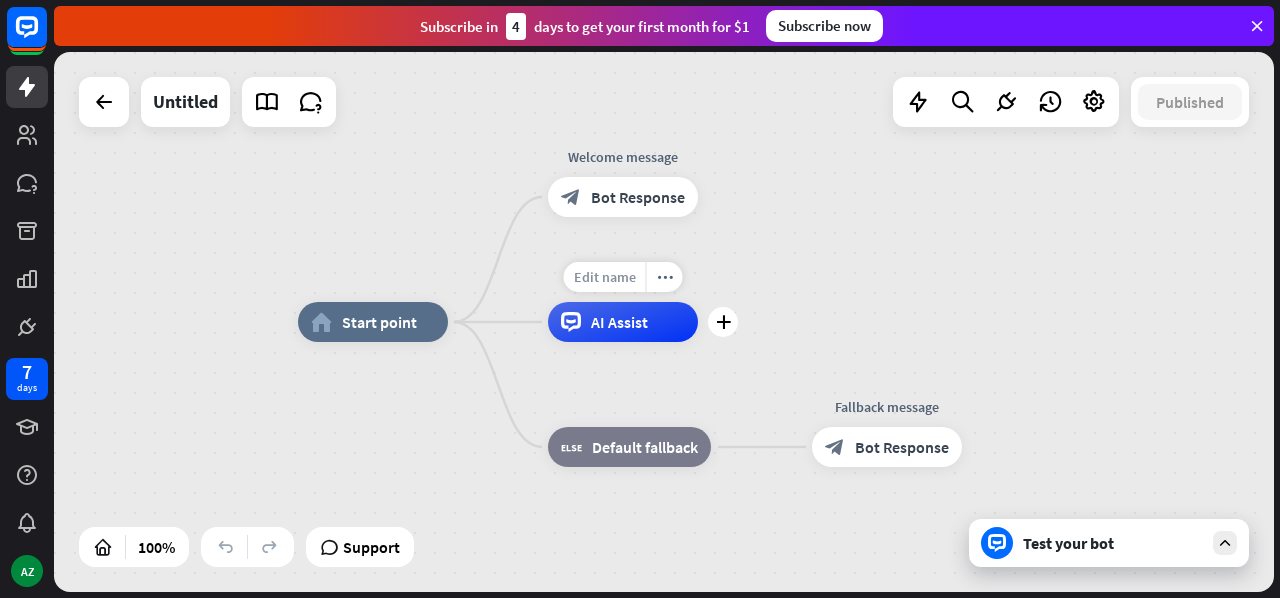 click on "Edit name" at bounding box center (605, 277) 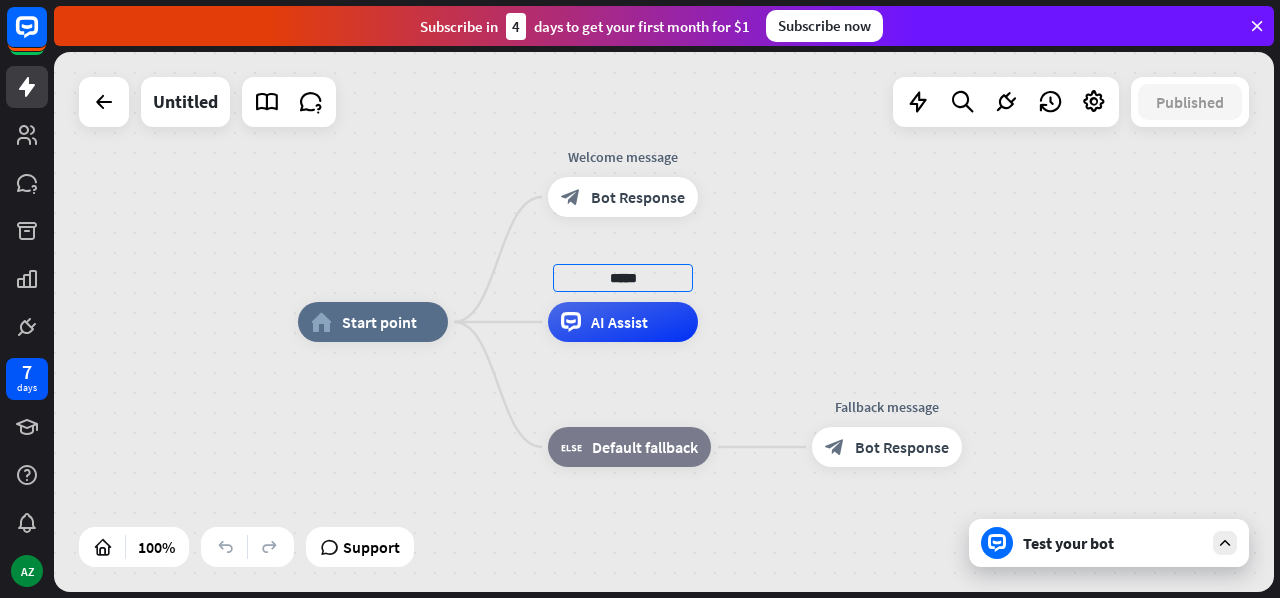 type on "*****" 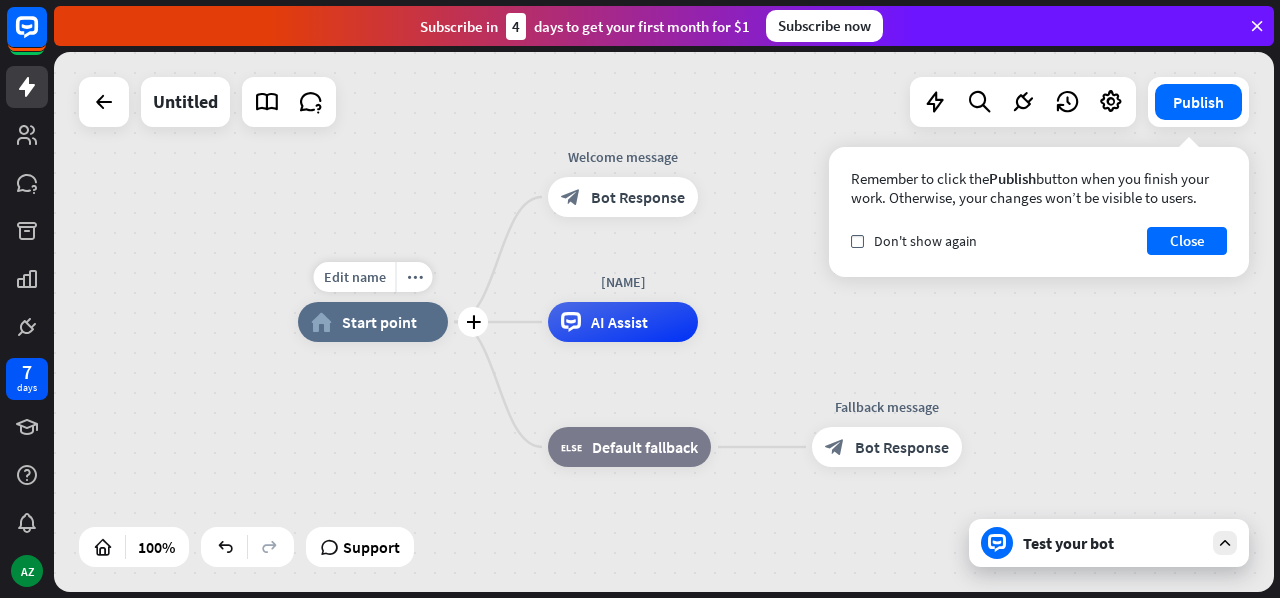 click on "Start point" at bounding box center [379, 322] 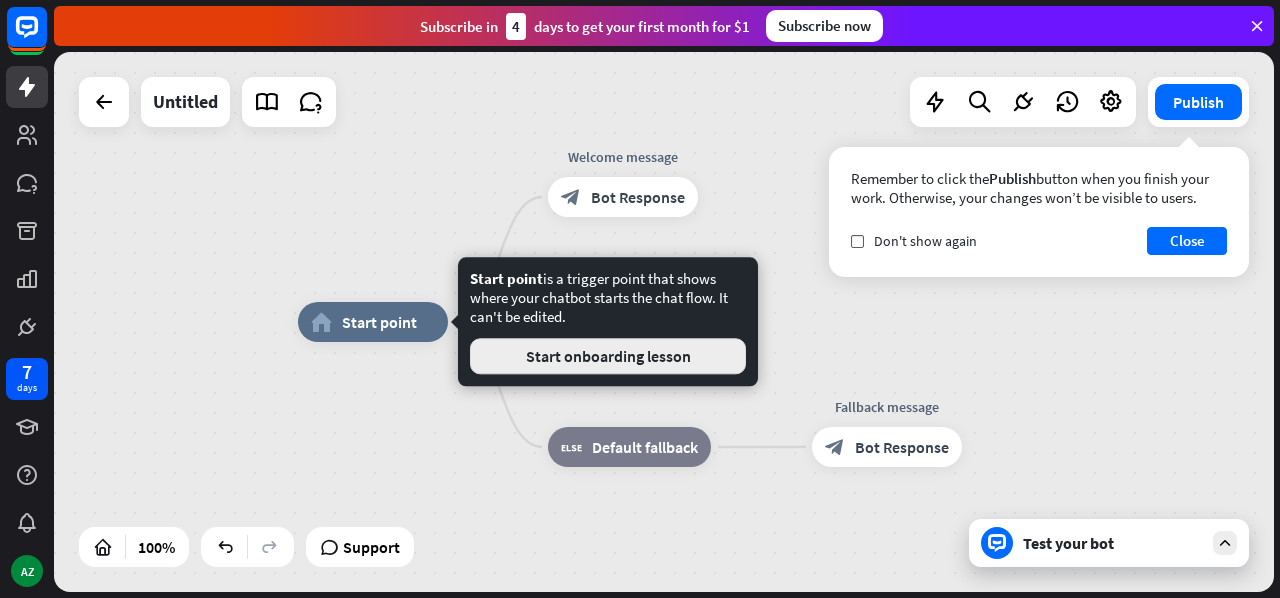 click on "Start onboarding lesson" at bounding box center [608, 356] 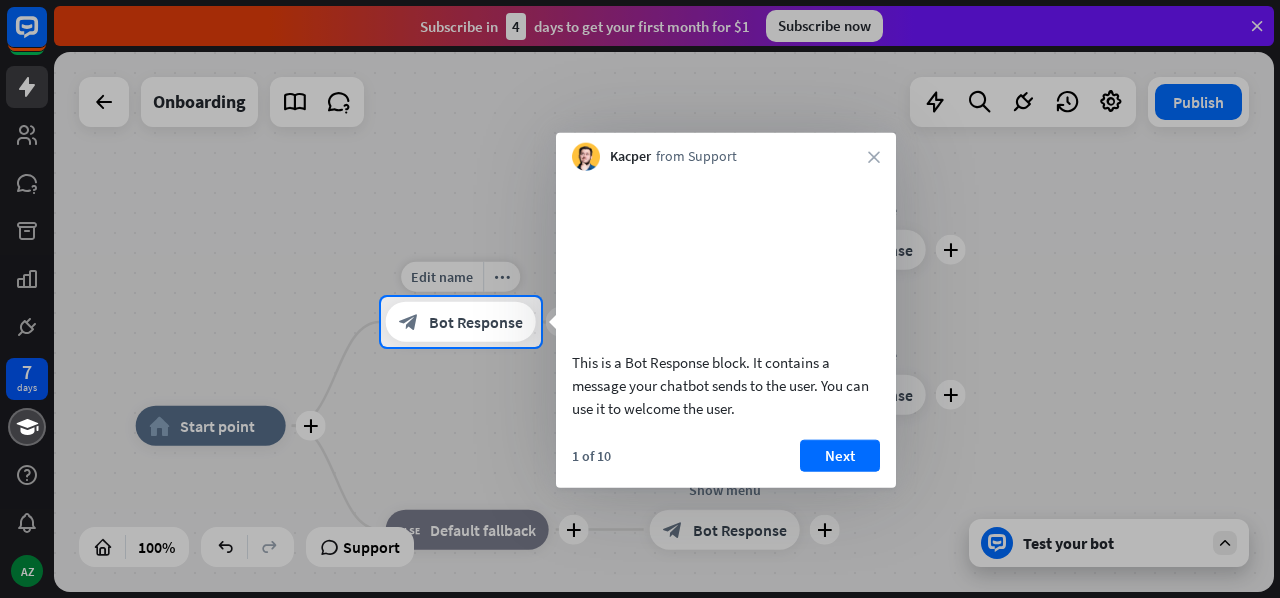 click on "Bot Response" at bounding box center [476, 322] 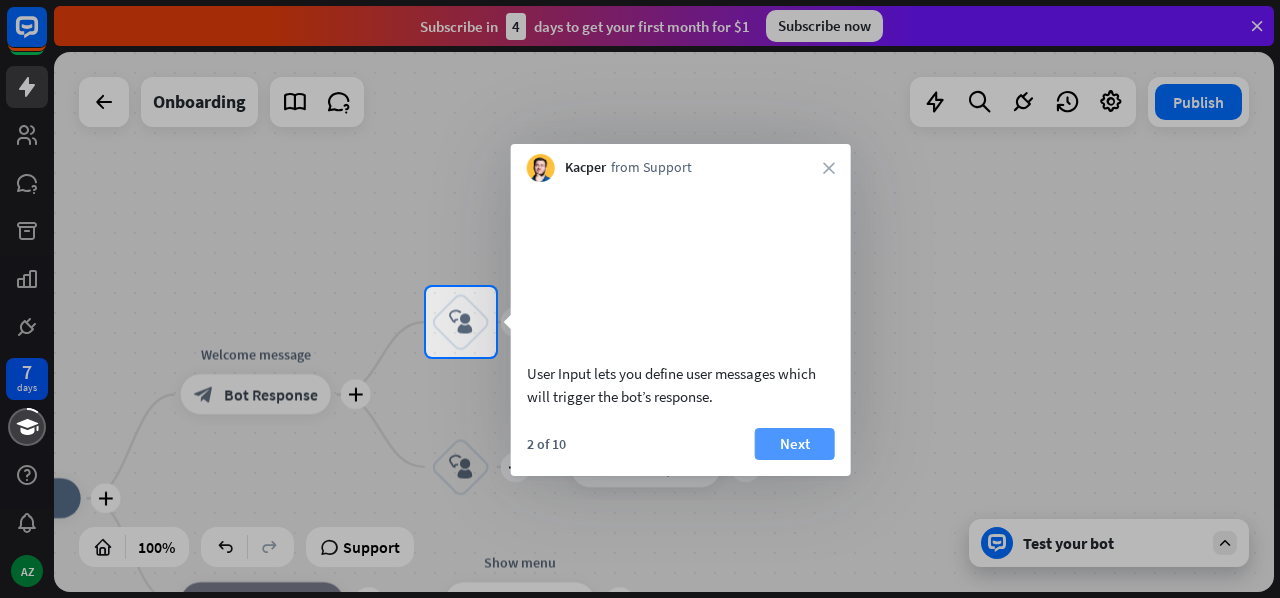 click on "Next" at bounding box center [795, 444] 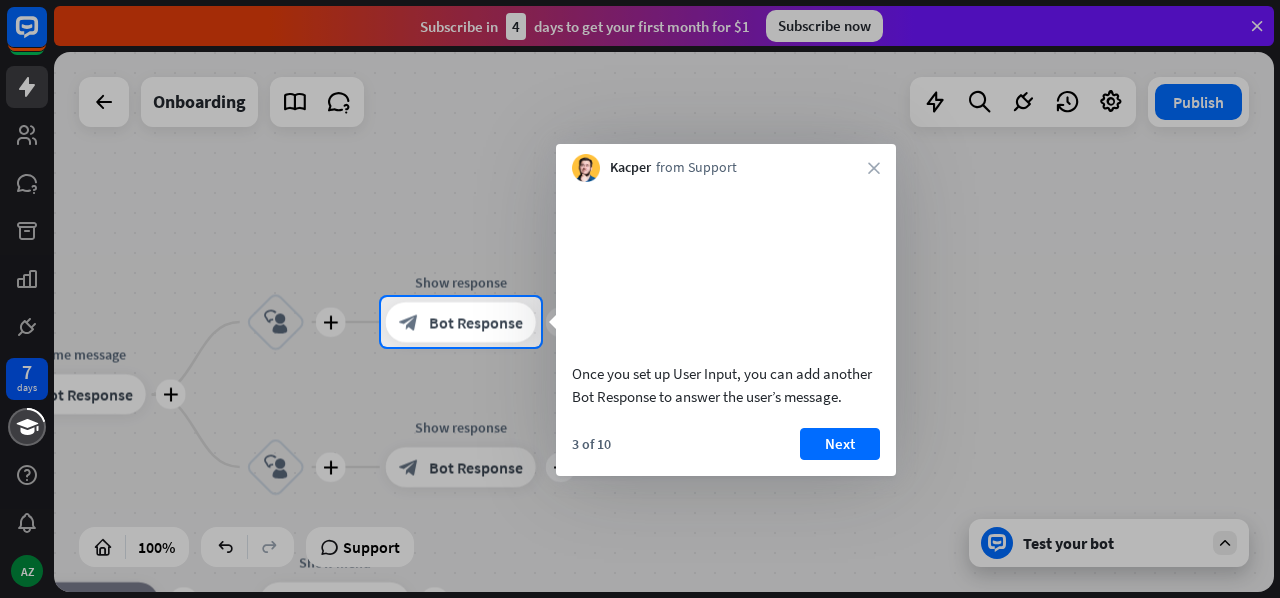 click at bounding box center [640, 148] 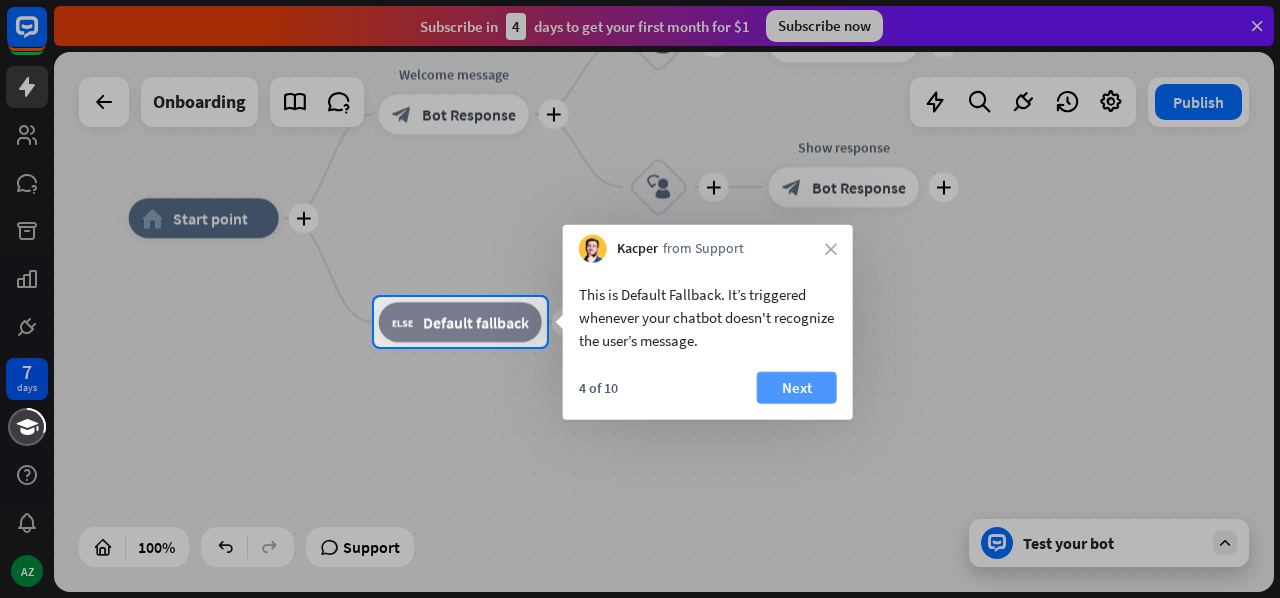 click on "Next" at bounding box center [797, 388] 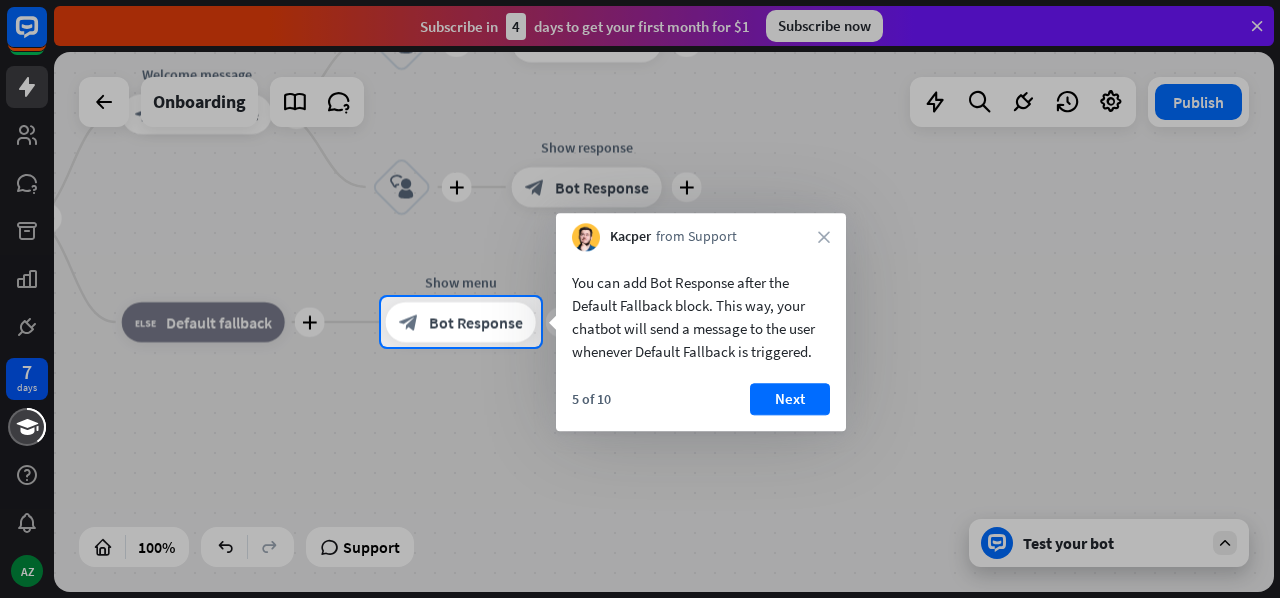 click on "Next" at bounding box center [790, 399] 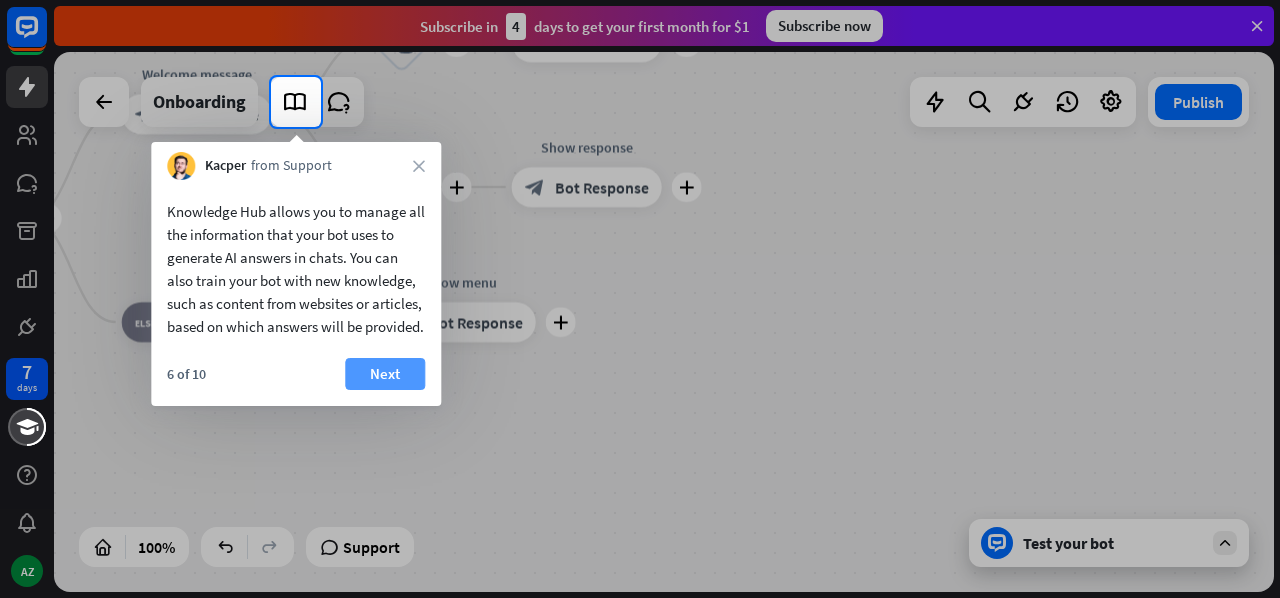 click on "Next" at bounding box center (385, 374) 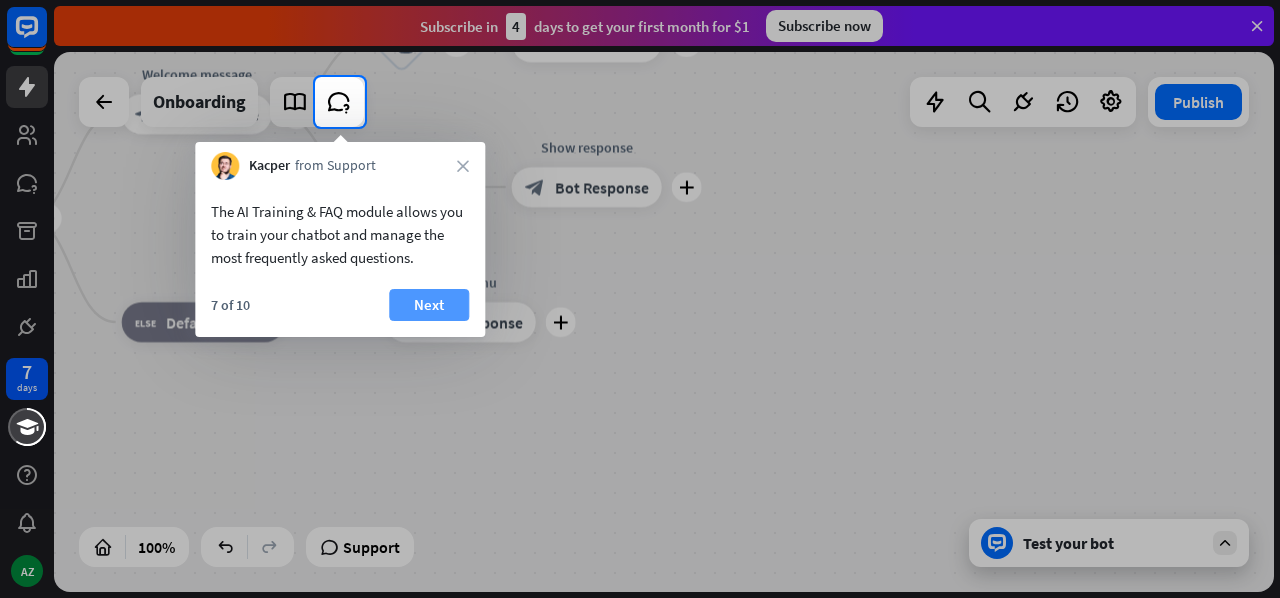 click on "Next" at bounding box center [429, 305] 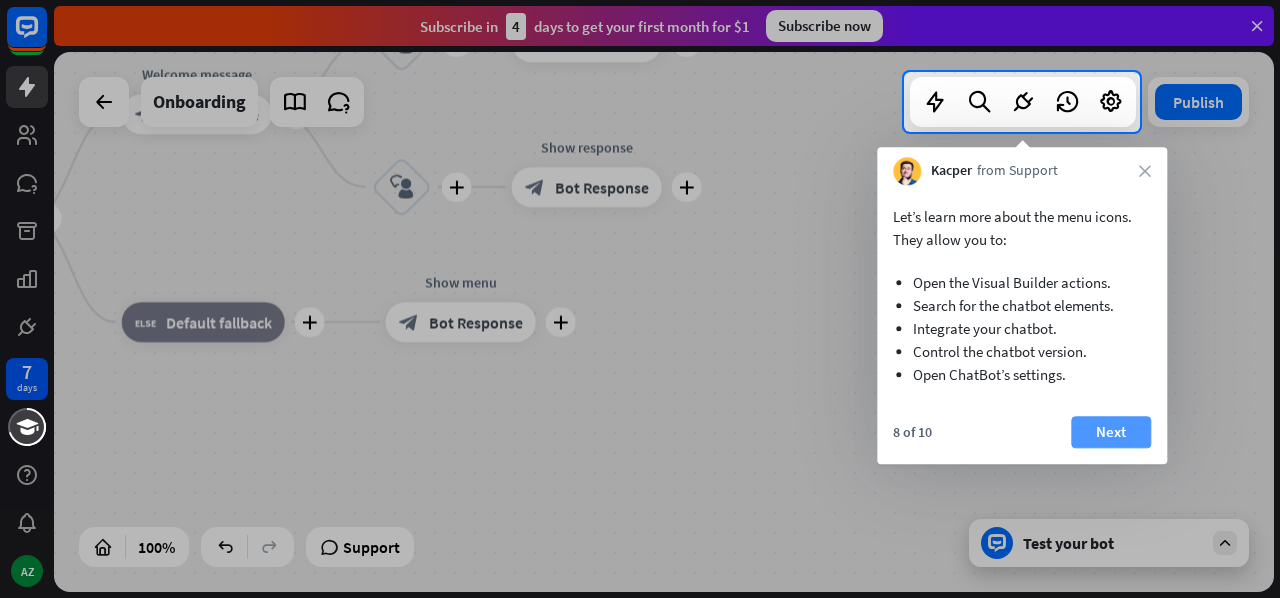 click on "Next" at bounding box center [1111, 432] 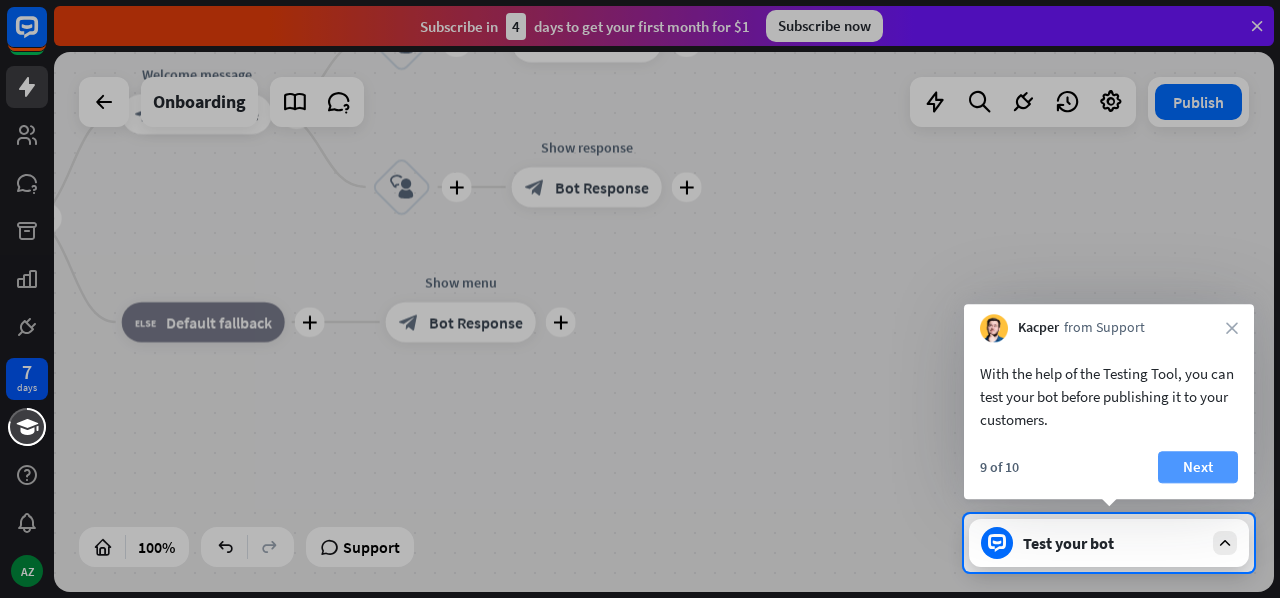 click on "Next" at bounding box center [1198, 467] 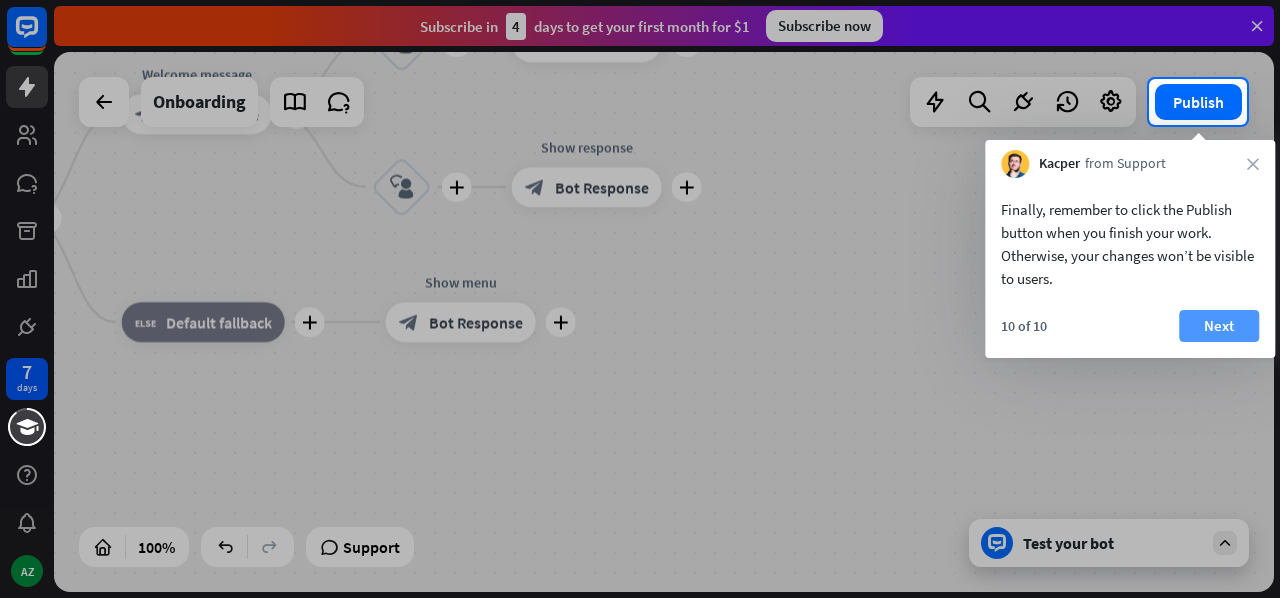 click on "Next" at bounding box center [1219, 326] 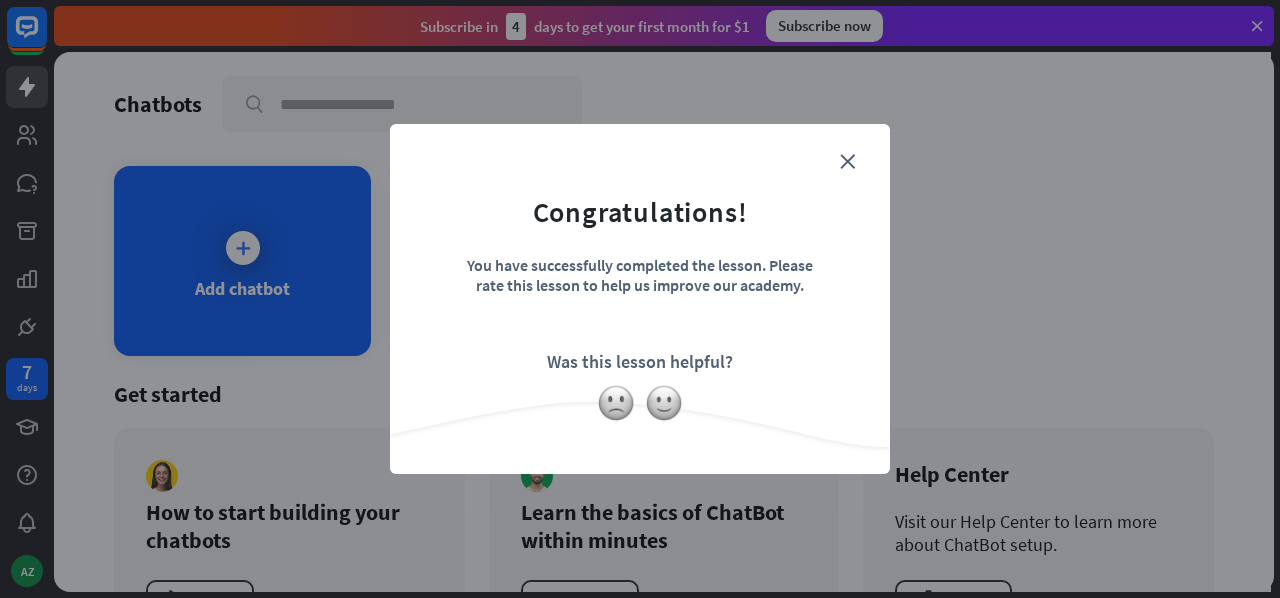 click on "Congratulations!
You have successfully completed the lesson.
Please rate this lesson to help us improve our
academy.
Was this lesson helpful?" at bounding box center (640, 268) 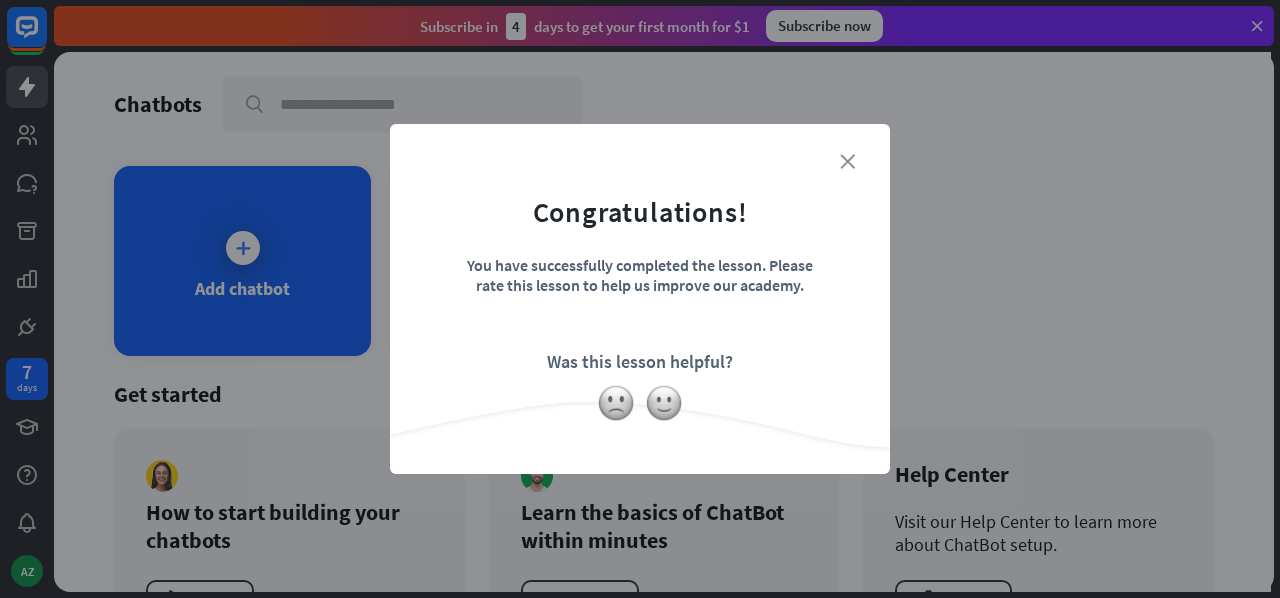 click on "close" at bounding box center [847, 161] 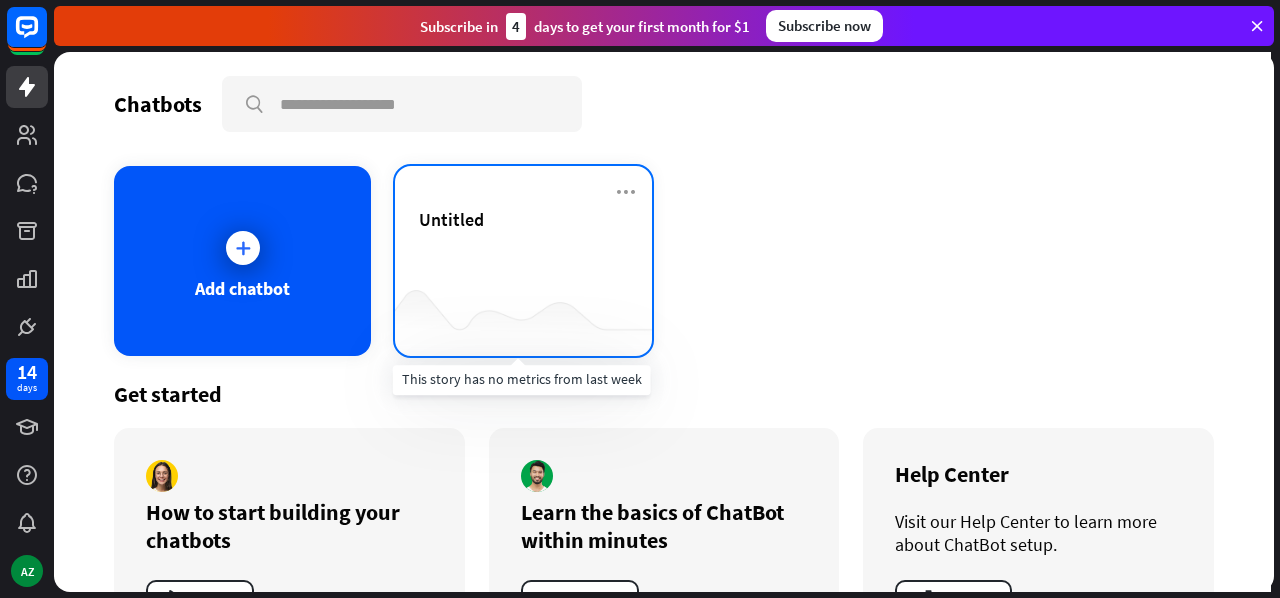 click at bounding box center (523, 316) 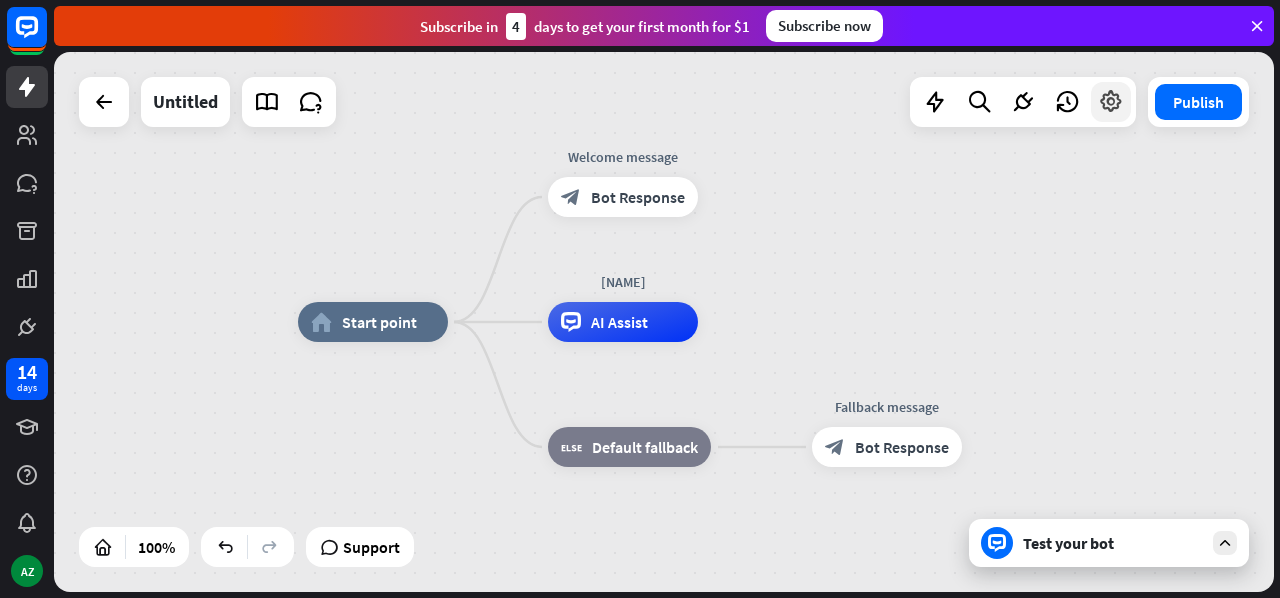 click at bounding box center (1111, 102) 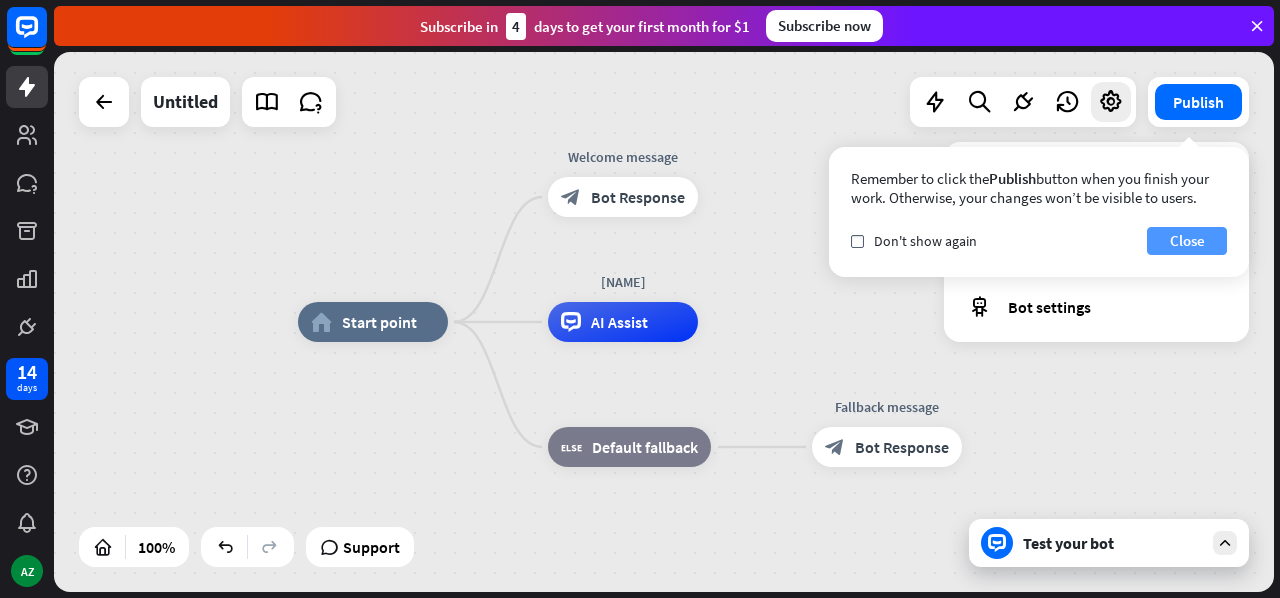 click on "Close" at bounding box center [1187, 241] 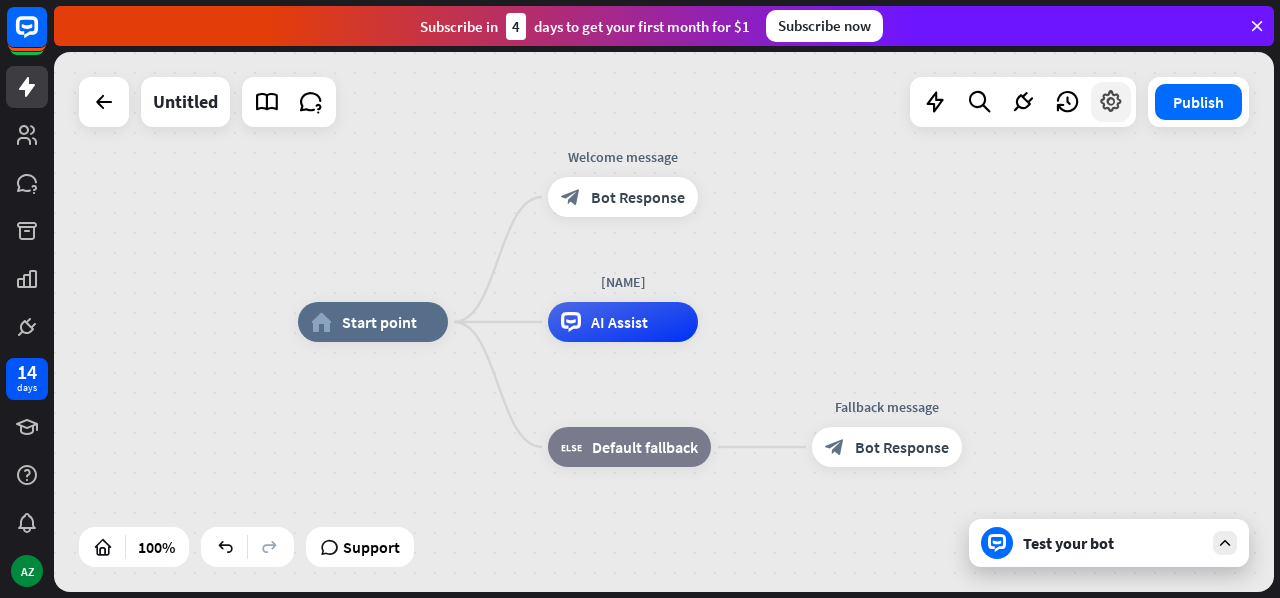 click at bounding box center [1111, 102] 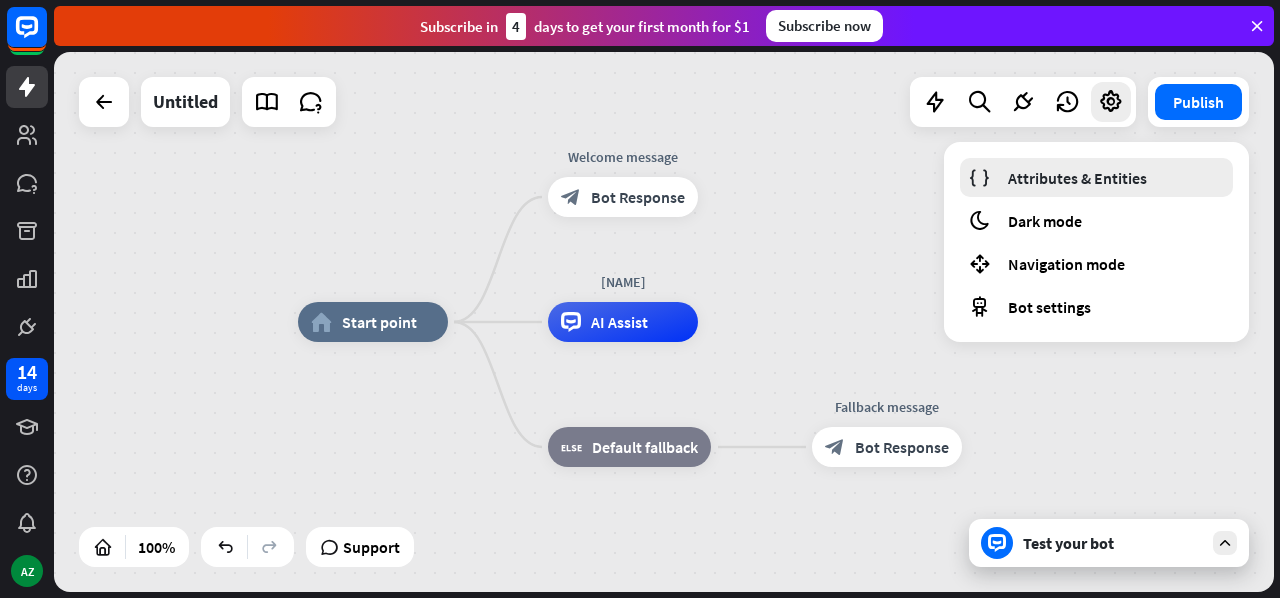 click on "Attributes & Entities" at bounding box center (1096, 177) 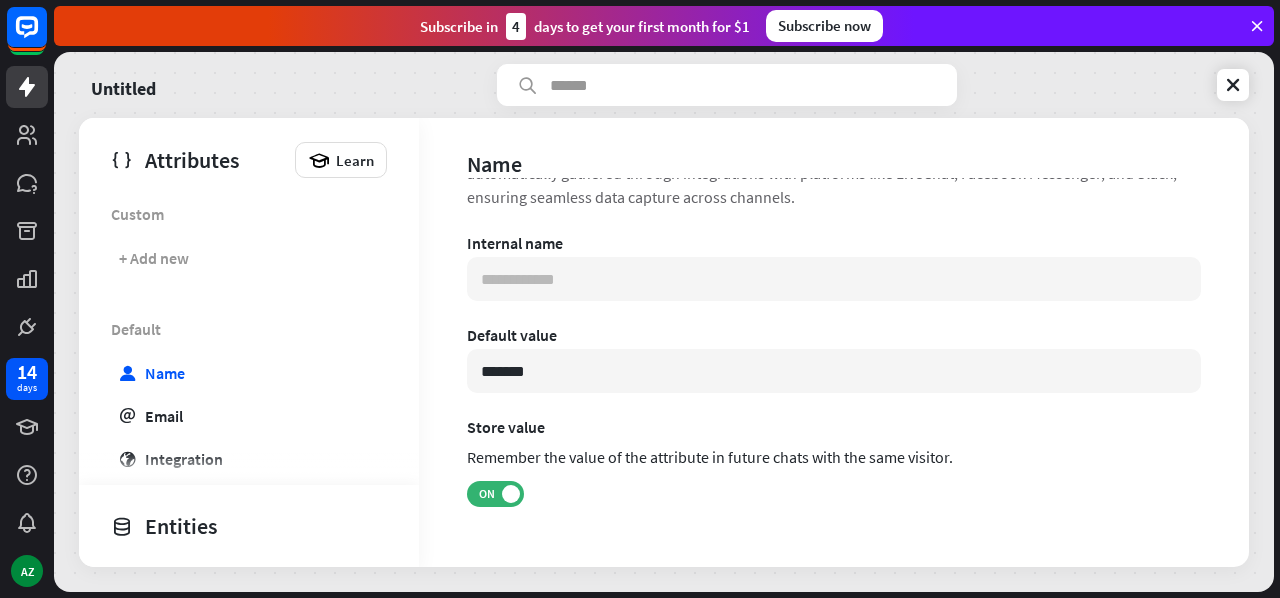 scroll, scrollTop: 82, scrollLeft: 0, axis: vertical 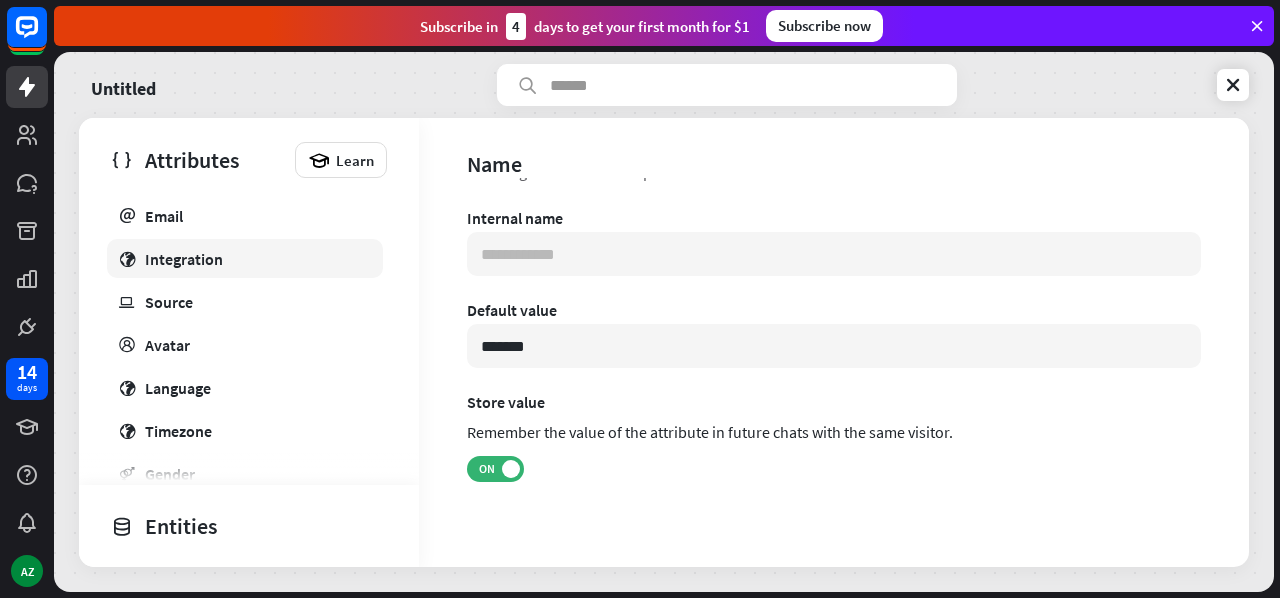click on "Integration" at bounding box center [184, 259] 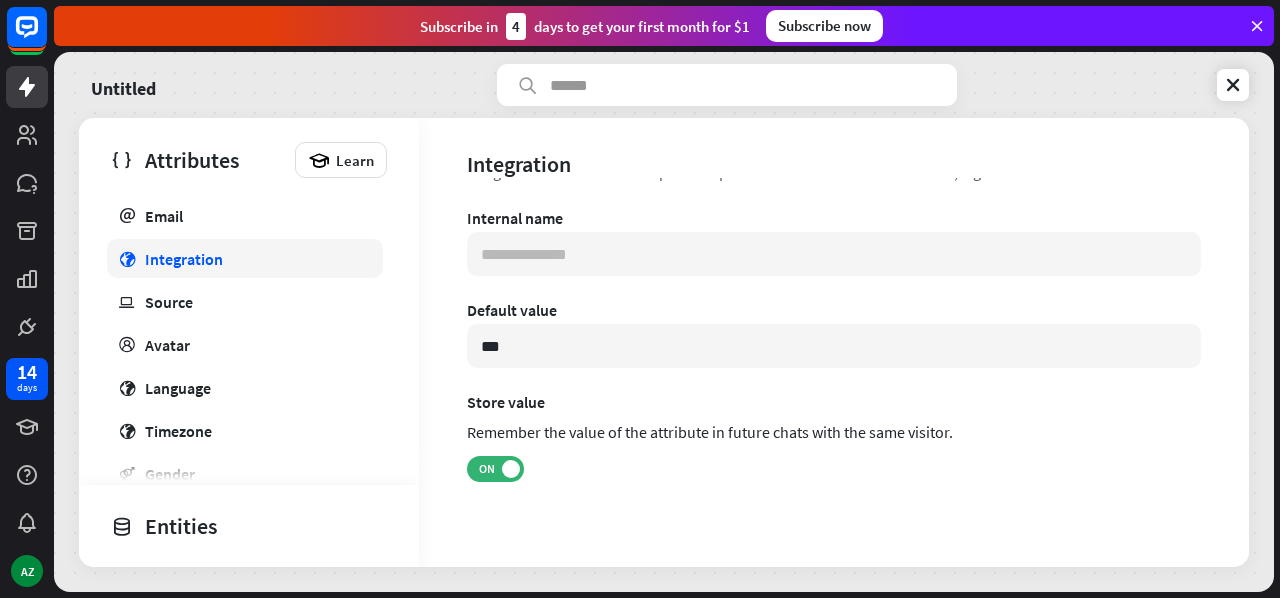 scroll, scrollTop: 34, scrollLeft: 0, axis: vertical 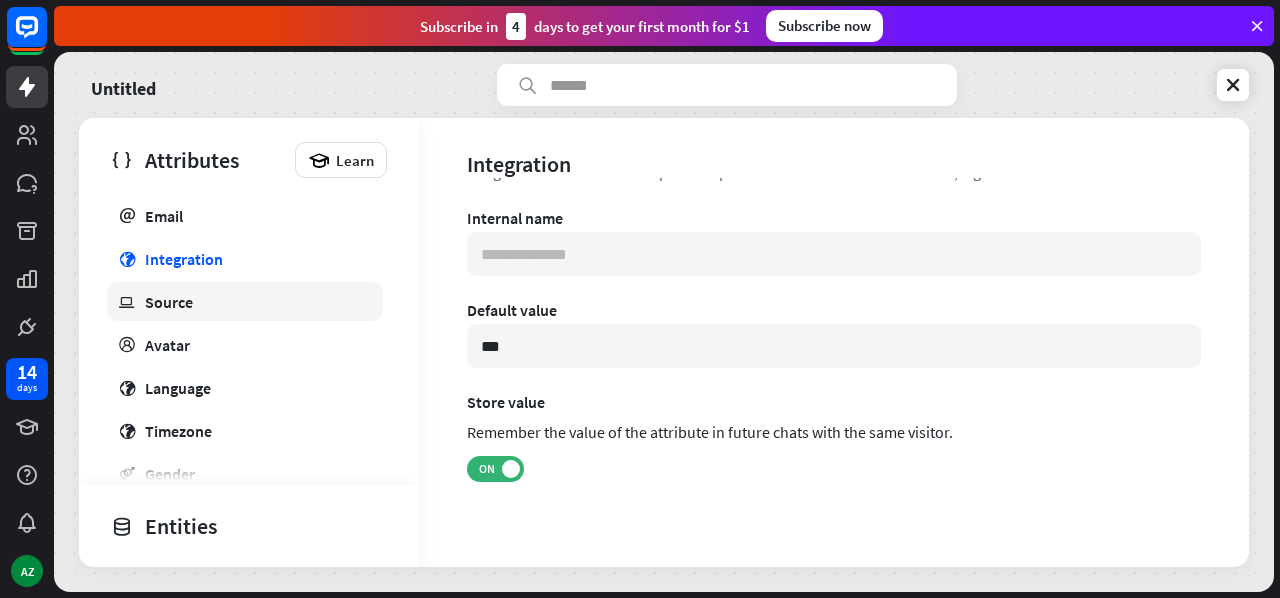 click on "ip
Source" at bounding box center [245, 301] 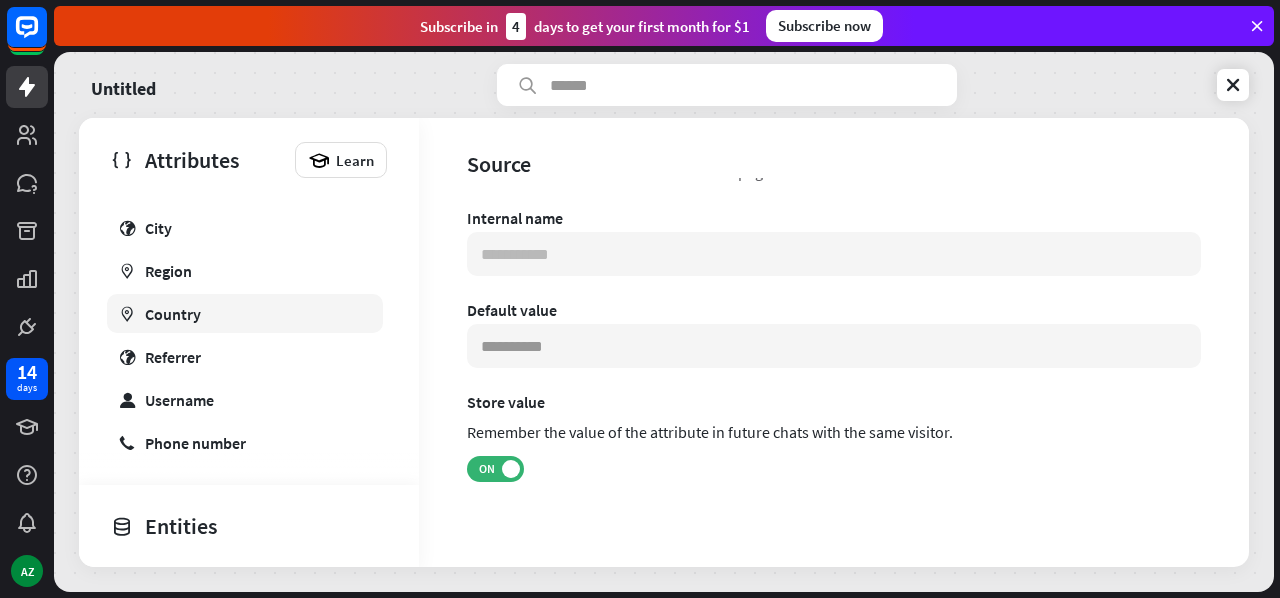 scroll, scrollTop: 540, scrollLeft: 0, axis: vertical 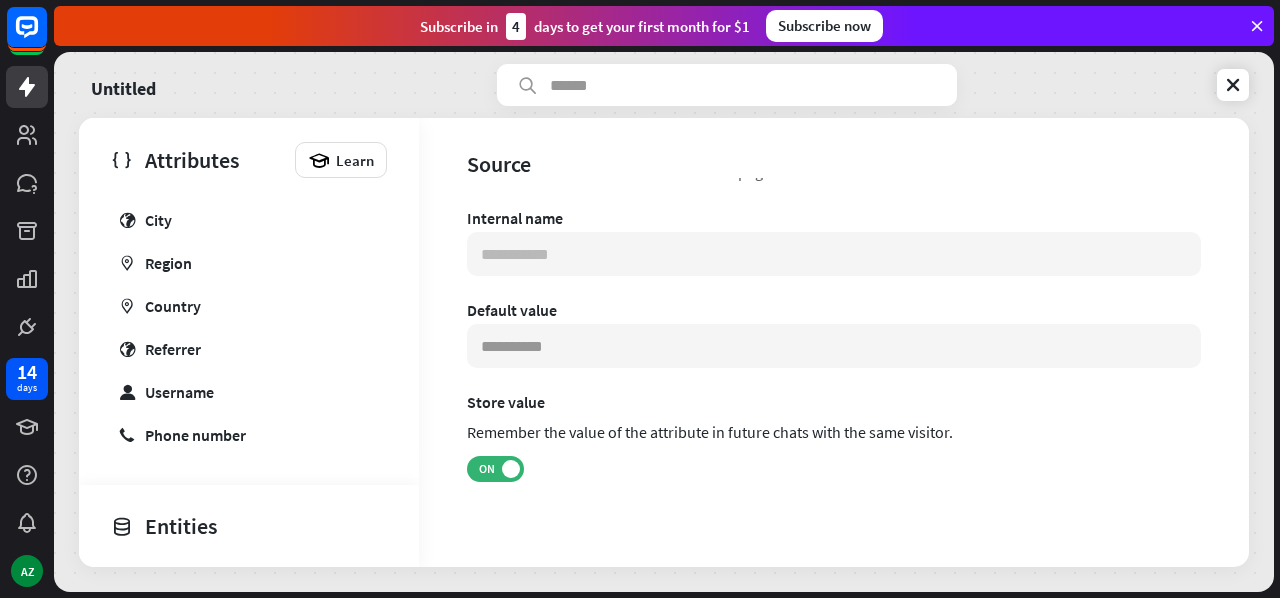 drag, startPoint x: 180, startPoint y: 534, endPoint x: 194, endPoint y: 527, distance: 15.652476 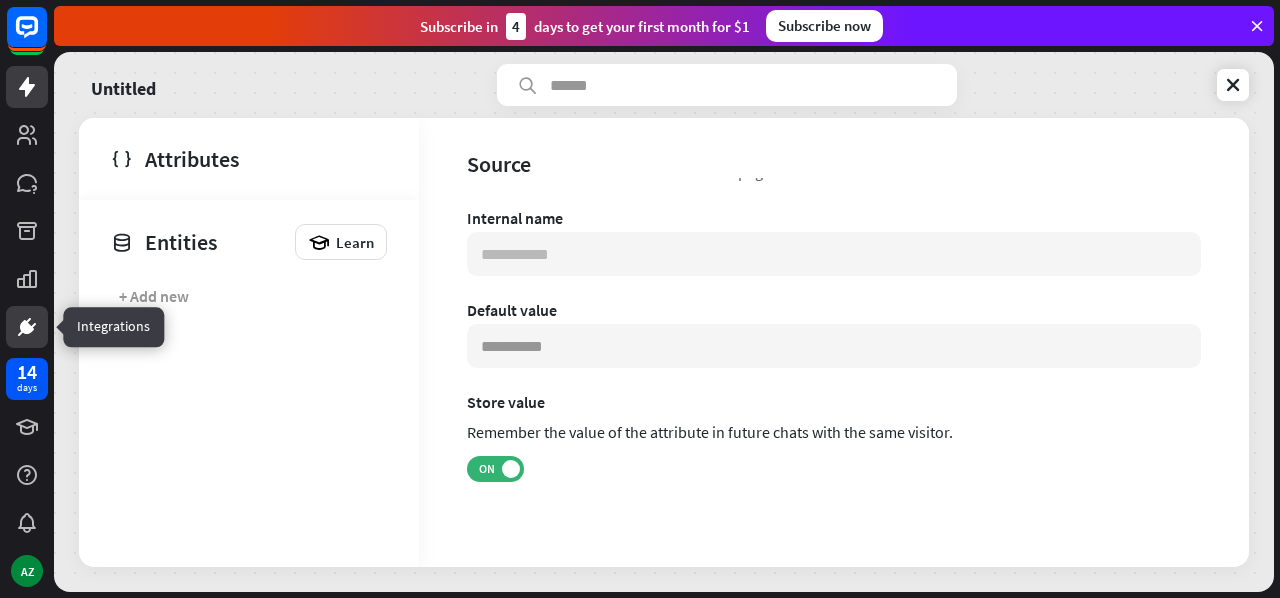 click 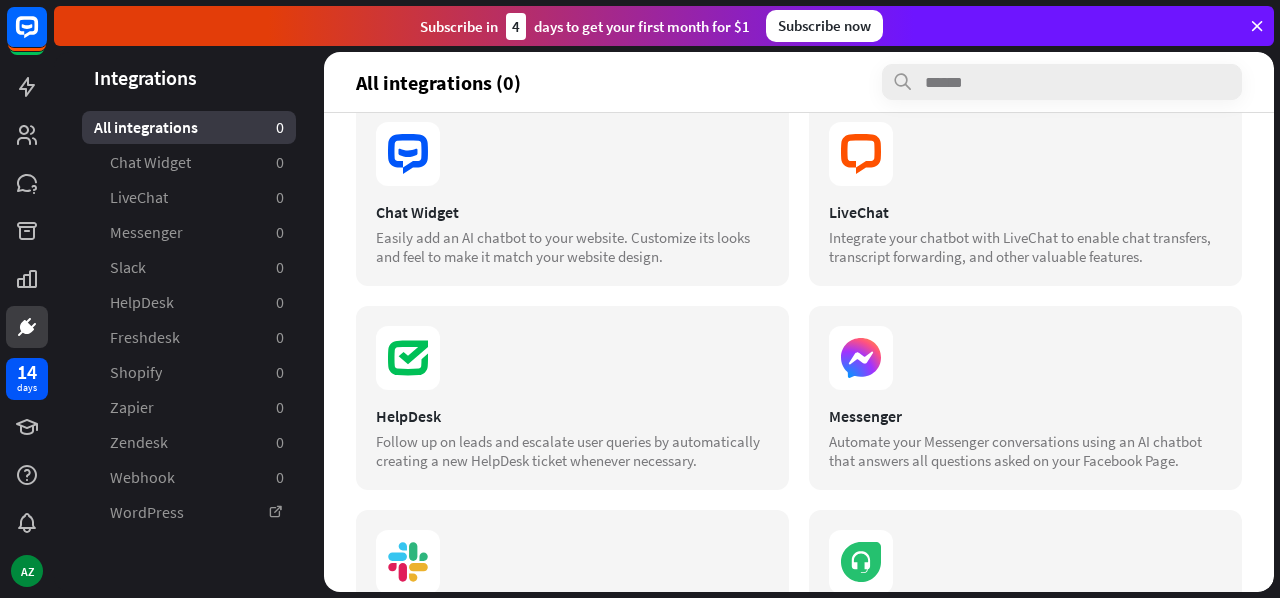 scroll, scrollTop: 0, scrollLeft: 0, axis: both 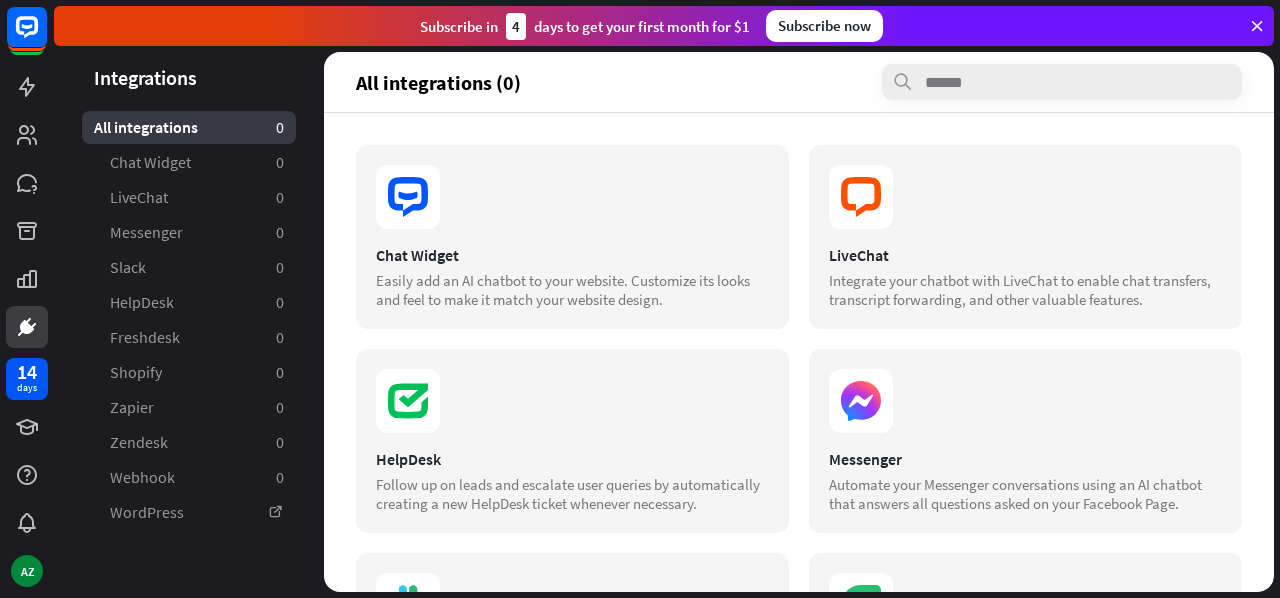 click on "Chat Widget" at bounding box center [572, 255] 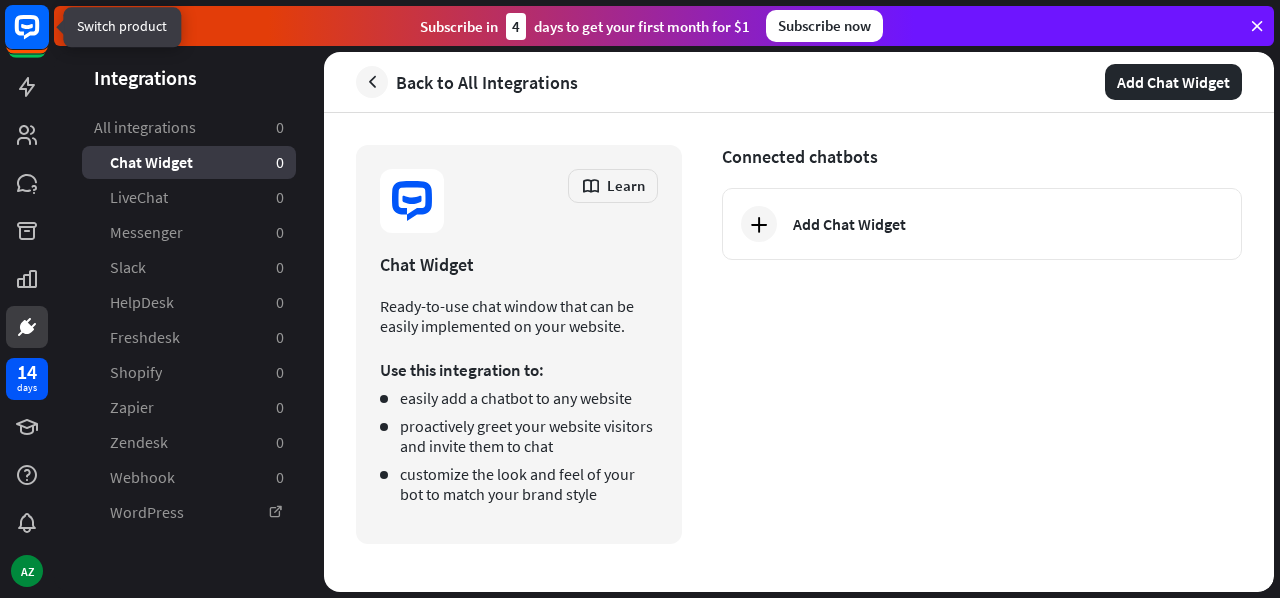 click 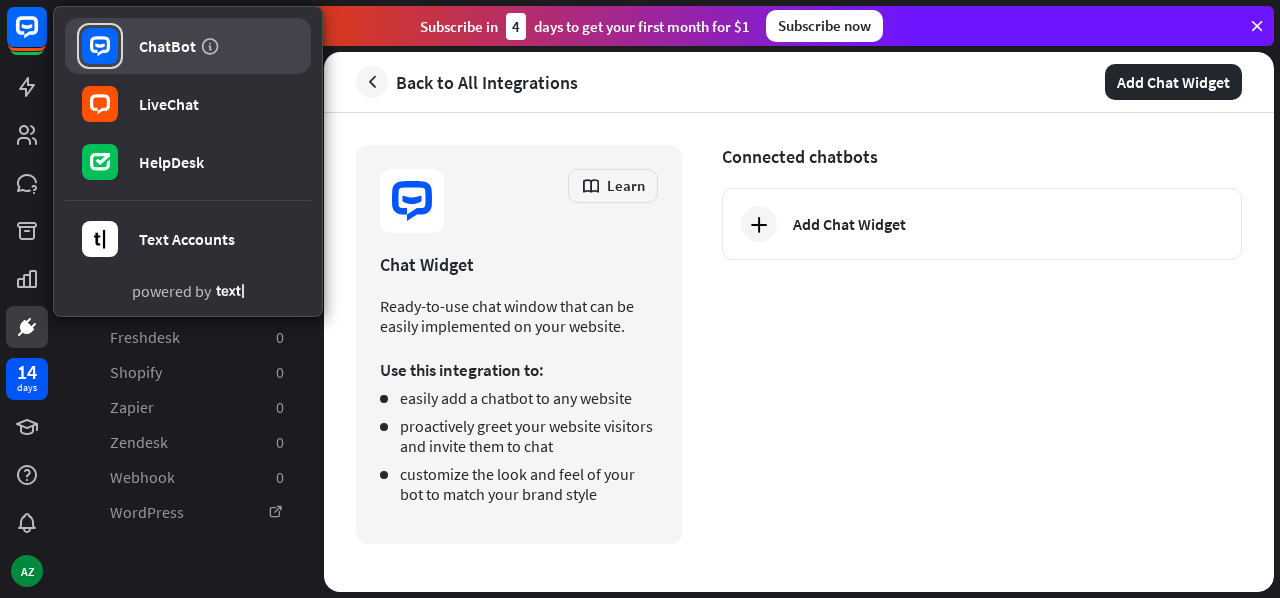click on "ChatBot" at bounding box center [188, 46] 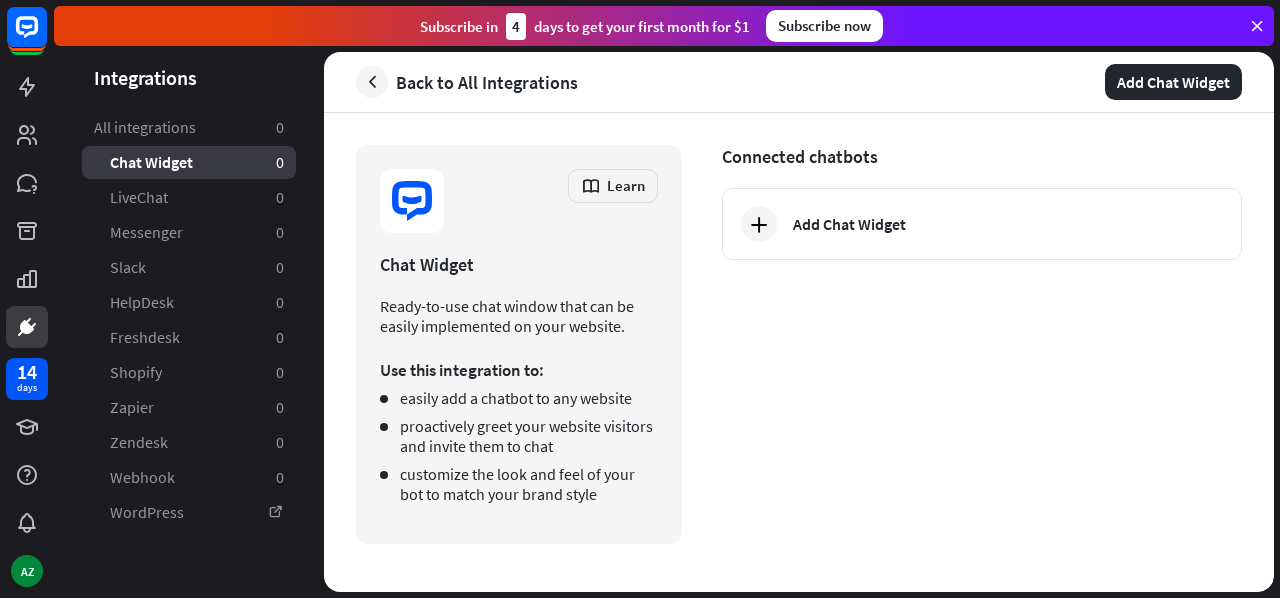 click at bounding box center [1257, 26] 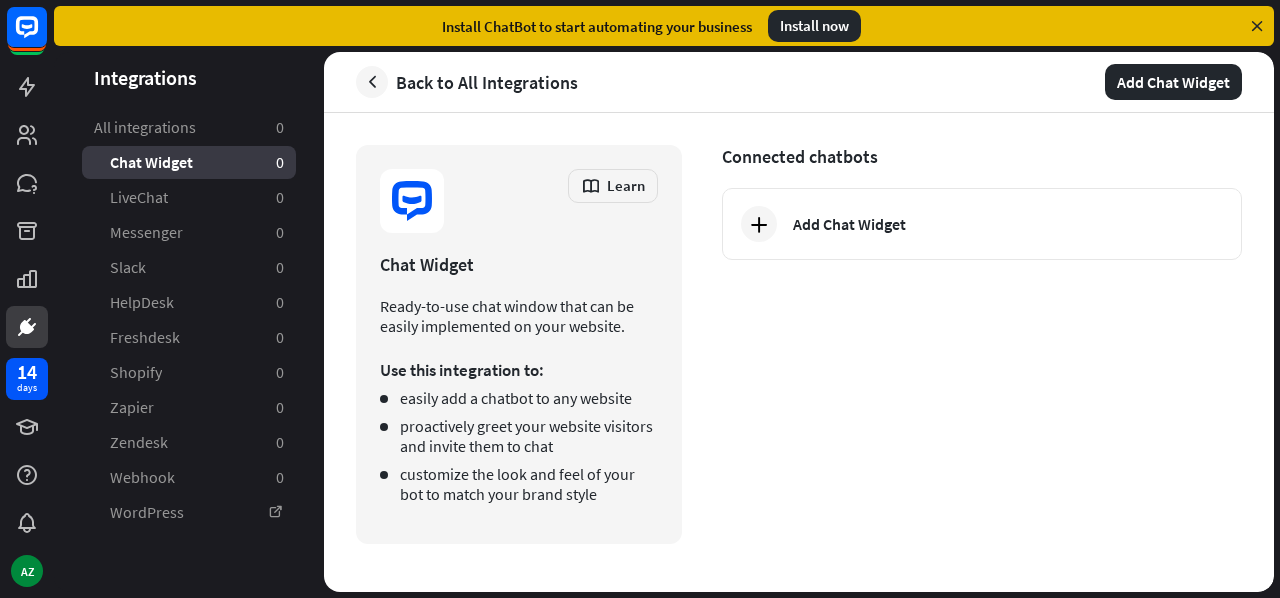 click at bounding box center [1257, 26] 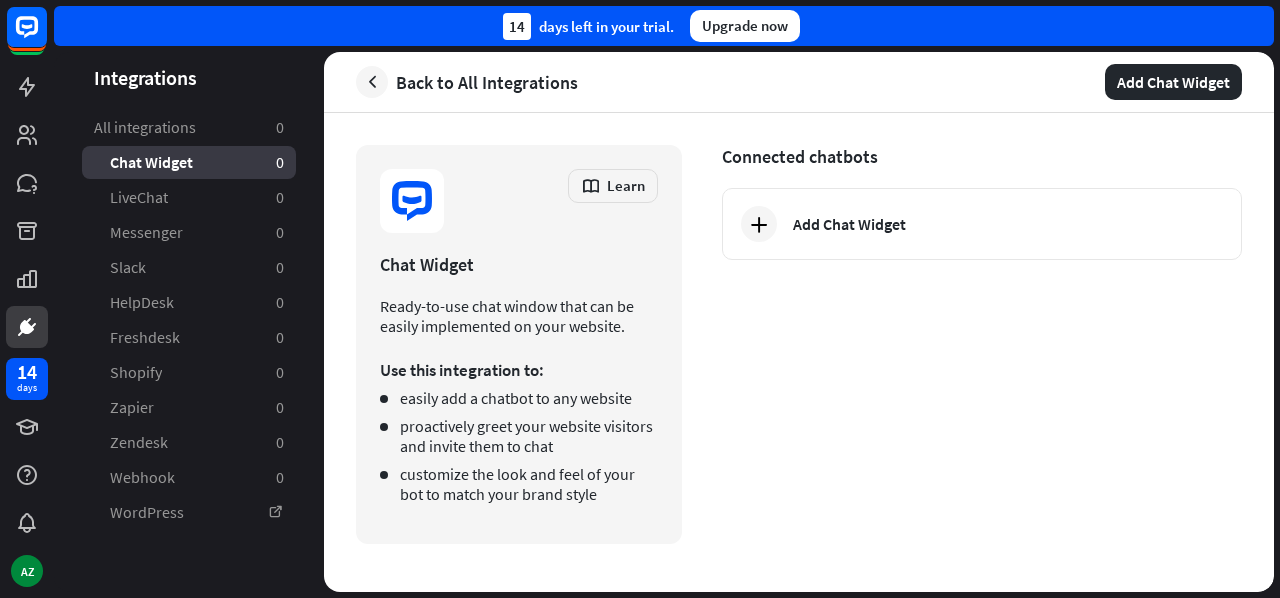 click on "14
days
left in your trial.
Upgrade now" at bounding box center (664, 26) 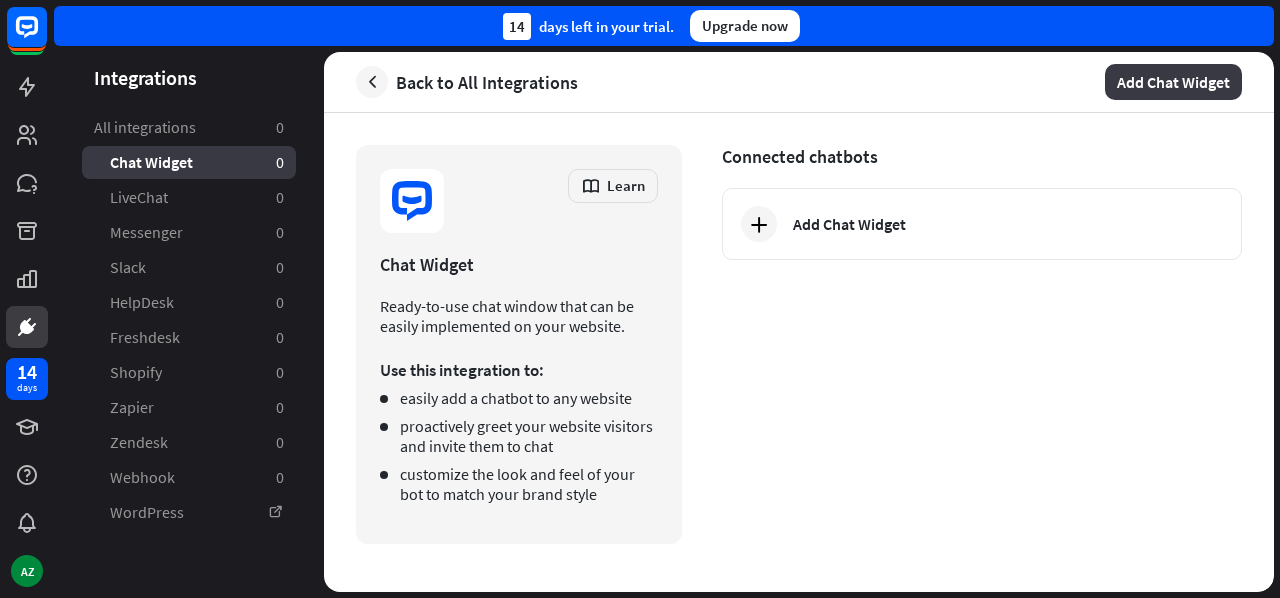click on "Add Chat Widget" at bounding box center [1173, 82] 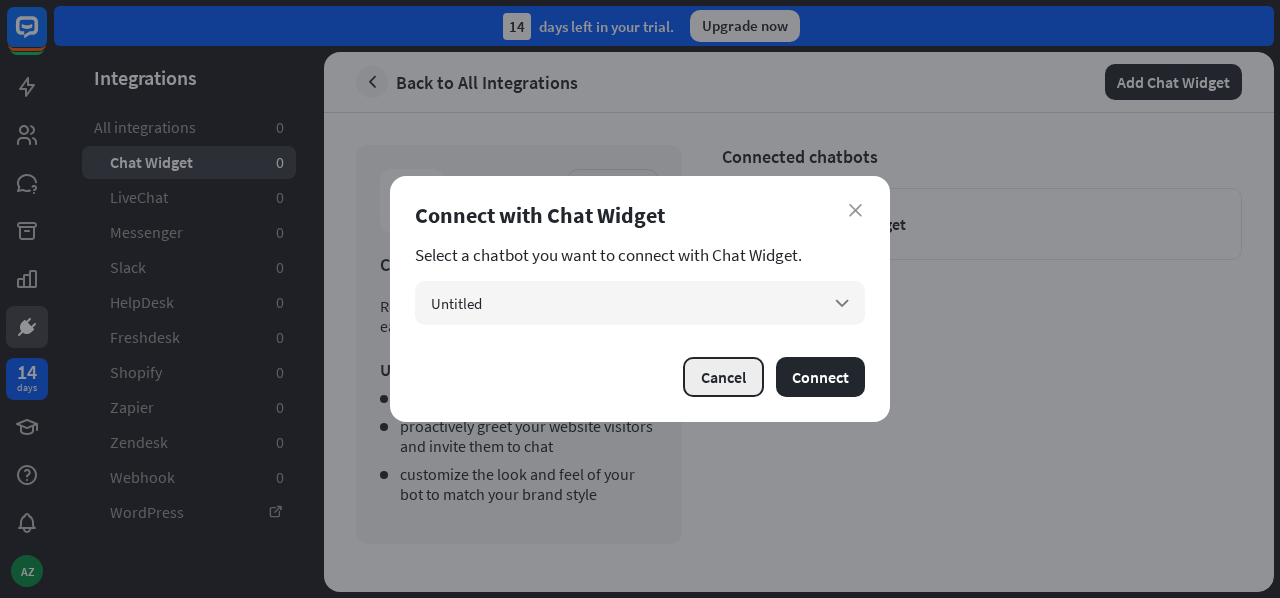 click on "Cancel" at bounding box center [723, 377] 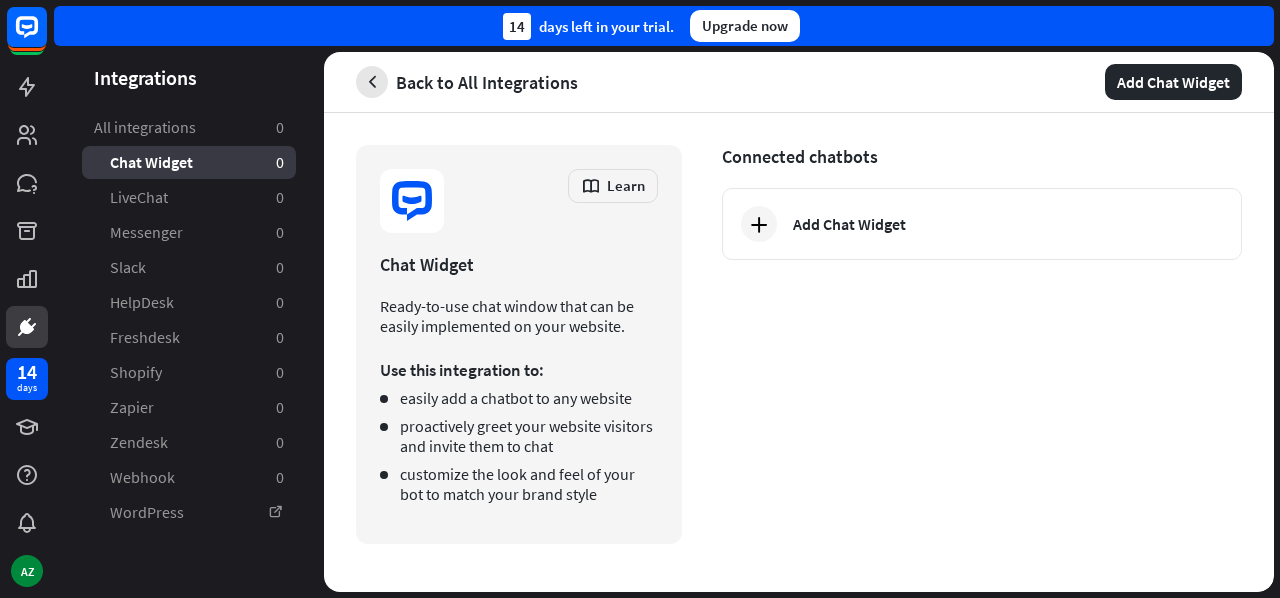 click at bounding box center (372, 82) 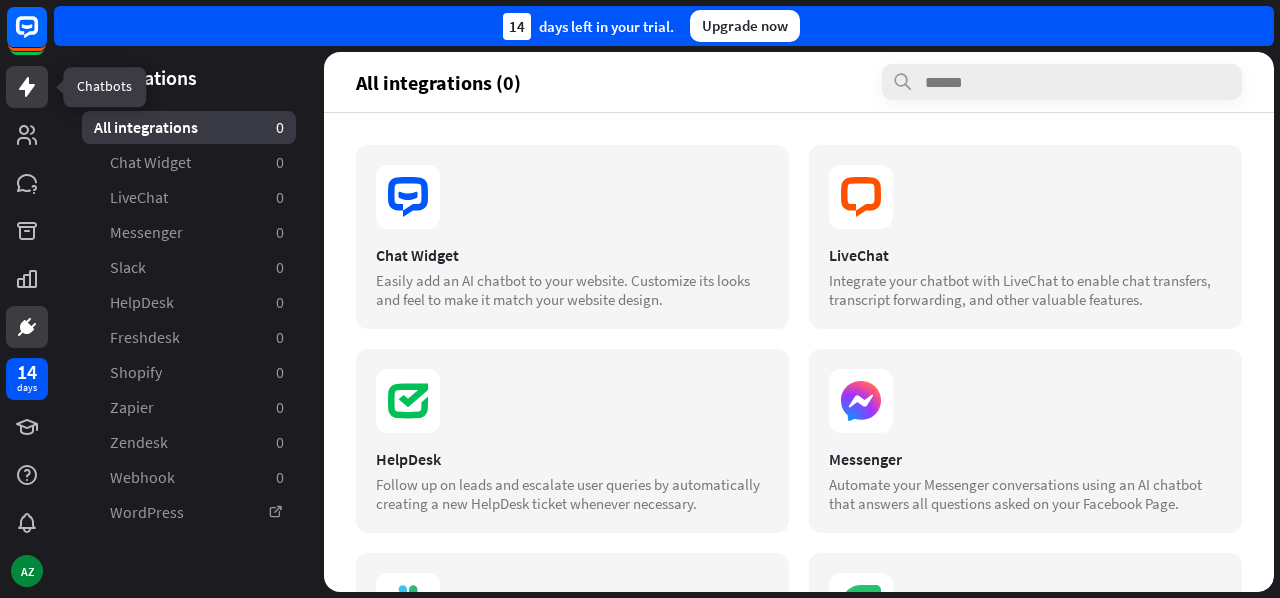 click 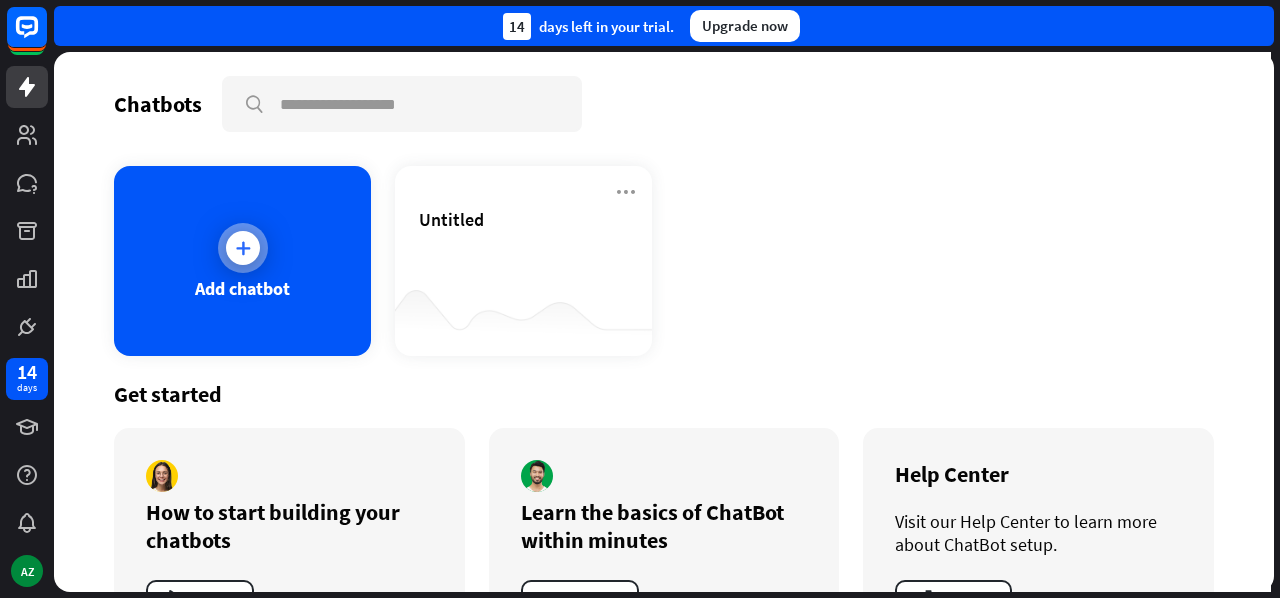 click on "Add chatbot" at bounding box center [242, 261] 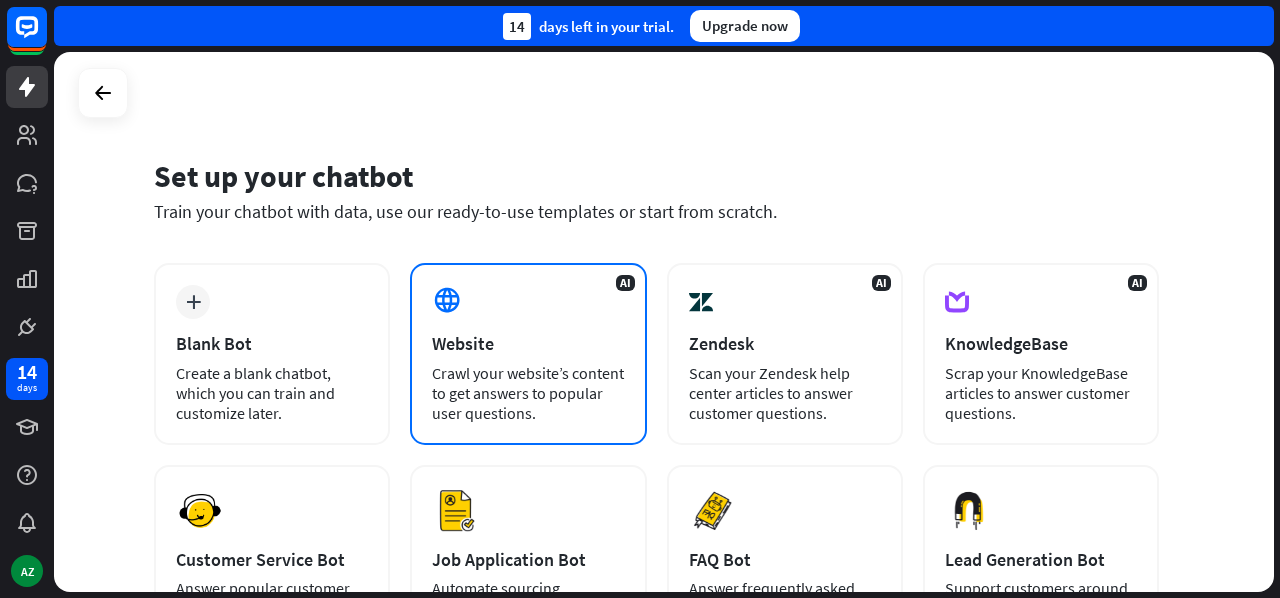 click on "Website" at bounding box center (528, 343) 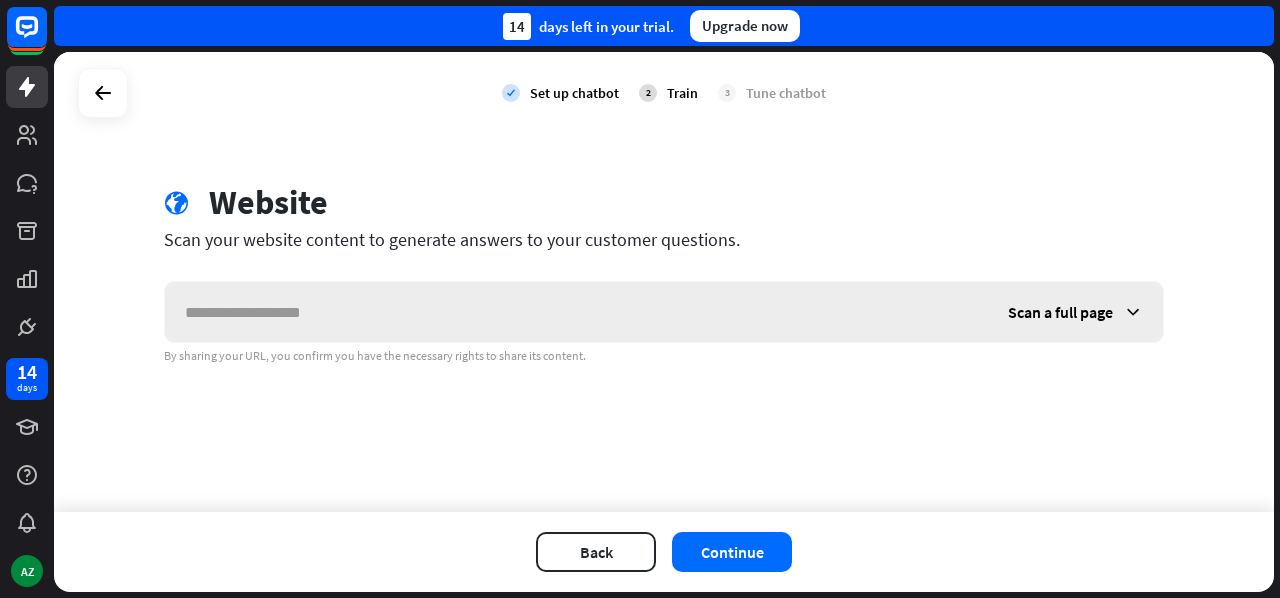 click at bounding box center (576, 312) 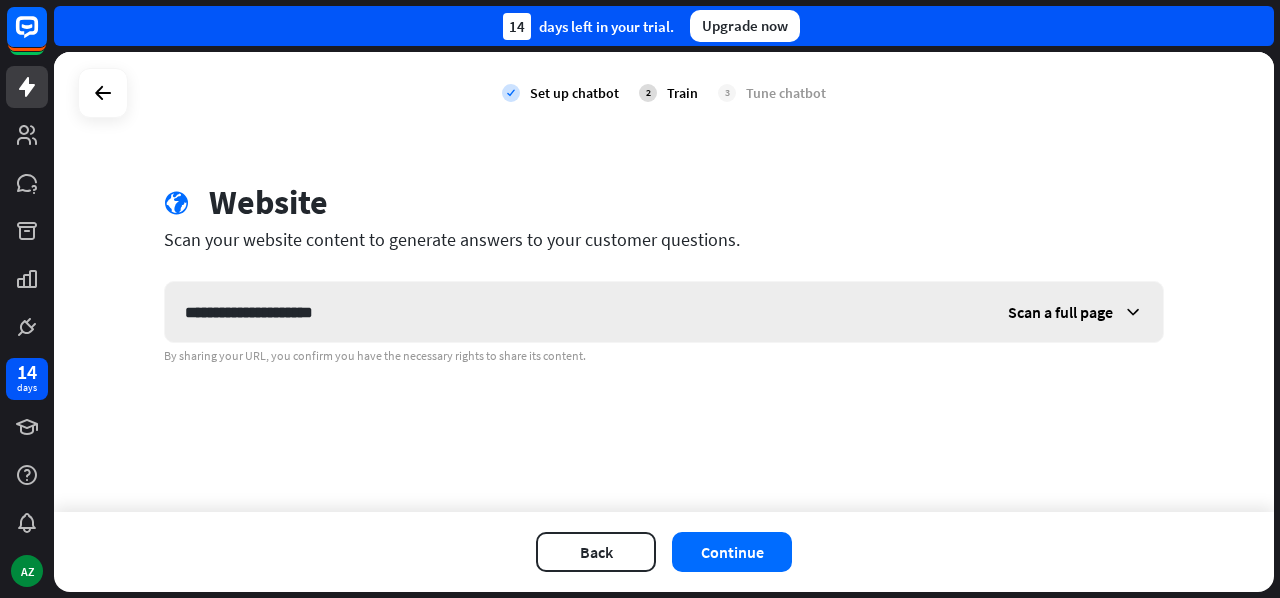 type on "**********" 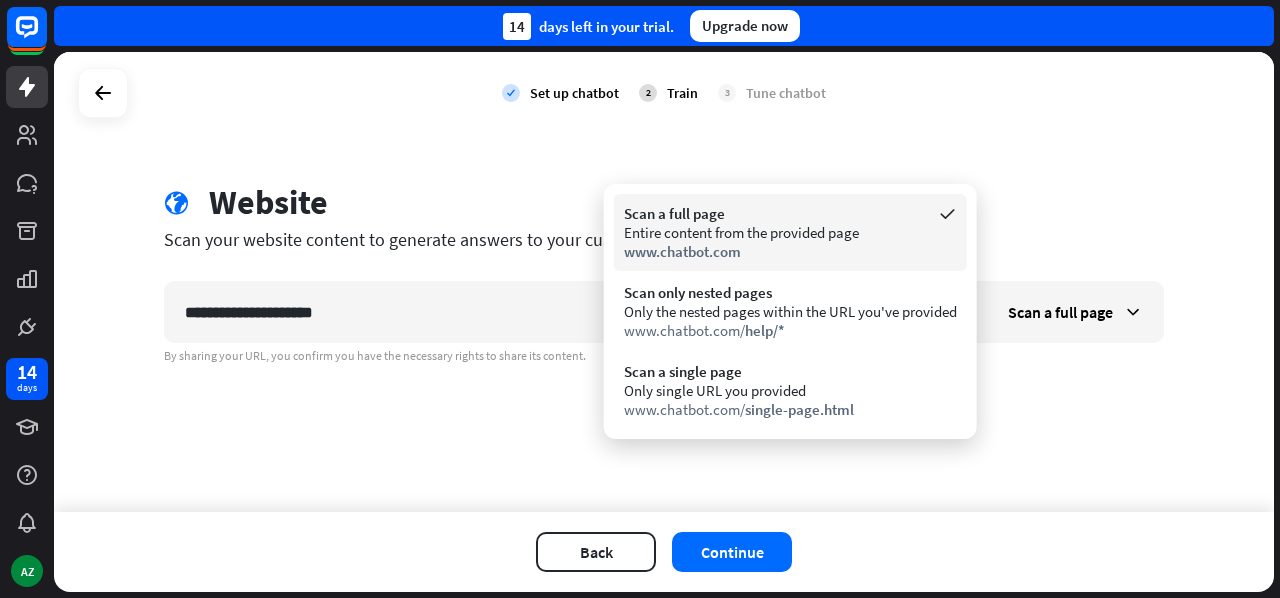 click on "Entire content from the provided page" at bounding box center (790, 232) 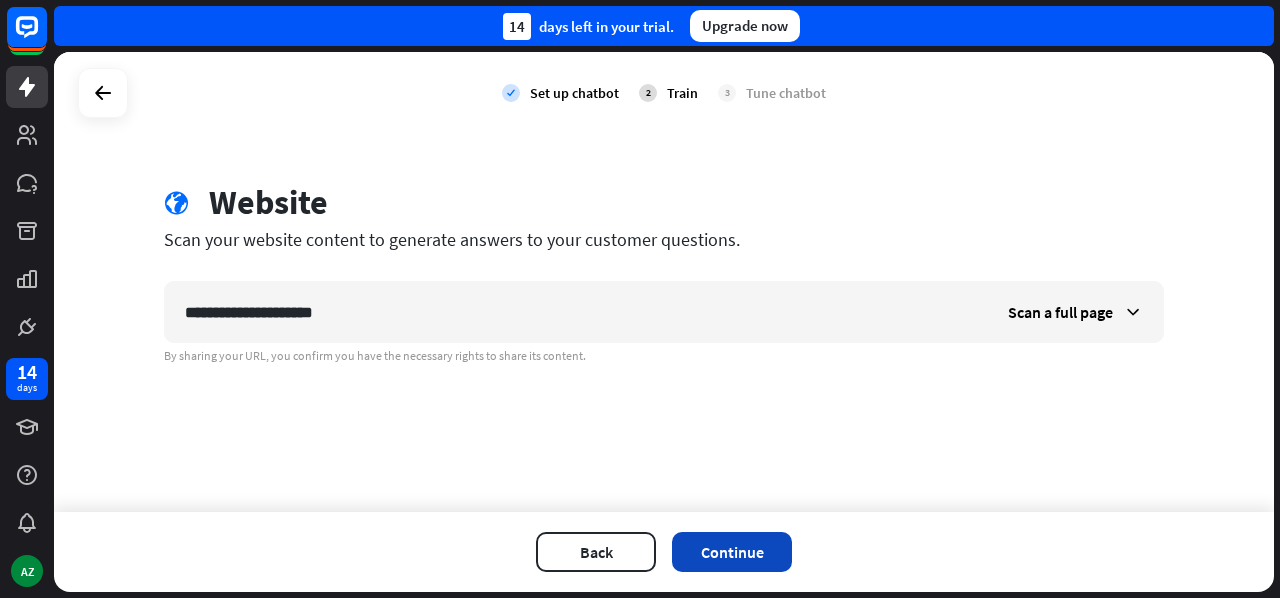 click on "Continue" at bounding box center [732, 552] 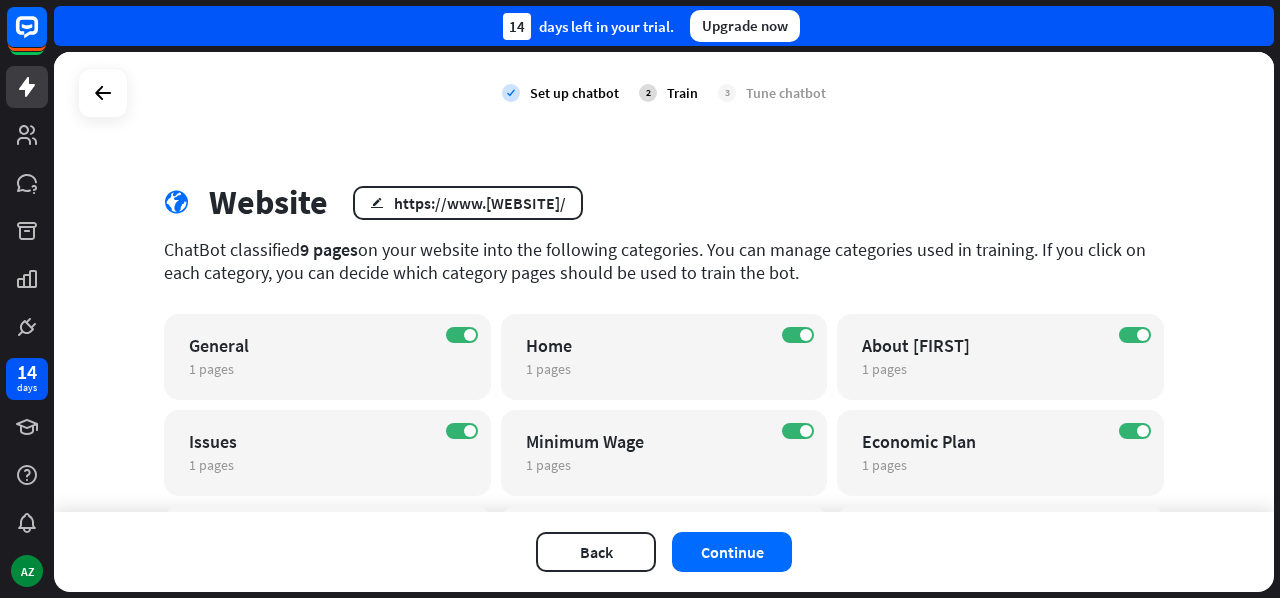 scroll, scrollTop: 144, scrollLeft: 0, axis: vertical 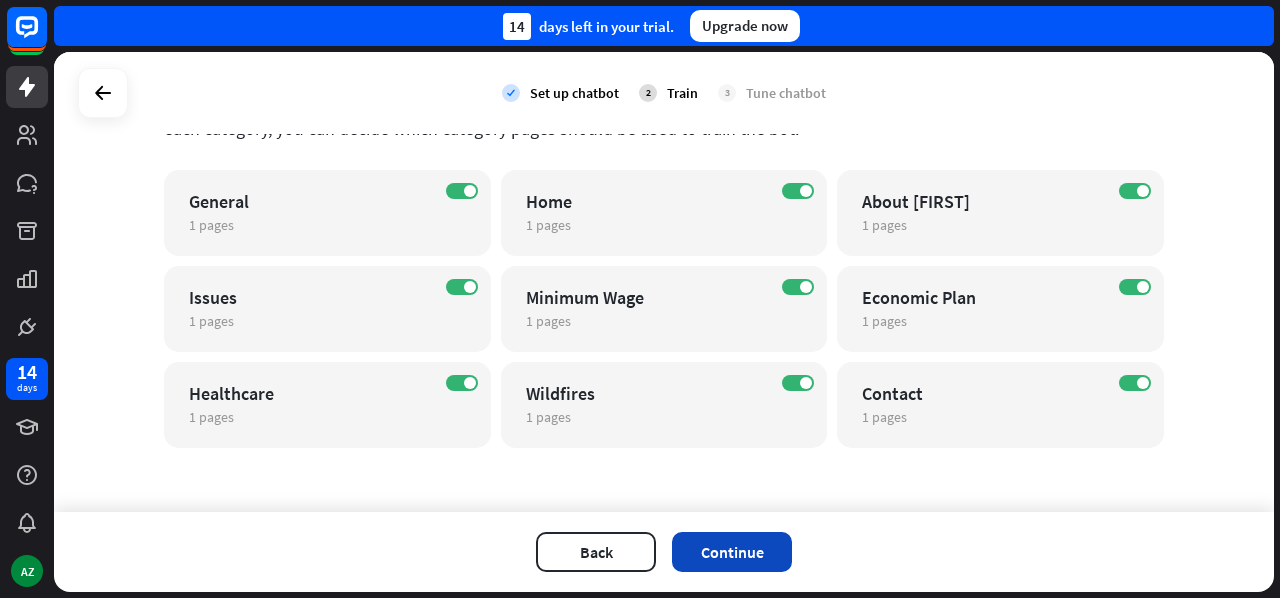 click on "Continue" at bounding box center (732, 552) 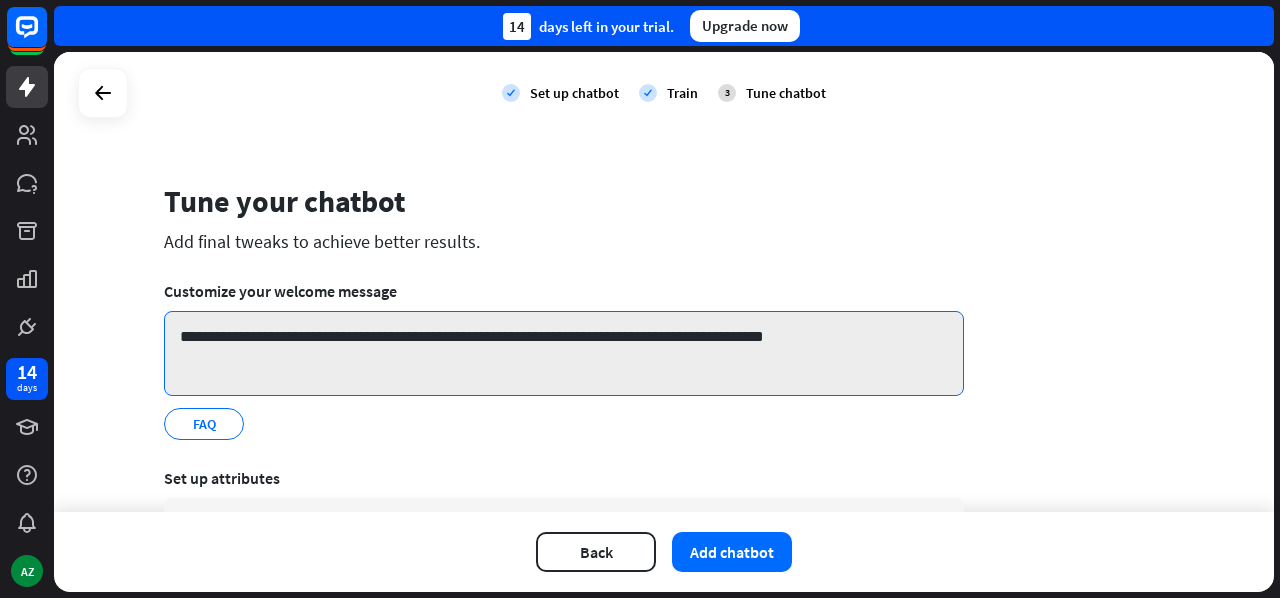 click on "**********" at bounding box center (564, 353) 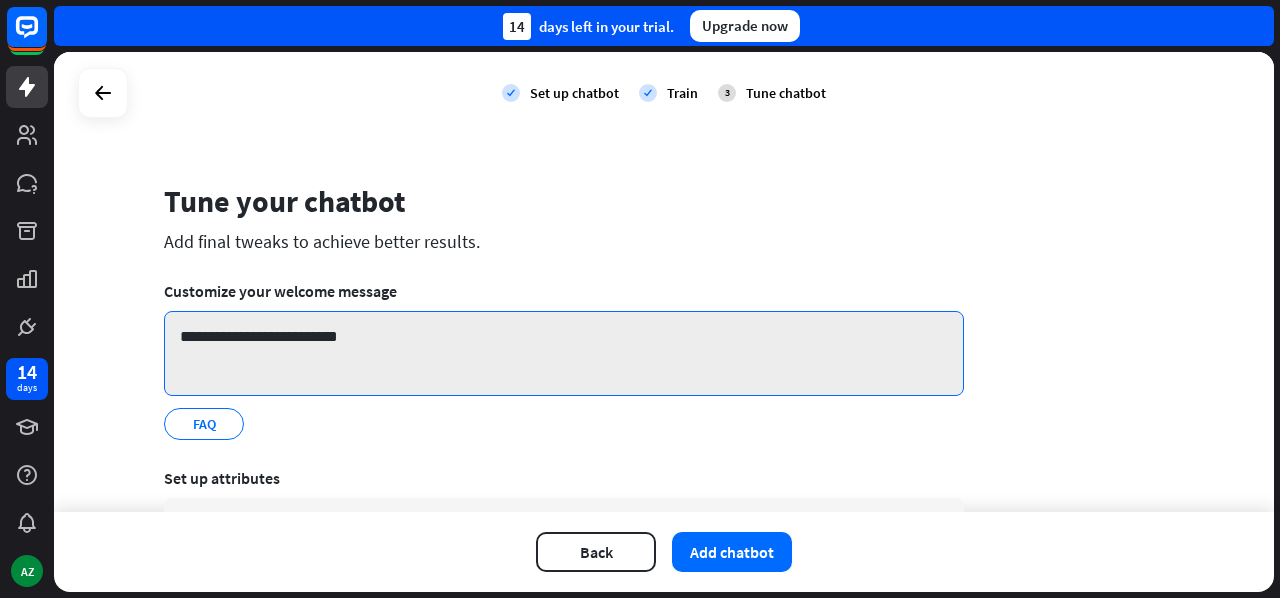 click on "**********" at bounding box center (564, 353) 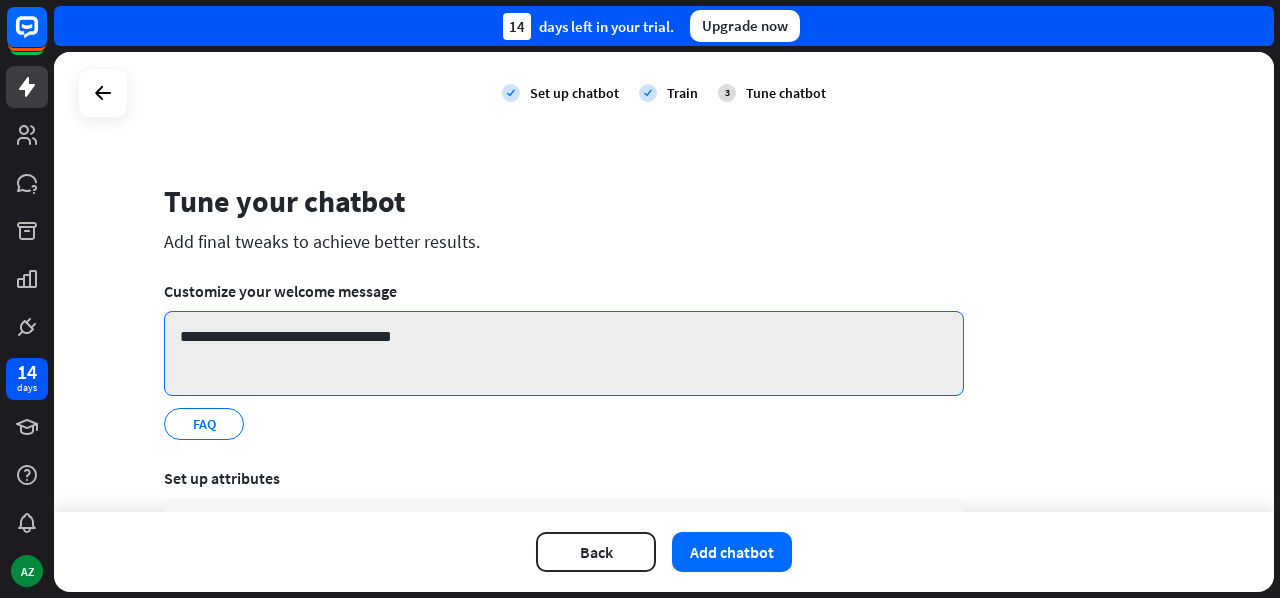 click on "**********" at bounding box center (564, 353) 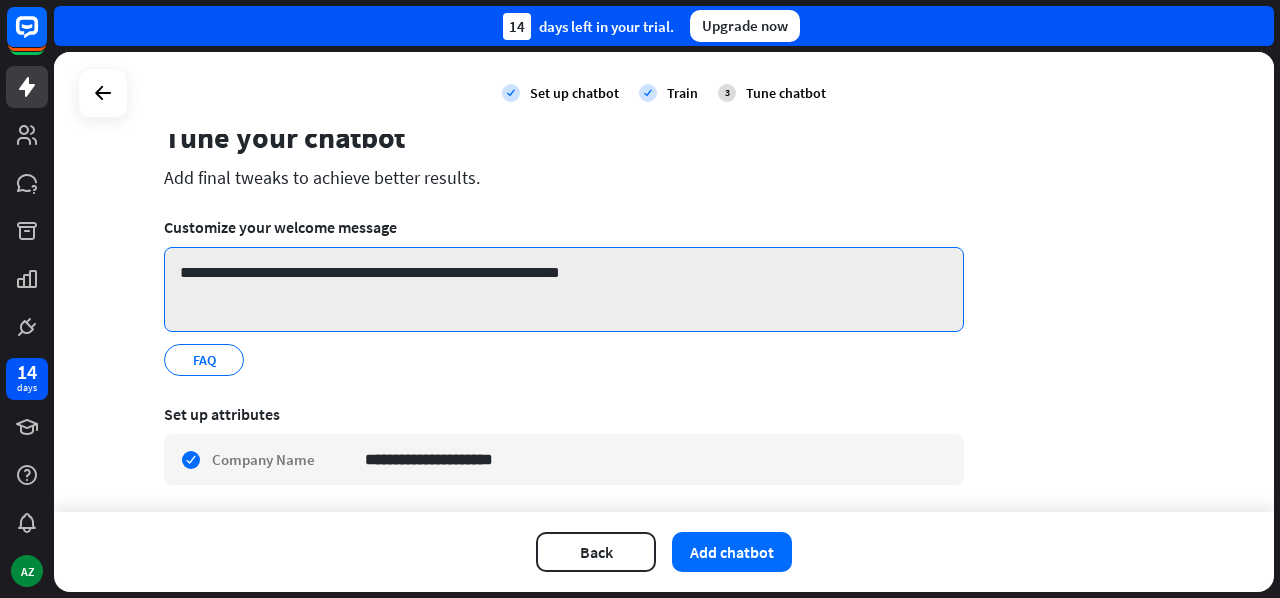 scroll, scrollTop: 126, scrollLeft: 0, axis: vertical 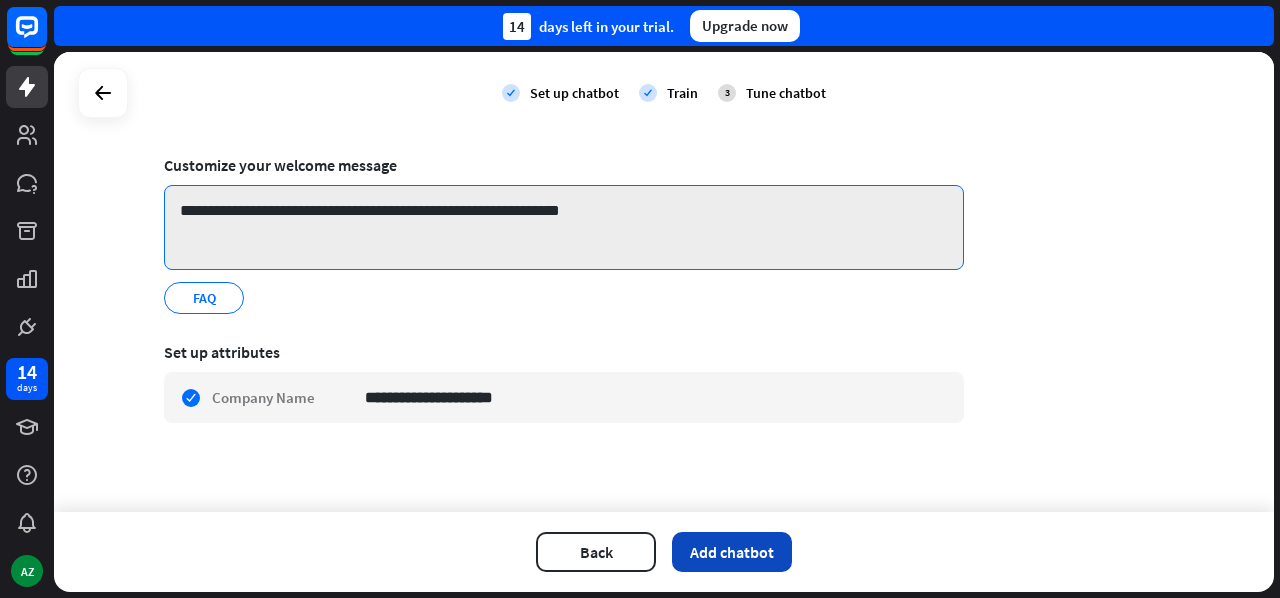type on "**********" 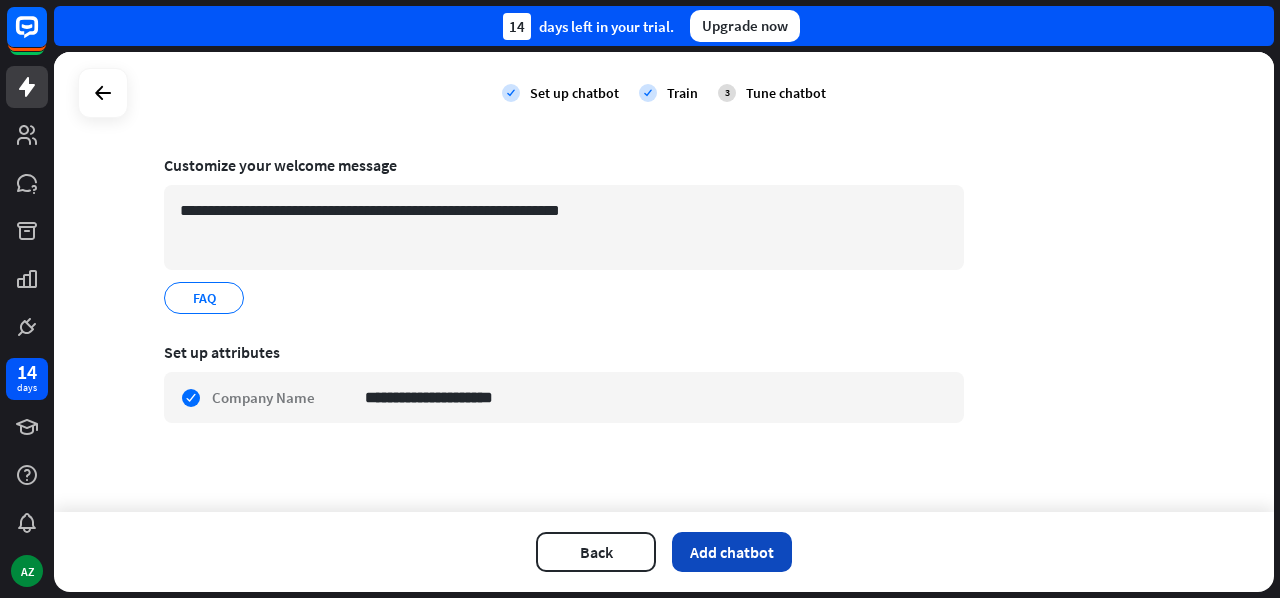 click on "Add chatbot" at bounding box center [732, 552] 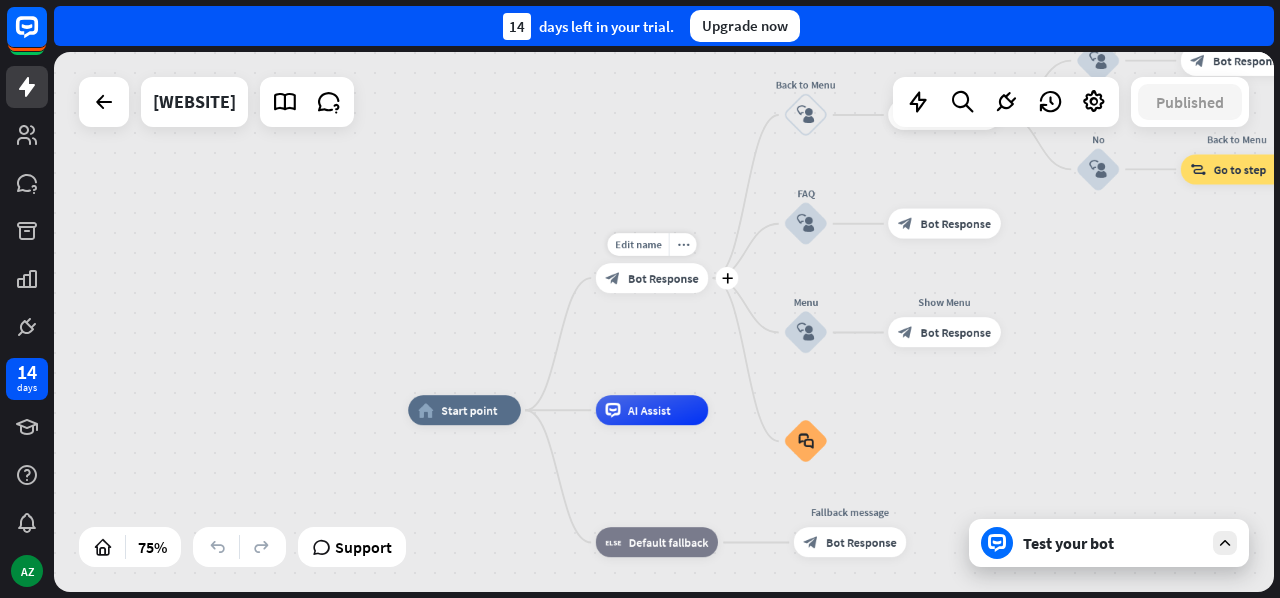 drag, startPoint x: 737, startPoint y: 259, endPoint x: 730, endPoint y: 322, distance: 63.387695 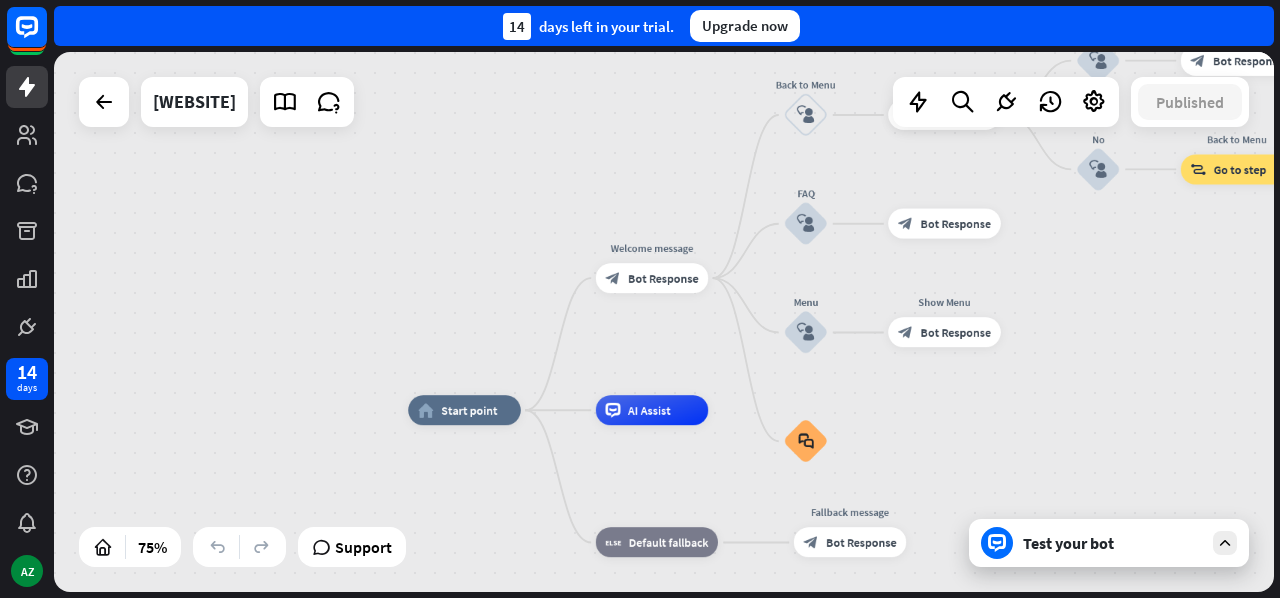 click on "Test your bot" at bounding box center (1113, 543) 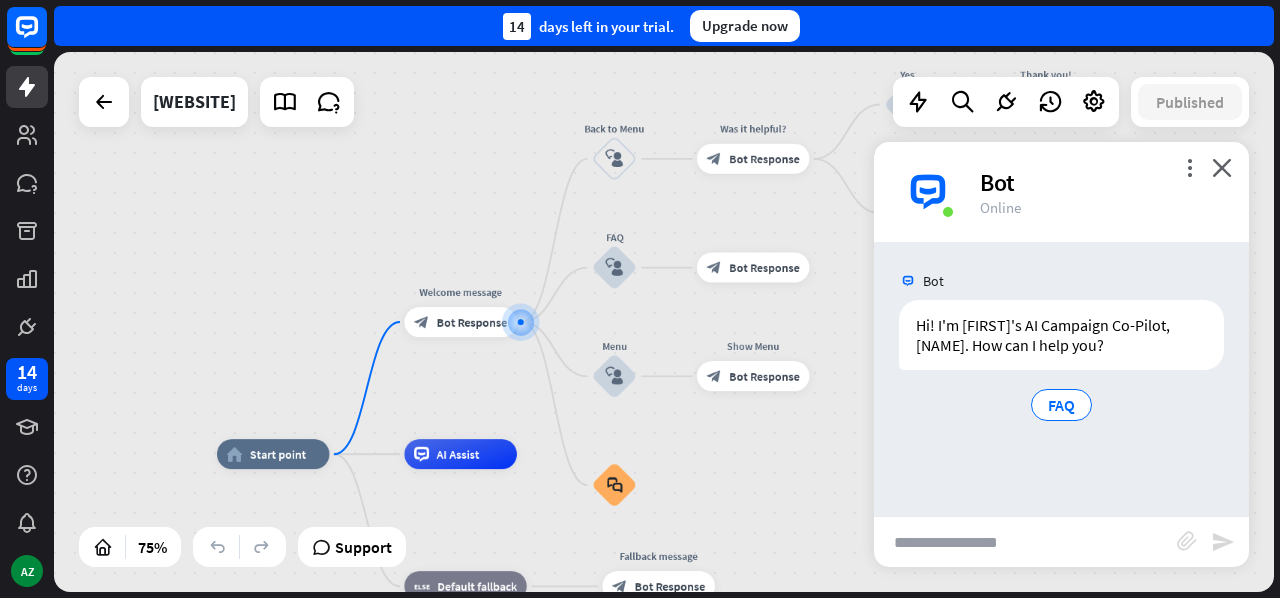 click at bounding box center (1025, 542) 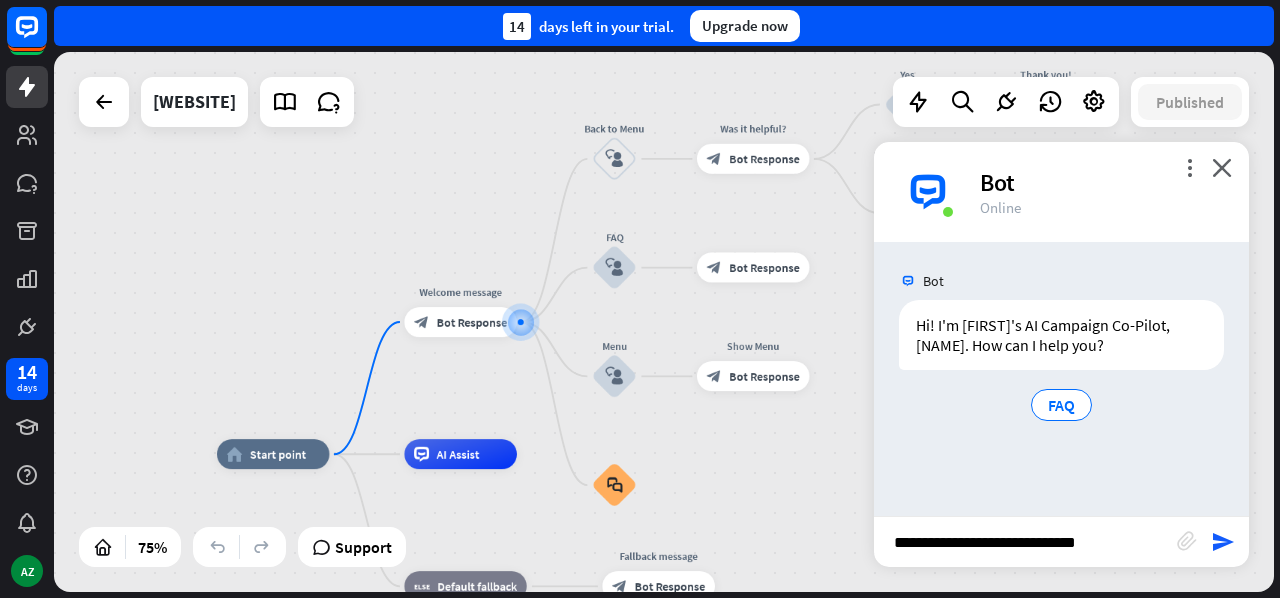 type on "**********" 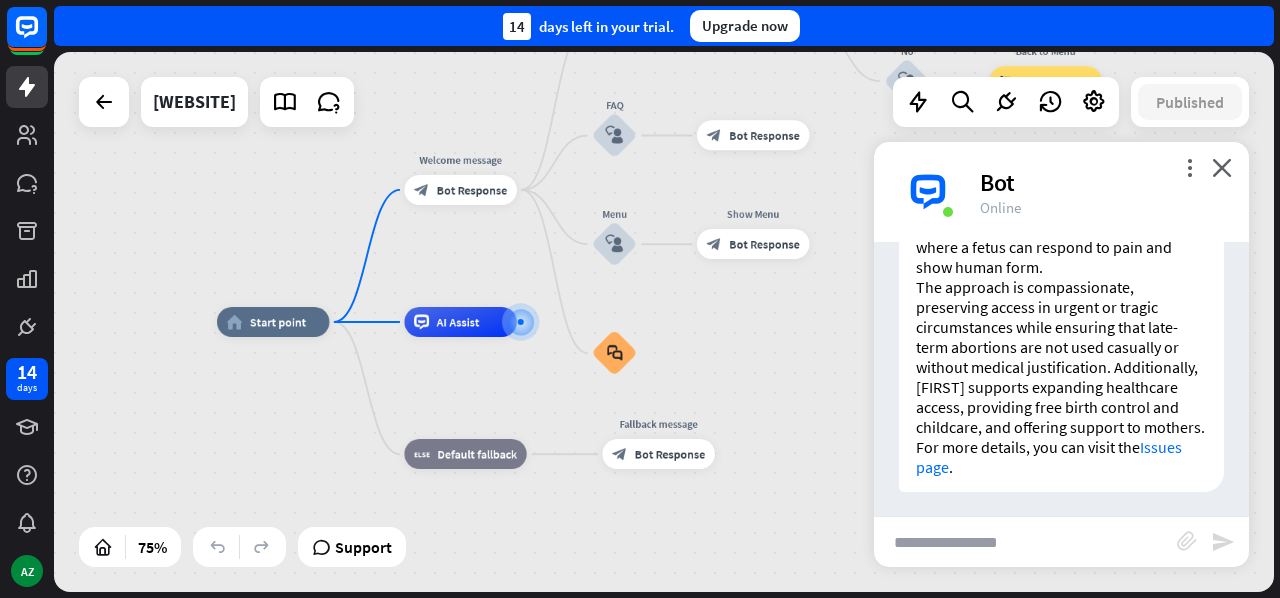 scroll, scrollTop: 499, scrollLeft: 0, axis: vertical 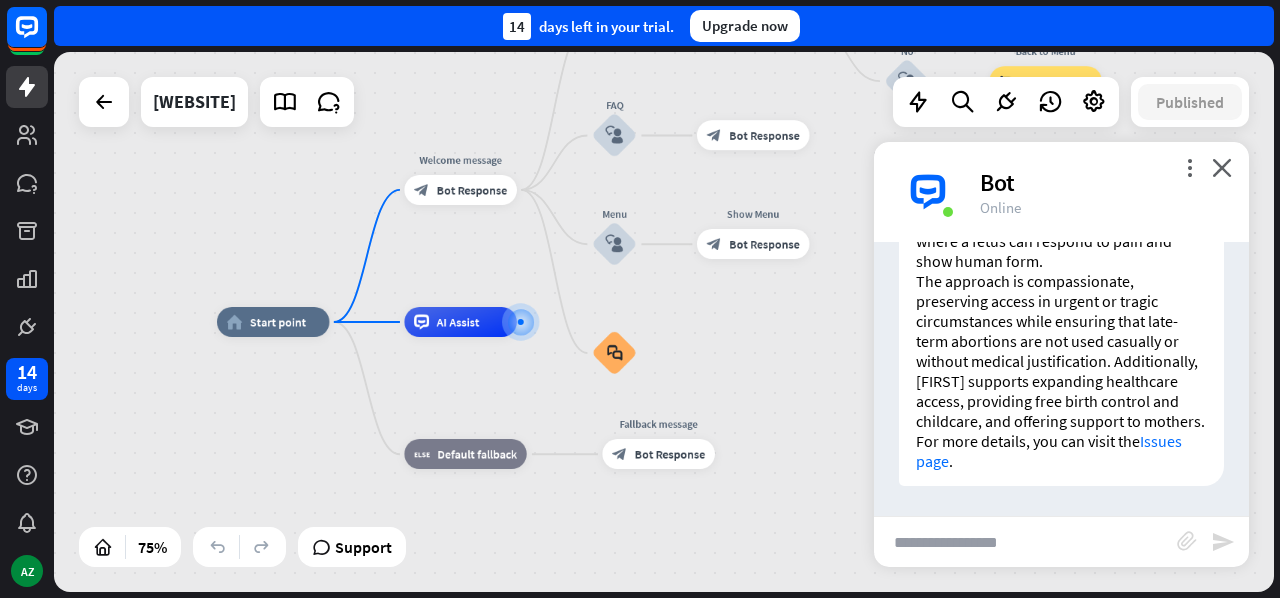 click at bounding box center [1025, 542] 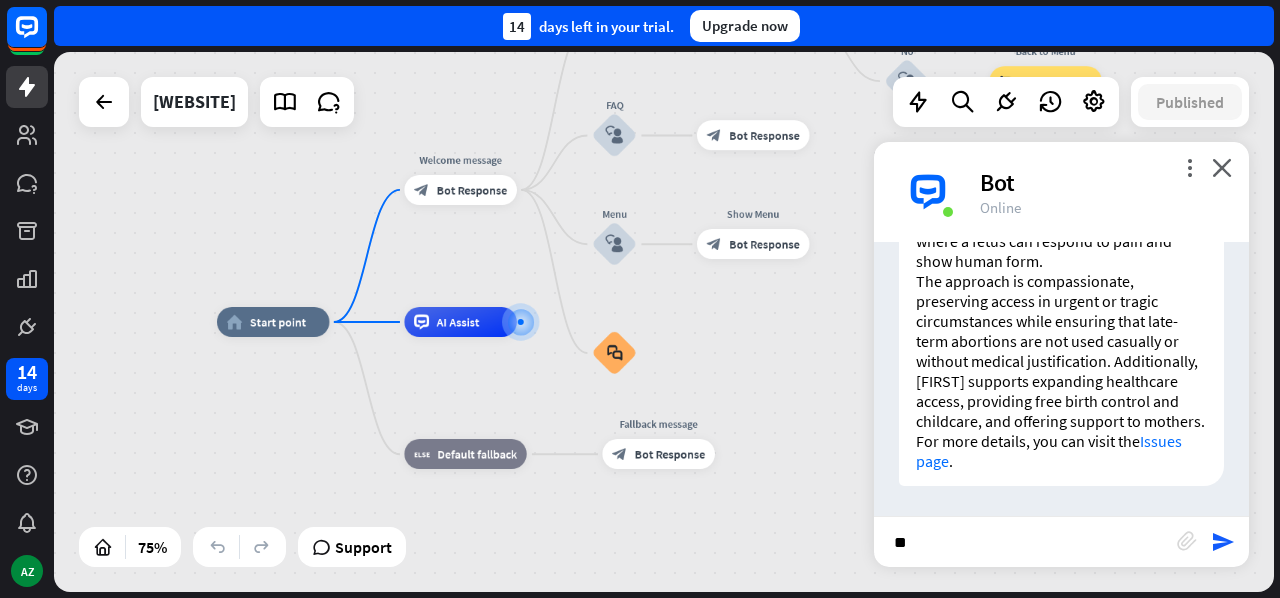 click on "**" at bounding box center (1025, 542) 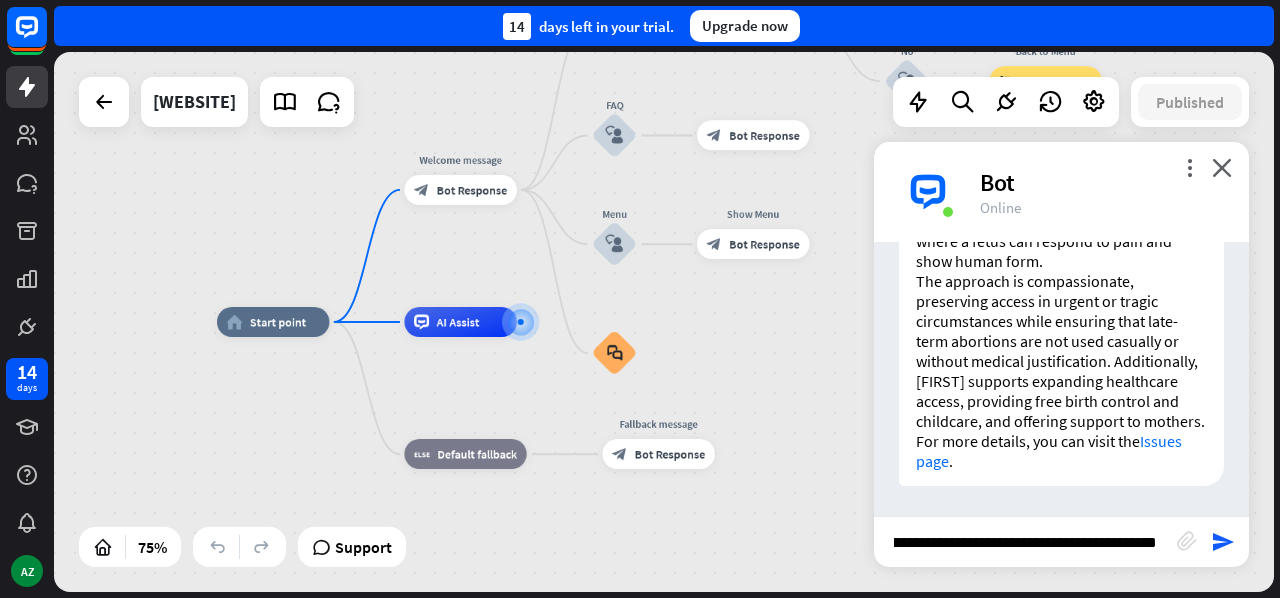 type on "**********" 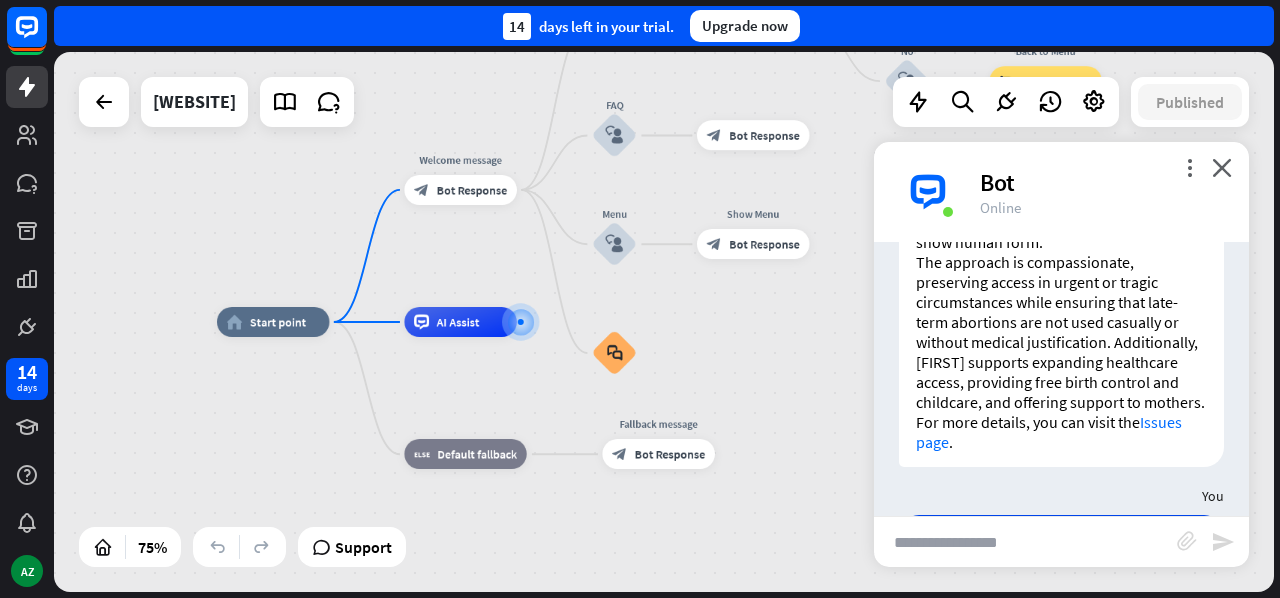 scroll, scrollTop: 0, scrollLeft: 0, axis: both 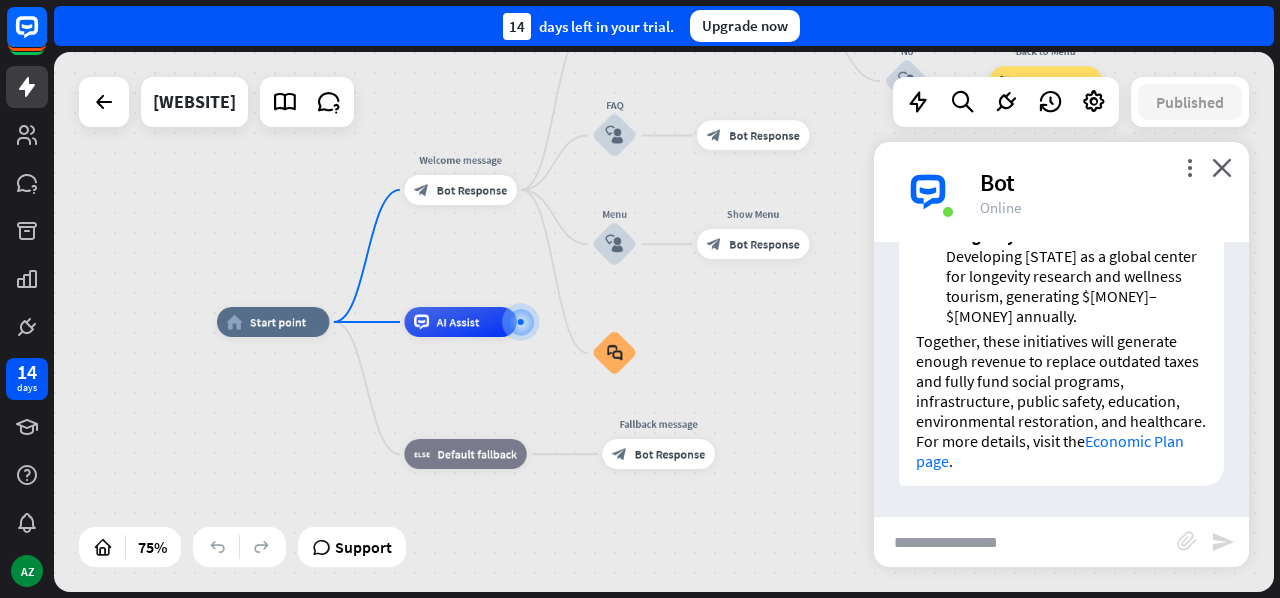 click at bounding box center [1025, 542] 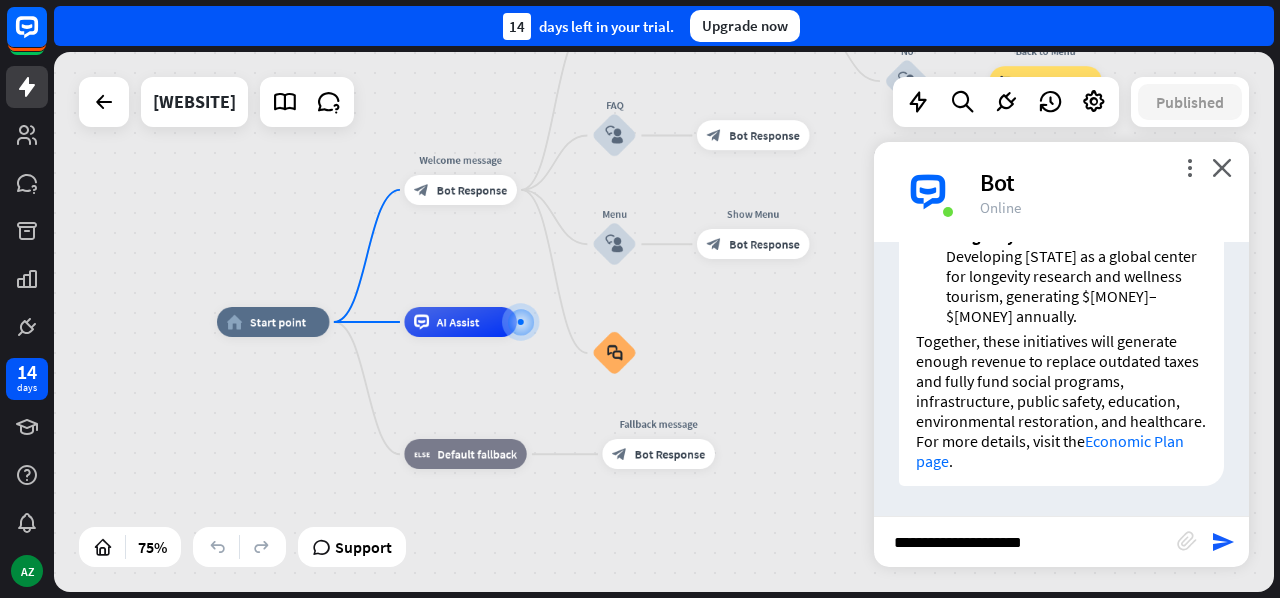 type on "**********" 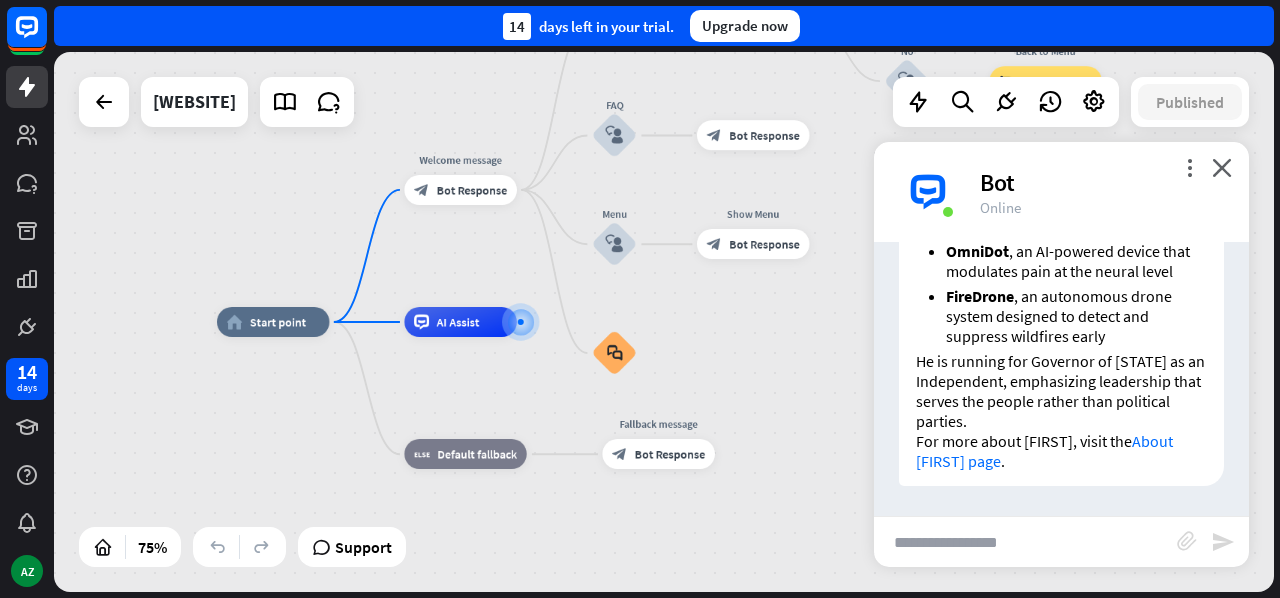 scroll, scrollTop: 2796, scrollLeft: 0, axis: vertical 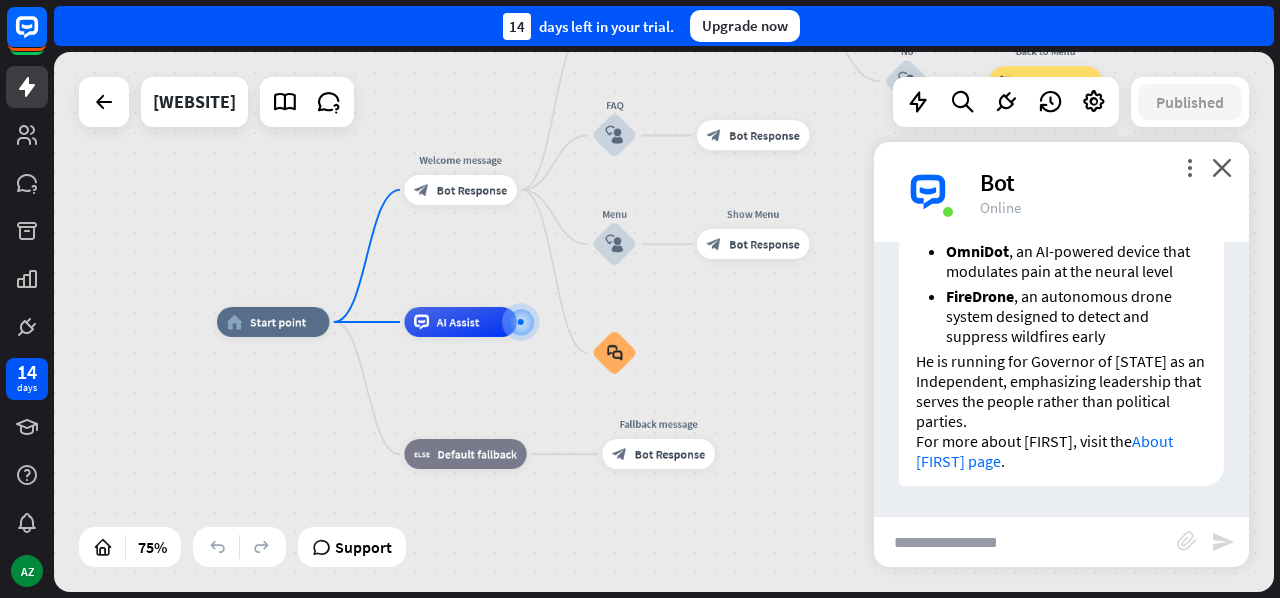 click at bounding box center (1025, 542) 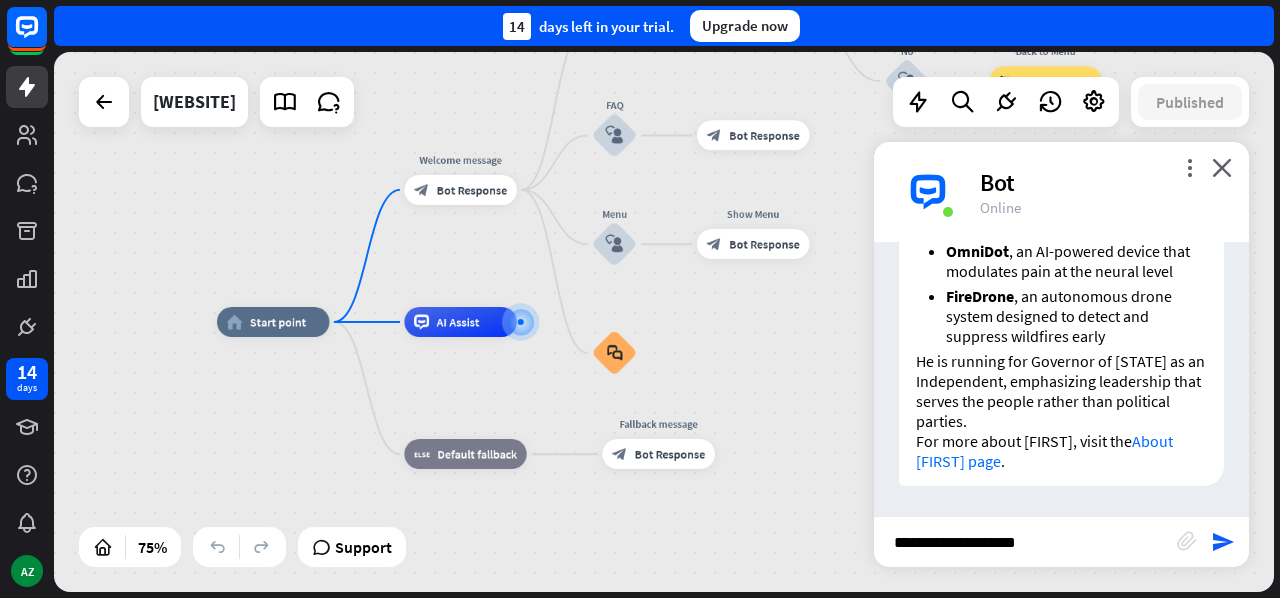 type on "**********" 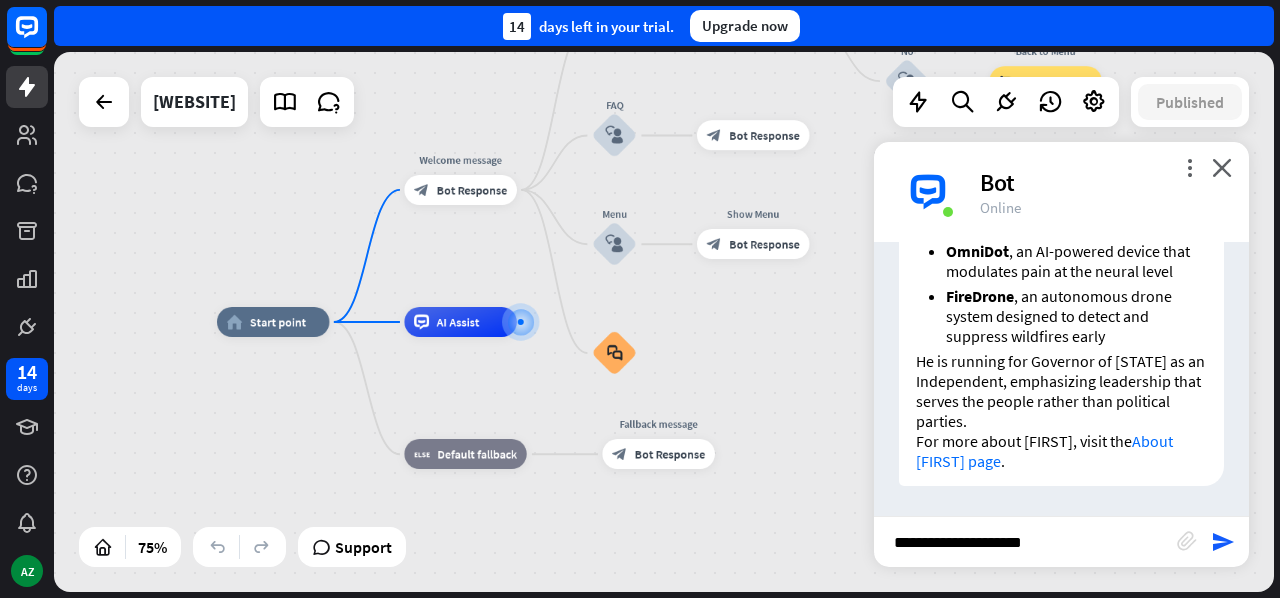 type 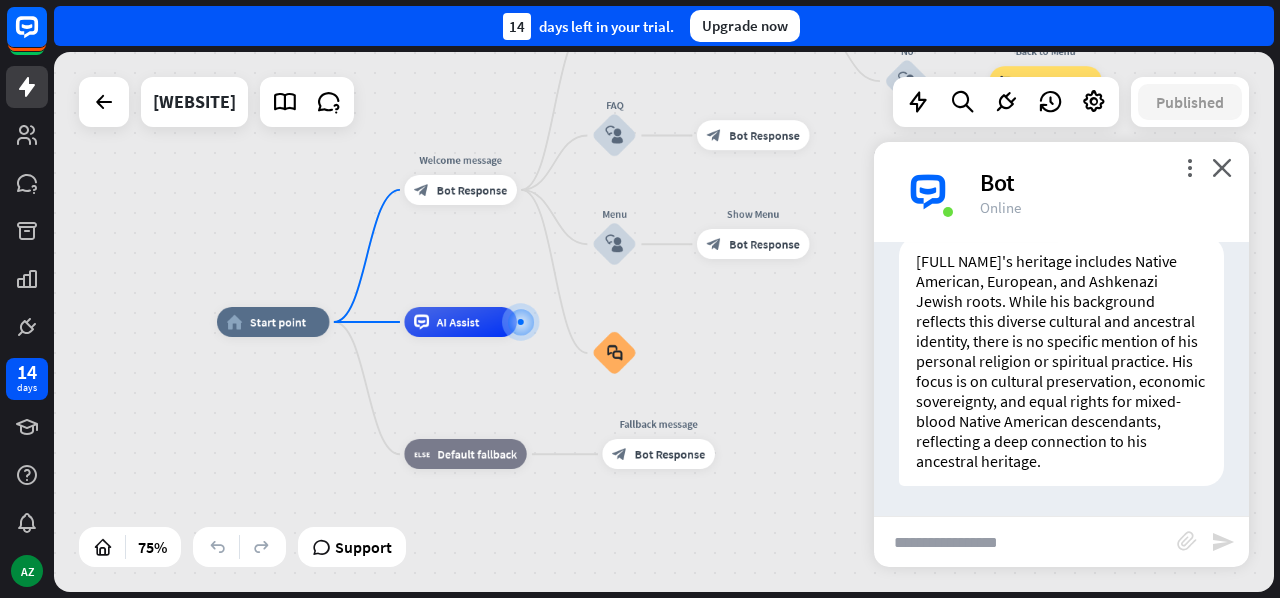 scroll, scrollTop: 3192, scrollLeft: 0, axis: vertical 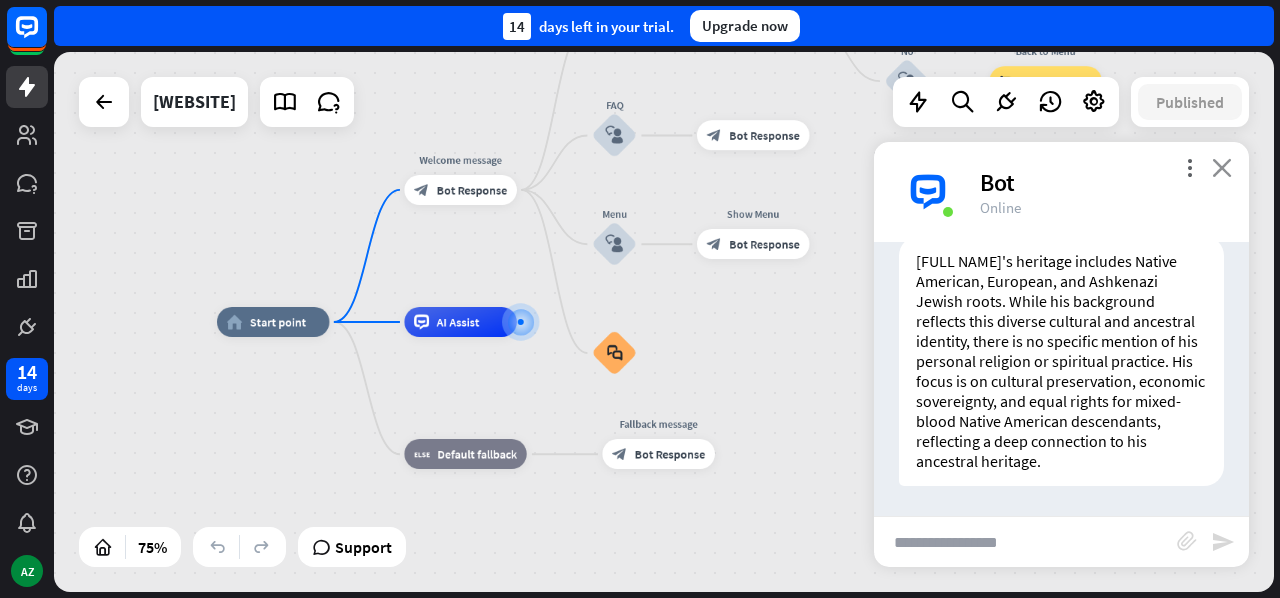 click on "close" at bounding box center [1222, 167] 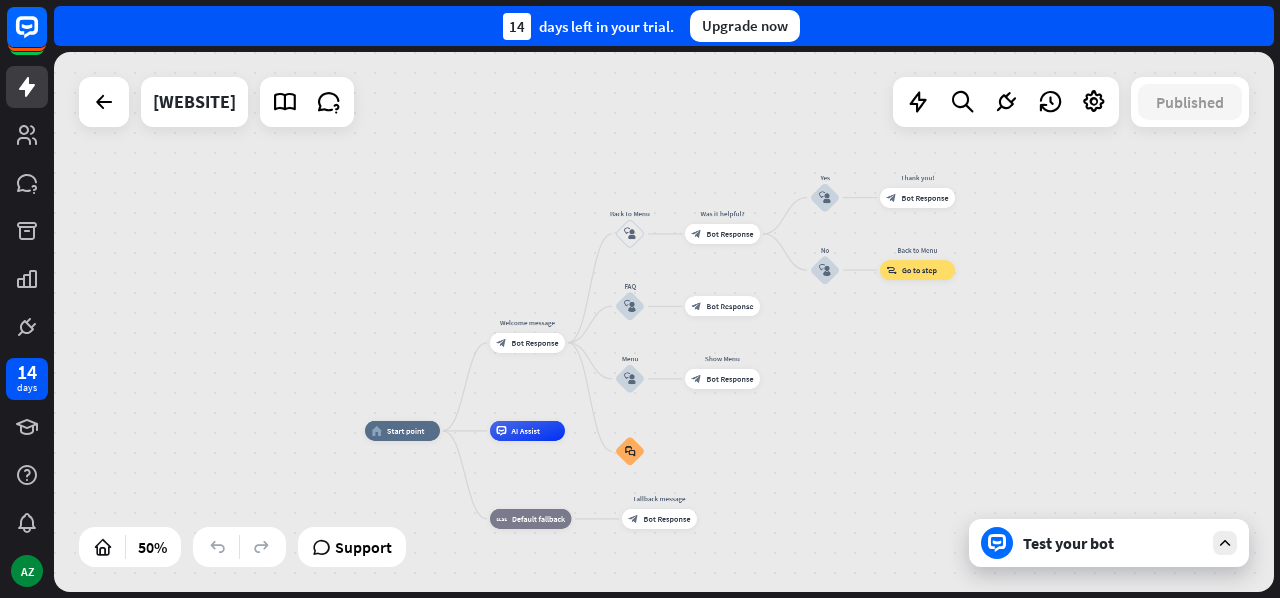 drag, startPoint x: 1127, startPoint y: 296, endPoint x: 972, endPoint y: 406, distance: 190.06578 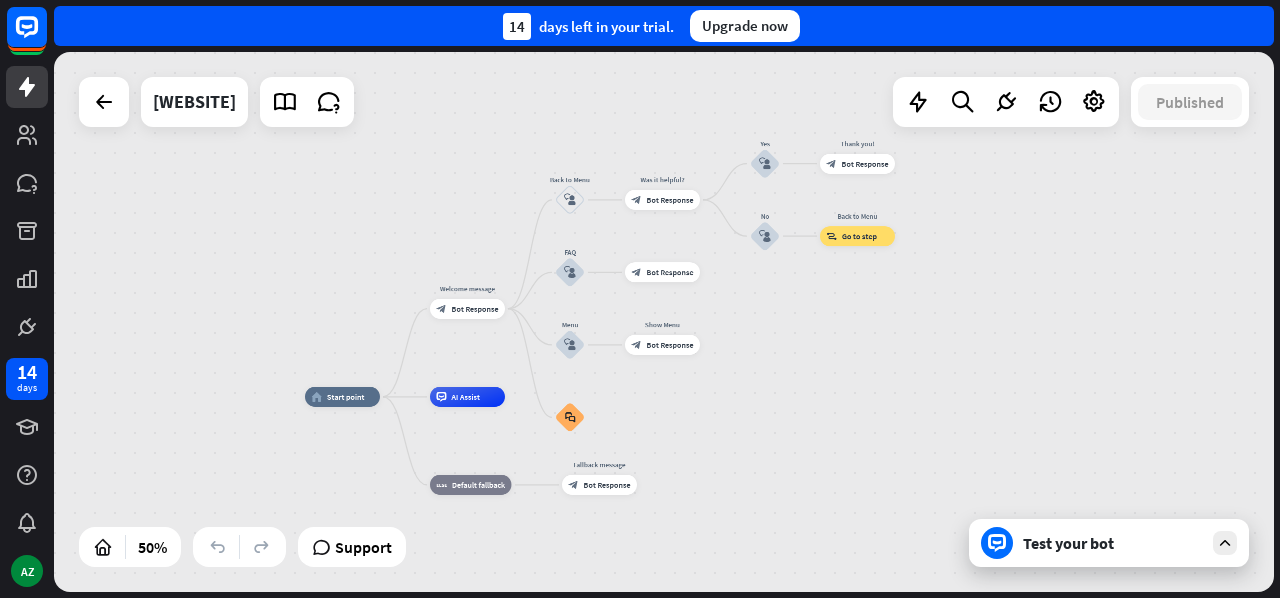 drag, startPoint x: 955, startPoint y: 446, endPoint x: 895, endPoint y: 412, distance: 68.96376 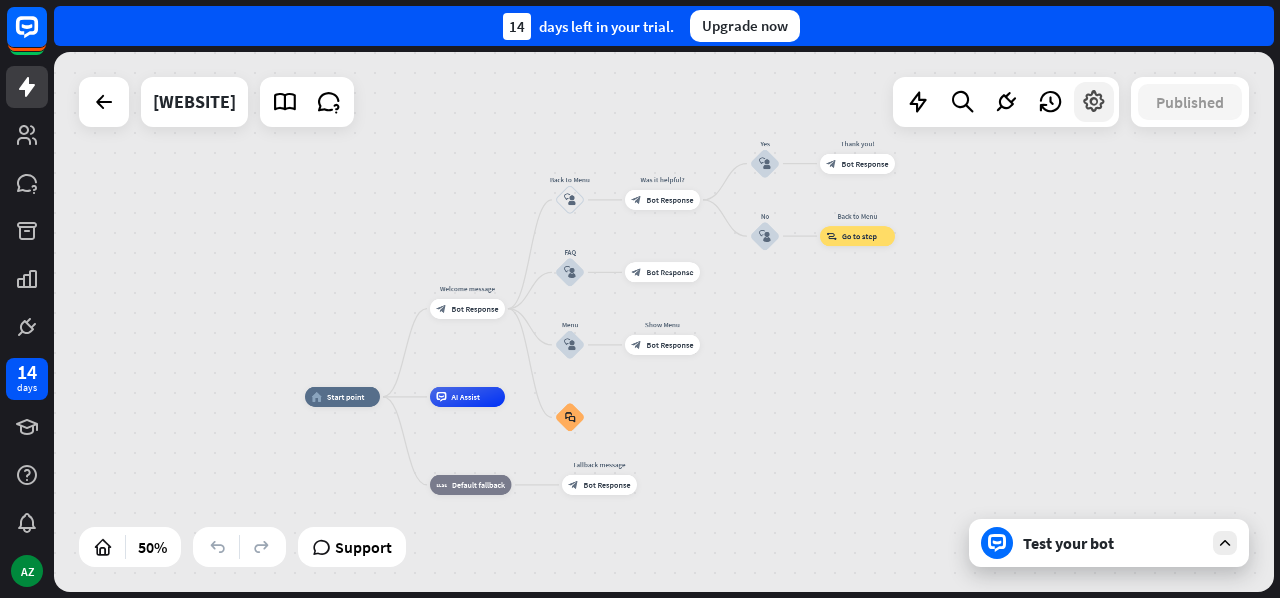 click at bounding box center [1094, 102] 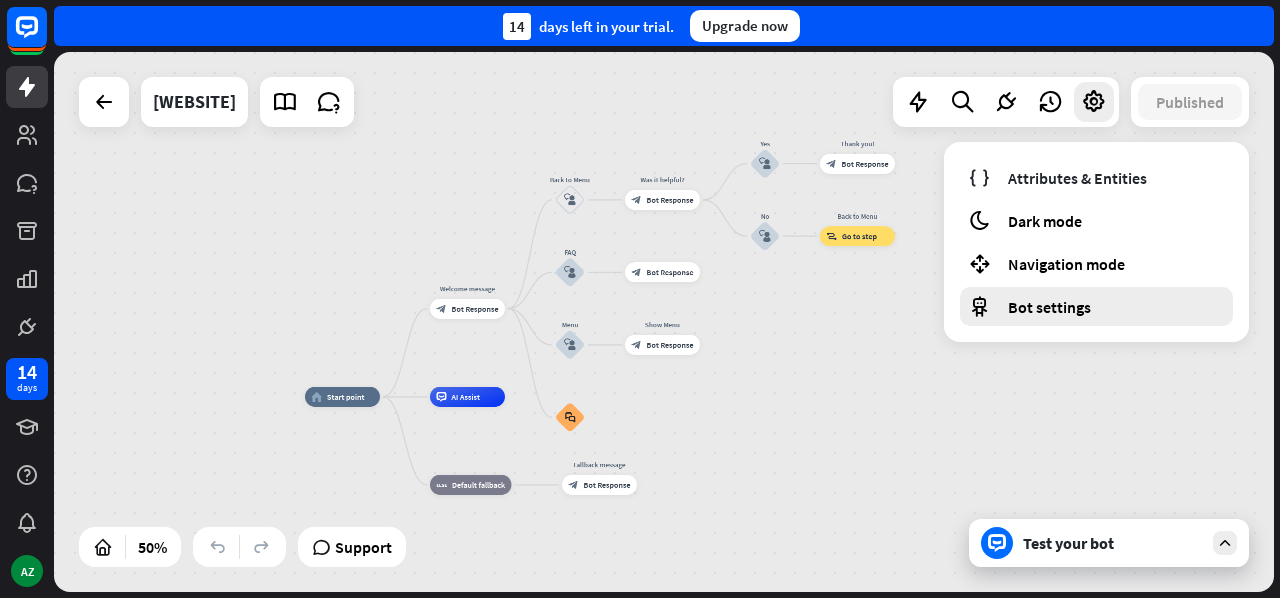 click on "Bot settings" at bounding box center [1049, 307] 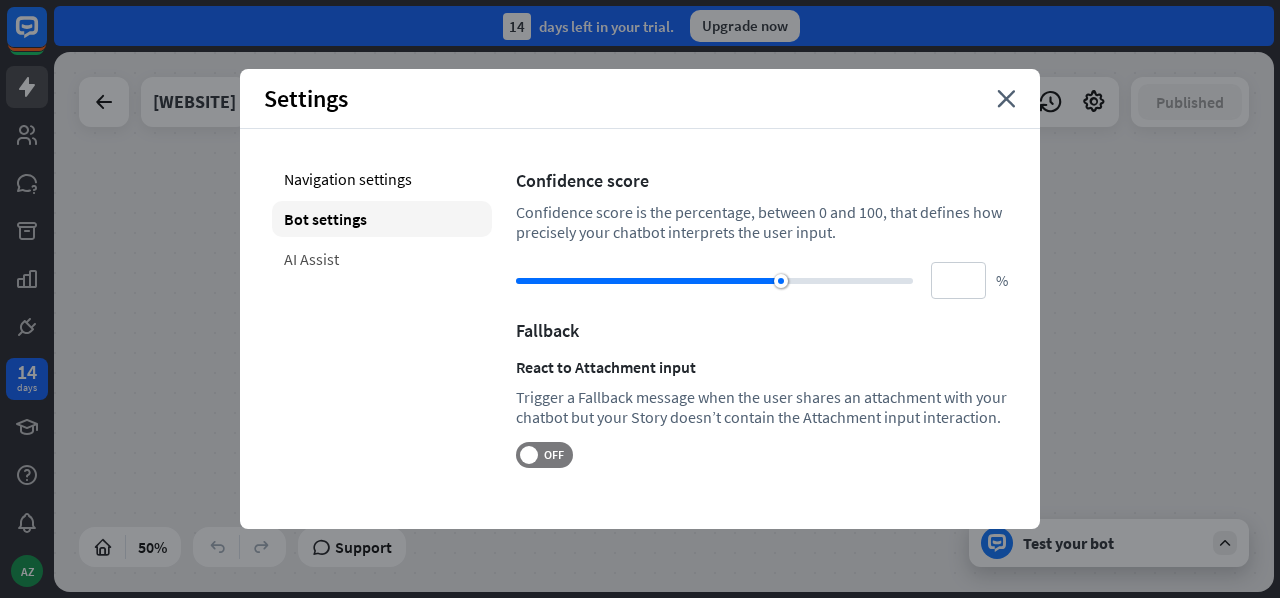 click on "AI Assist" at bounding box center (382, 259) 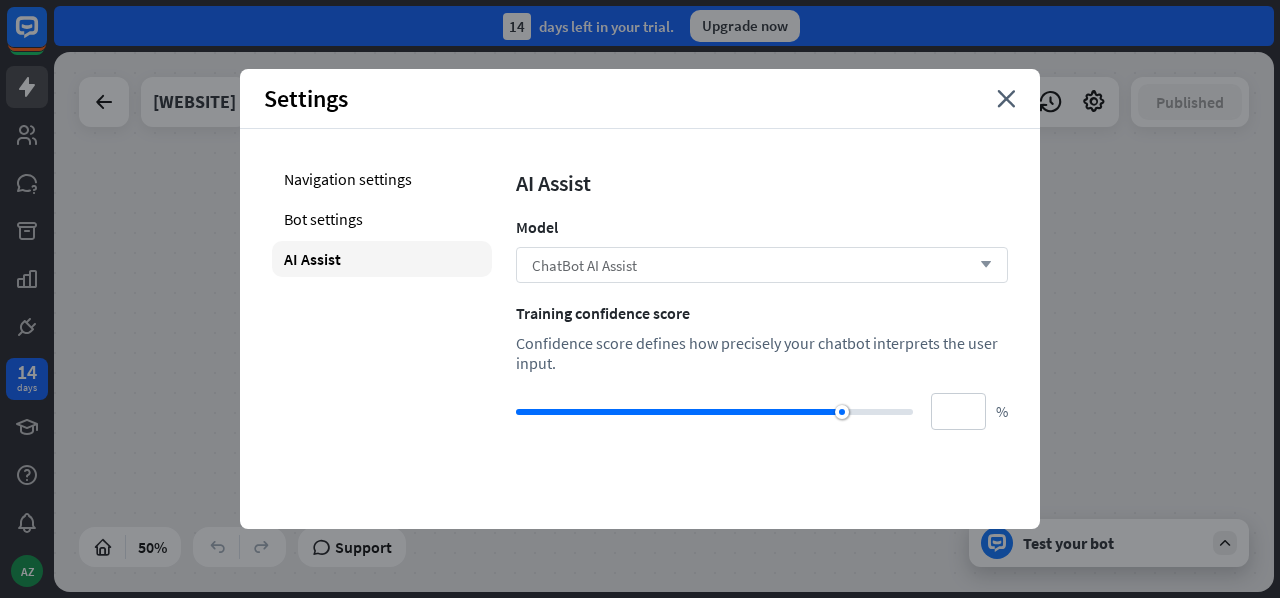 click on "ChatBot AI Assist
arrow_down" at bounding box center [762, 265] 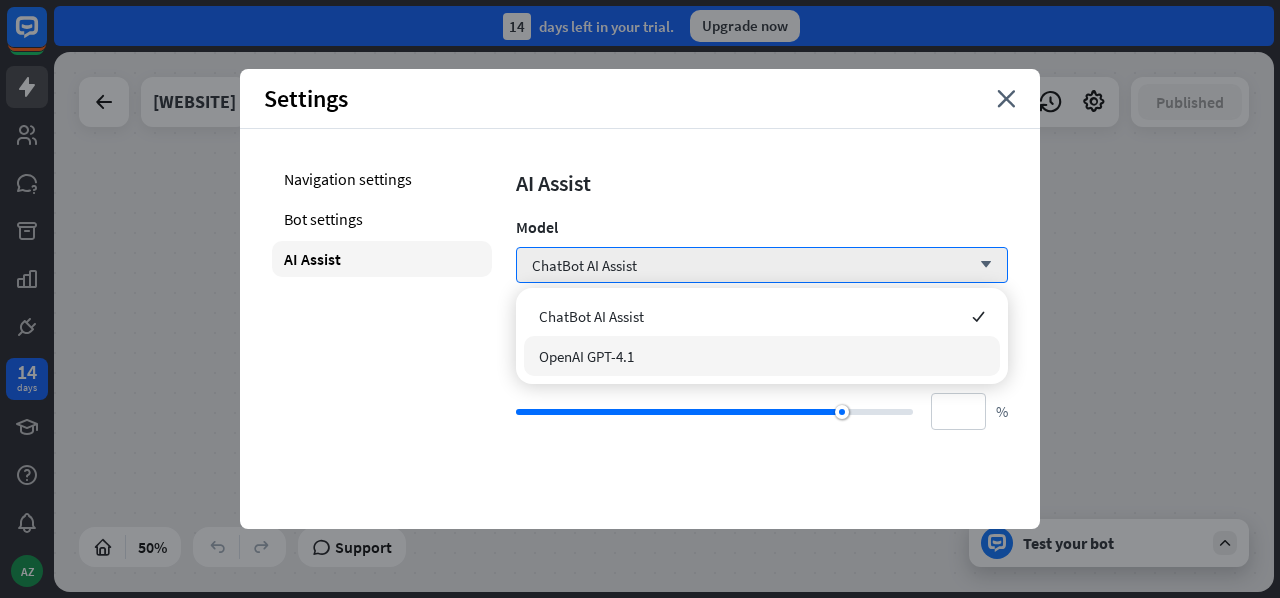 click on "OpenAI GPT-4.1" at bounding box center [762, 356] 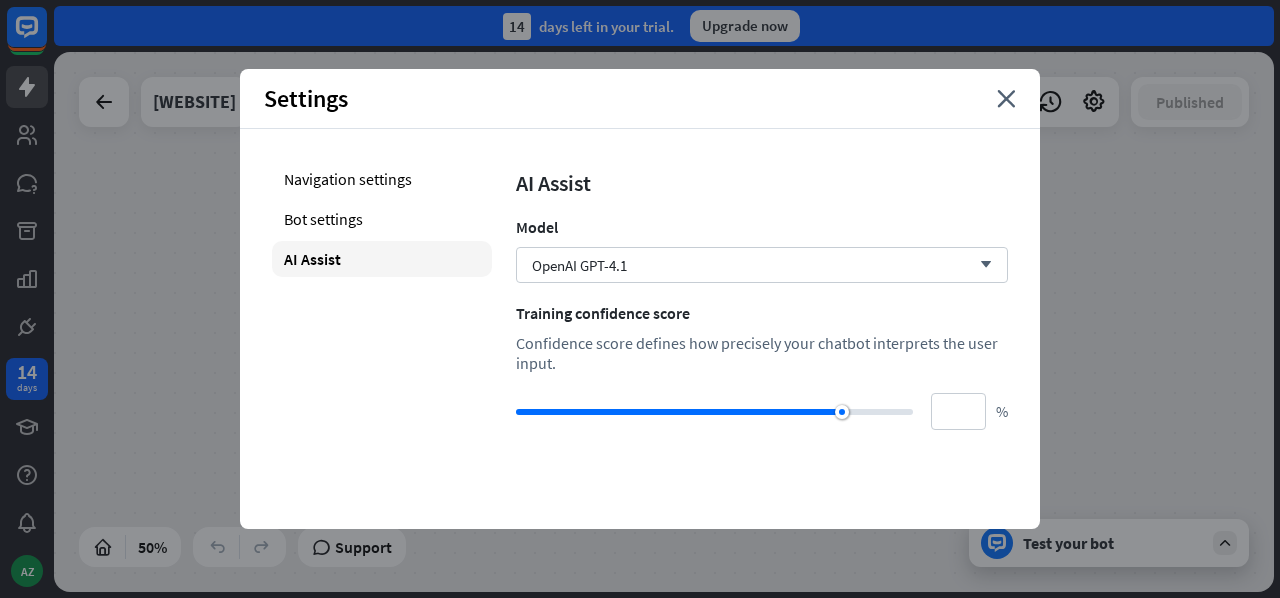 drag, startPoint x: 849, startPoint y: 408, endPoint x: 921, endPoint y: 424, distance: 73.756355 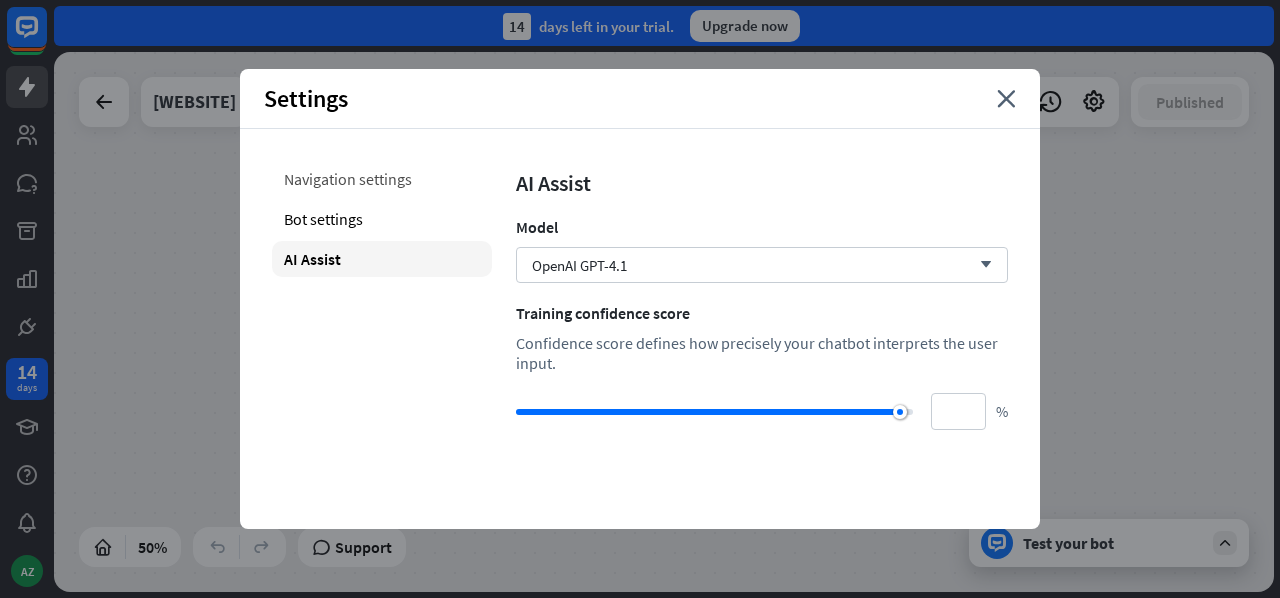 click on "Navigation settings" at bounding box center [382, 179] 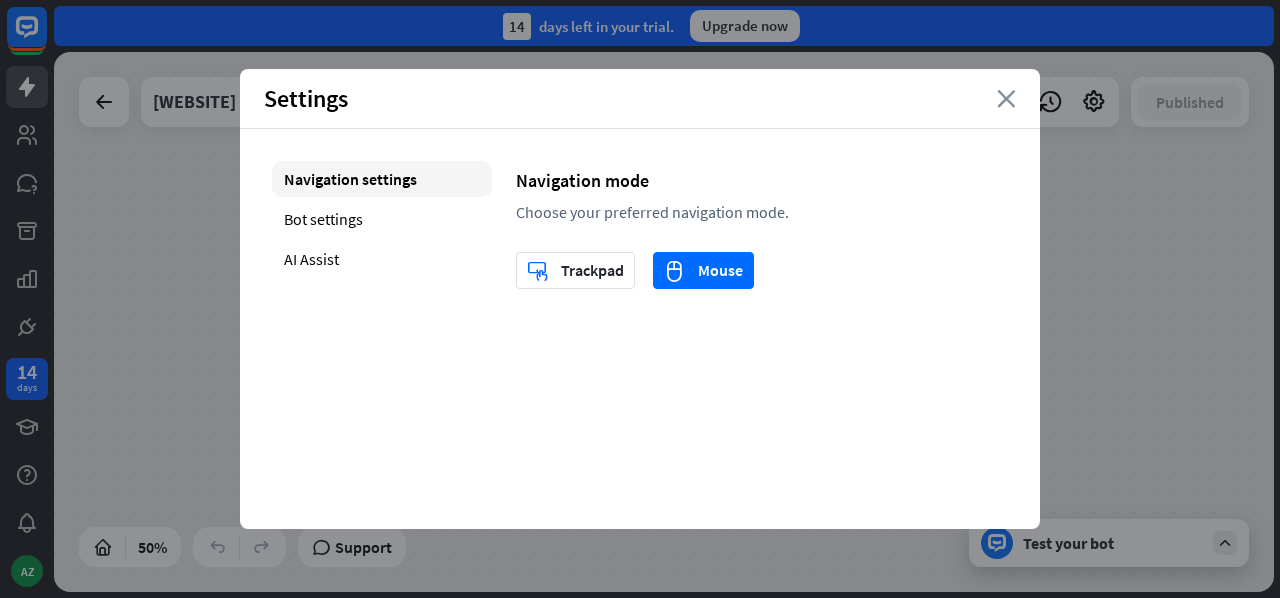 click on "close" at bounding box center (1006, 99) 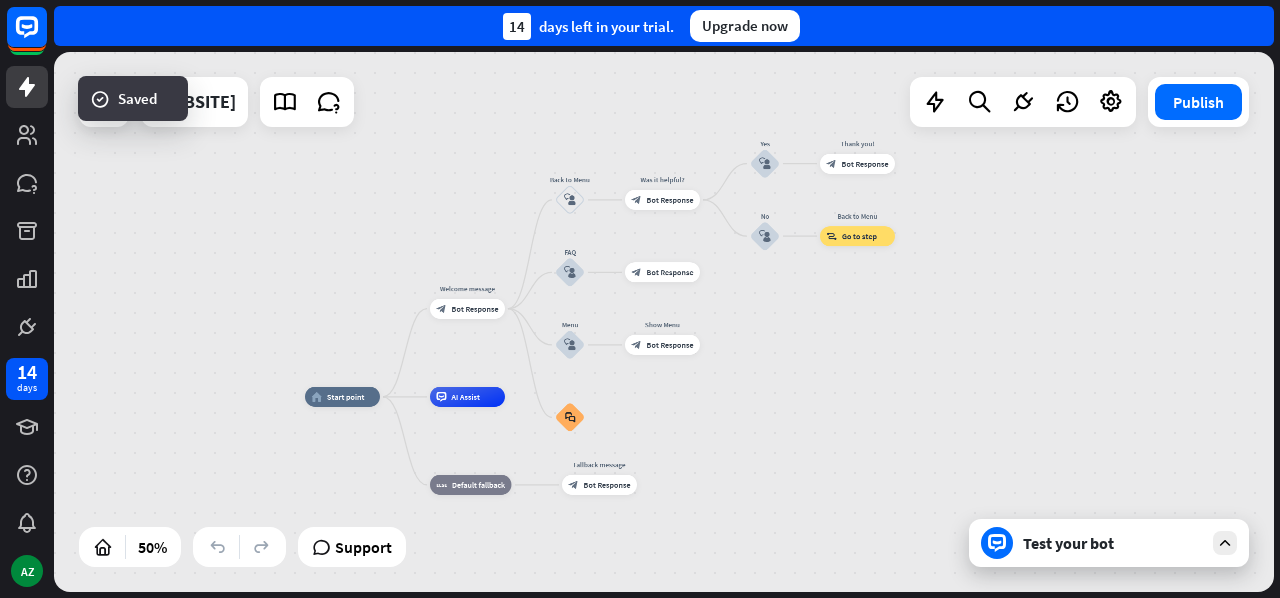 click on "Test your bot" at bounding box center [1113, 543] 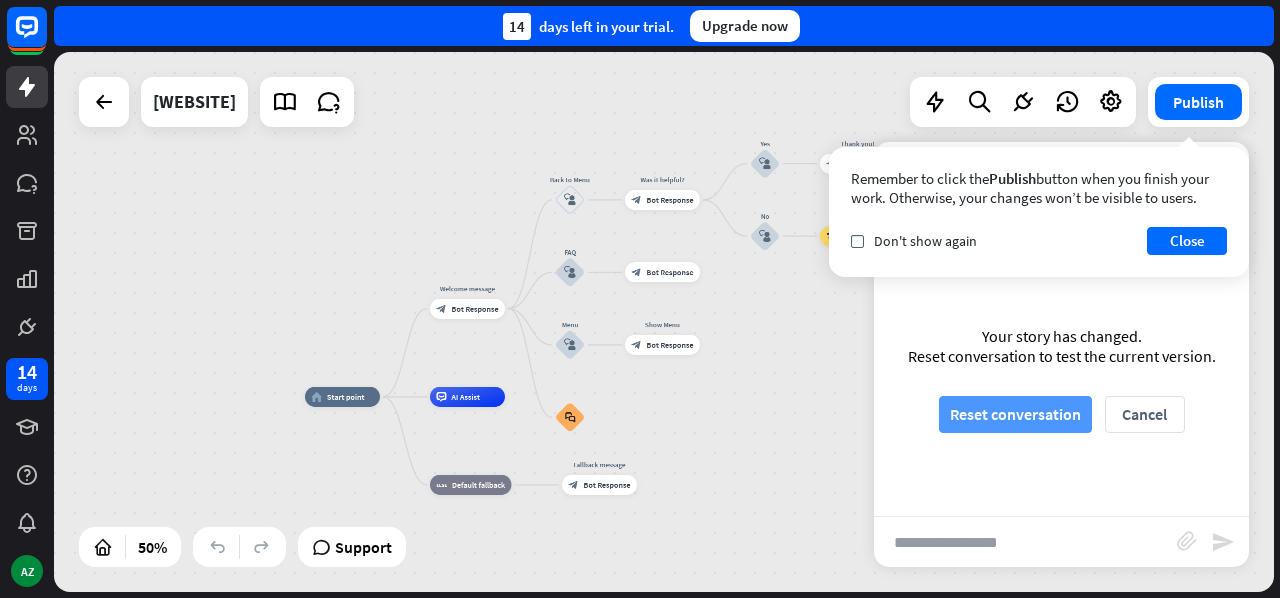 click on "Reset conversation" at bounding box center (1015, 414) 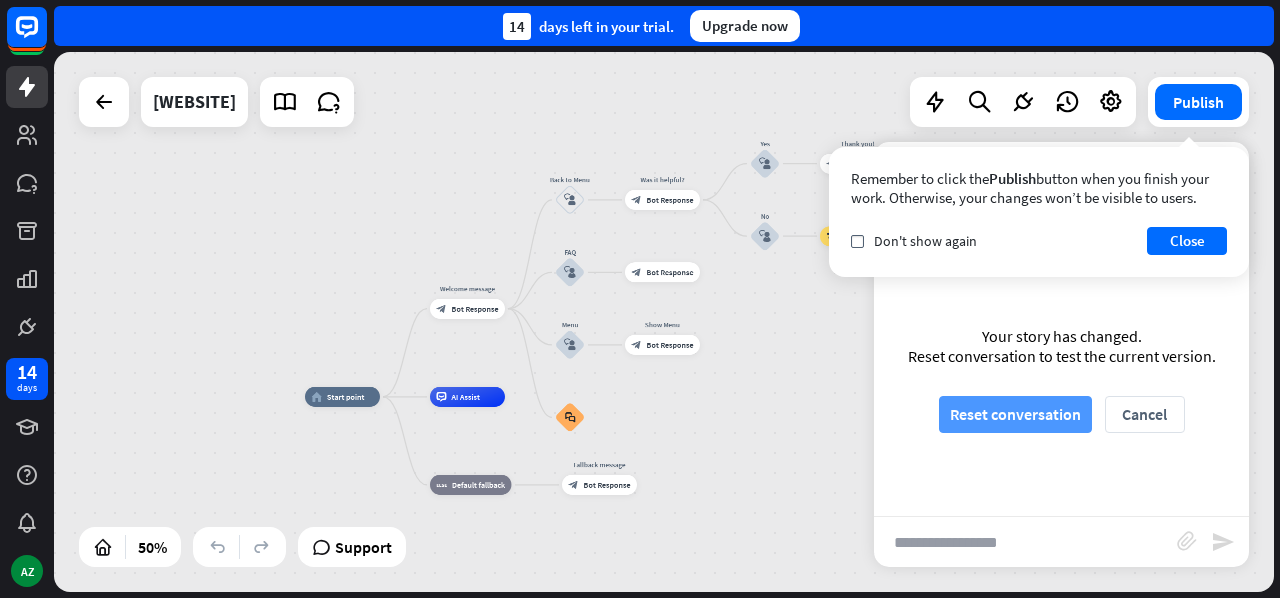 scroll, scrollTop: 0, scrollLeft: 0, axis: both 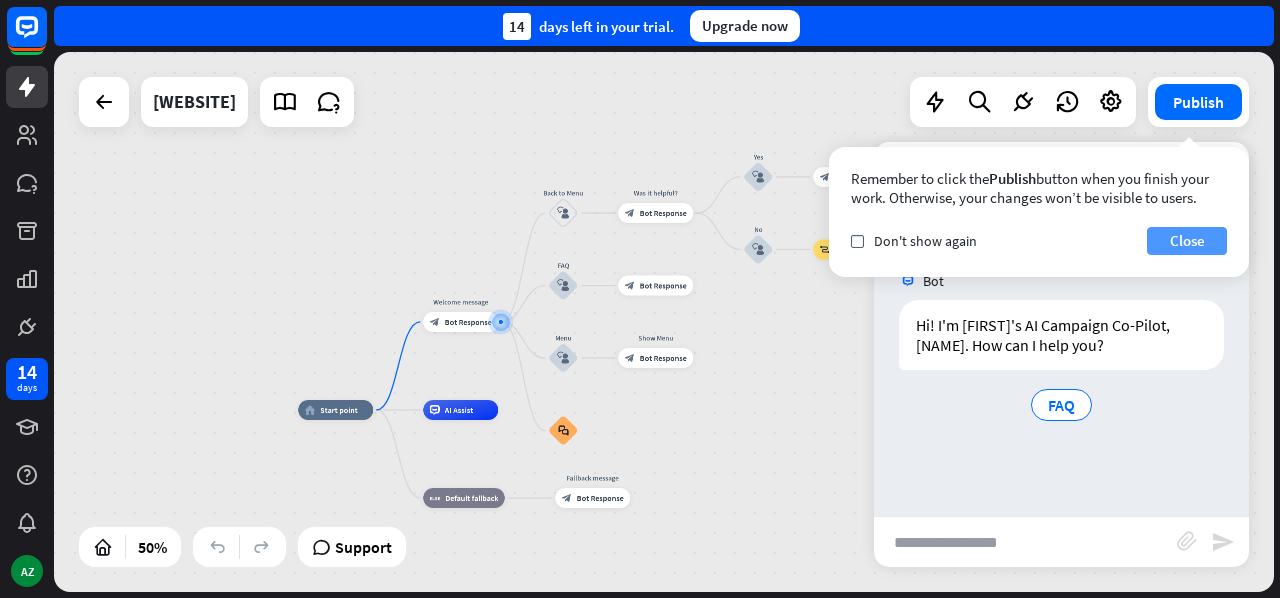 click on "Close" at bounding box center (1187, 241) 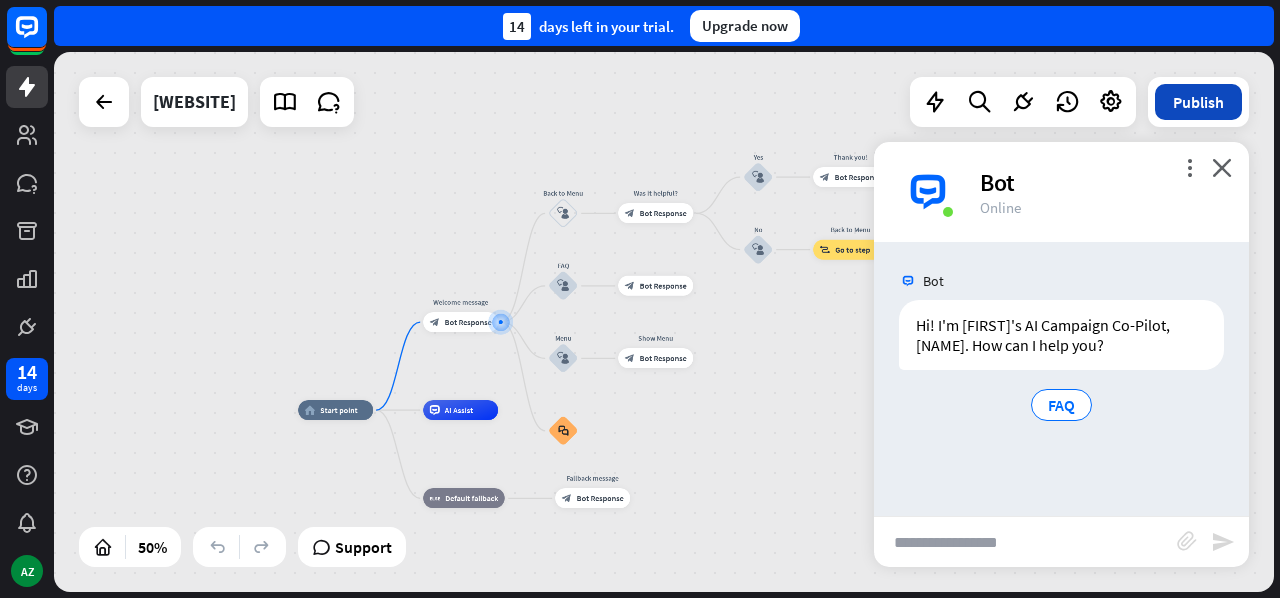 click on "Publish" at bounding box center (1198, 102) 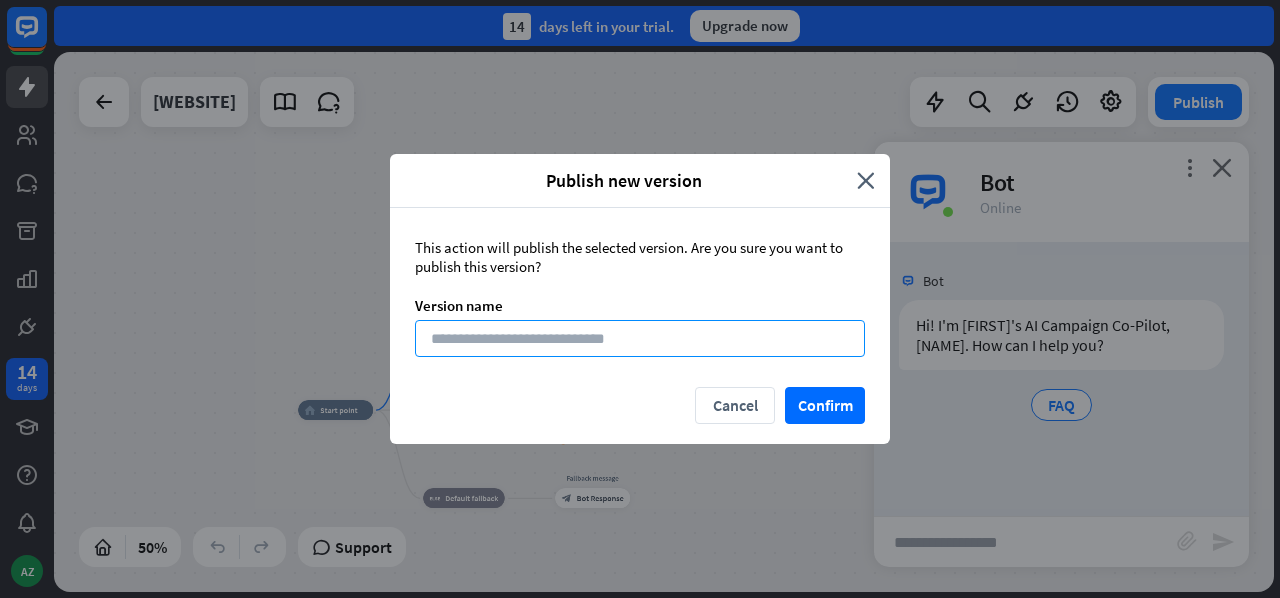 click at bounding box center [640, 338] 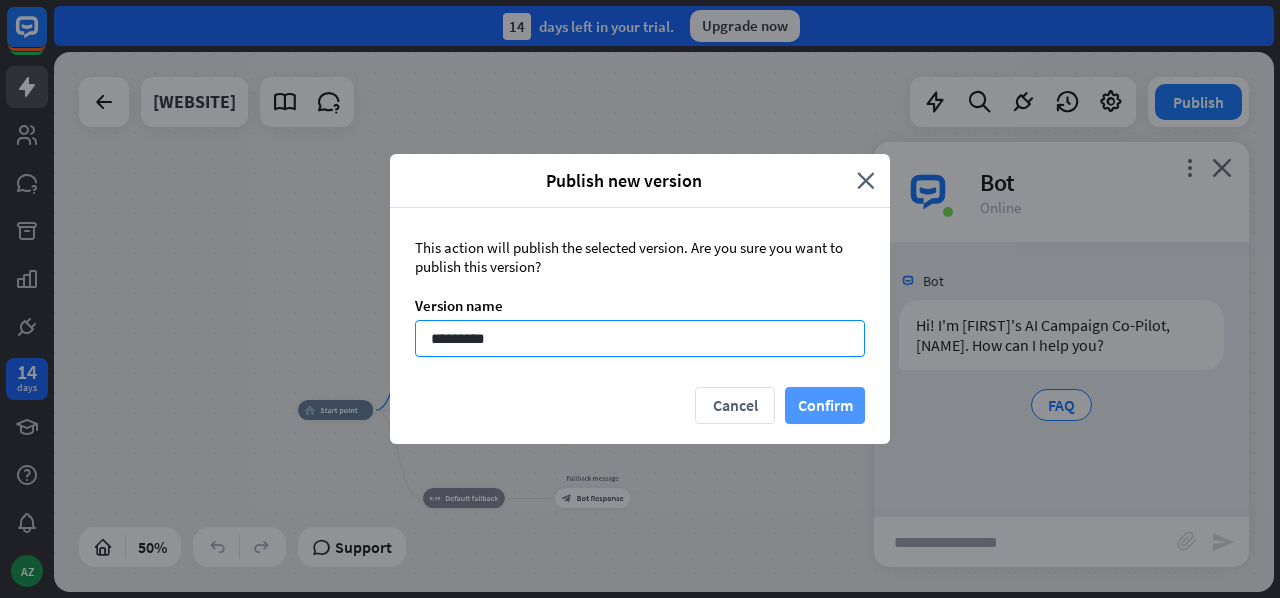 type on "*********" 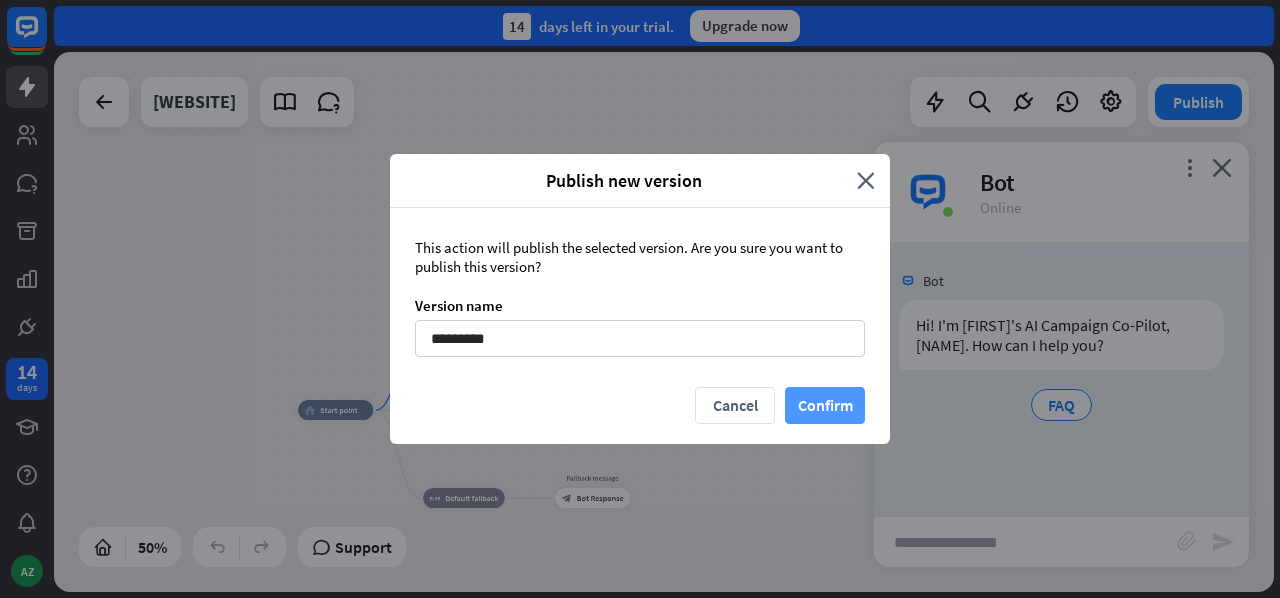 click on "Confirm" at bounding box center (825, 405) 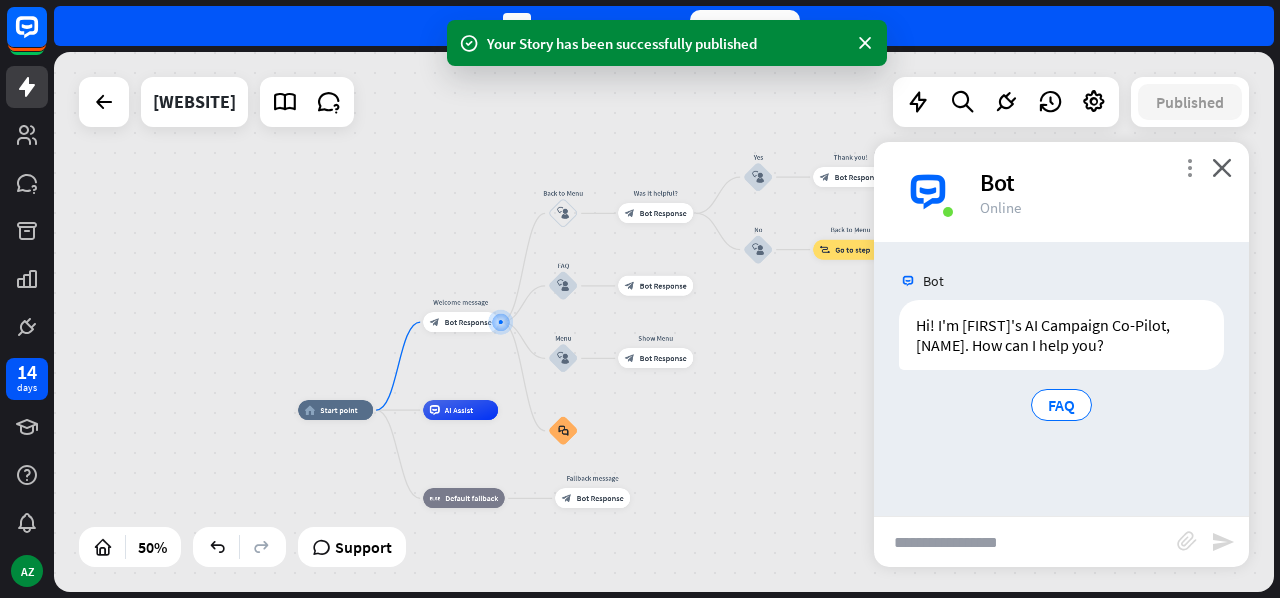 click on "more_vert" at bounding box center (1189, 167) 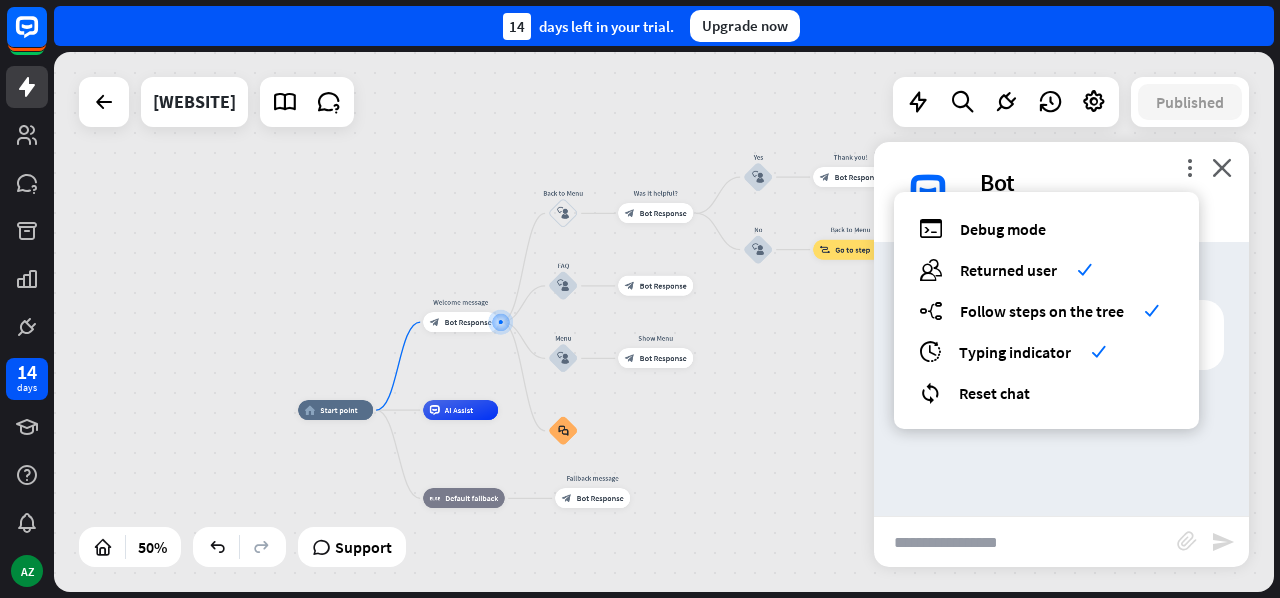 click on "home_2   Start point                 Welcome message   block_bot_response   Bot Response                     Back to Menu   block_user_input                 Was it helpful?   block_bot_response   Bot Response                 Yes   block_user_input                 Thank you!   block_bot_response   Bot Response                 No   block_user_input                 Back to Menu   block_goto   Go to step                 FAQ   block_user_input                   block_bot_response   Bot Response                 Menu   block_user_input                 Show Menu   block_bot_response   Bot Response                   block_faq                     AI Assist                   block_fallback   Default fallback                 Fallback message   block_bot_response   Bot Response" at bounding box center [603, 545] 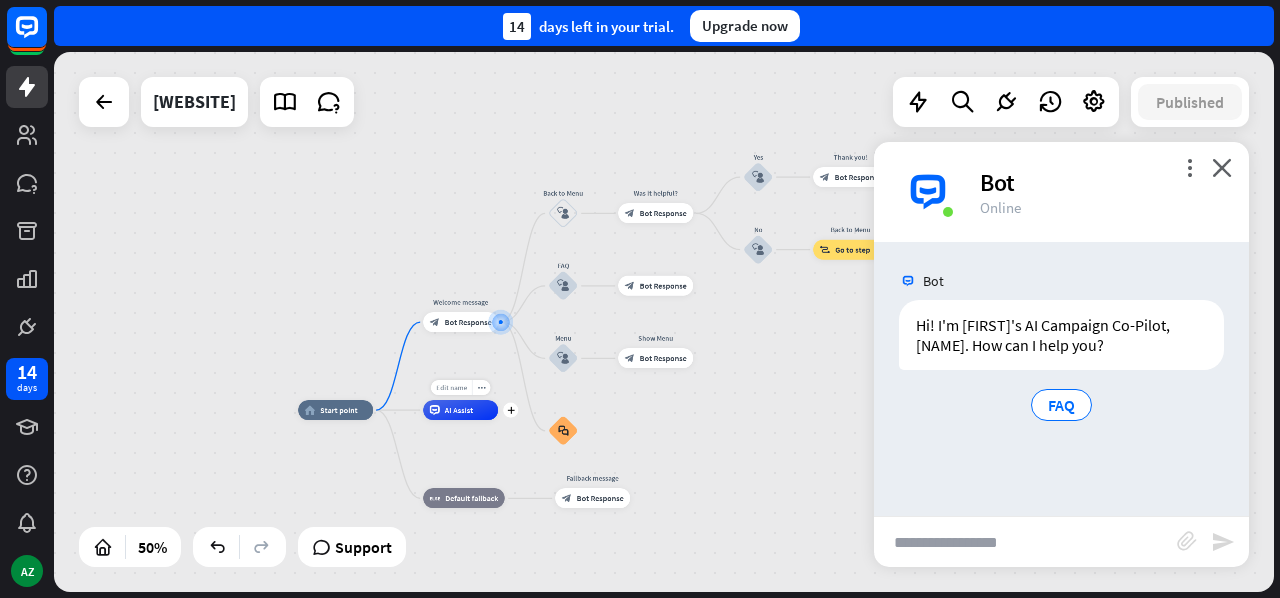 click on "Edit name" at bounding box center (451, 387) 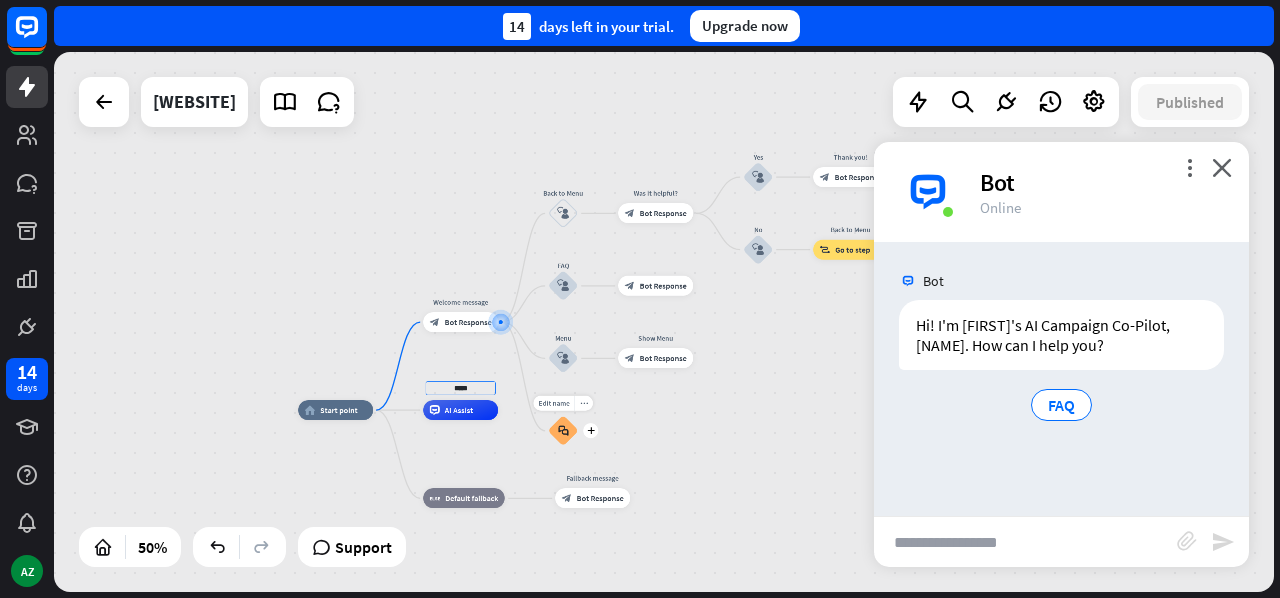 type on "*****" 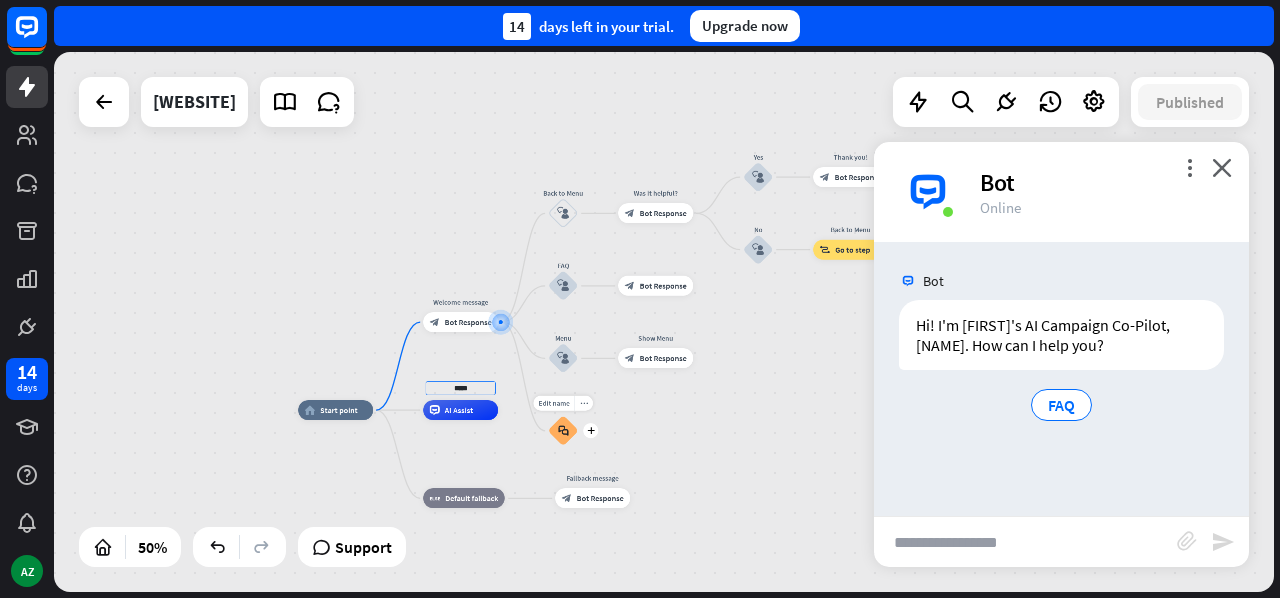 click on "home_2   Start point                 Welcome message   block_bot_response   Bot Response                     Back to Menu   block_user_input                 Was it helpful?   block_bot_response   Bot Response                 Yes   block_user_input                 Thank you!   block_bot_response   Bot Response                 No   block_user_input                 Back to Menu   block_goto   Go to step                 FAQ   block_user_input                   block_bot_response   Bot Response                 Menu   block_user_input                 Show Menu   block_bot_response   Bot Response       Edit name   more_horiz         plus     block_faq         *****             AI Assist                   block_fallback   Default fallback                 Fallback message   block_bot_response   Bot Response
alexfororegon.org
Published
50%           Support                     close   Interactions" at bounding box center (664, 322) 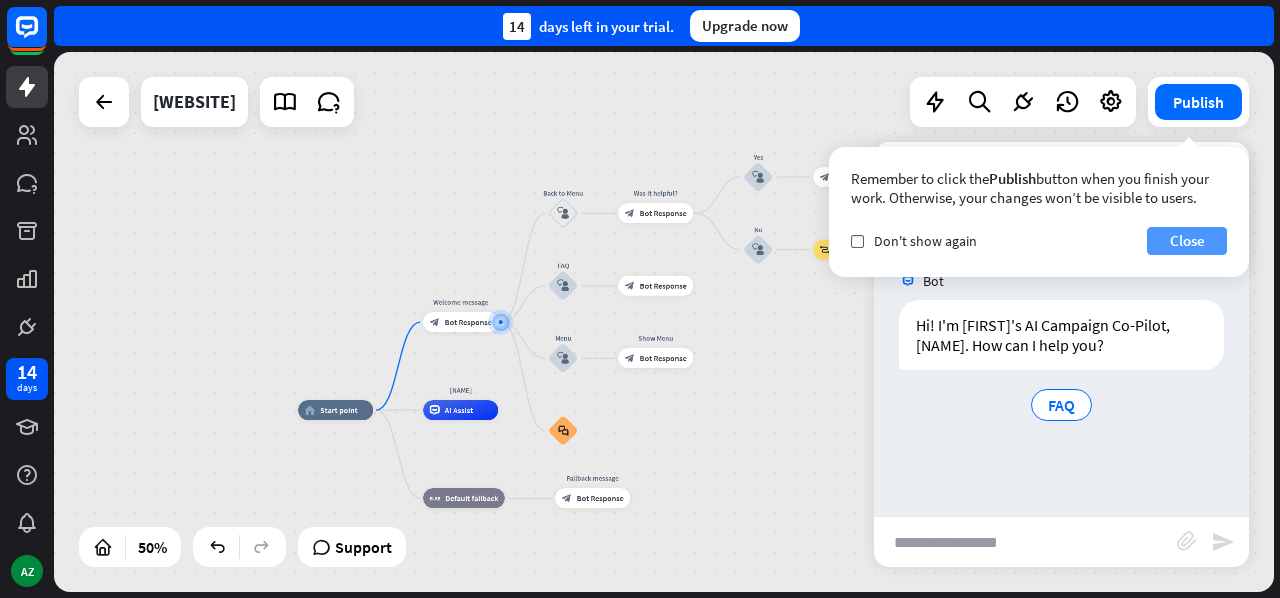 click on "Close" at bounding box center (1187, 241) 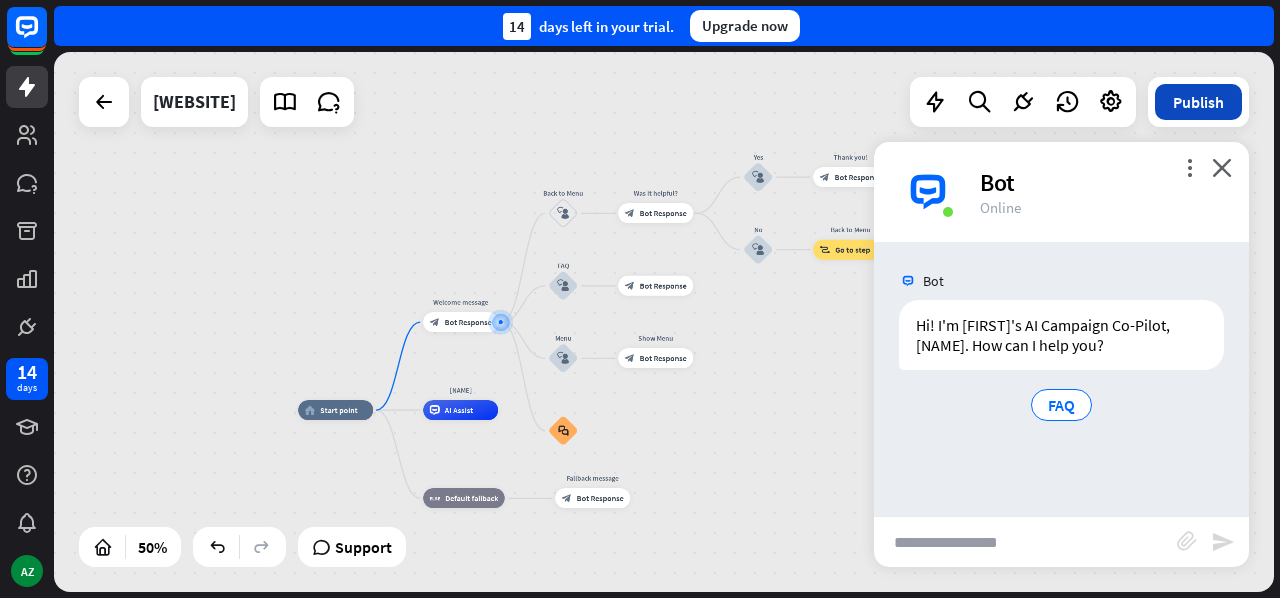 click on "Publish" at bounding box center [1198, 102] 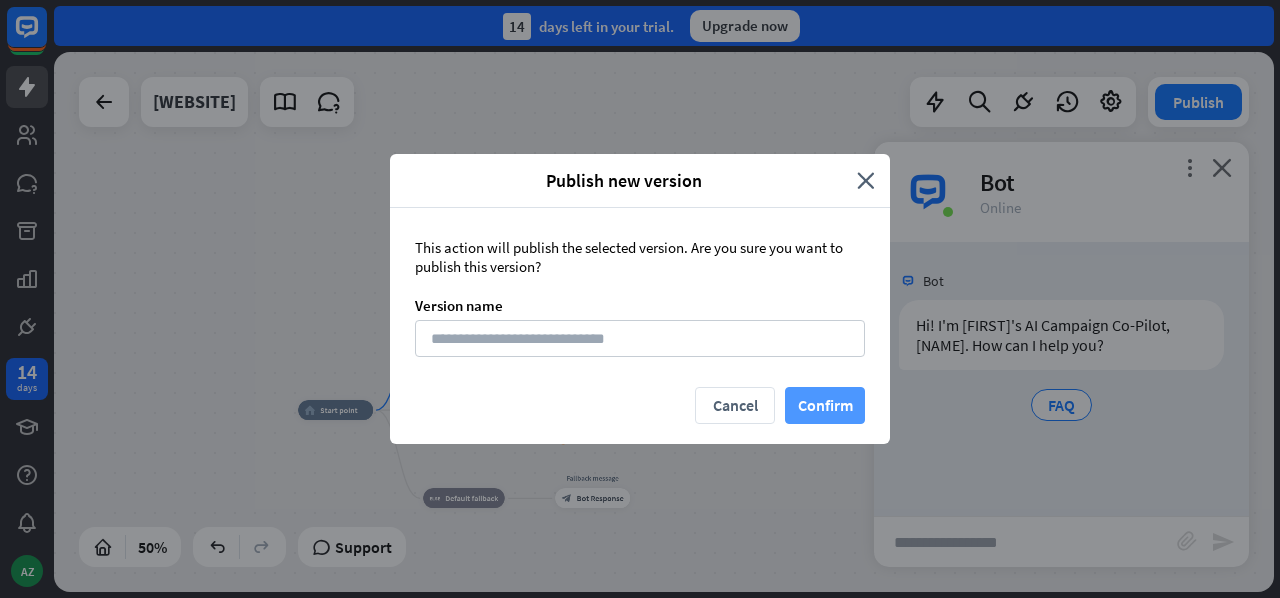 click on "Confirm" at bounding box center (825, 405) 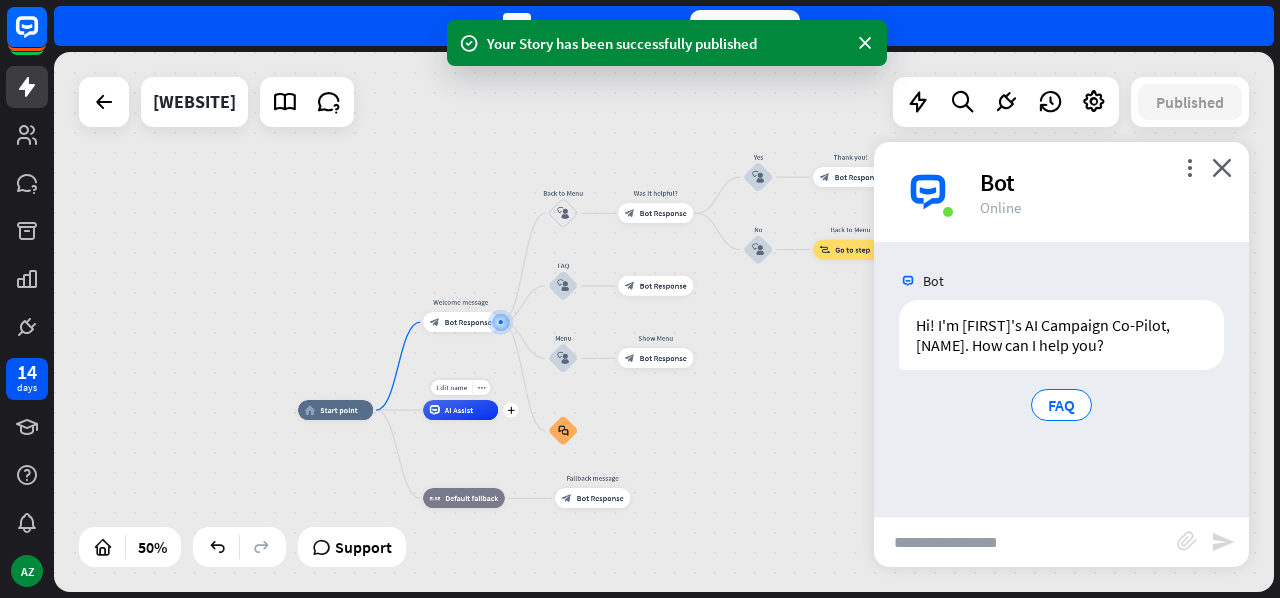 click on "AI Assist" at bounding box center [459, 410] 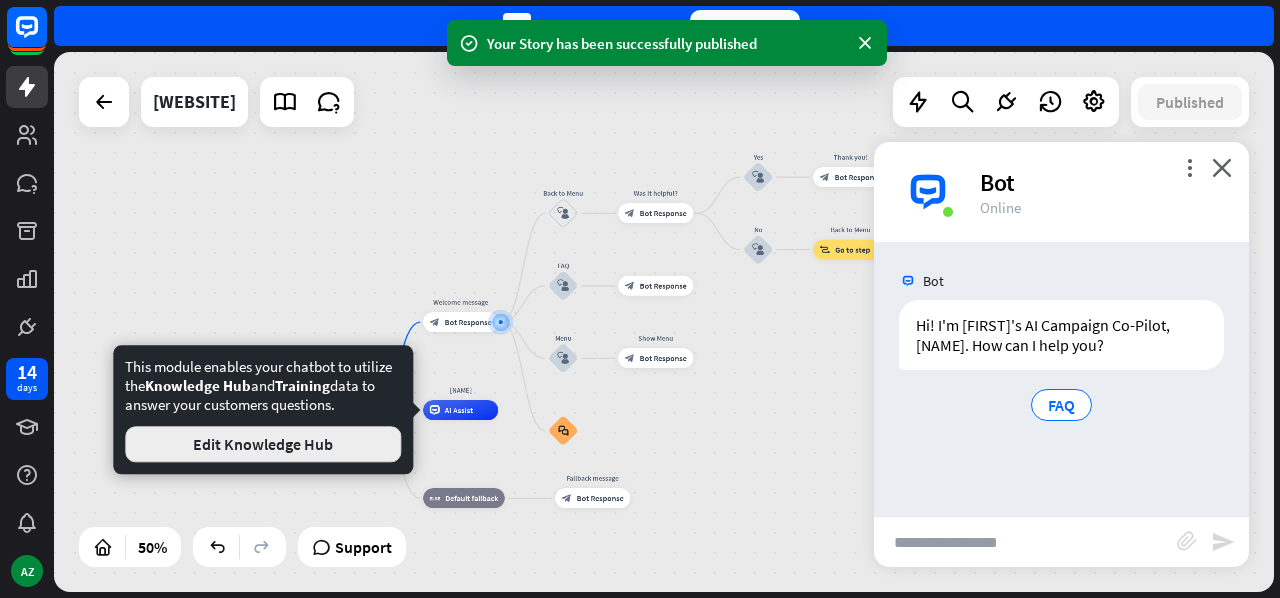 click on "Edit Knowledge Hub" at bounding box center (263, 444) 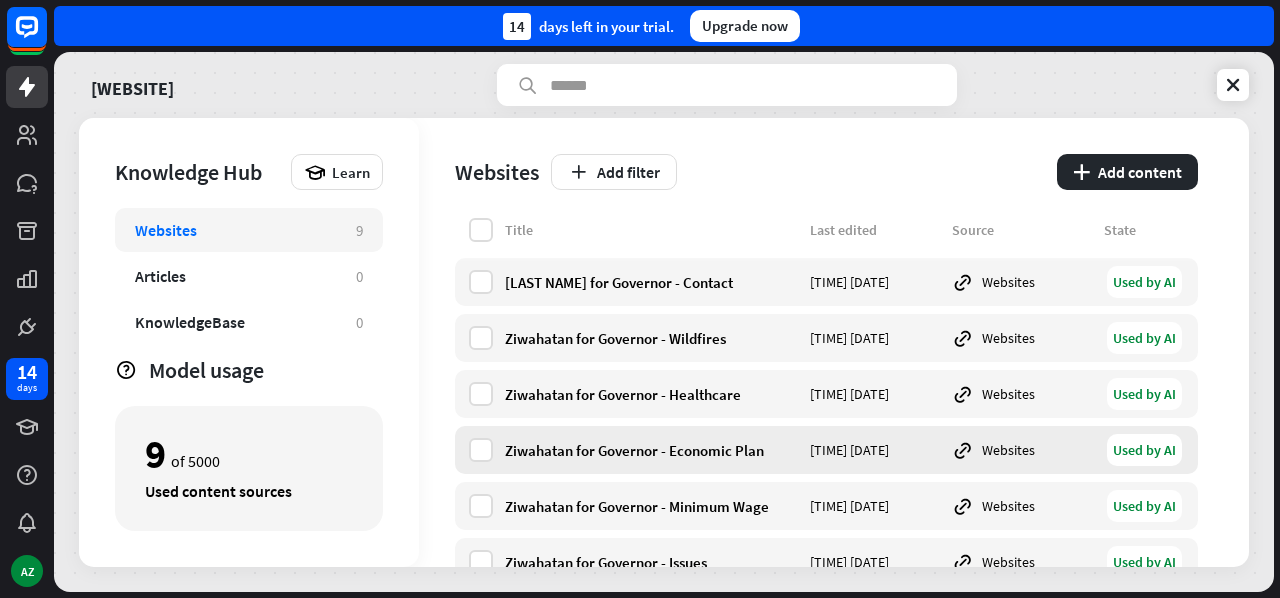 scroll, scrollTop: 230, scrollLeft: 0, axis: vertical 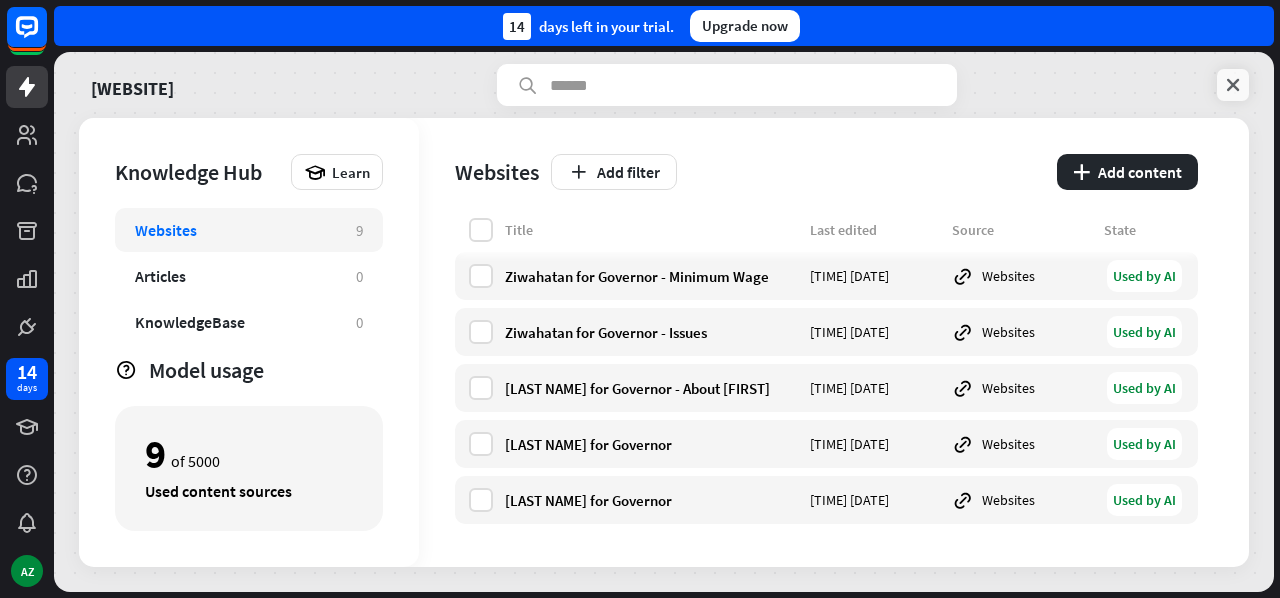 click at bounding box center (1233, 85) 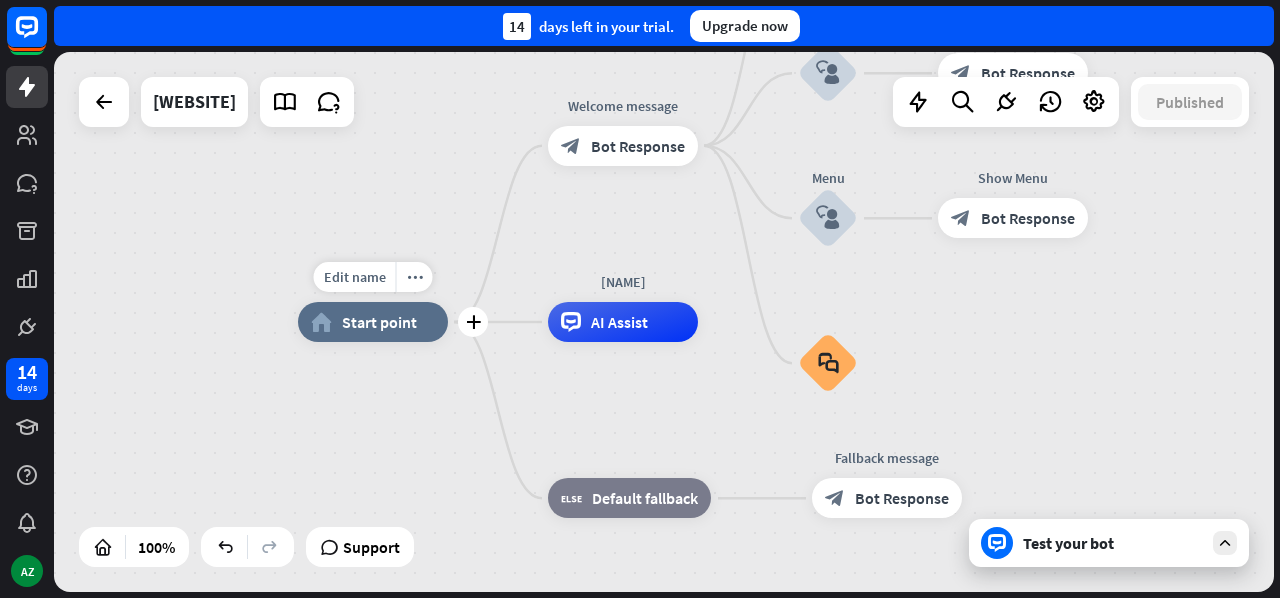 click on "Start point" at bounding box center [379, 322] 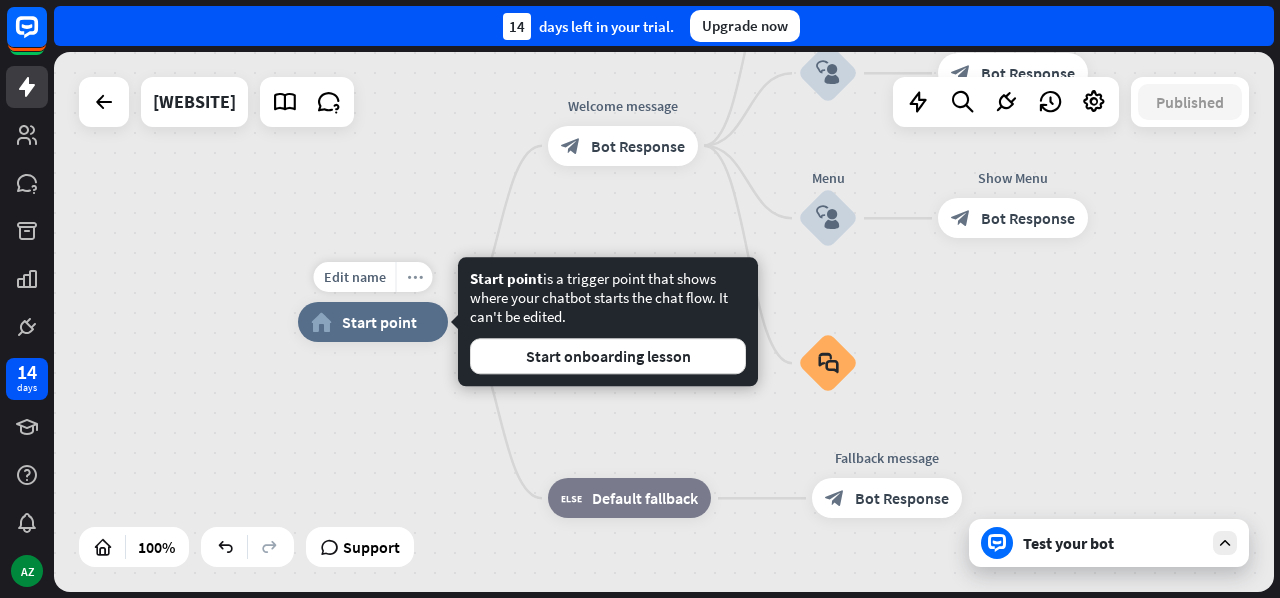 click on "more_horiz" at bounding box center (415, 277) 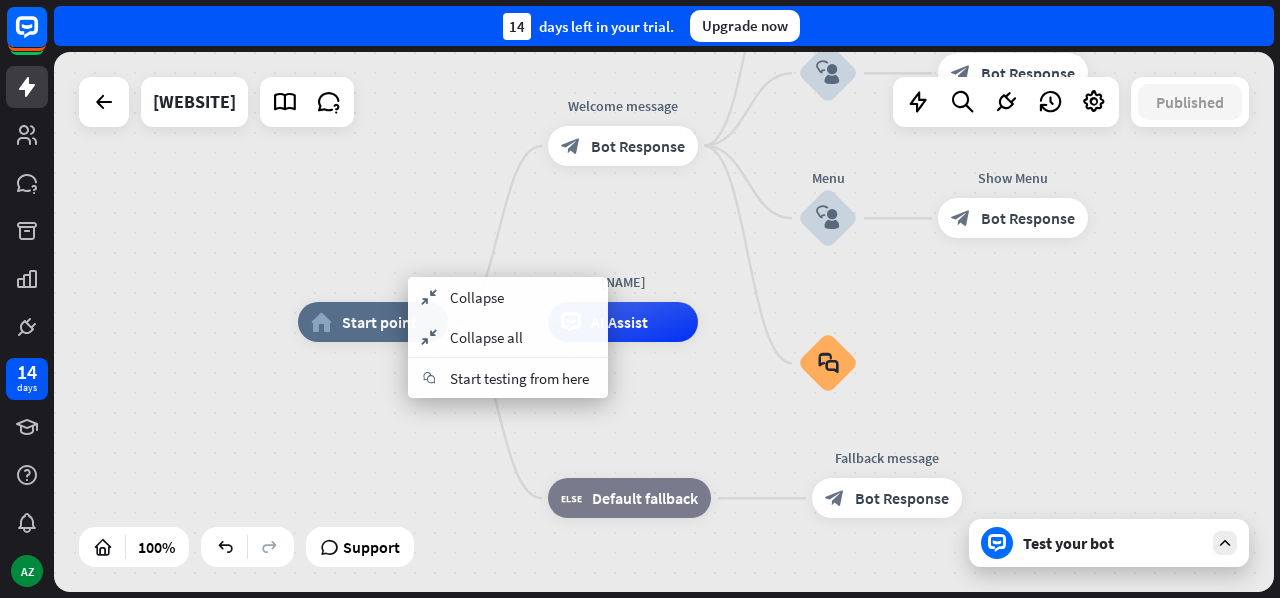 click on "home_2   Start point                 Welcome message   block_bot_response   Bot Response                 Back to Menu   block_user_input                 Was it helpful?   block_bot_response   Bot Response                 Yes   block_user_input                 Thank you!   block_bot_response   Bot Response                 No   block_user_input                 Back to Menu   block_goto   Go to step                 FAQ   block_user_input                   block_bot_response   Bot Response                 Menu   block_user_input                 Show Menu   block_bot_response   Bot Response                   block_faq                 Orrin     AI Assist                   block_fallback   Default fallback                 Fallback message   block_bot_response   Bot Response" at bounding box center (908, 592) 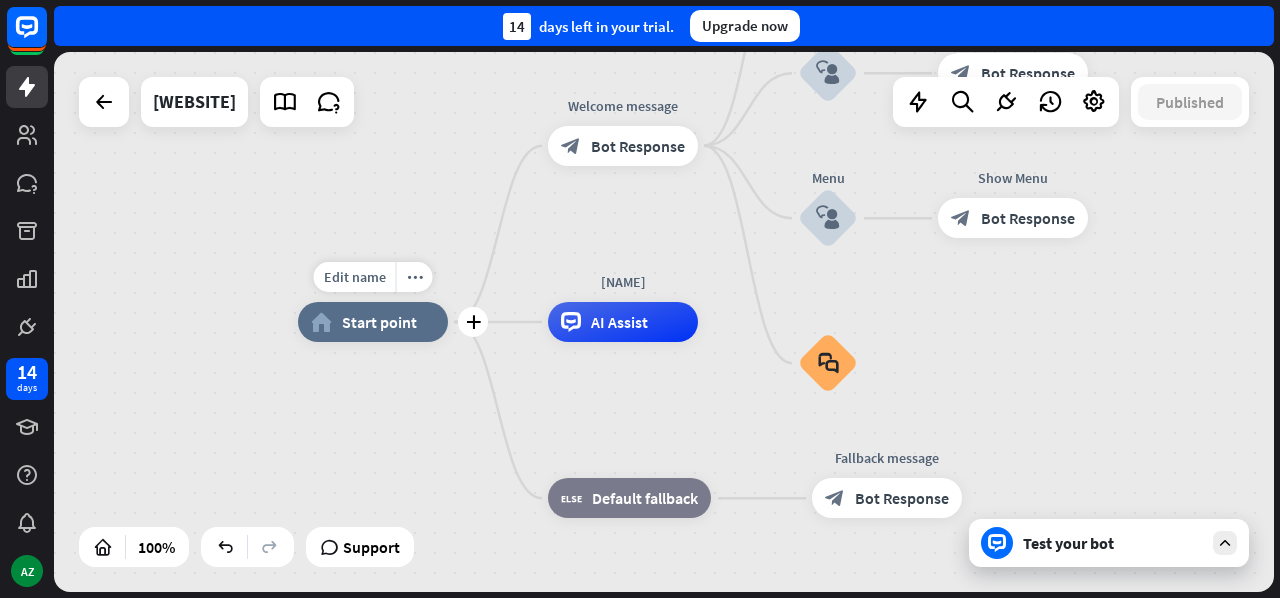 click on "home_2   Start point" at bounding box center [373, 322] 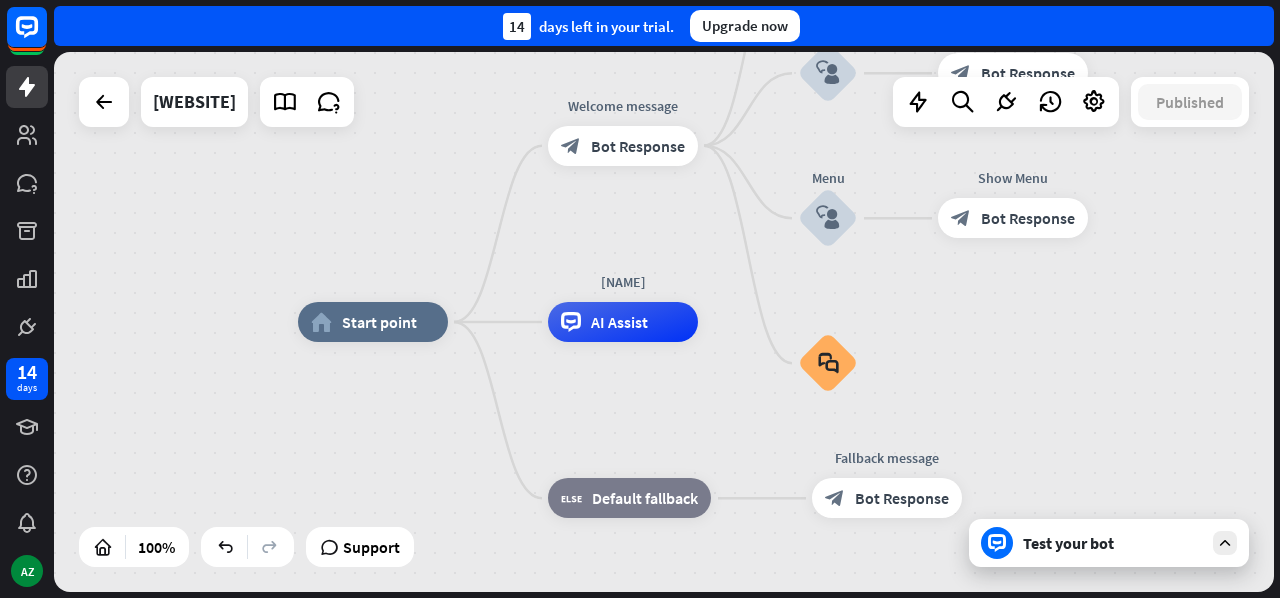 click on "home_2   Start point                 Welcome message   block_bot_response   Bot Response                 Back to Menu   block_user_input                 Was it helpful?   block_bot_response   Bot Response                 Yes   block_user_input                 Thank you!   block_bot_response   Bot Response                 No   block_user_input                 Back to Menu   block_goto   Go to step                 FAQ   block_user_input                   block_bot_response   Bot Response                 Menu   block_user_input                 Show Menu   block_bot_response   Bot Response                   block_faq                 Orrin     AI Assist                   block_fallback   Default fallback                 Fallback message   block_bot_response   Bot Response" at bounding box center (908, 592) 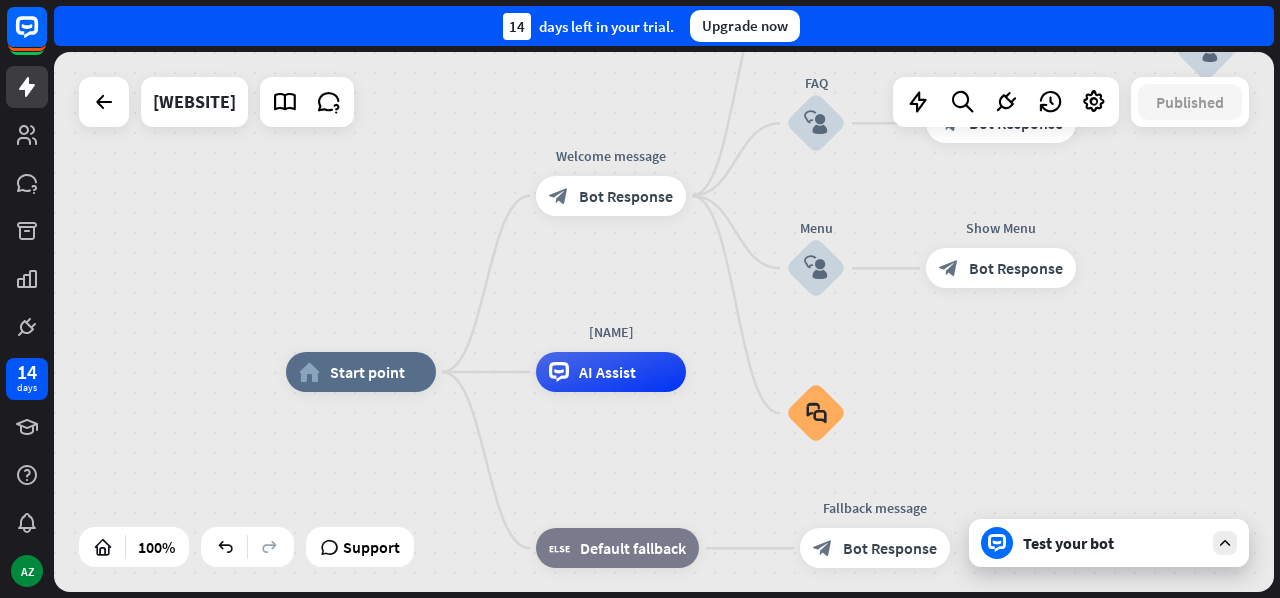 drag, startPoint x: 396, startPoint y: 413, endPoint x: 384, endPoint y: 463, distance: 51.41984 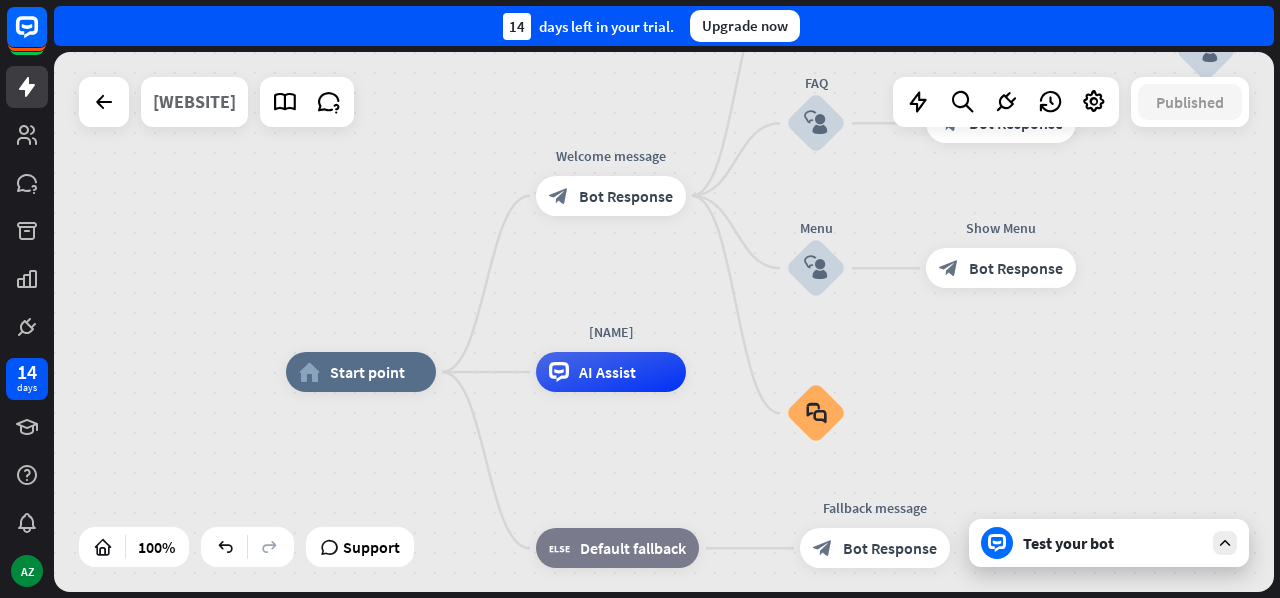 click on "alexfororegon.org" at bounding box center (194, 102) 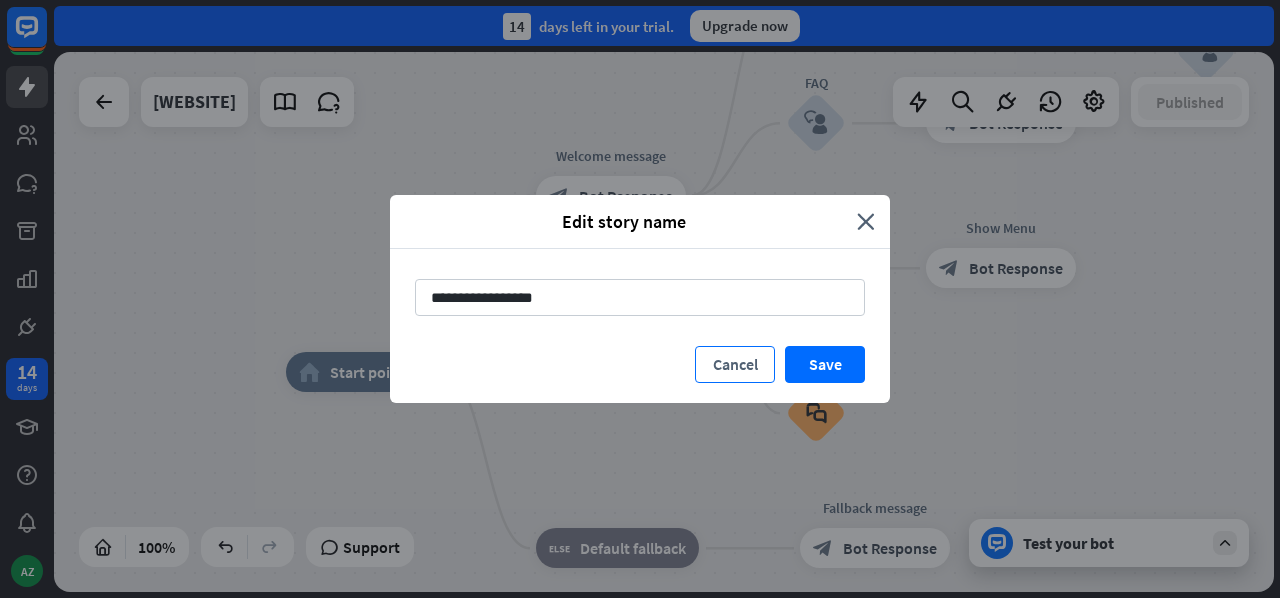 click on "Cancel" at bounding box center [735, 364] 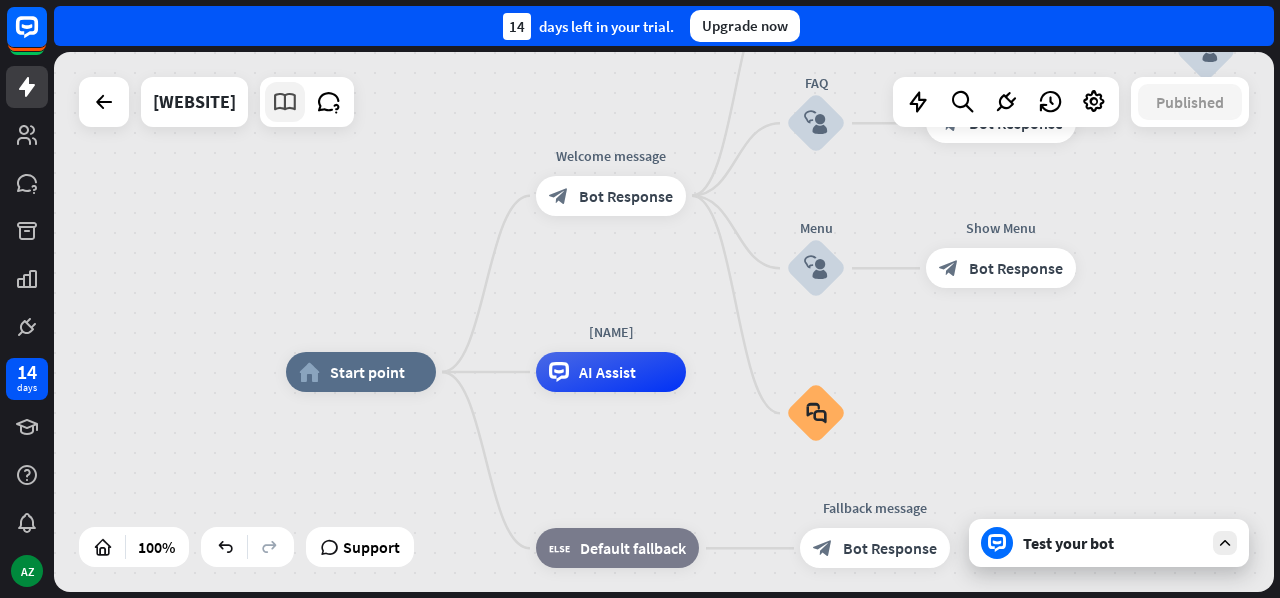 click at bounding box center [285, 102] 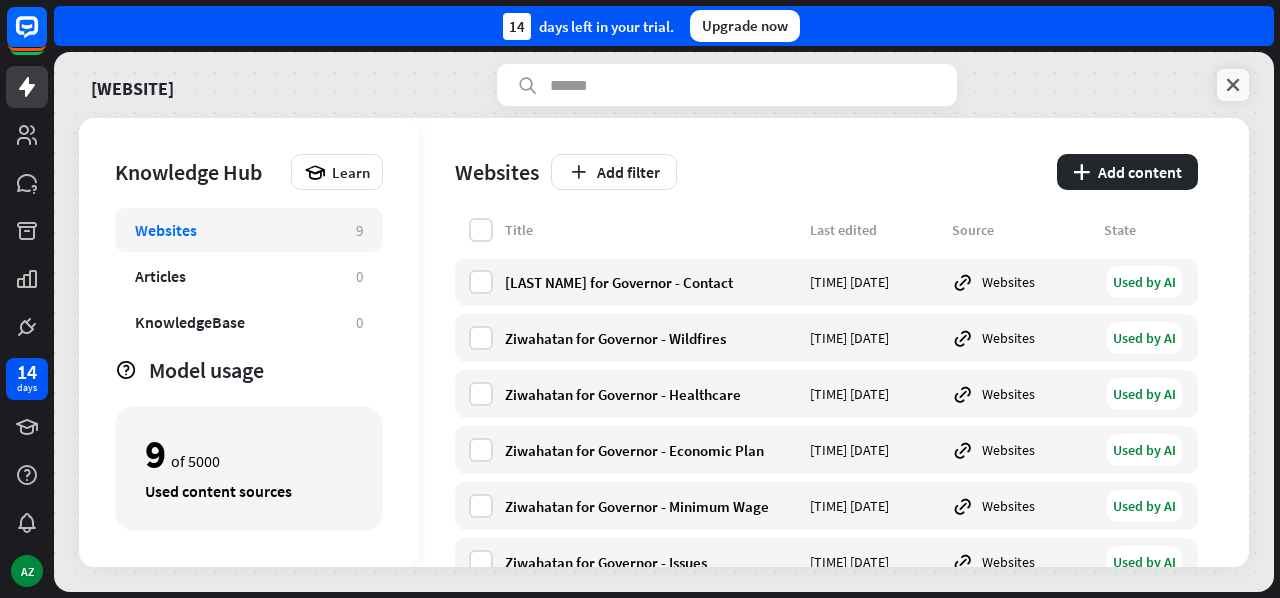 click at bounding box center [1233, 85] 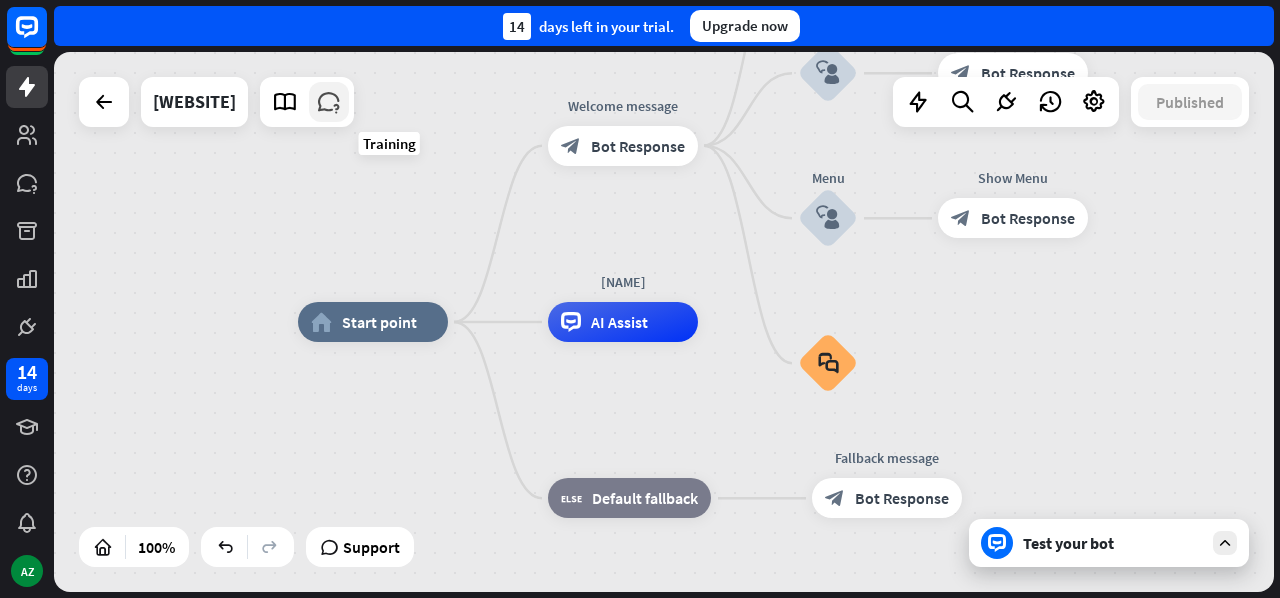 click at bounding box center [329, 102] 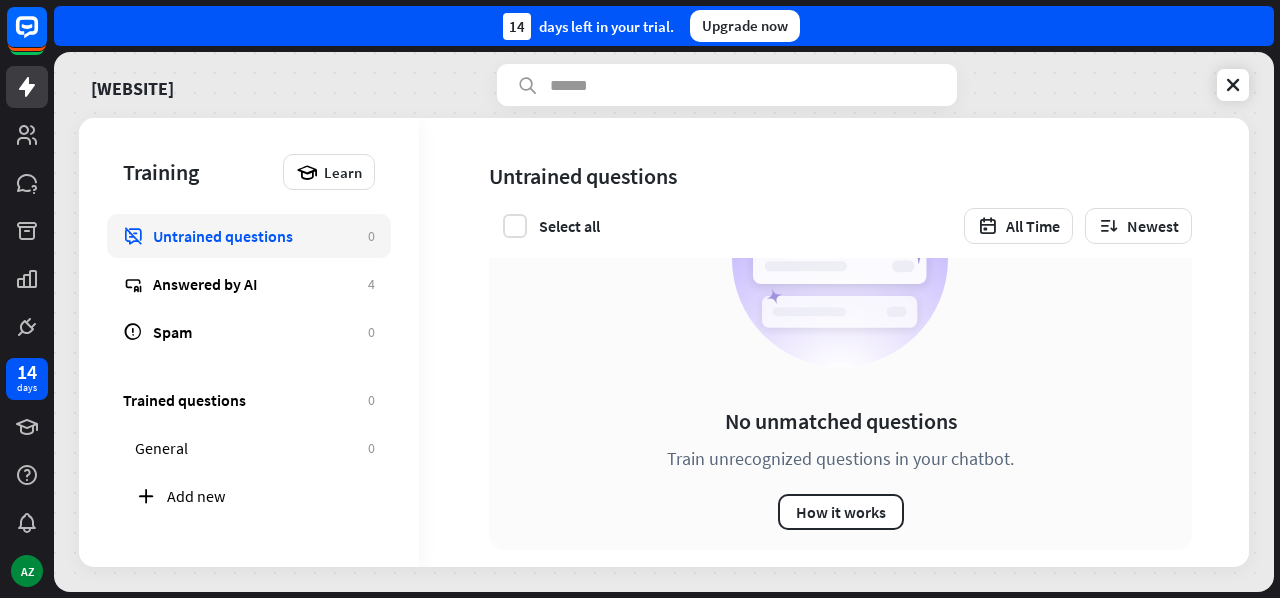 scroll, scrollTop: 152, scrollLeft: 0, axis: vertical 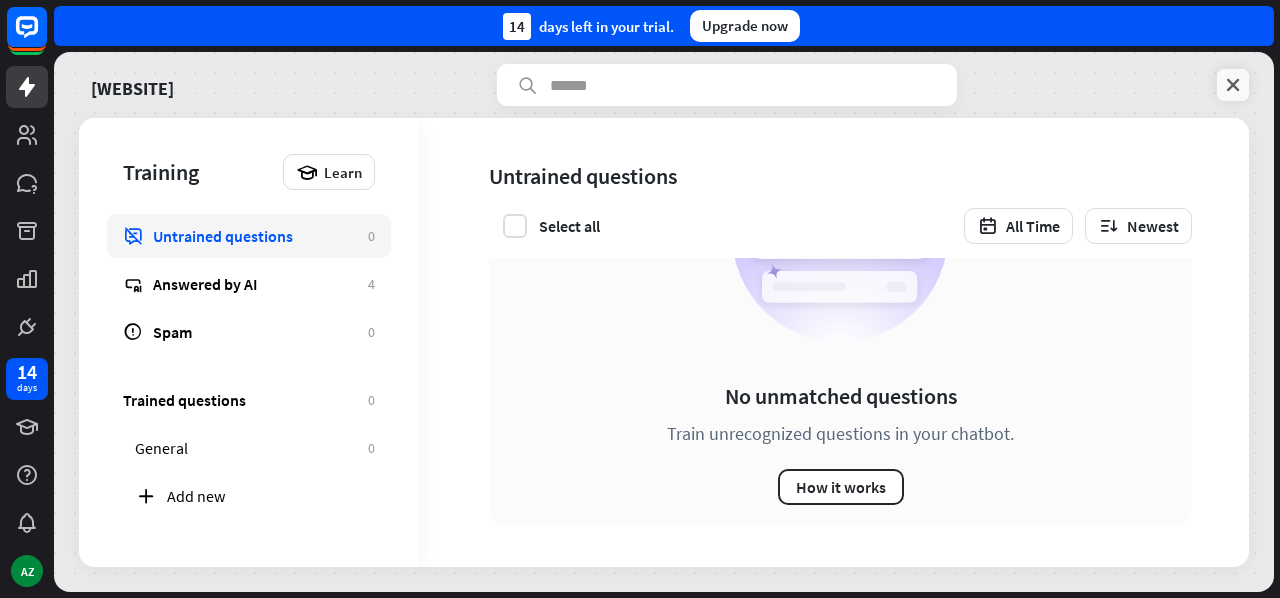click at bounding box center (1233, 85) 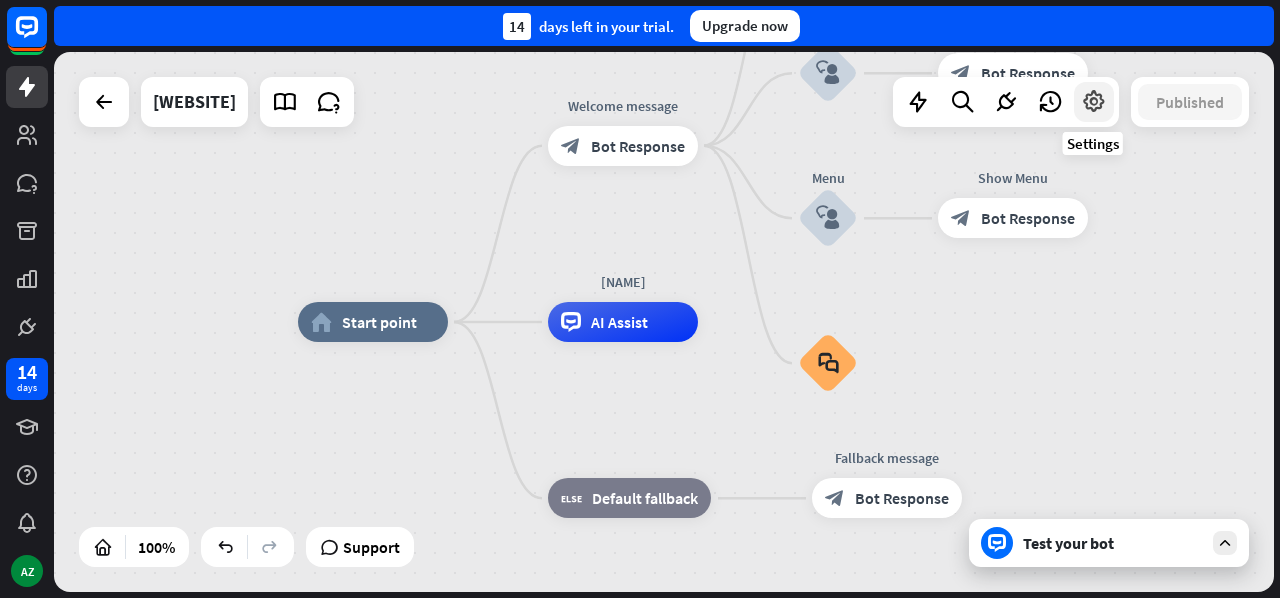 click at bounding box center (1094, 102) 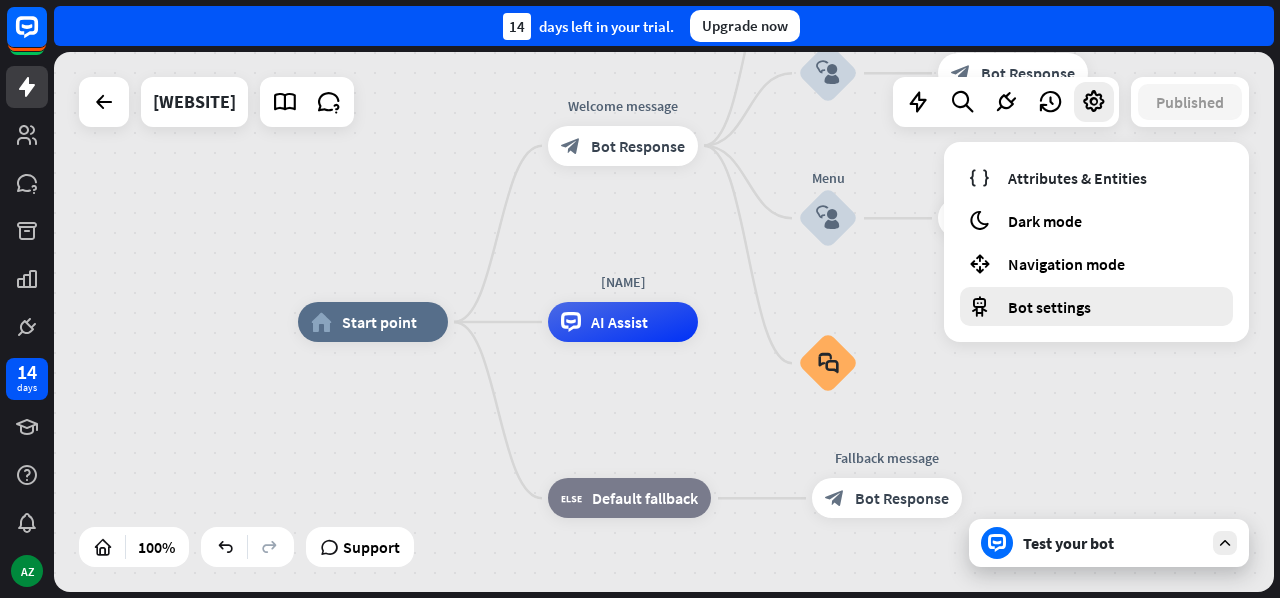 click on "Bot settings" at bounding box center [1049, 307] 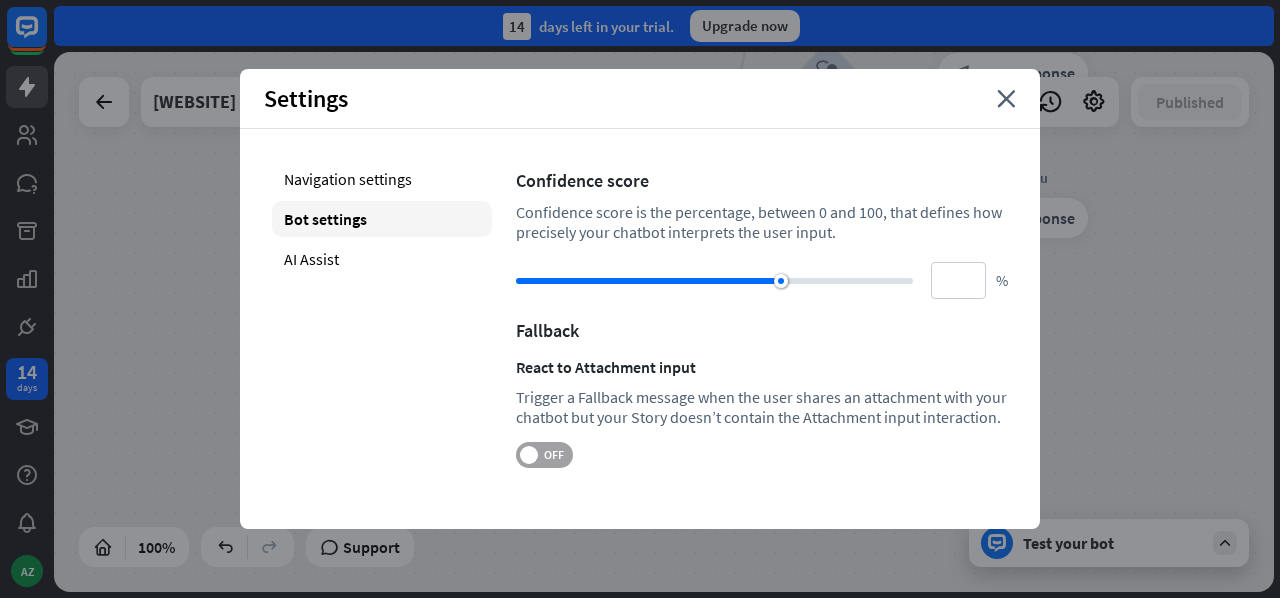 click on "OFF" at bounding box center (553, 455) 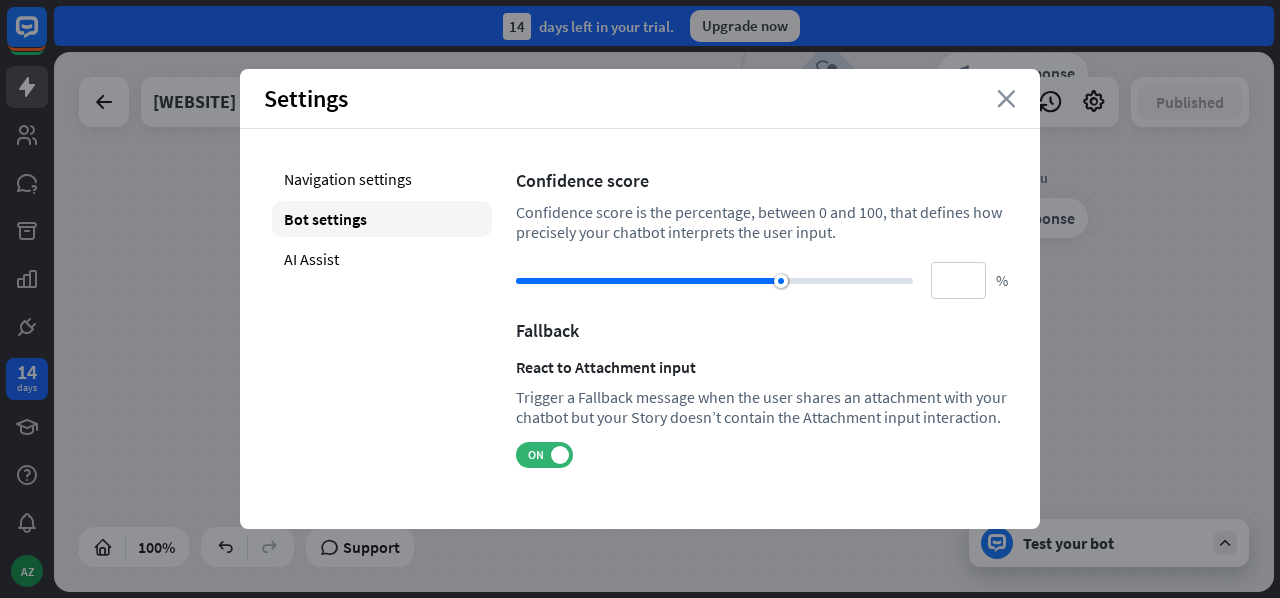 click on "close" at bounding box center (1006, 99) 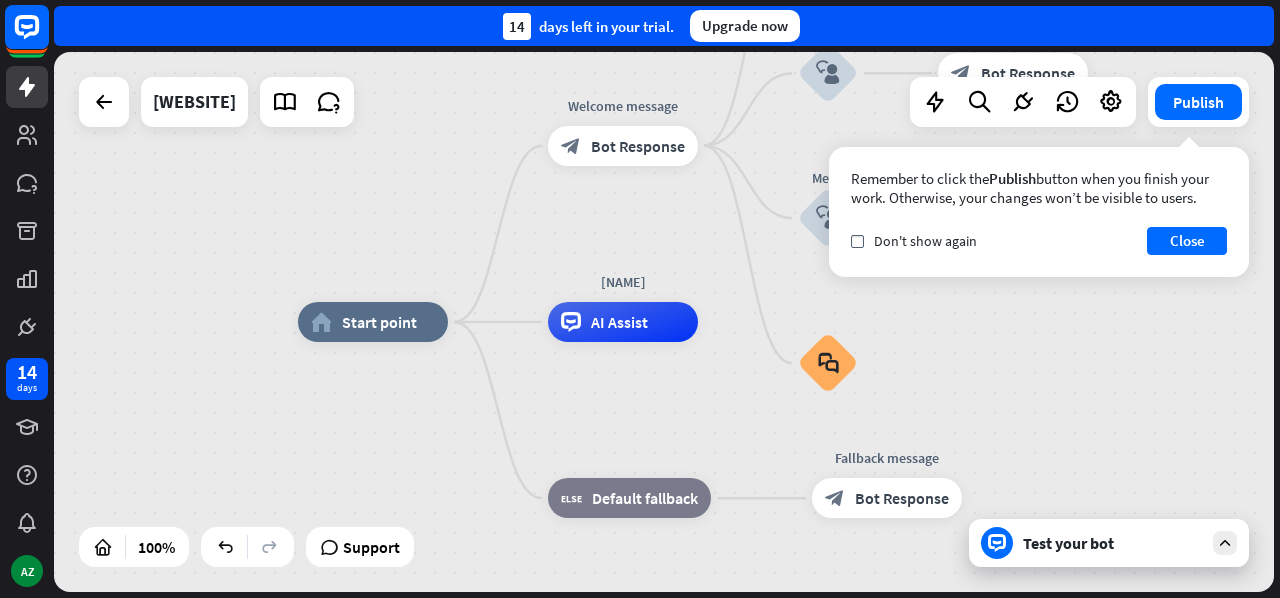 click 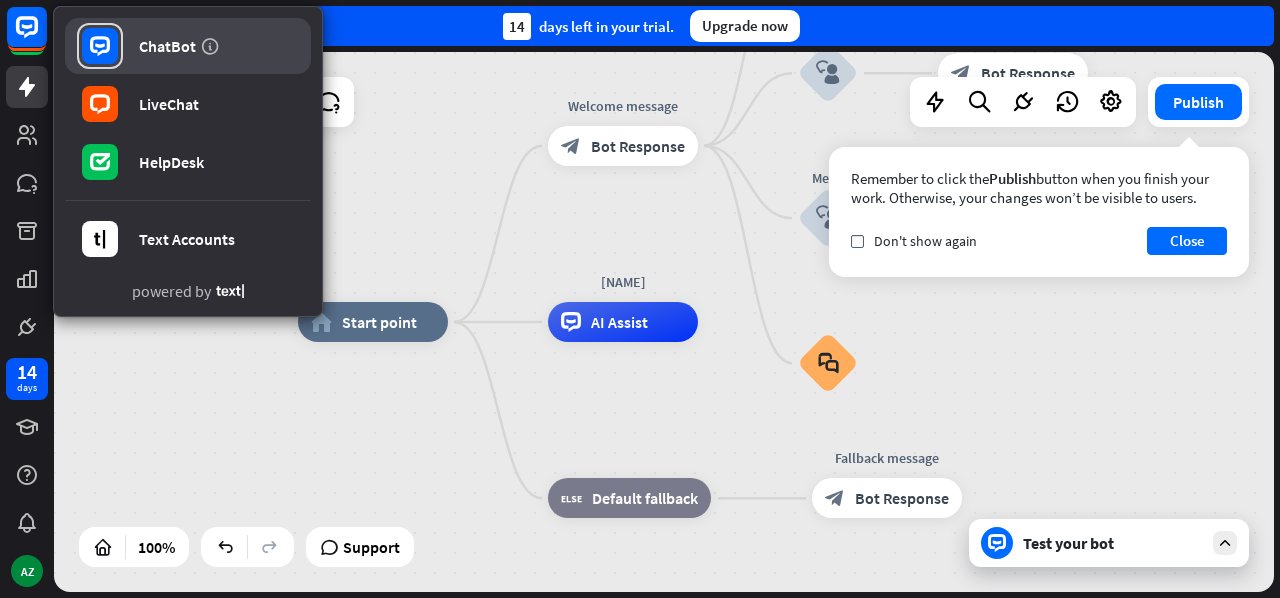 click on "ChatBot" at bounding box center [188, 46] 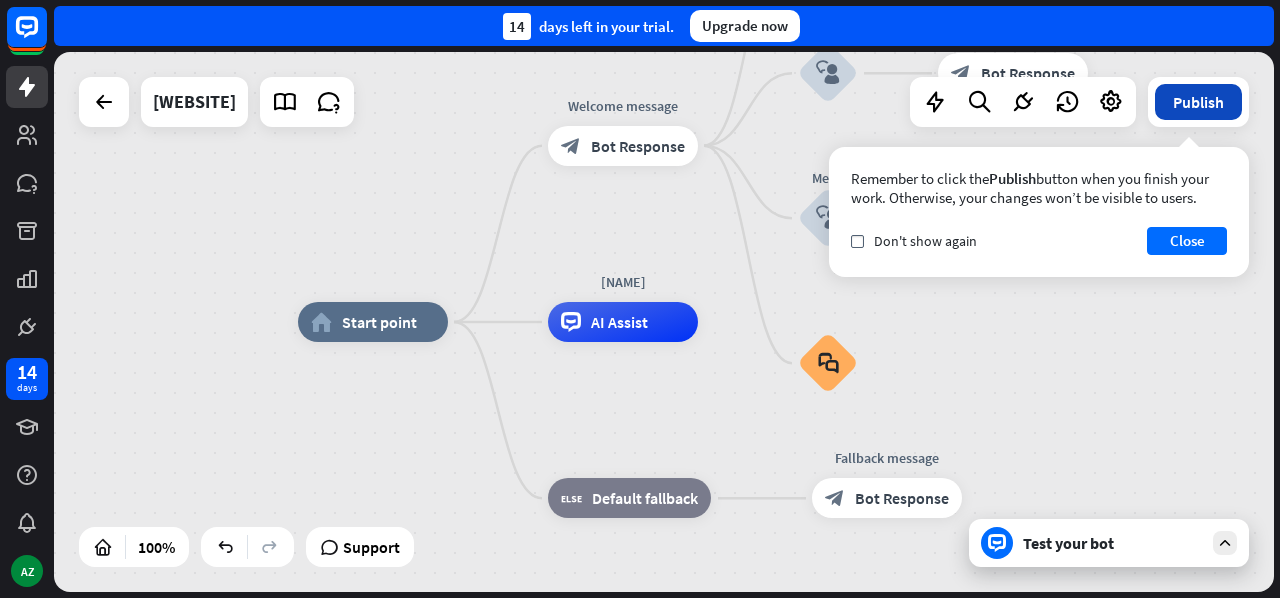 click on "Publish" at bounding box center (1198, 102) 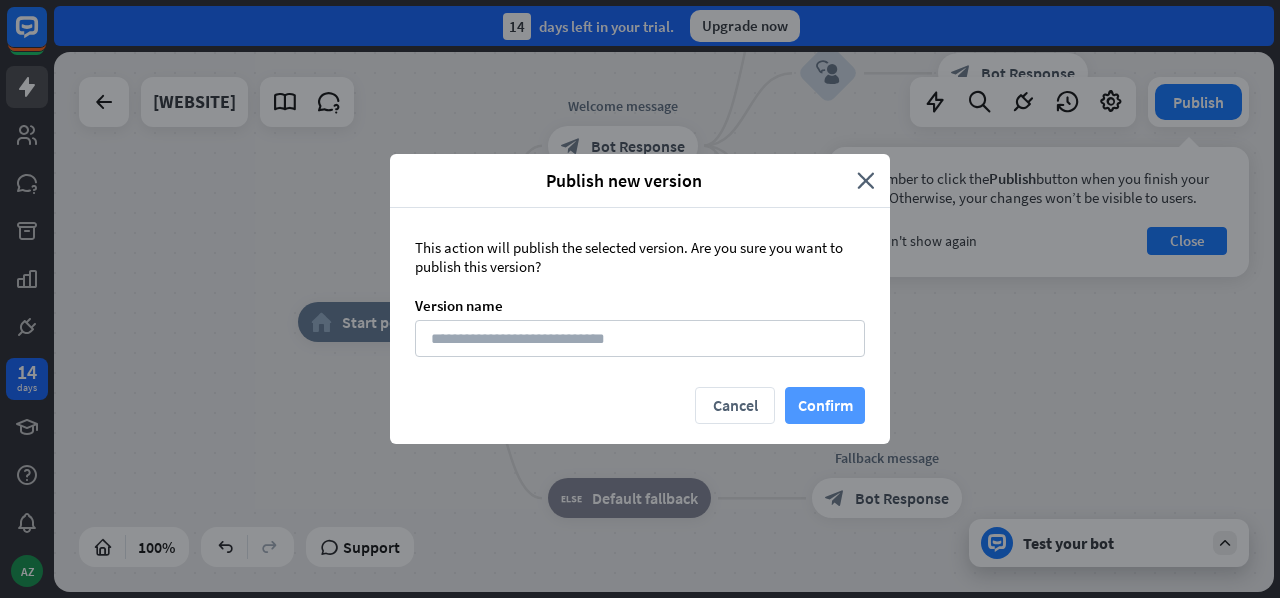click on "Confirm" at bounding box center (825, 405) 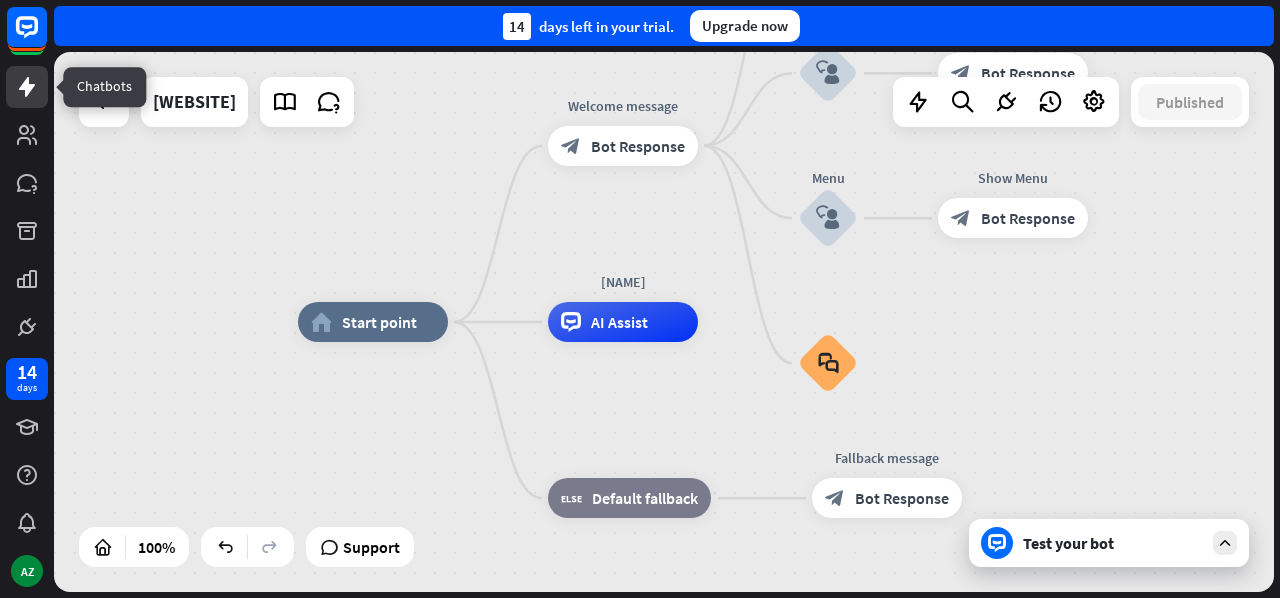 click 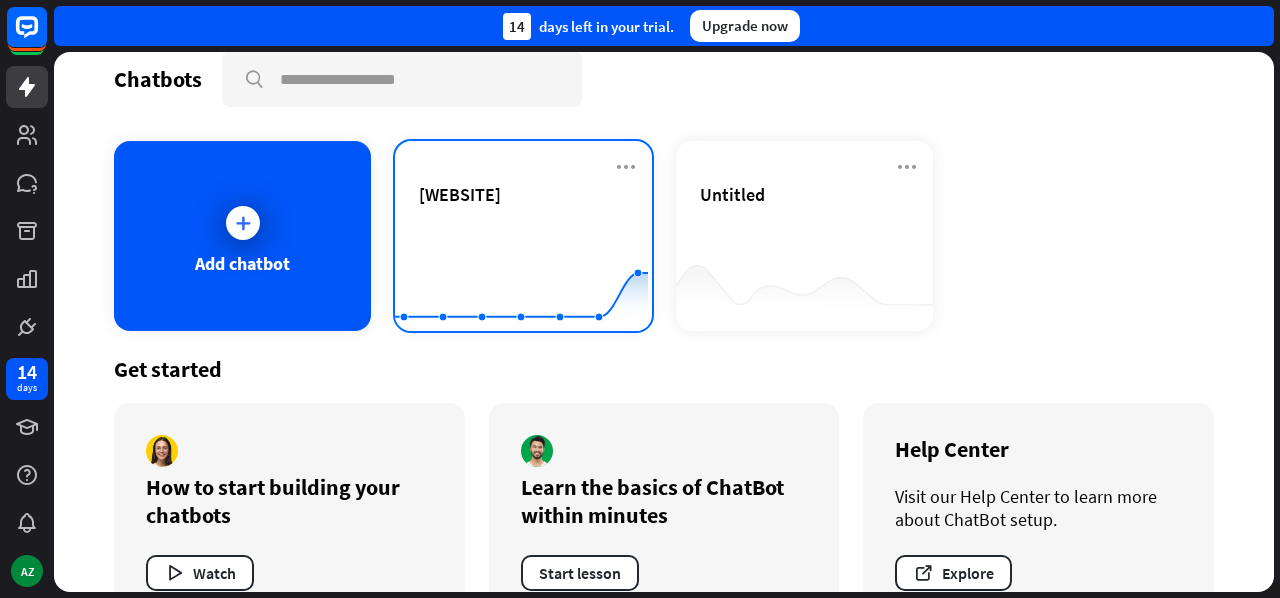 scroll, scrollTop: 0, scrollLeft: 0, axis: both 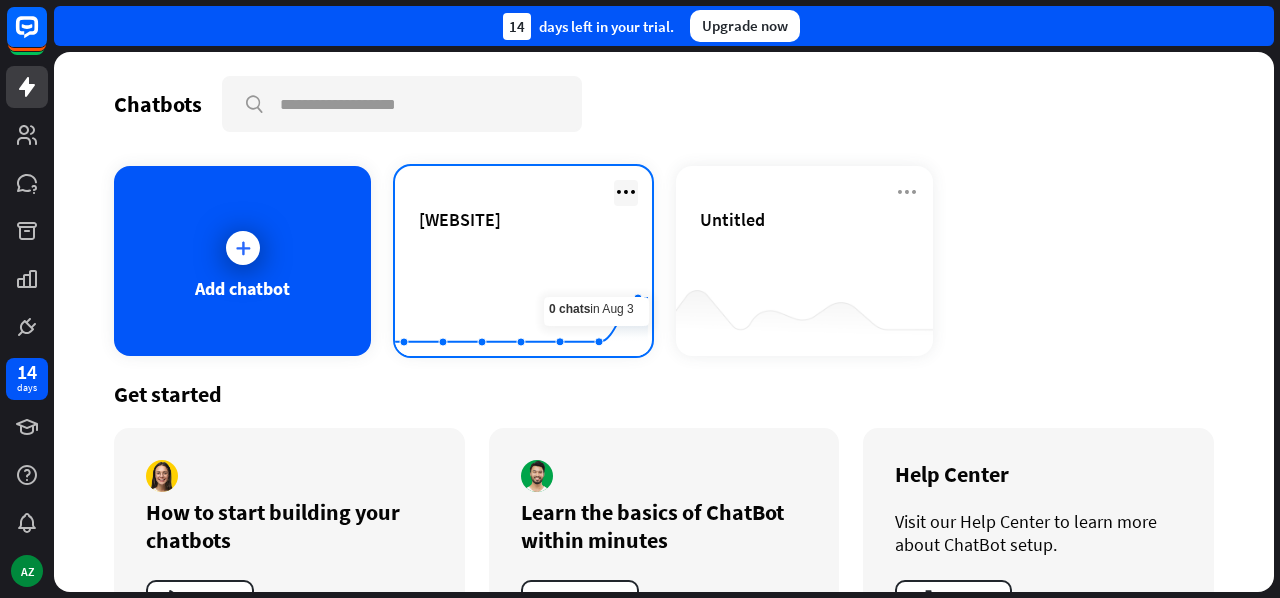 click at bounding box center (626, 192) 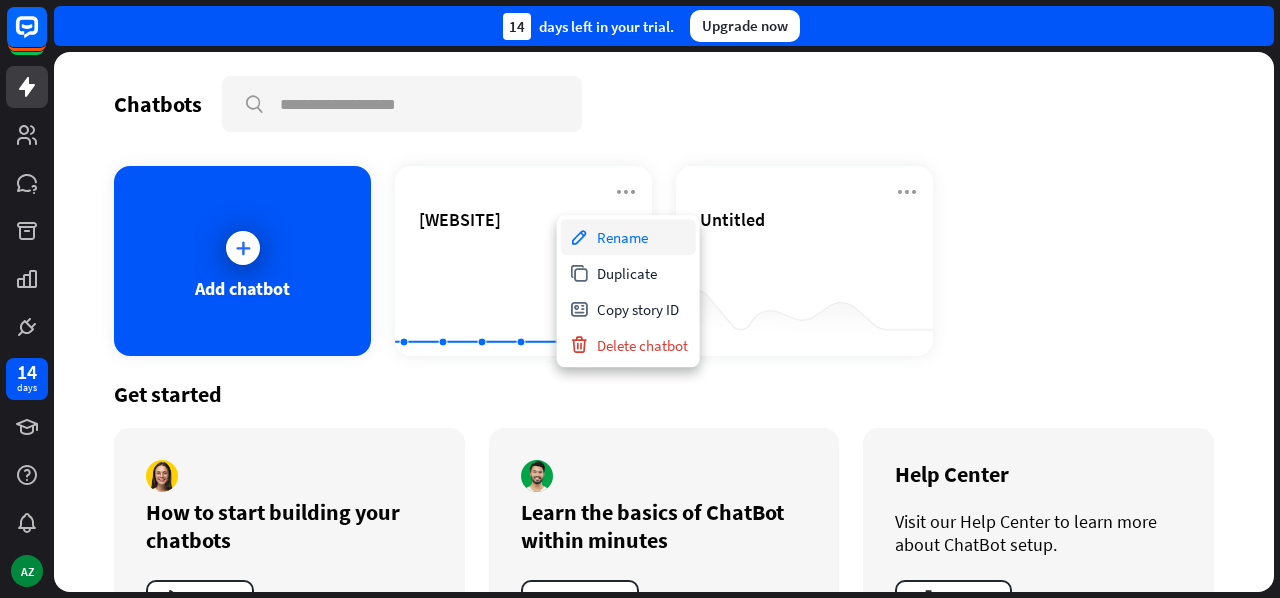 click on "Rename" at bounding box center [628, 237] 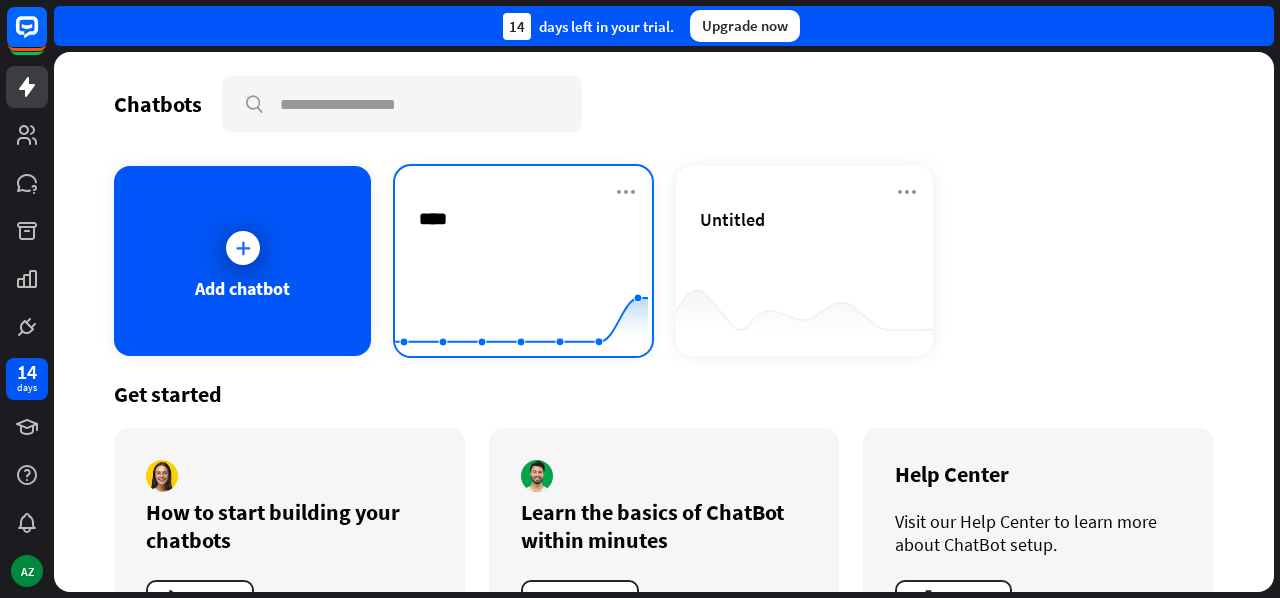 type on "*****" 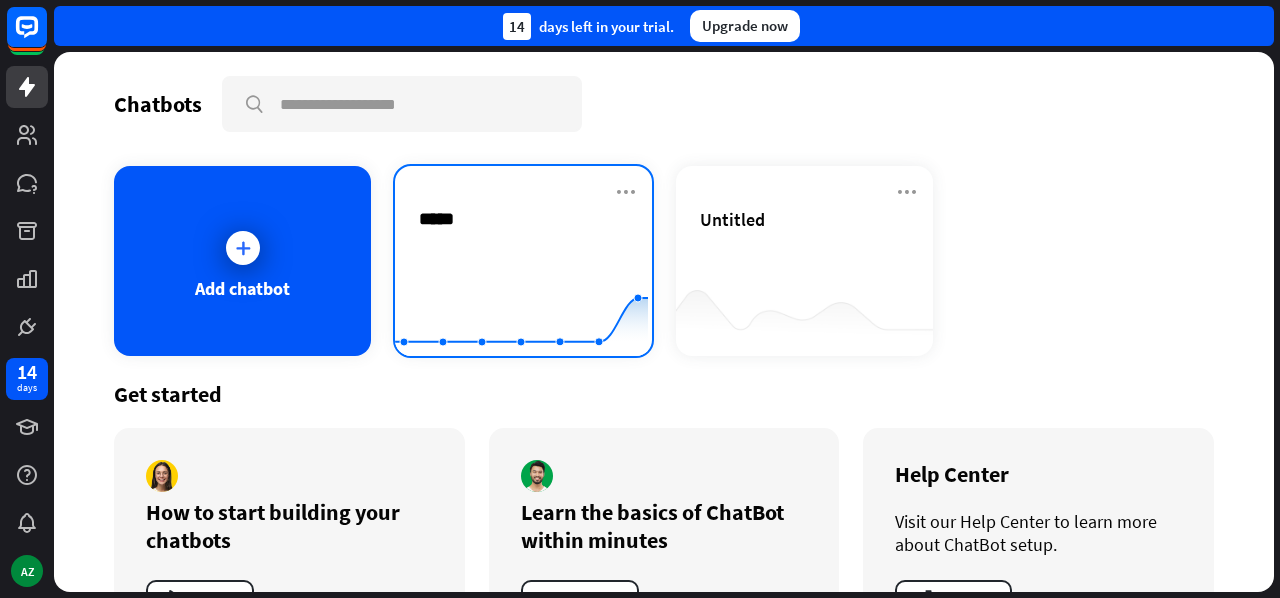 scroll, scrollTop: 0, scrollLeft: 0, axis: both 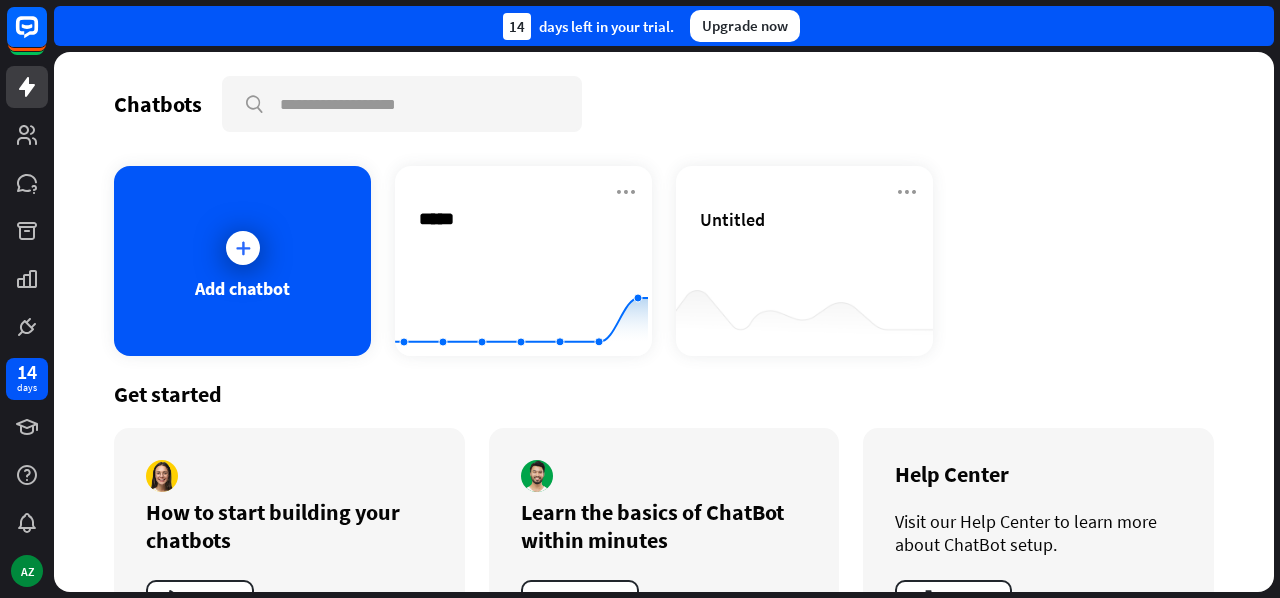 click on "Chatbots   search         Add chatbot       Orrin..       *****   Created with Highcharts 10.1.0 0 2 4
Untitled
Get started
How to start building your chatbots
Watch
Learn the basics of ChatBot within minutes
Start lesson
Help Center
Visit our Help Center to learn more about ChatBot
setup.
Explore" at bounding box center (664, 322) 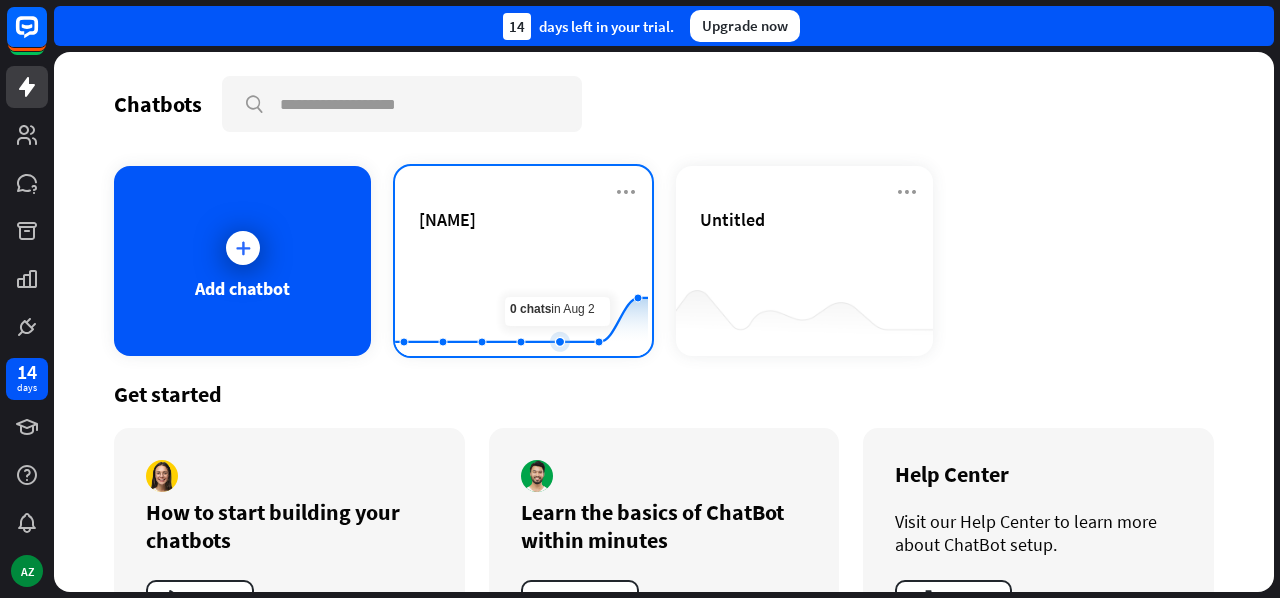 click 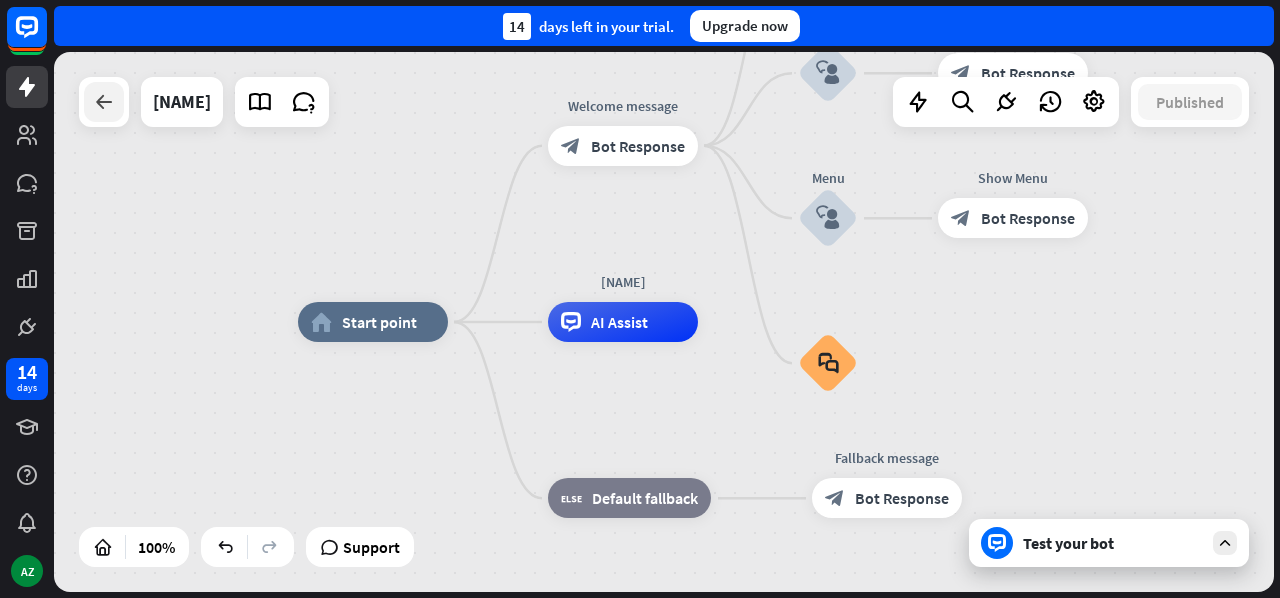 click at bounding box center (104, 102) 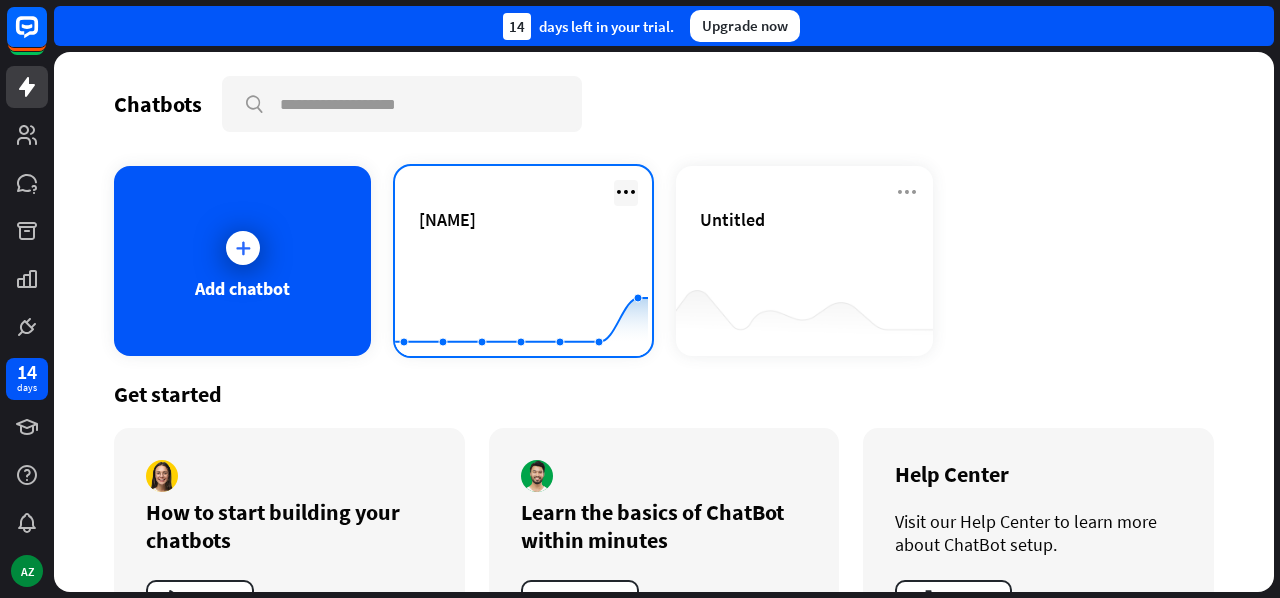 click at bounding box center (626, 192) 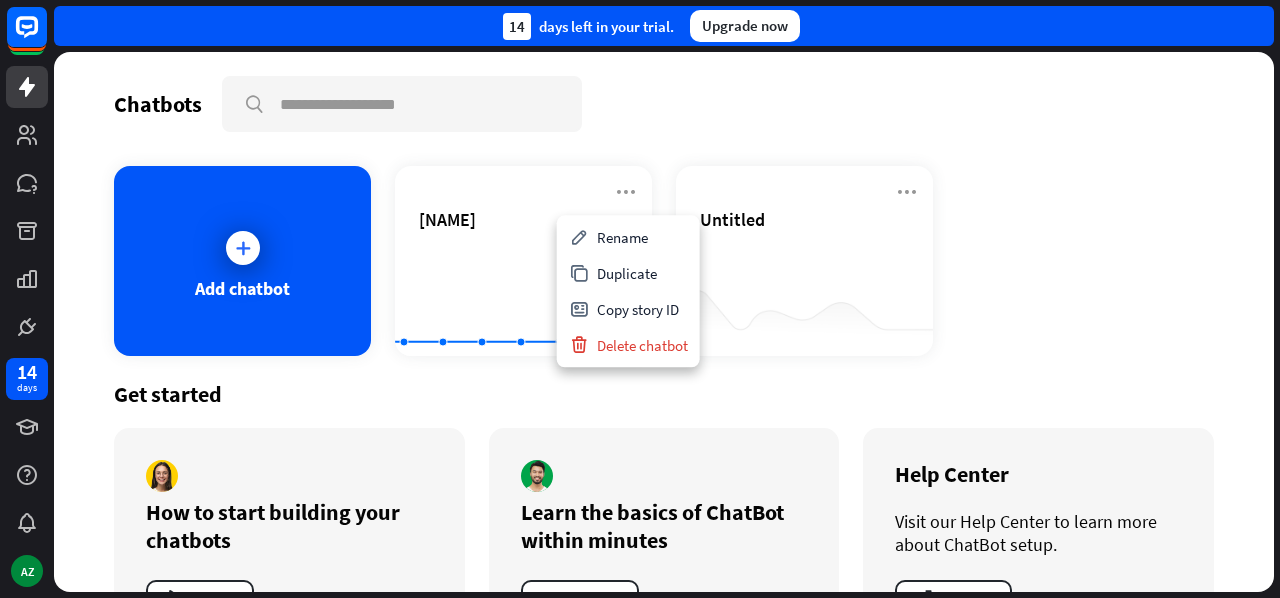 click on "Chatbots   search" at bounding box center (664, 104) 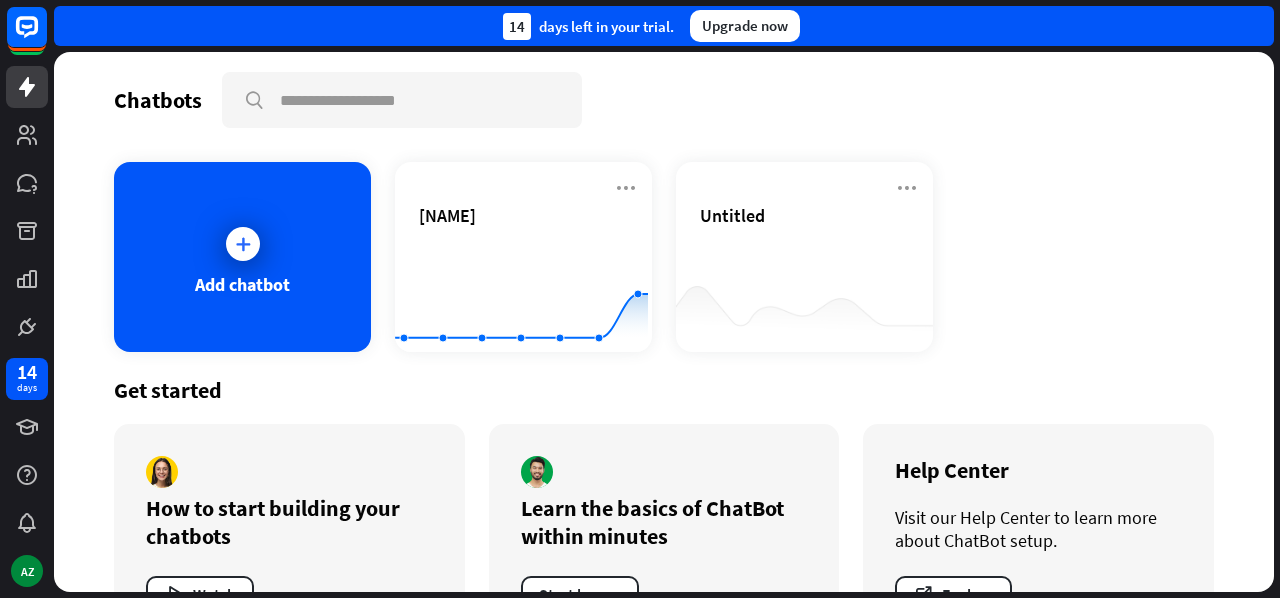 scroll, scrollTop: 0, scrollLeft: 0, axis: both 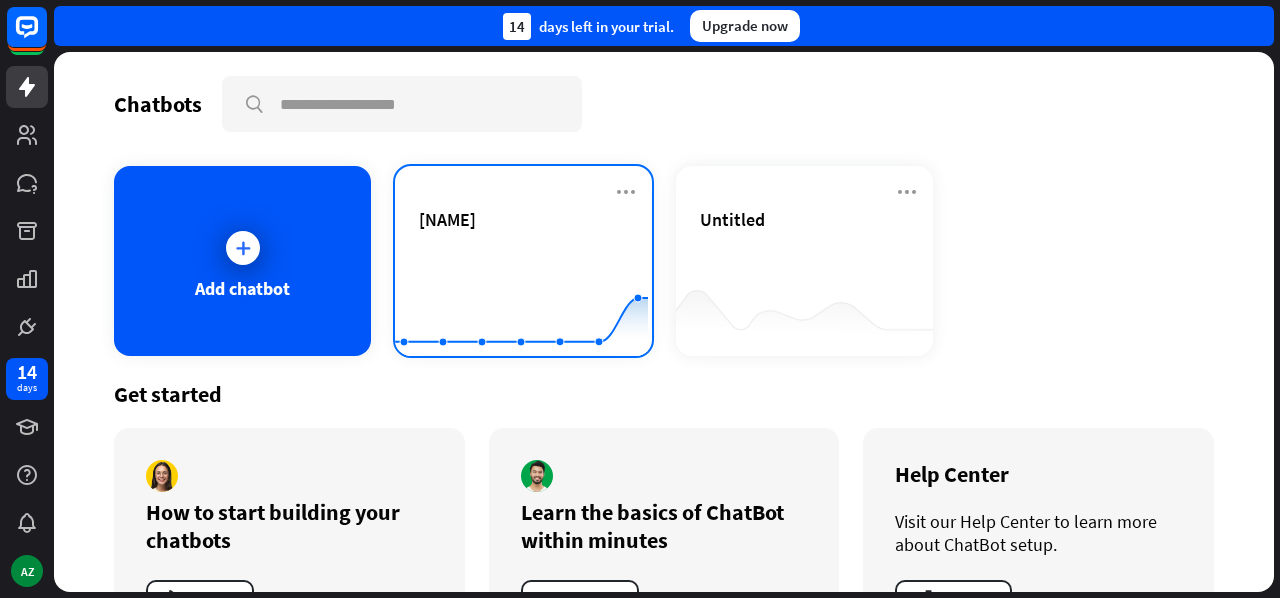 click on "[NAME]" at bounding box center (523, 219) 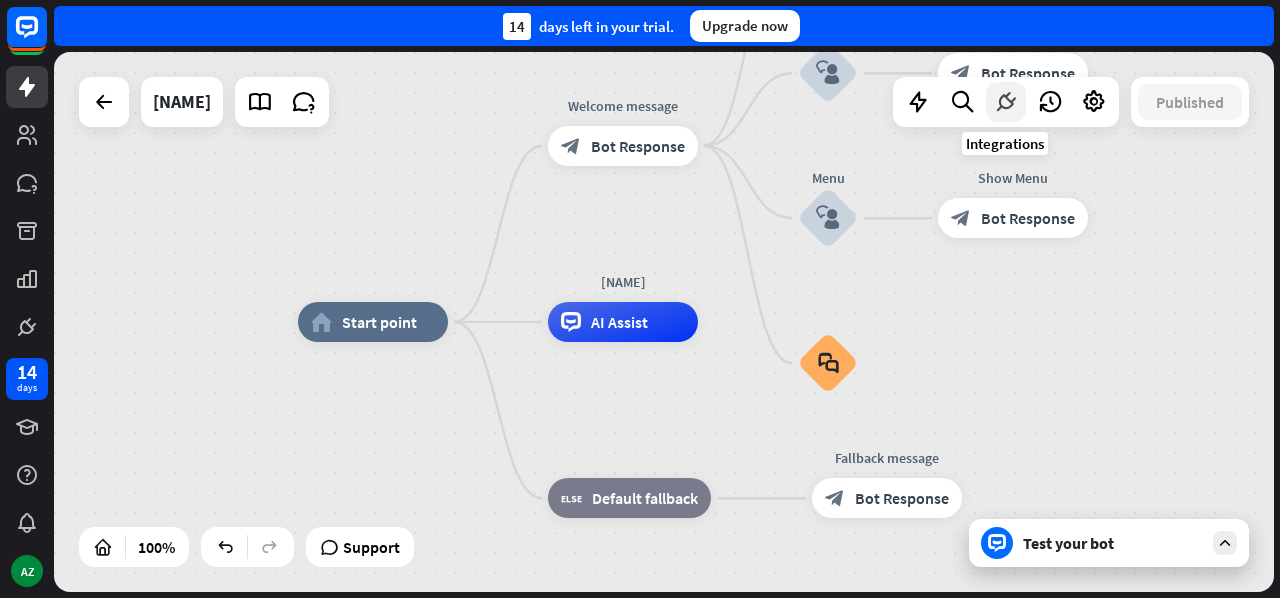 click at bounding box center [1006, 102] 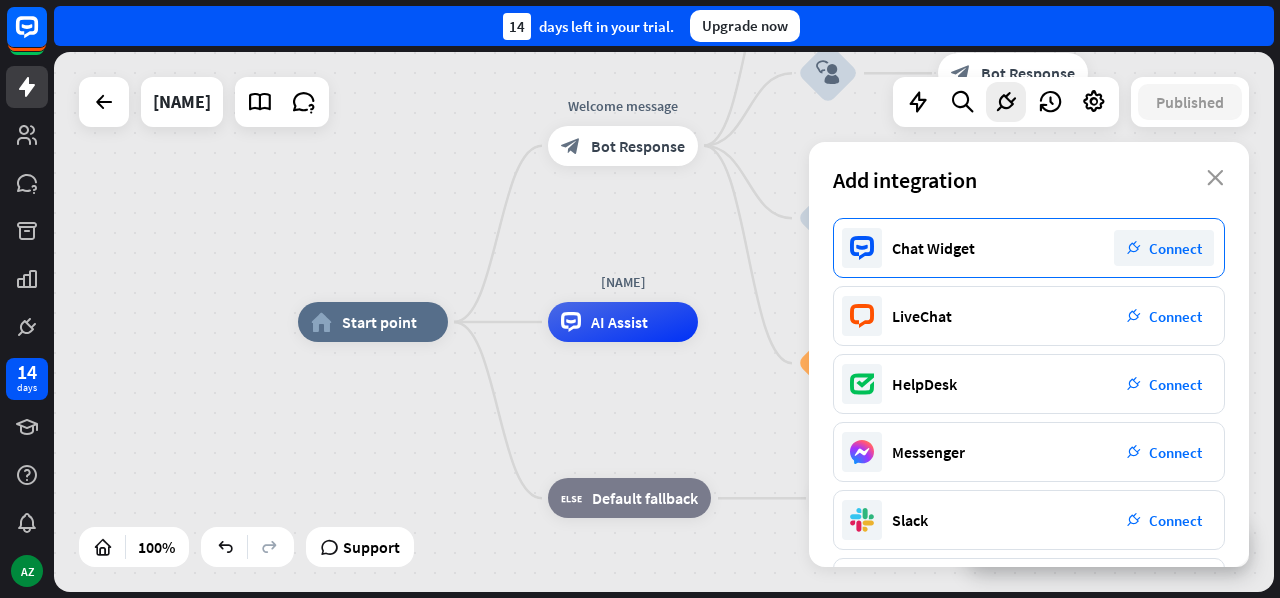 click on "Connect" at bounding box center (1175, 248) 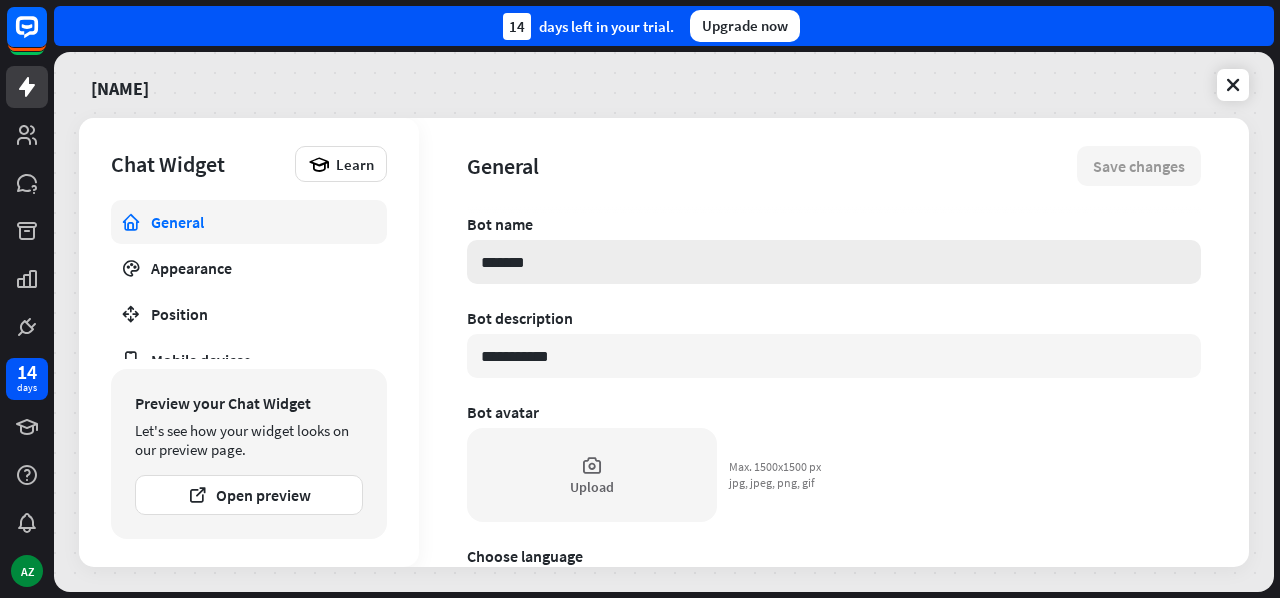click on "*******" at bounding box center (834, 262) 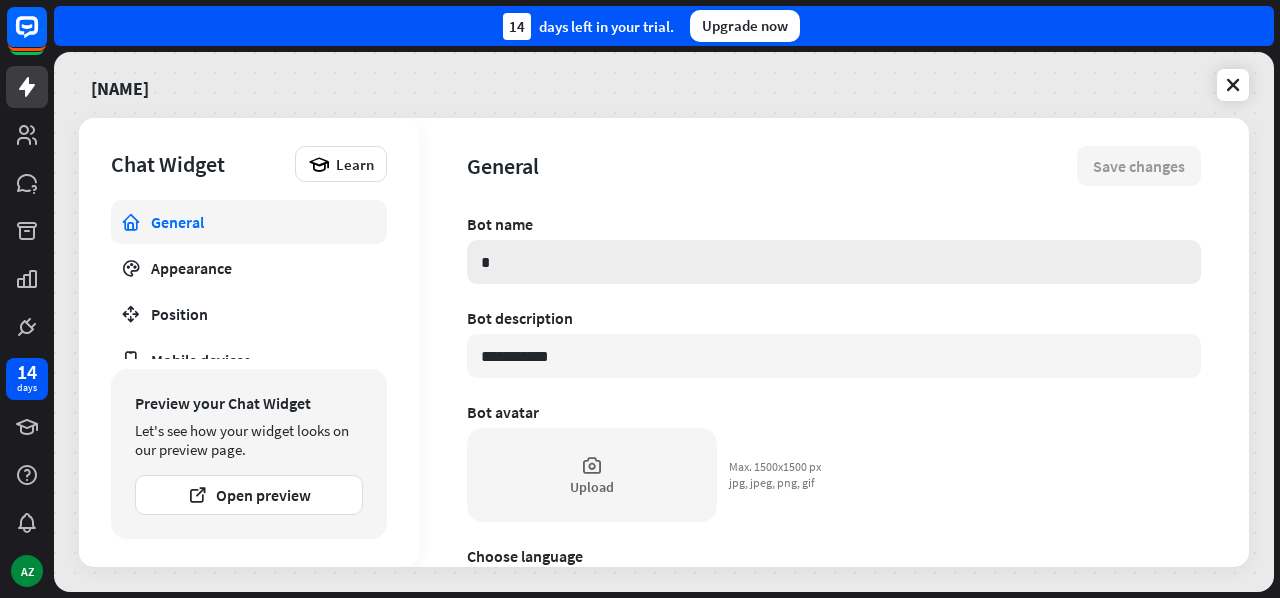type on "*" 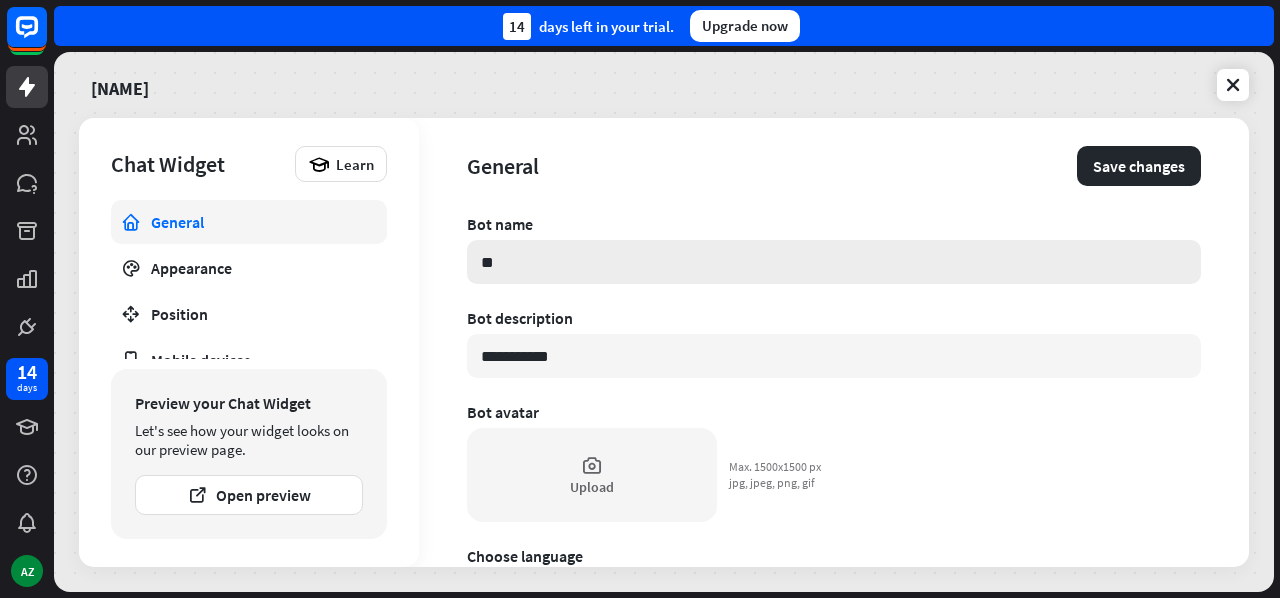 type on "*" 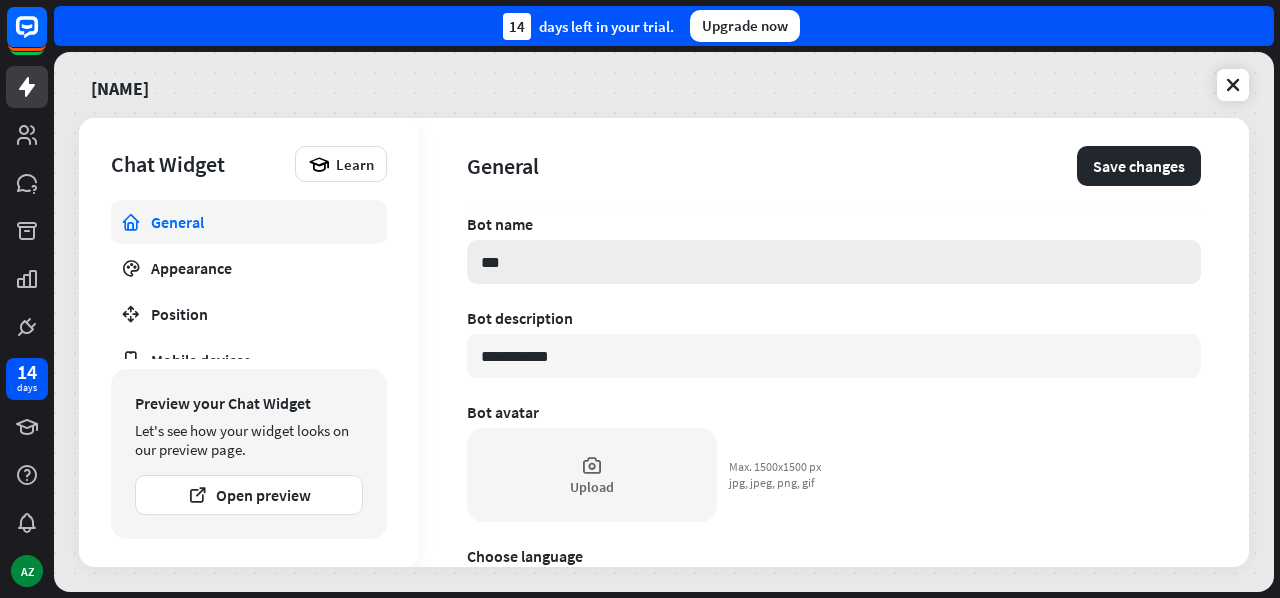 type on "*" 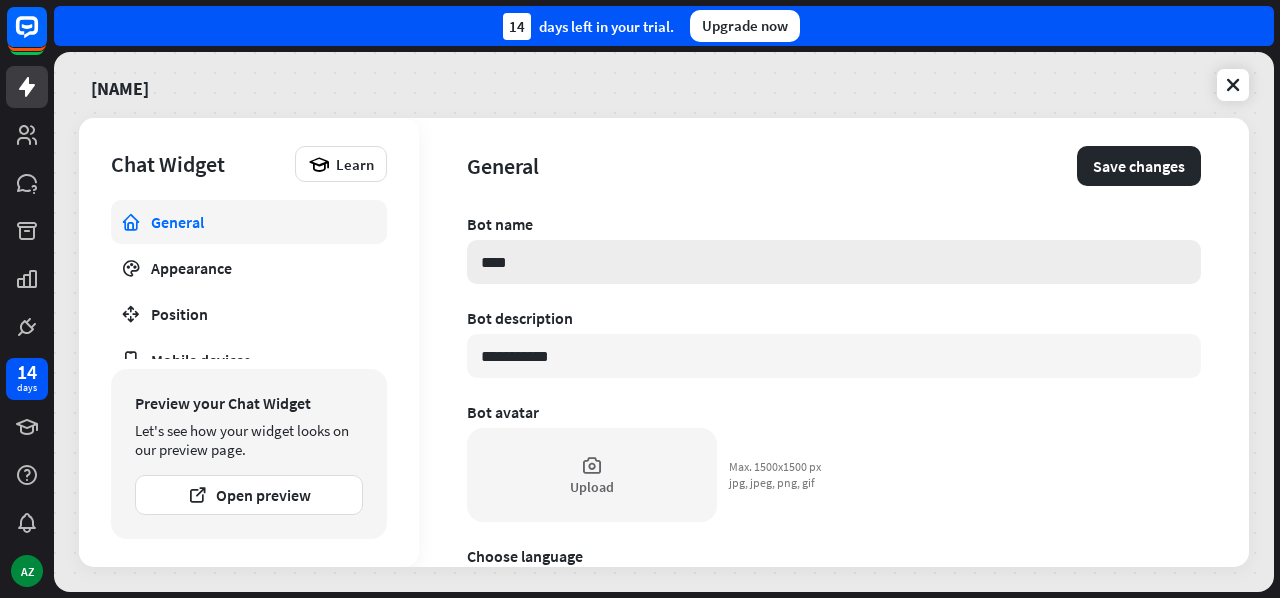 type on "*" 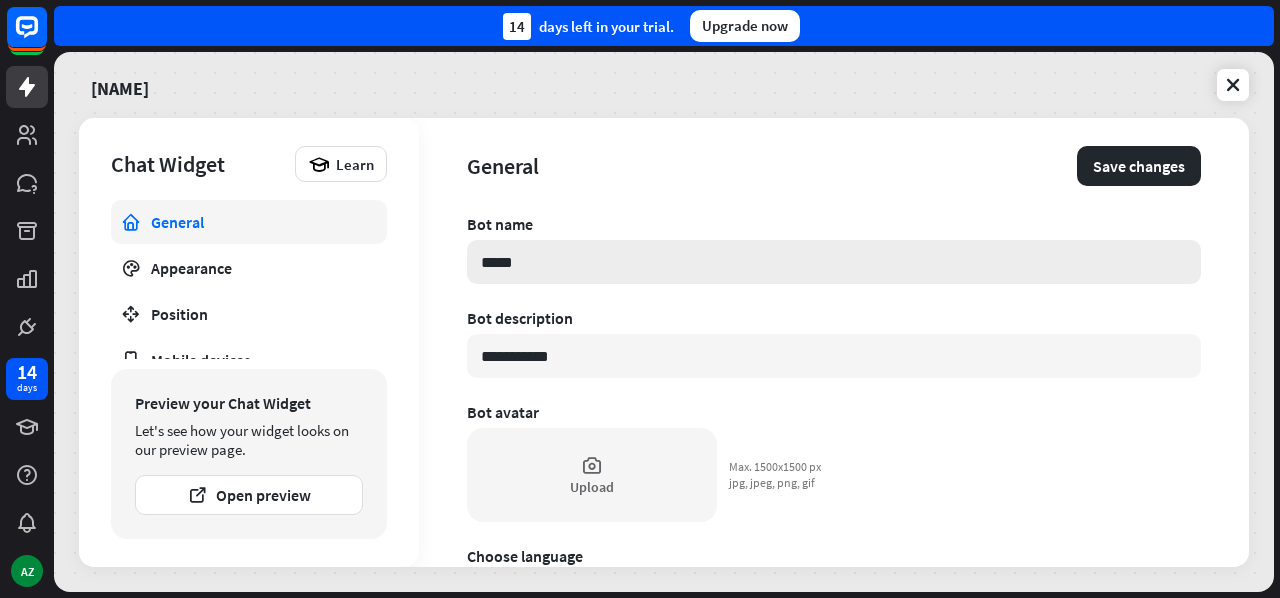 type on "*" 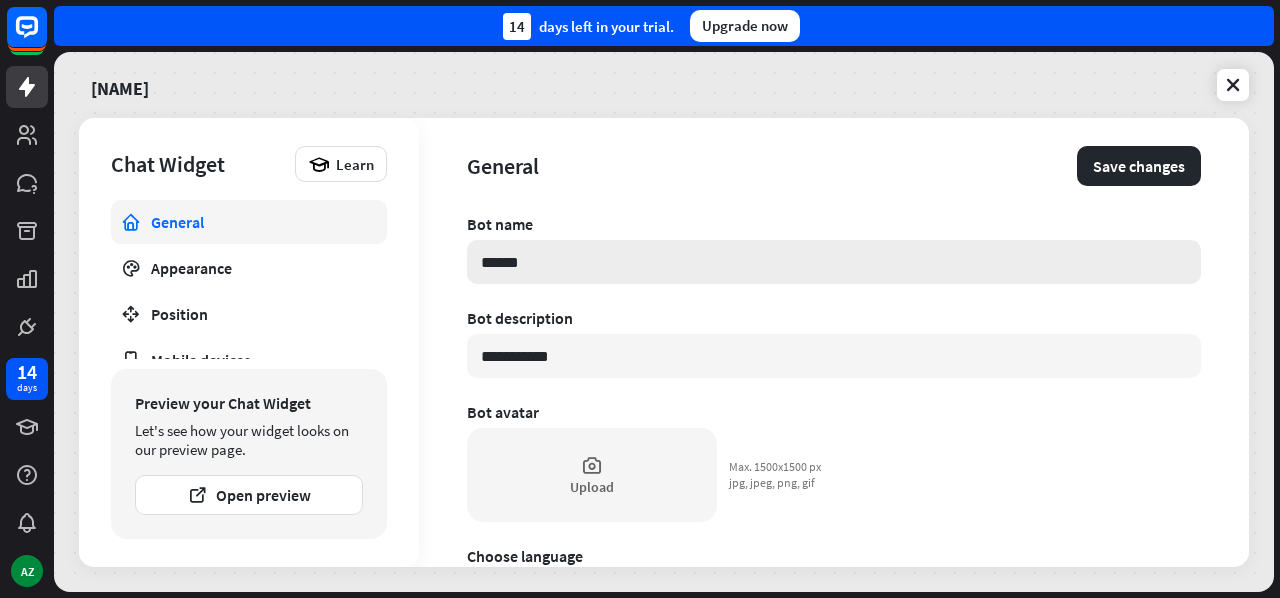 type on "*" 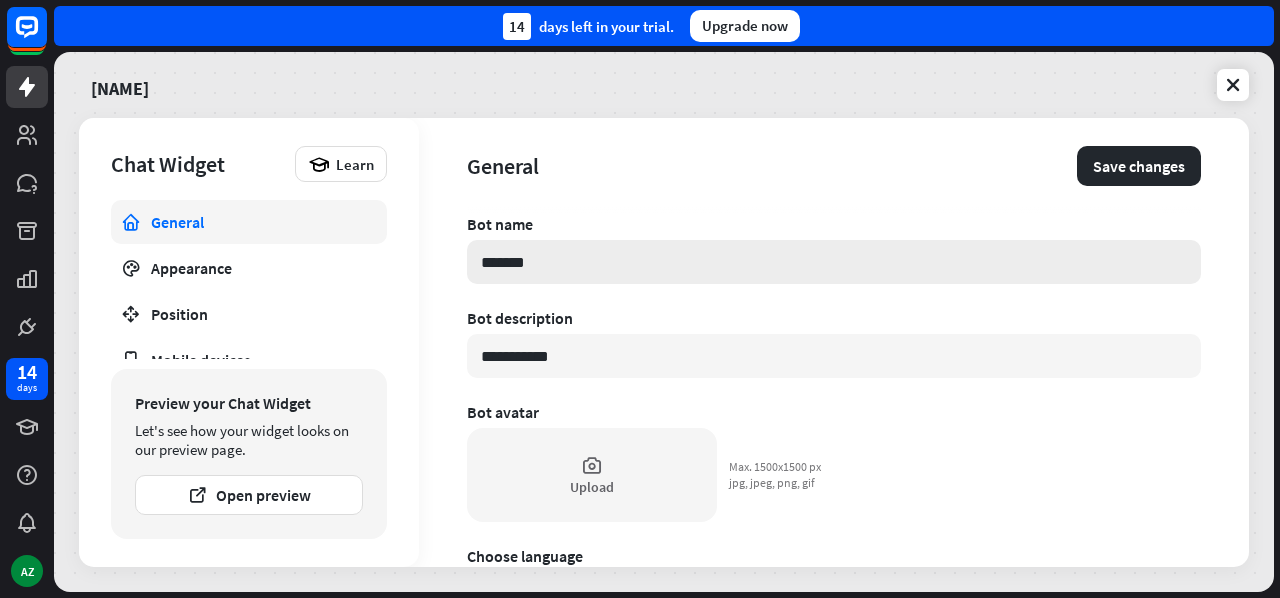 type on "*" 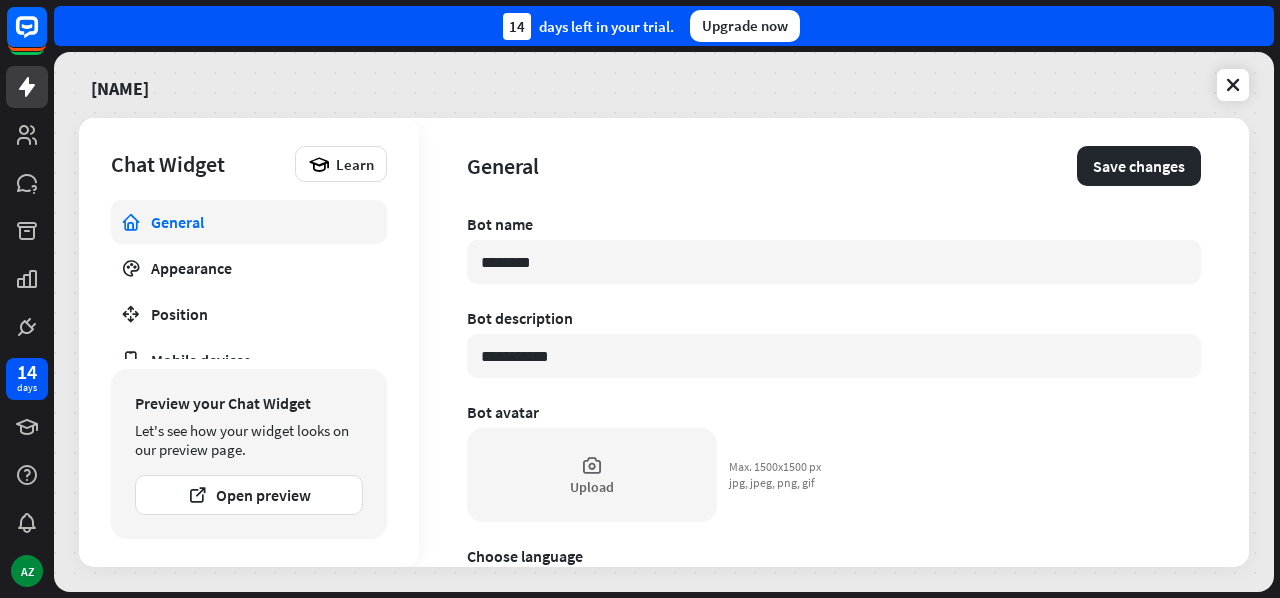 type on "********" 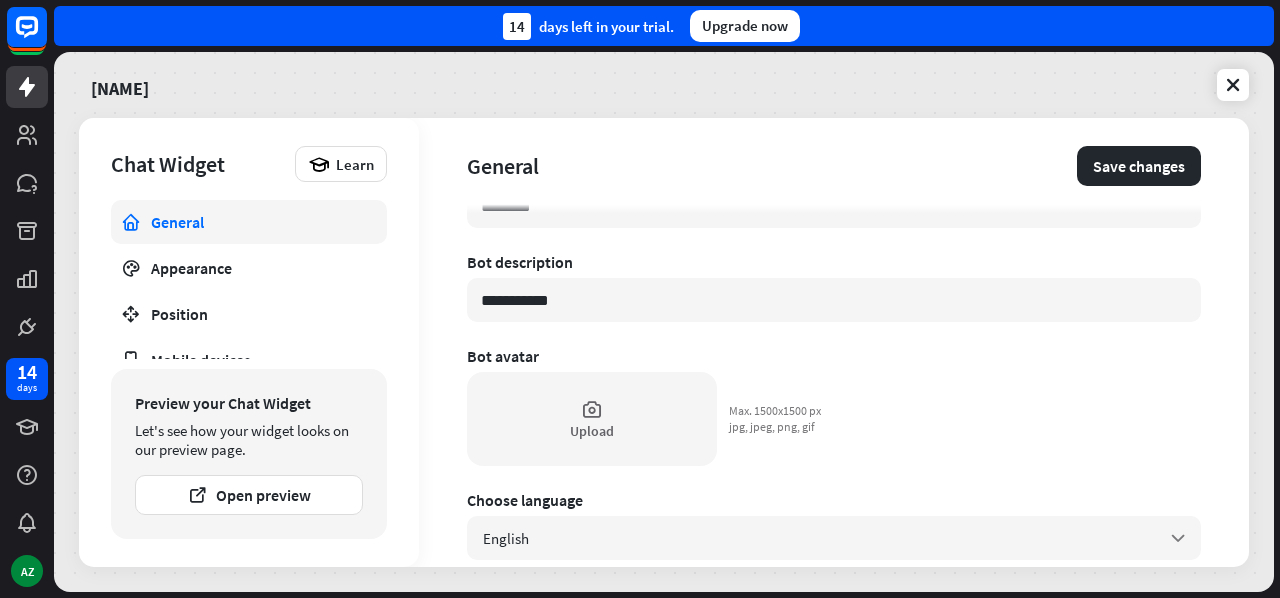 scroll, scrollTop: 100, scrollLeft: 0, axis: vertical 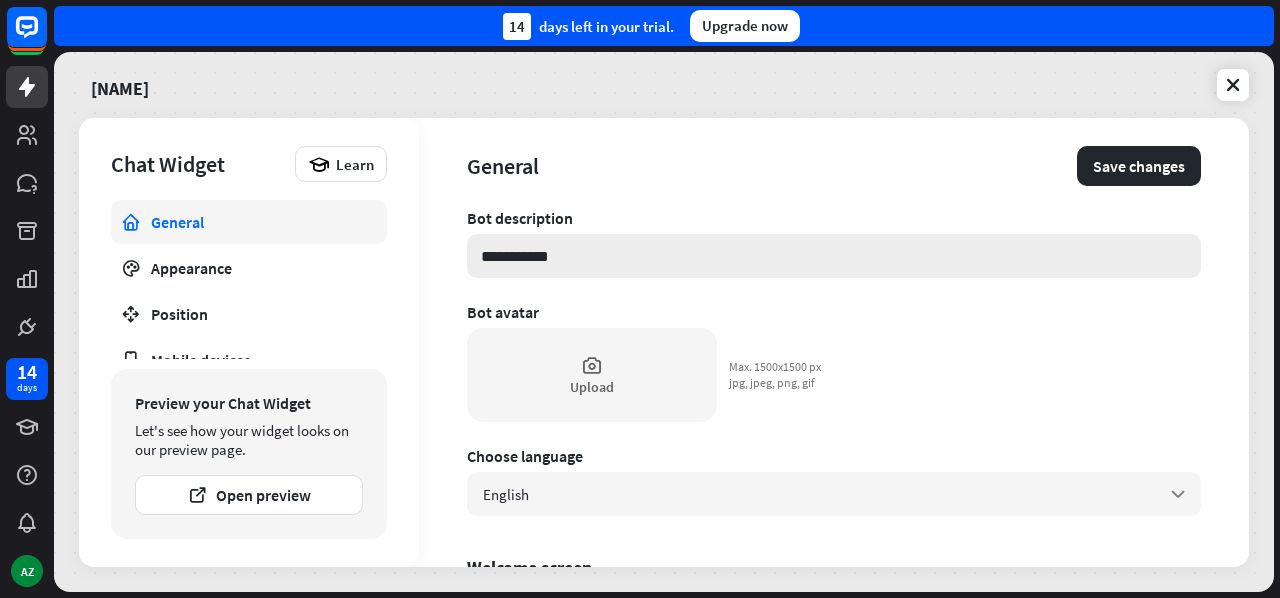 click on "**********" at bounding box center [834, 256] 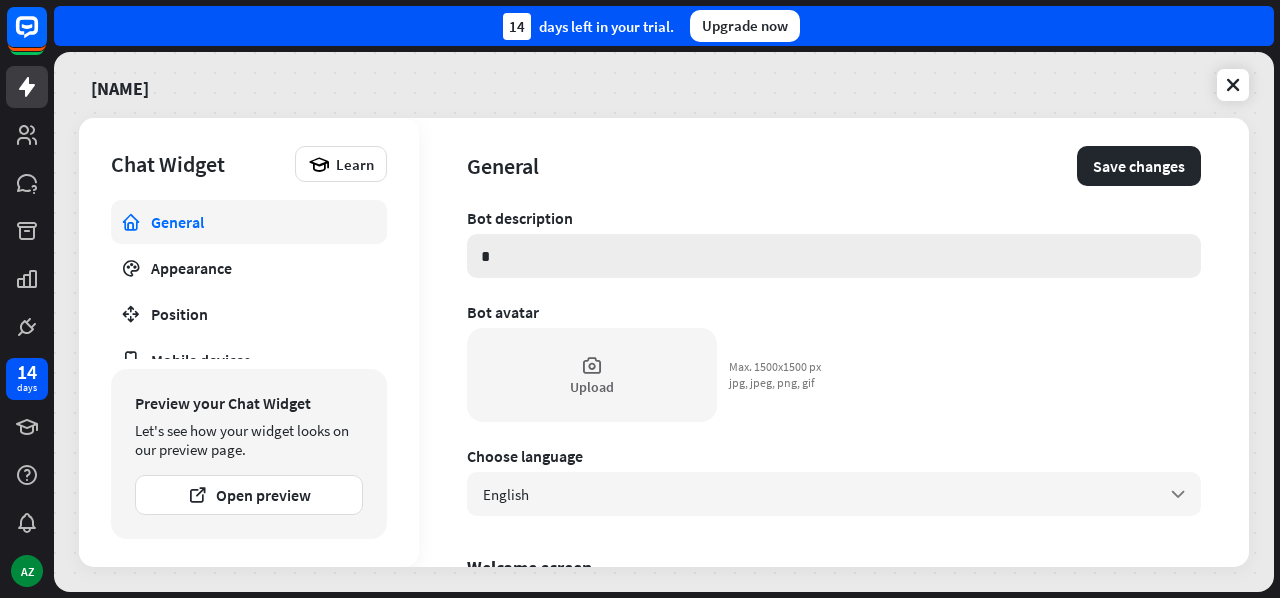 type on "*" 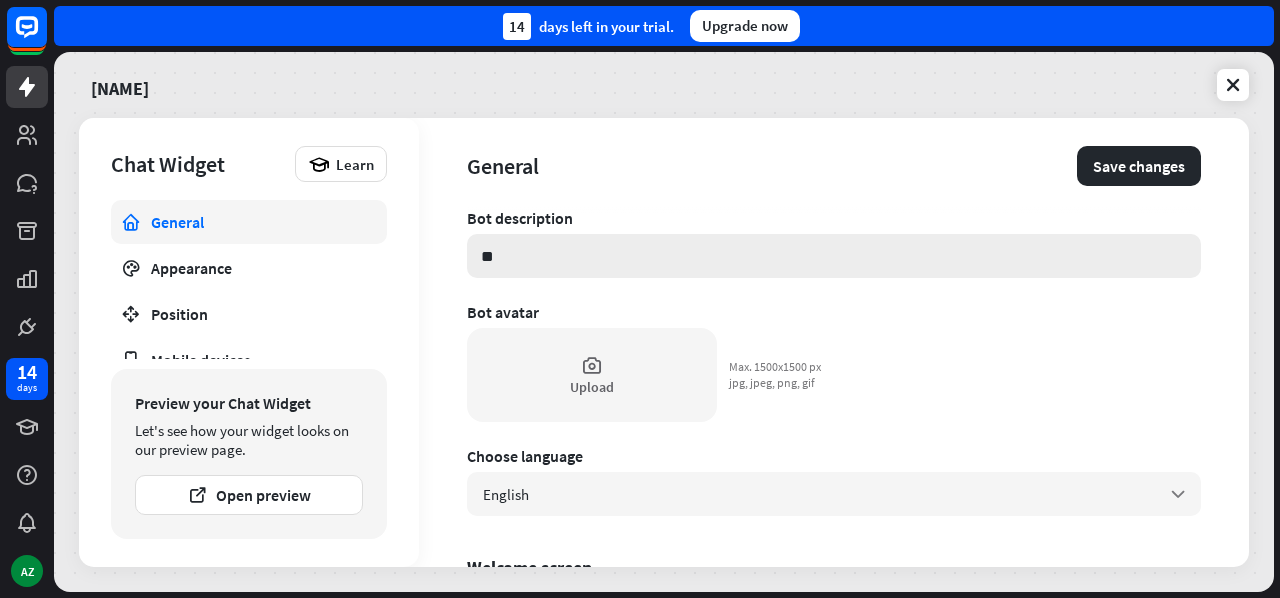 type on "*" 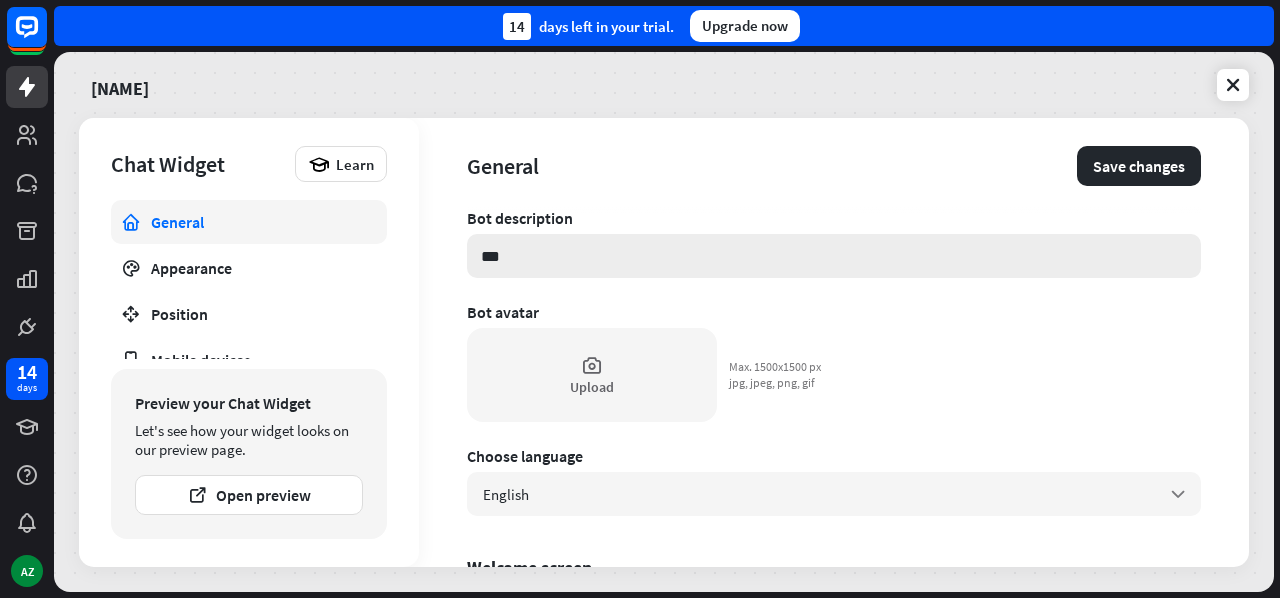 type on "*" 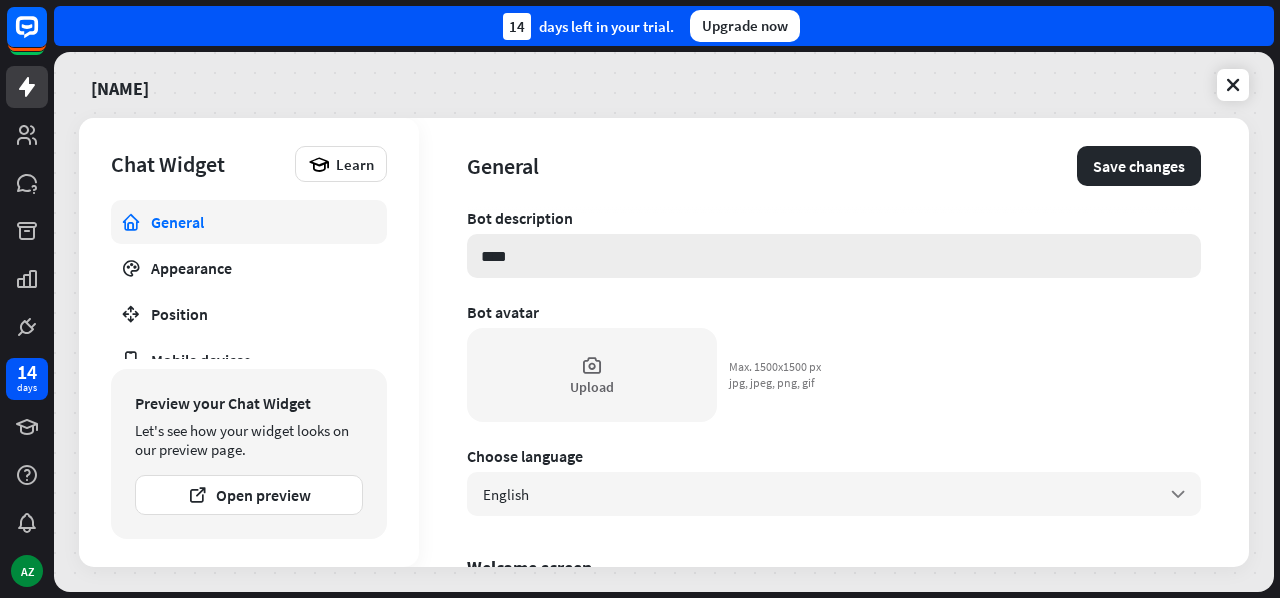 type on "*" 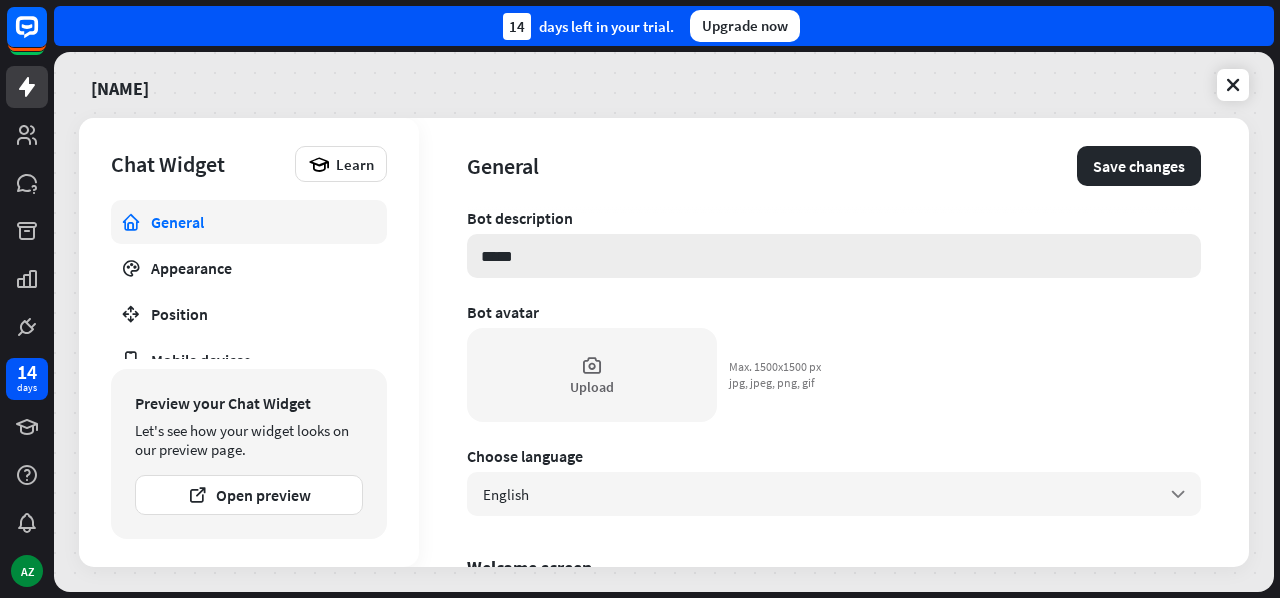 type on "*" 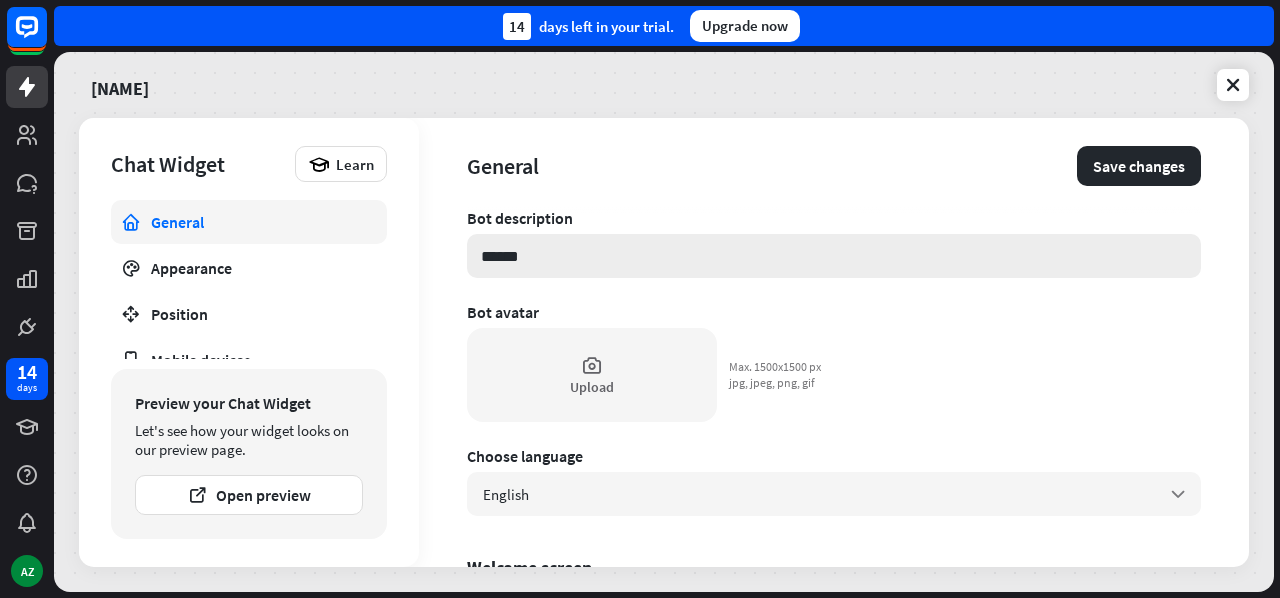type on "*" 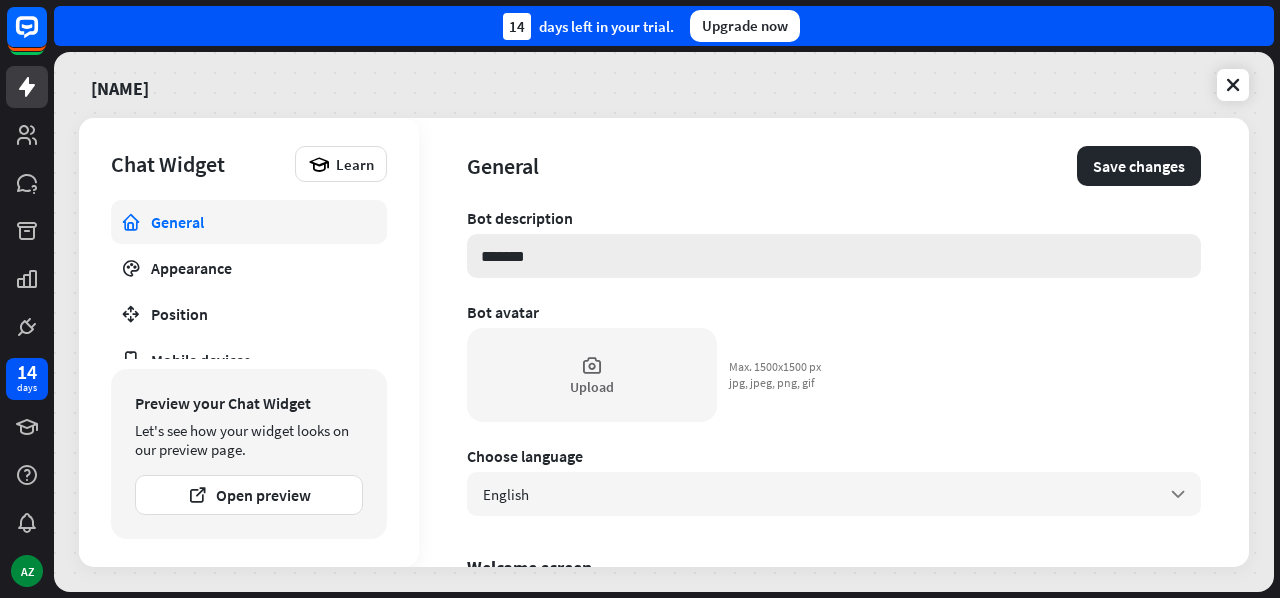 type on "*" 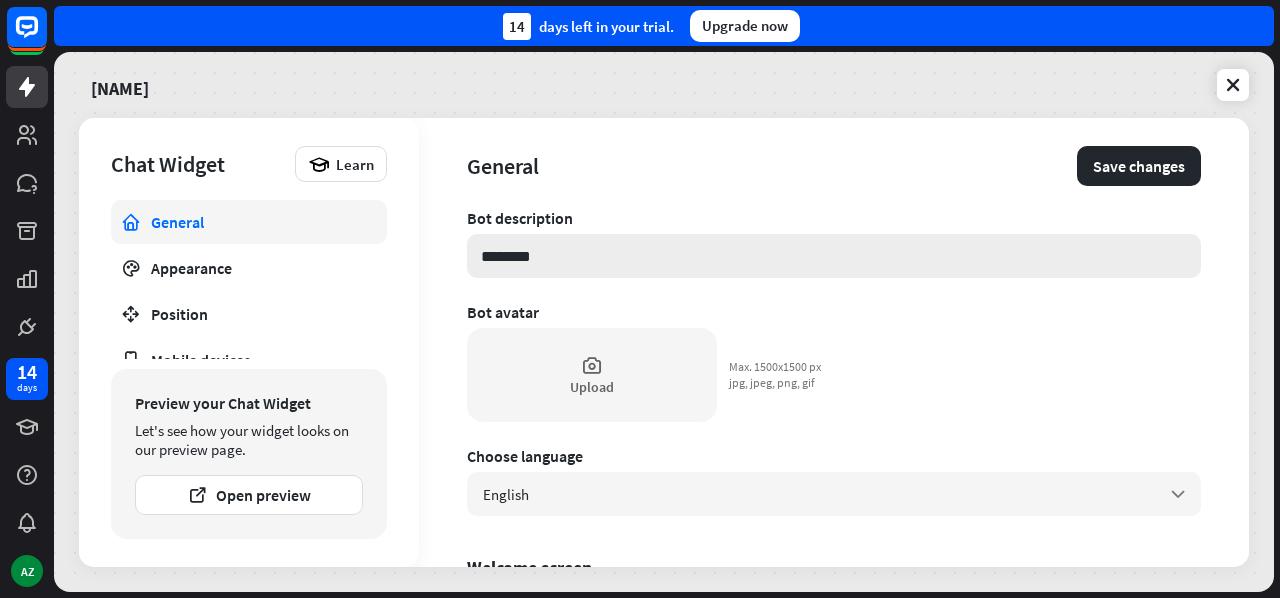 type on "*" 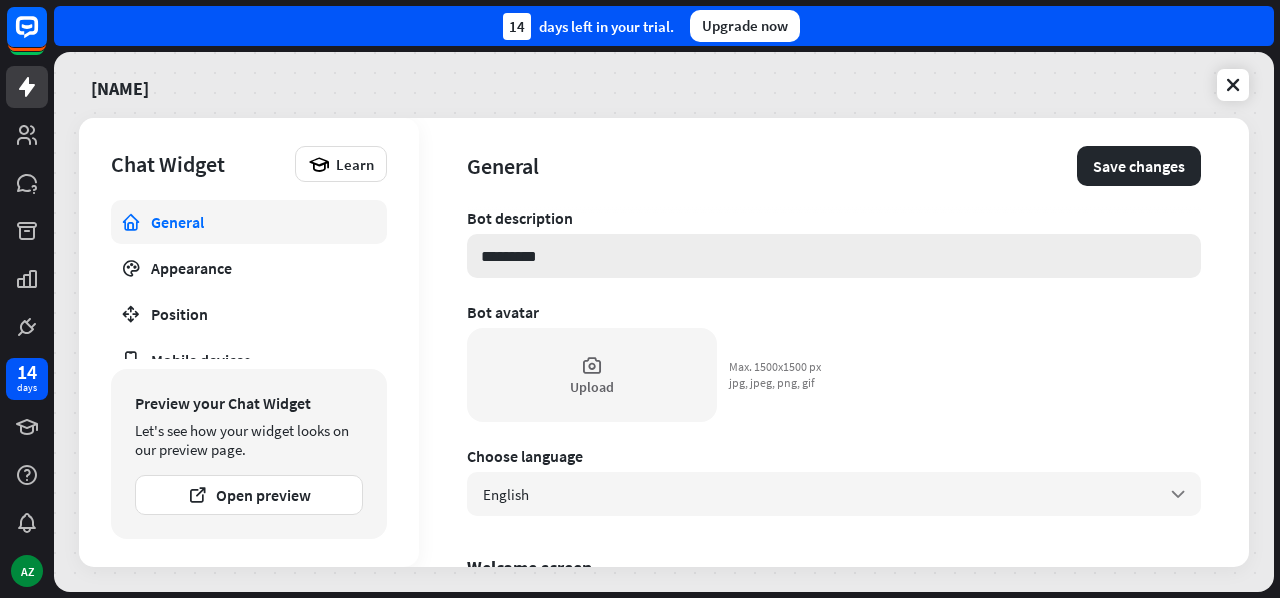 type on "*" 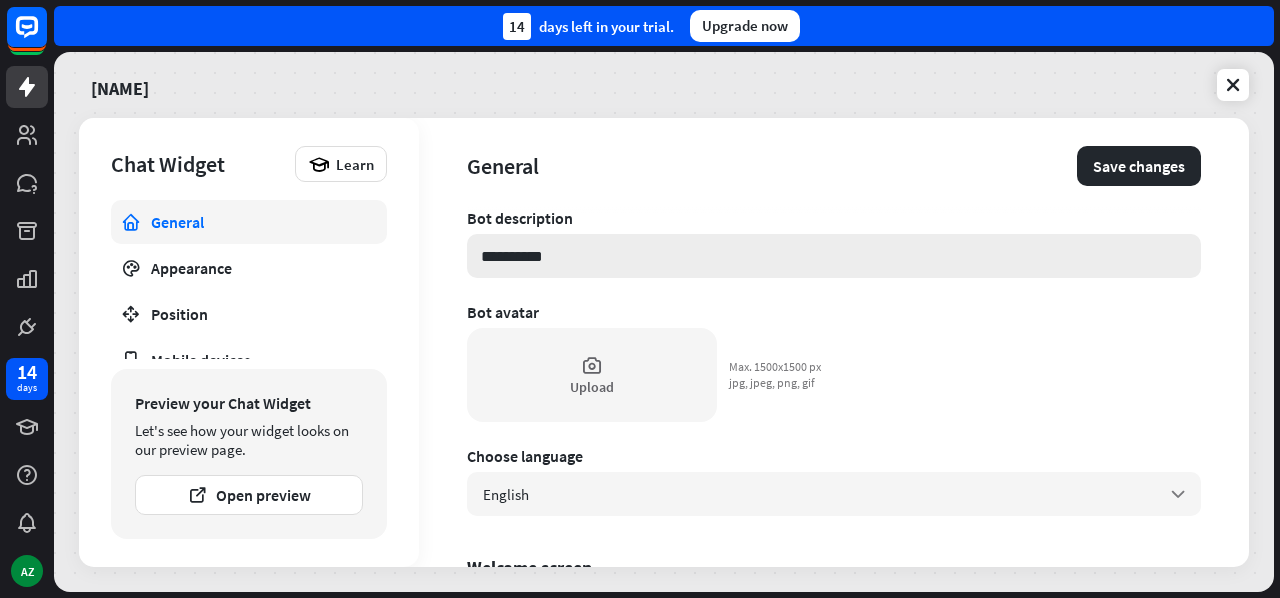 type on "*" 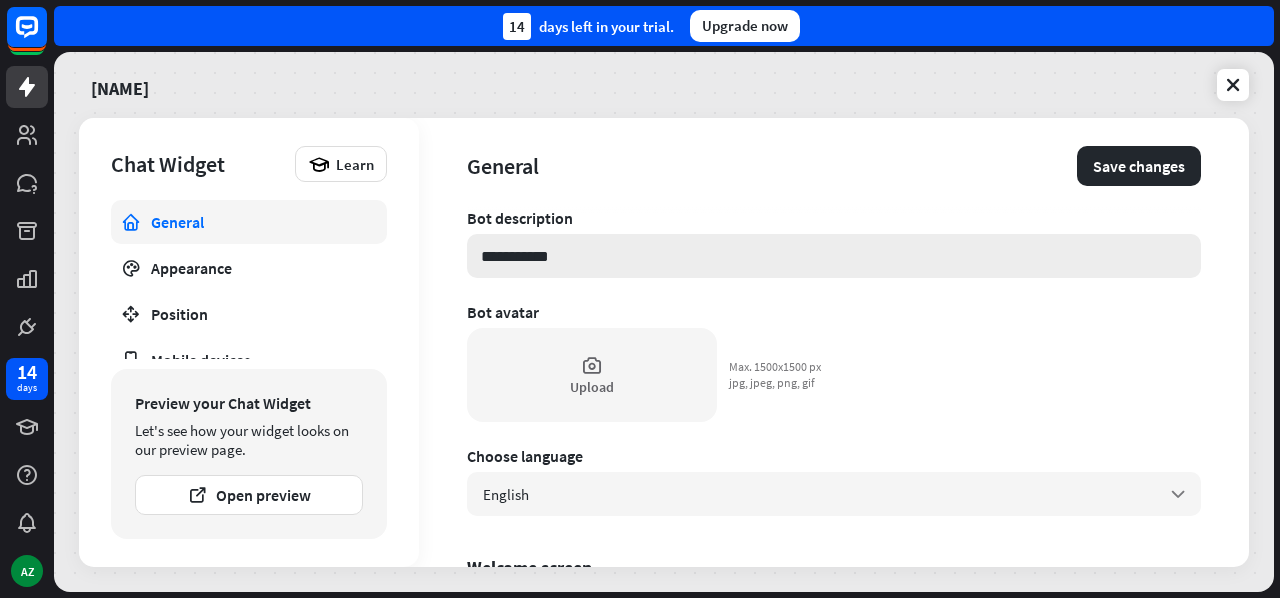 type on "*" 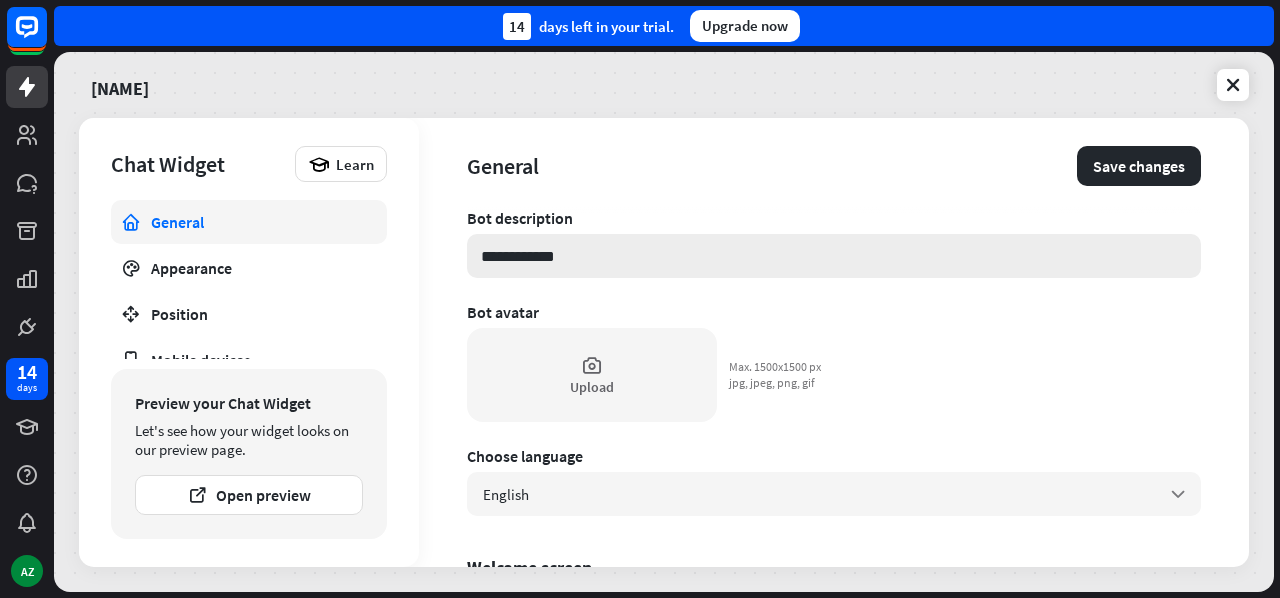 type on "*" 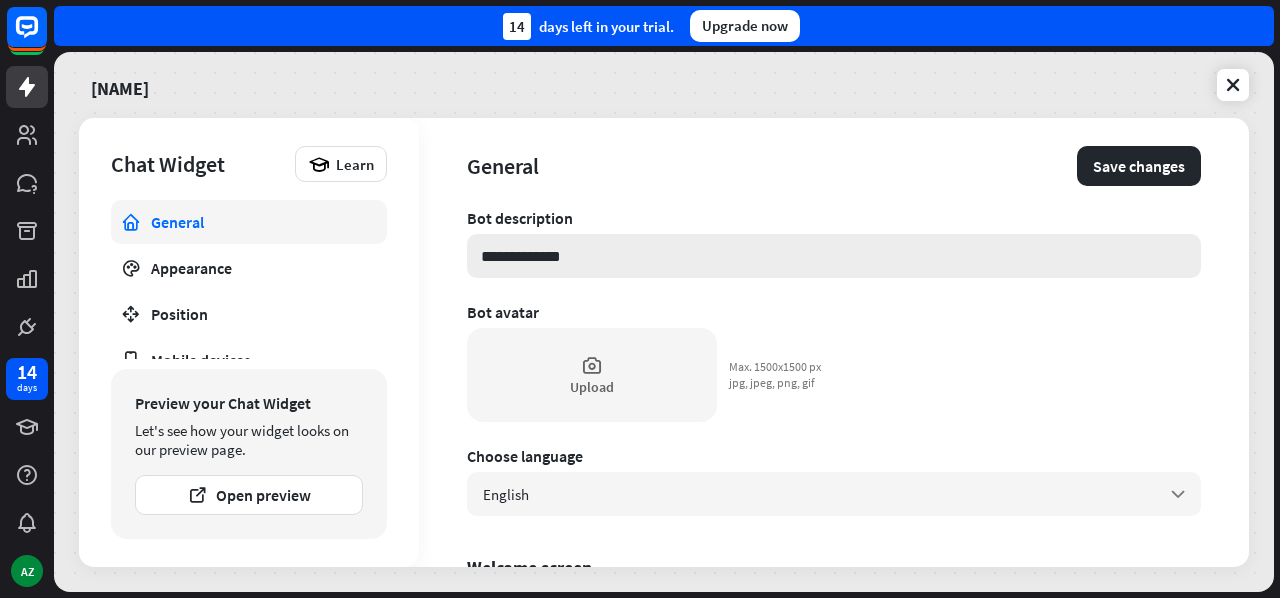 type on "**********" 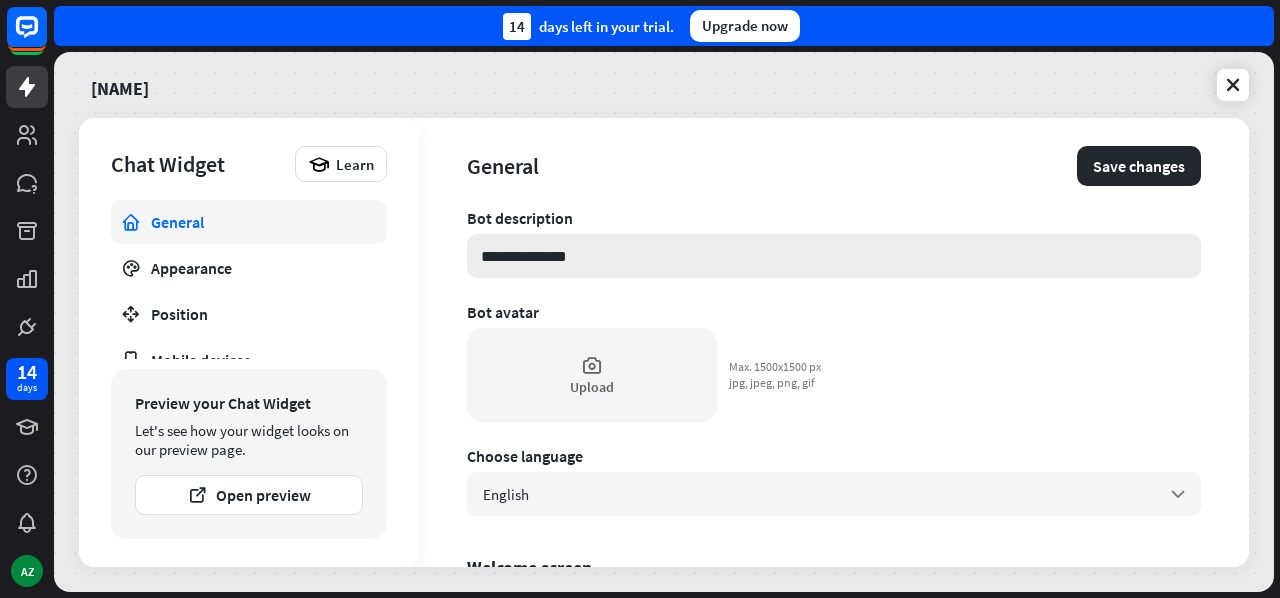 type on "*" 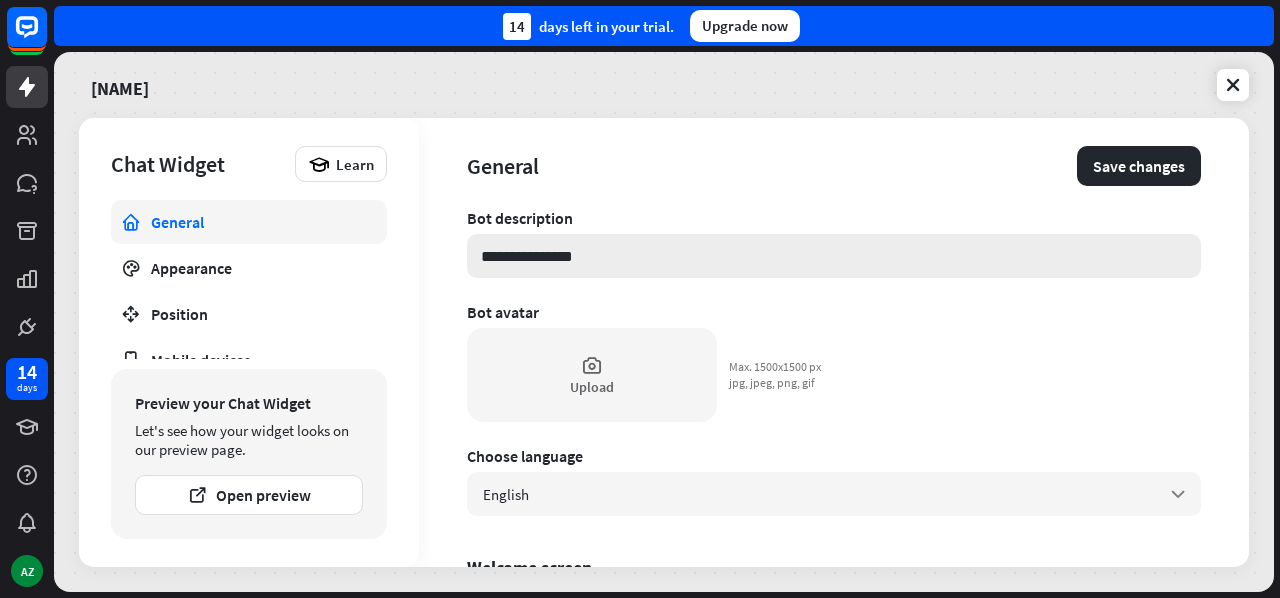 type on "*" 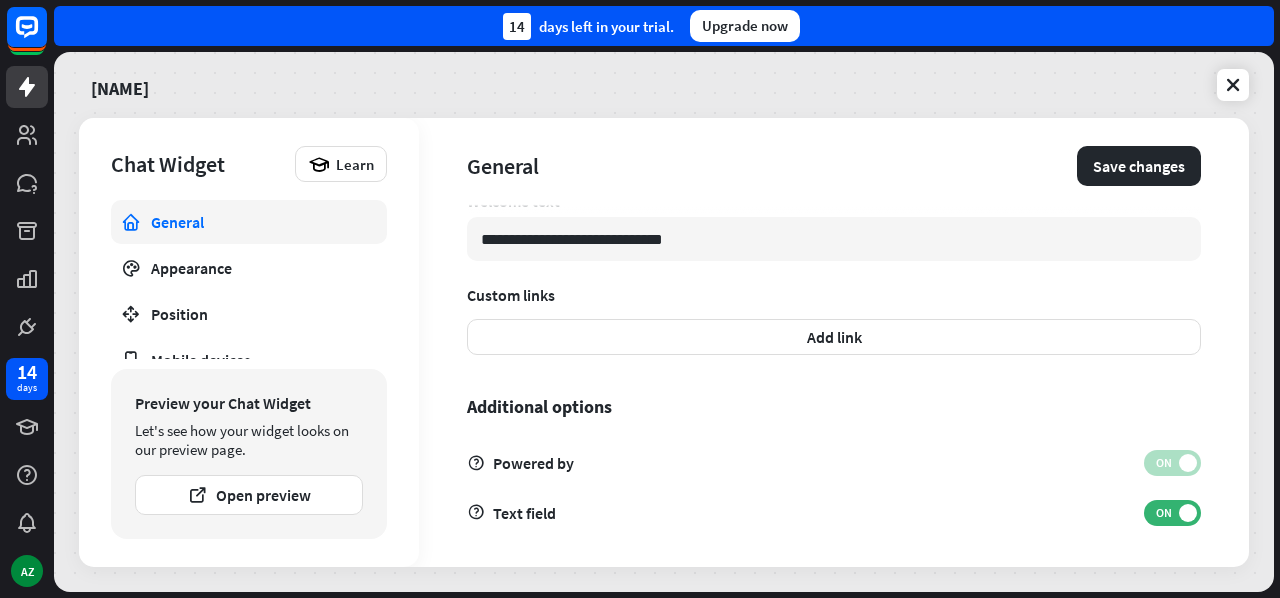 scroll, scrollTop: 718, scrollLeft: 0, axis: vertical 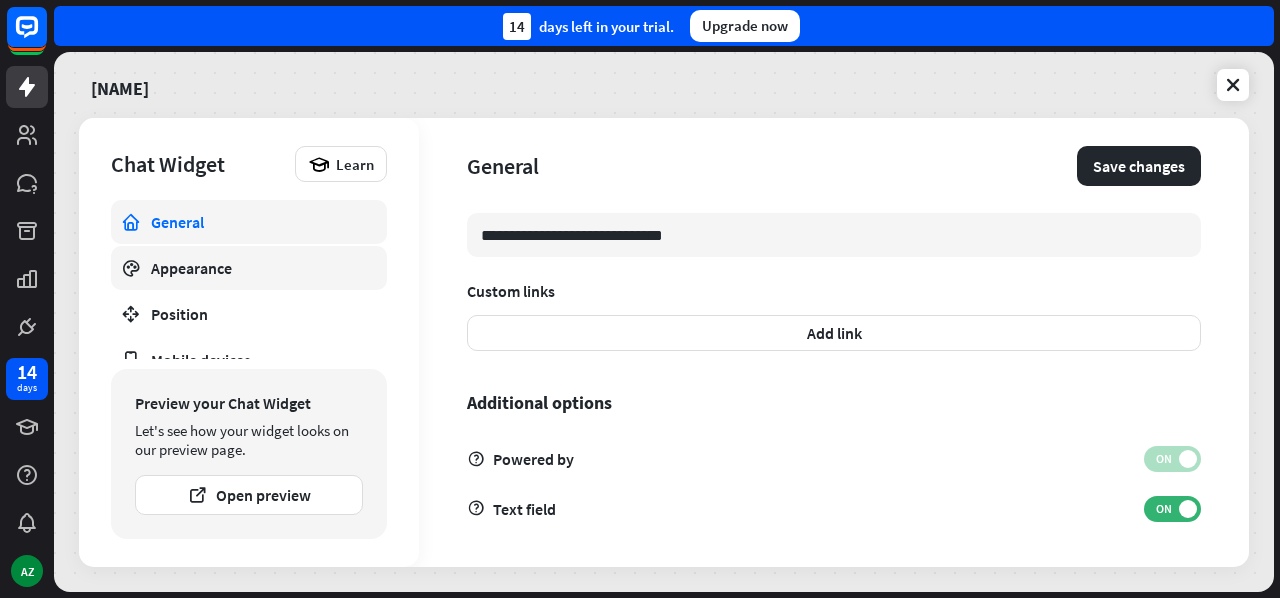 type on "**********" 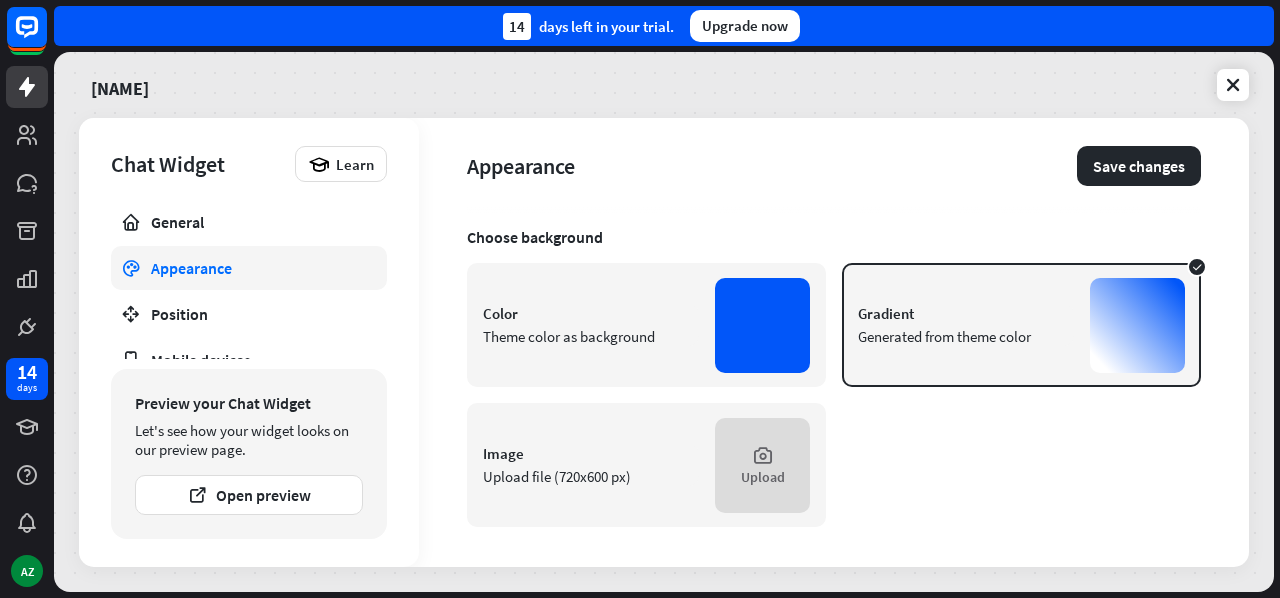 scroll, scrollTop: 0, scrollLeft: 0, axis: both 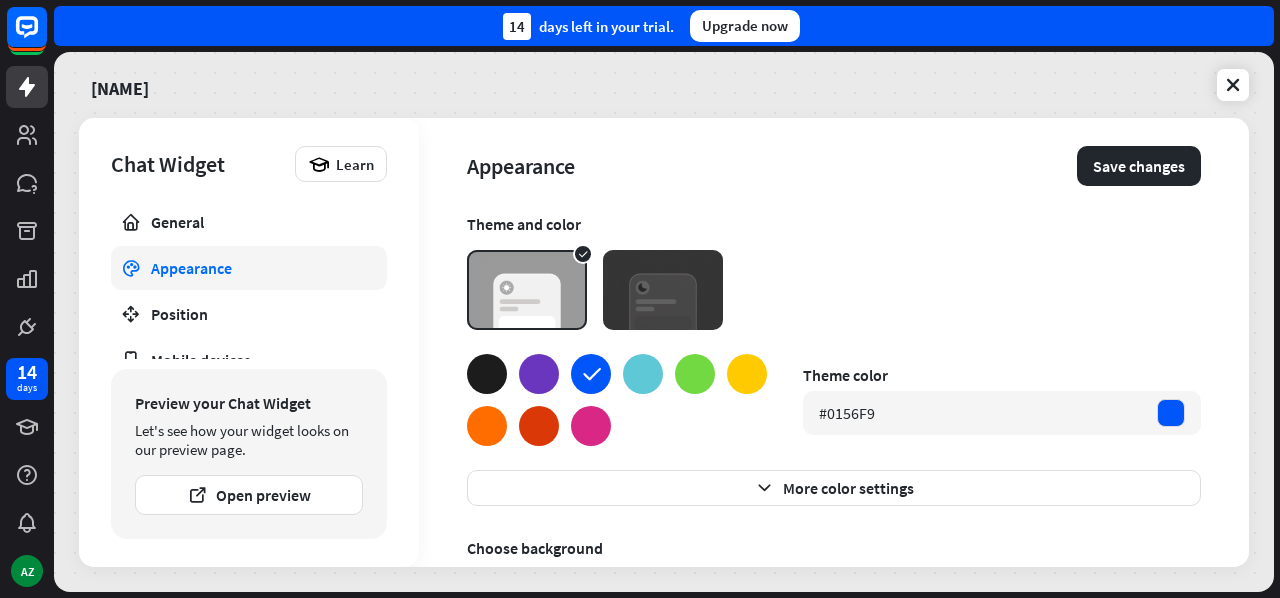 click at bounding box center (663, 290) 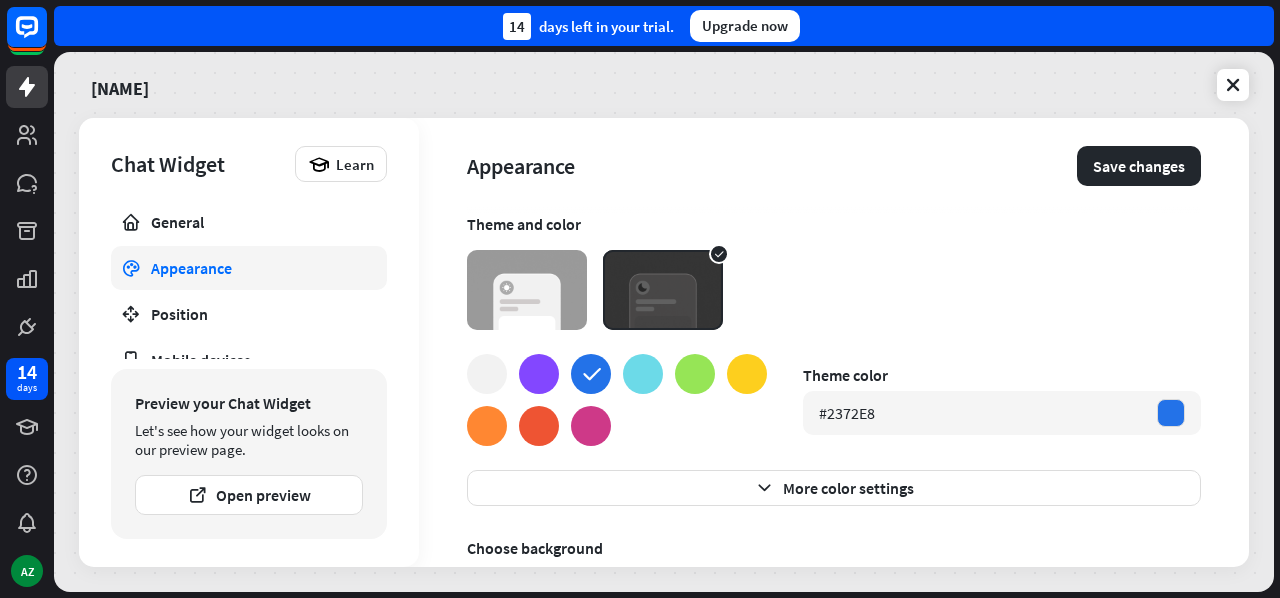 click at bounding box center [539, 374] 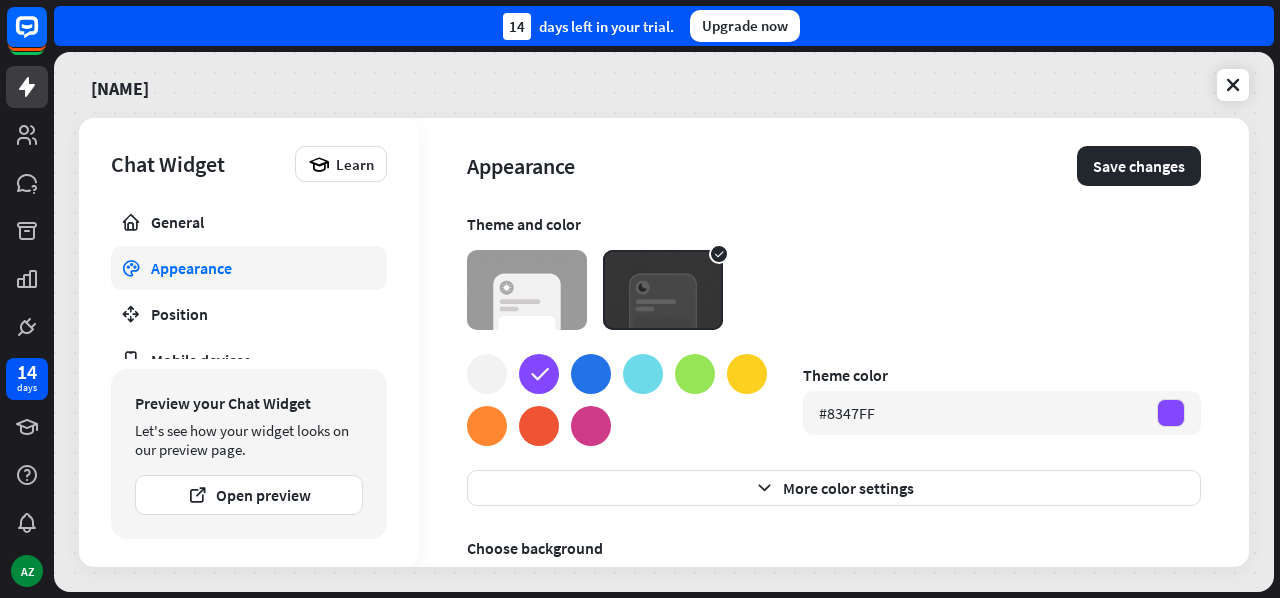click at bounding box center [527, 290] 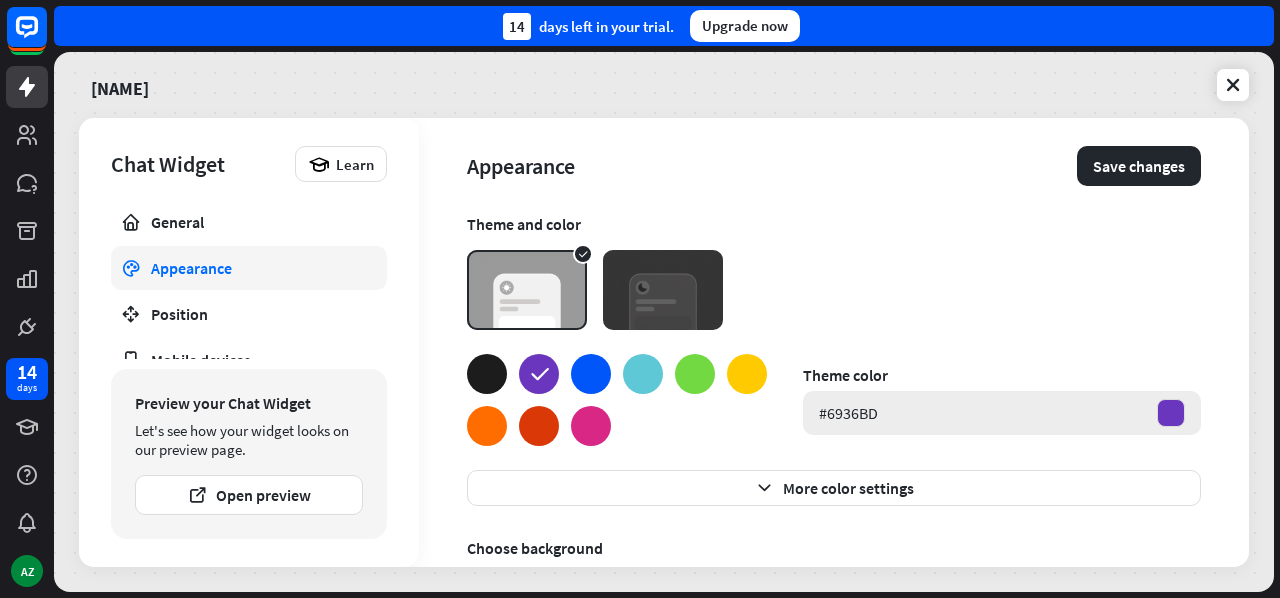 click at bounding box center (1171, 413) 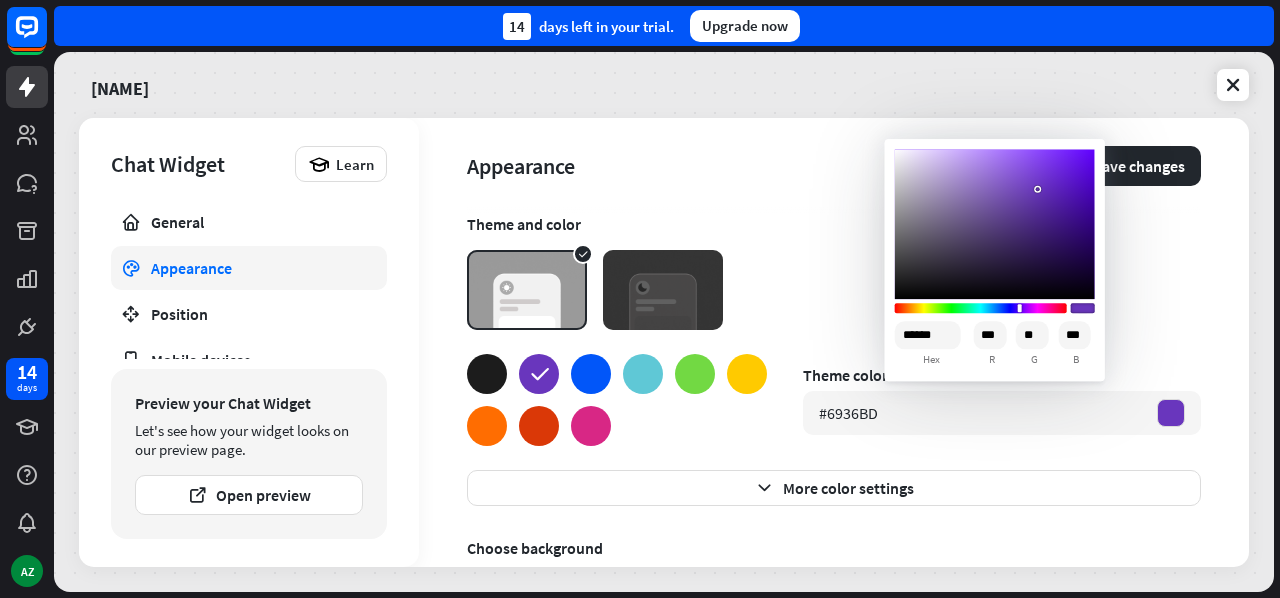 type on "*" 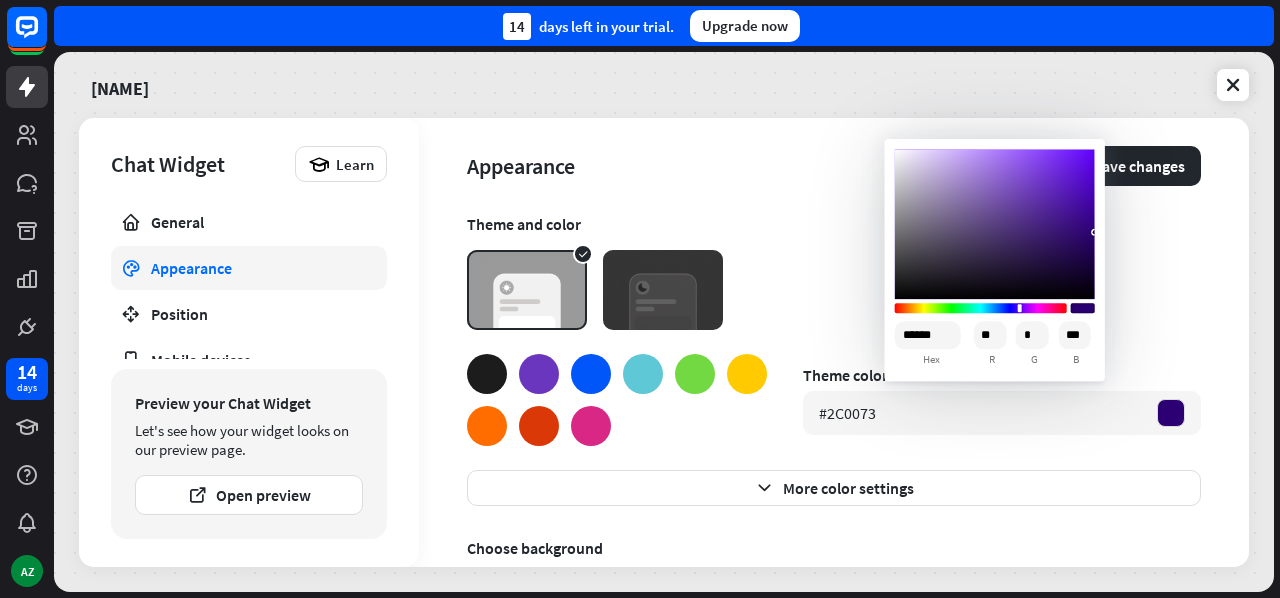 type on "*" 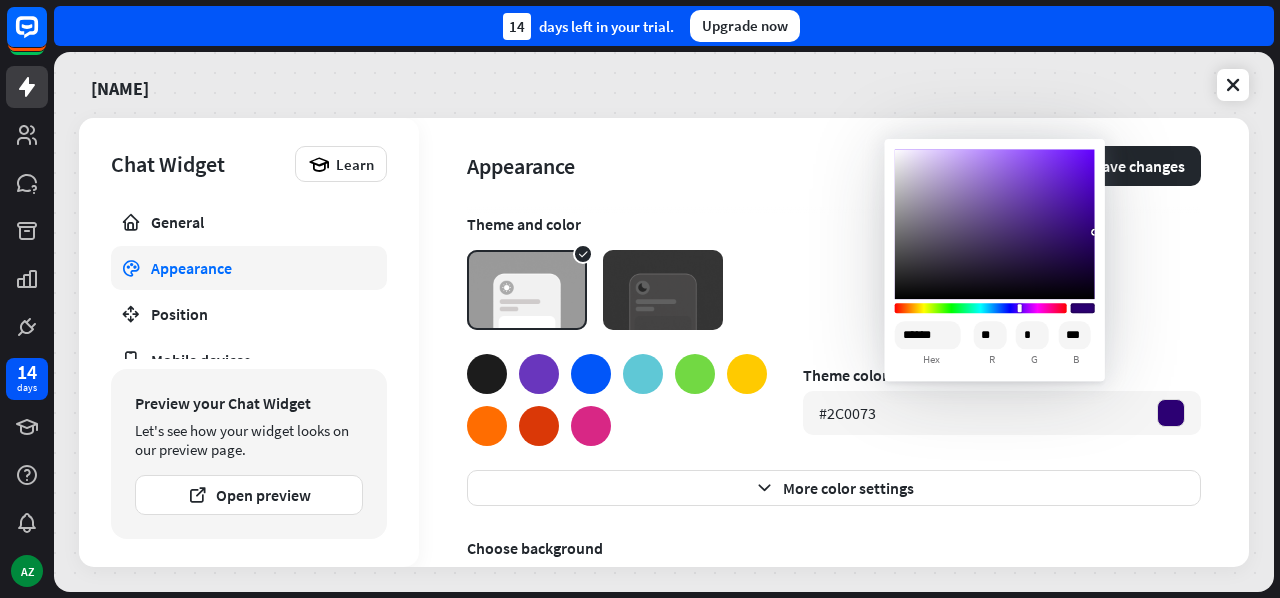 type on "******" 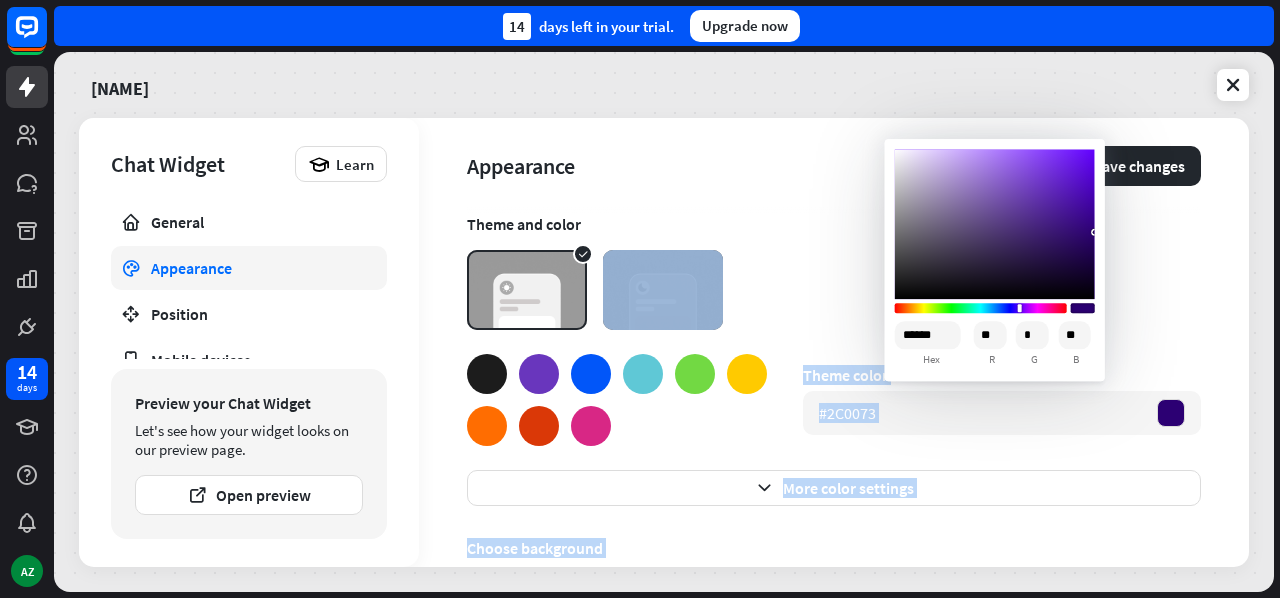type on "*" 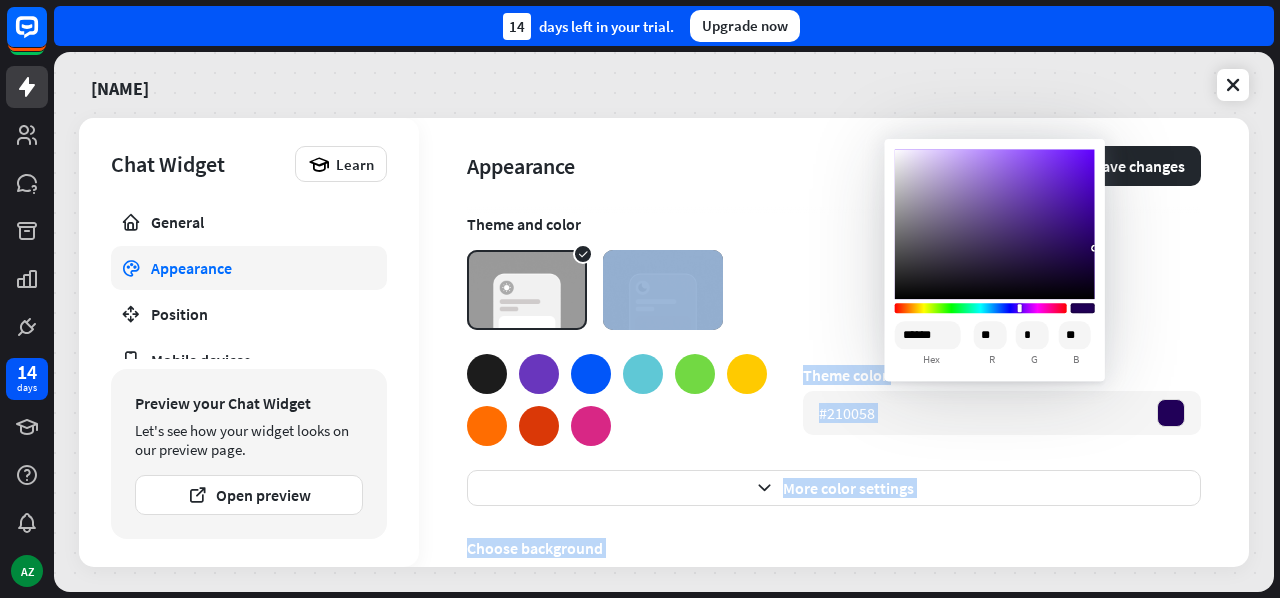 type on "*" 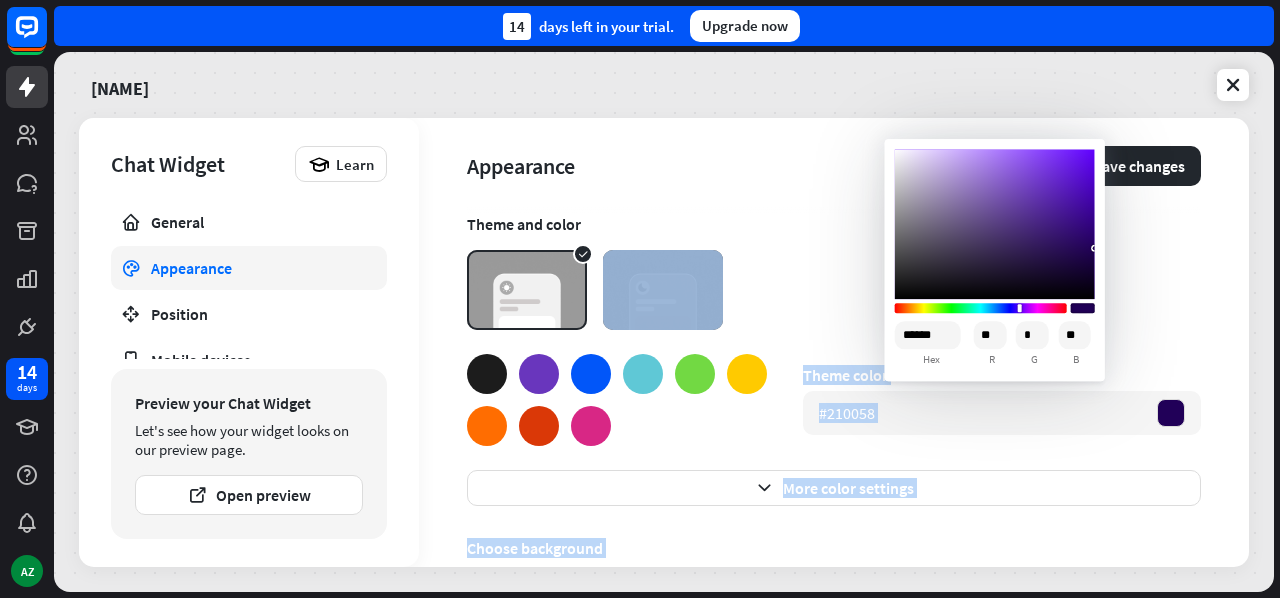 type on "******" 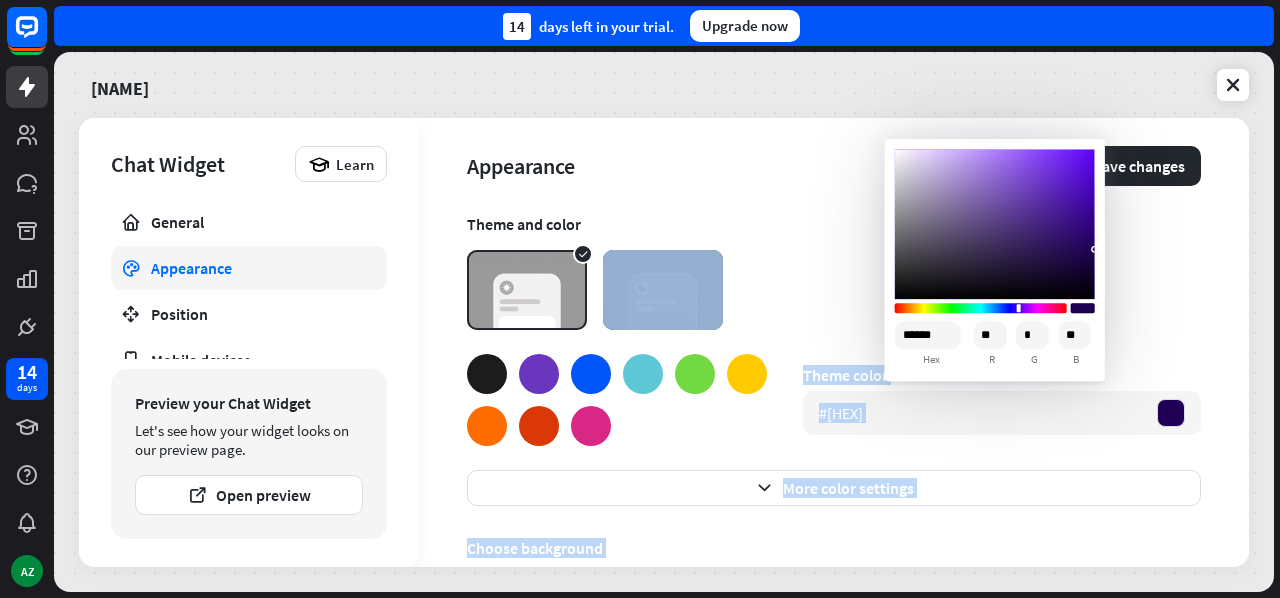 type on "*" 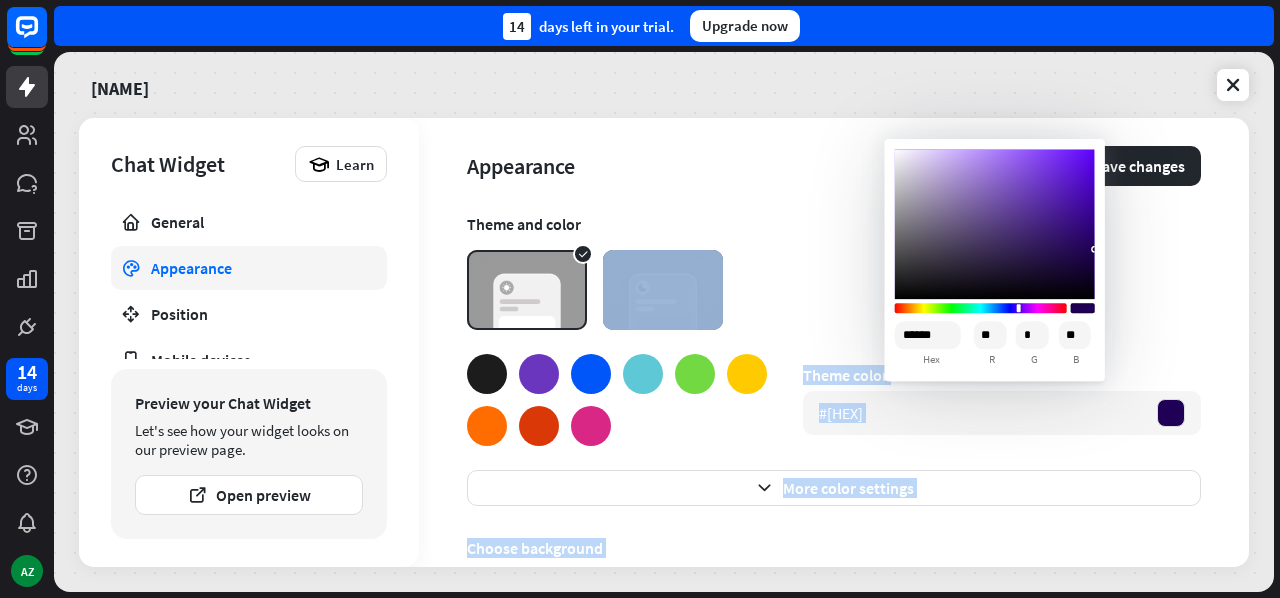 type on "******" 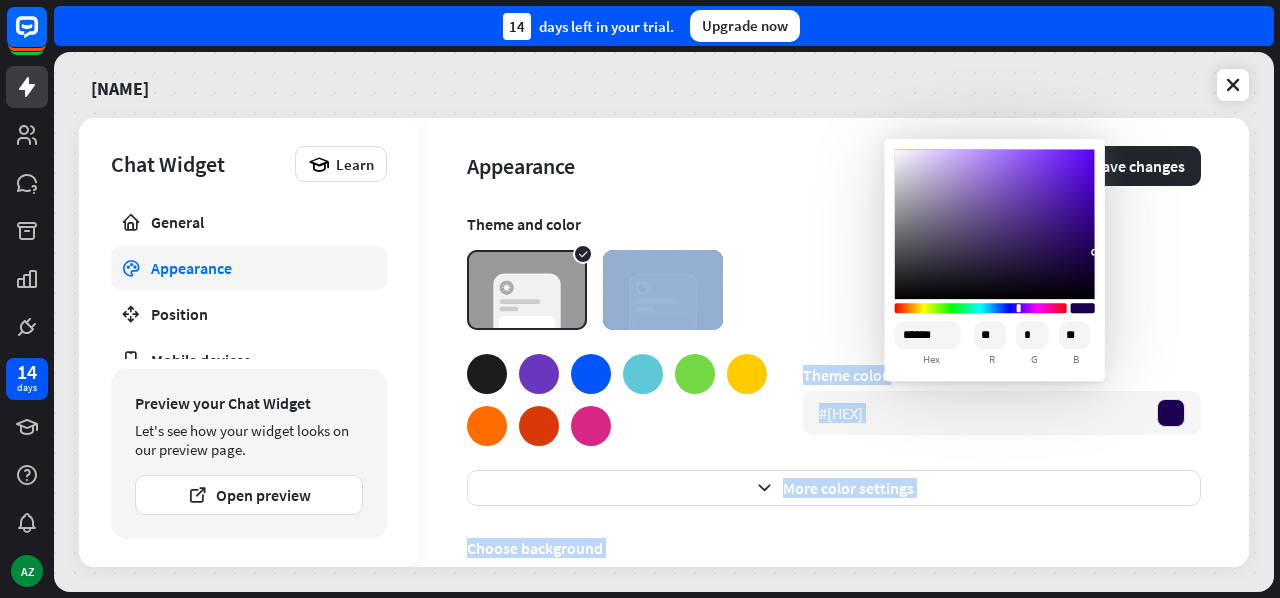 type on "*" 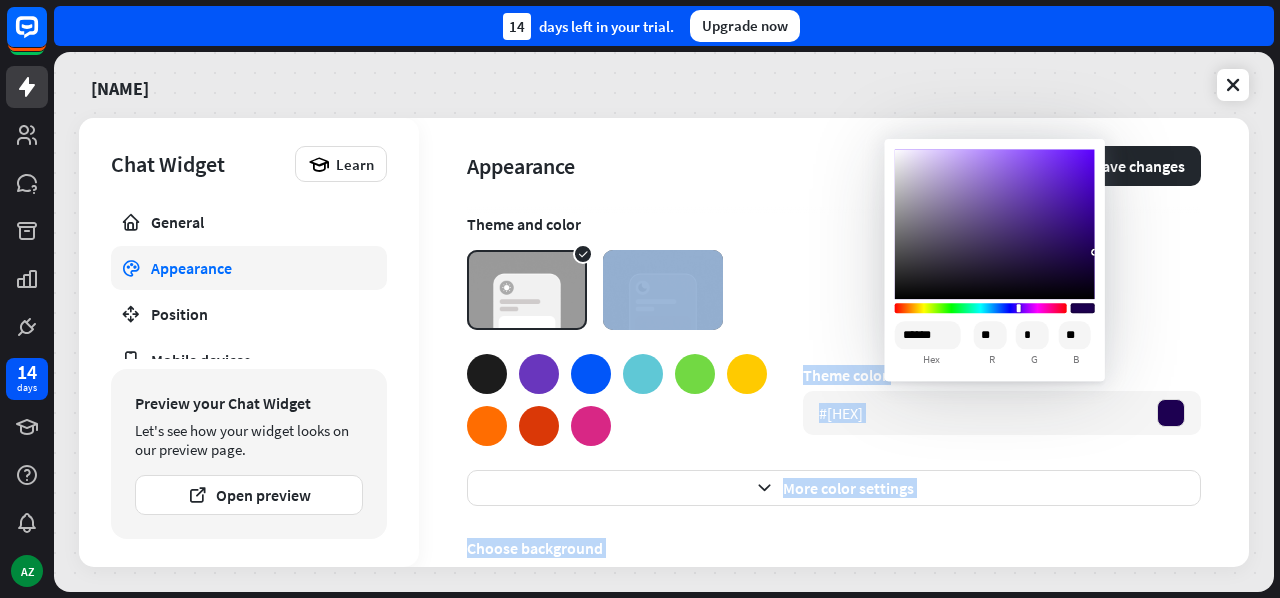 type on "******" 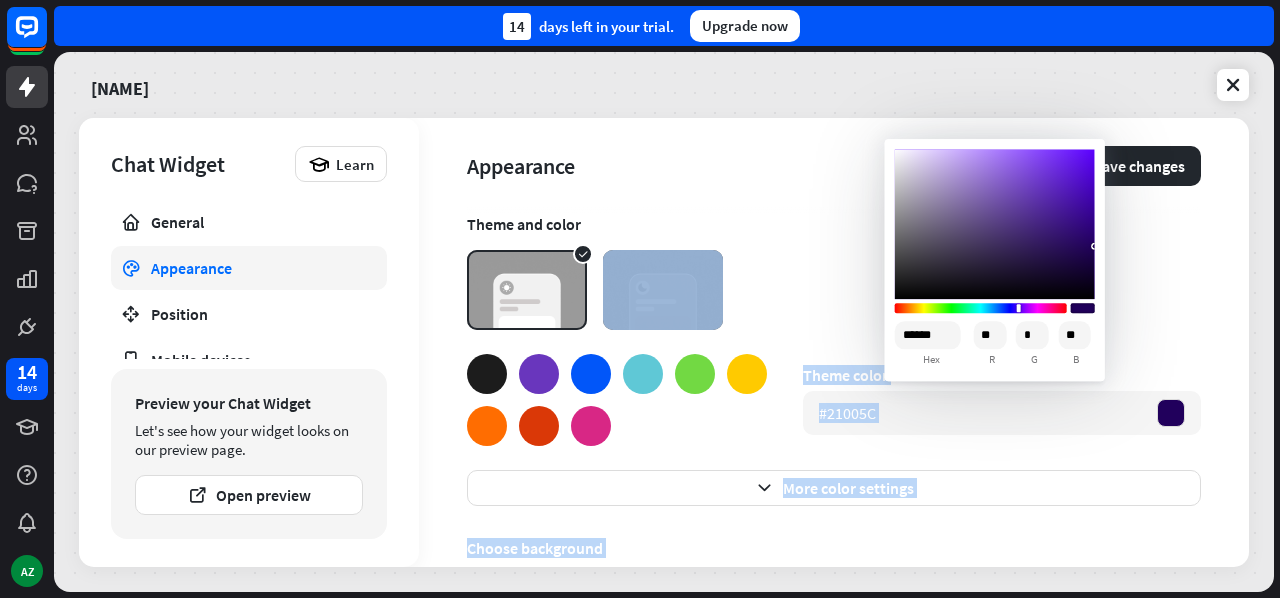 type on "*" 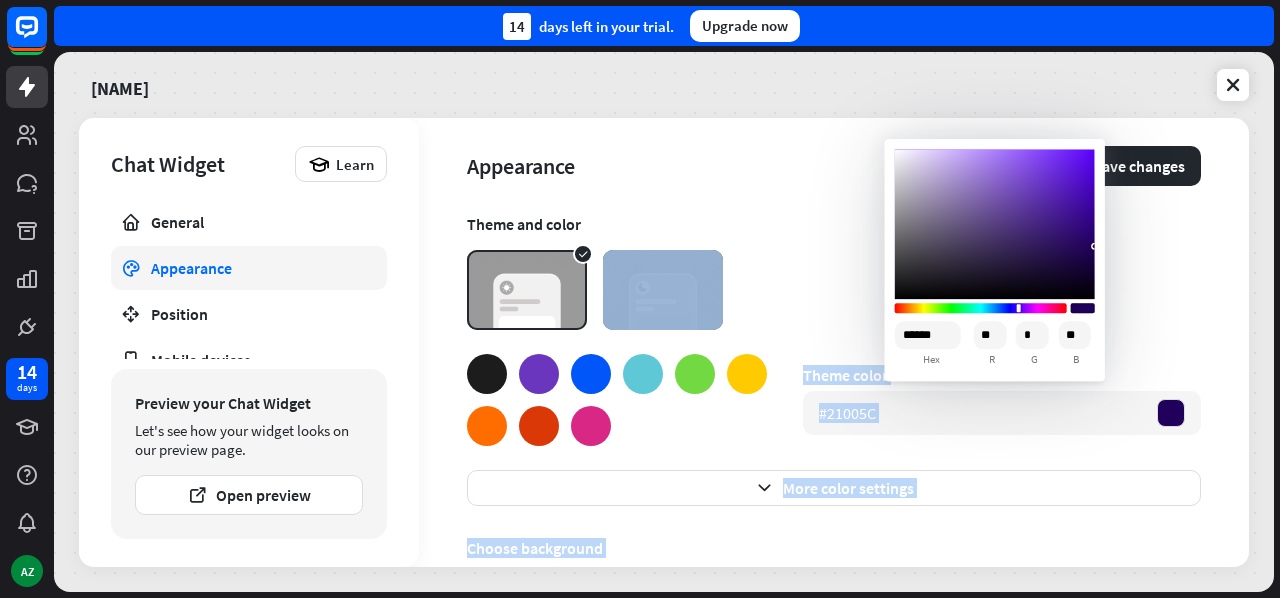type on "******" 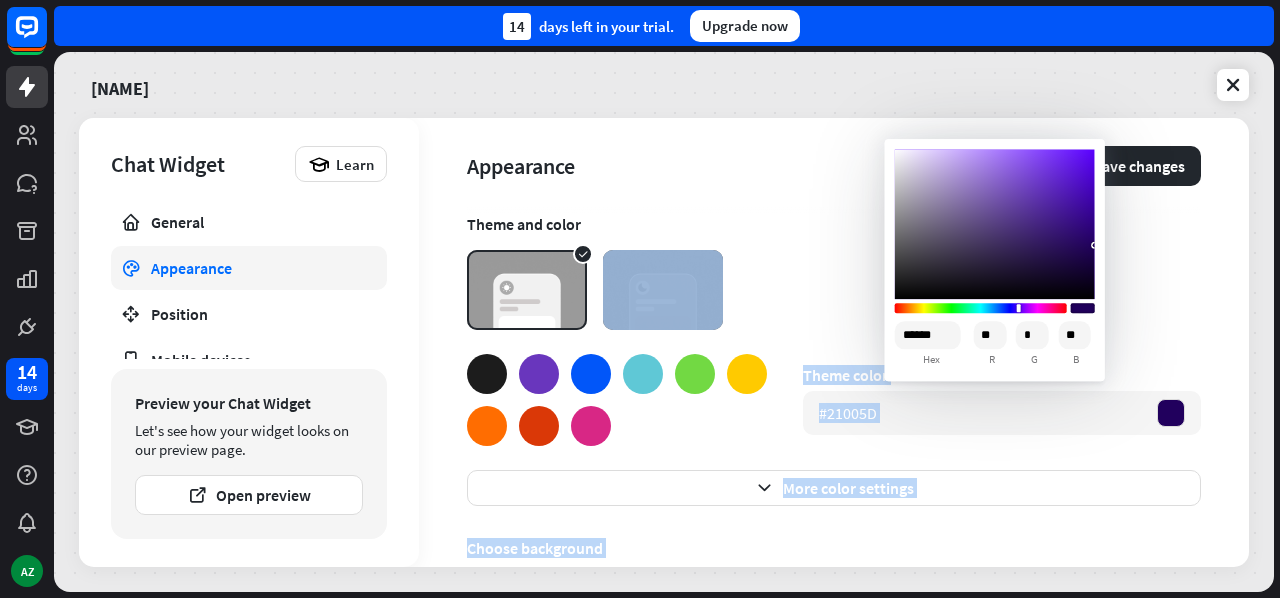 type on "*" 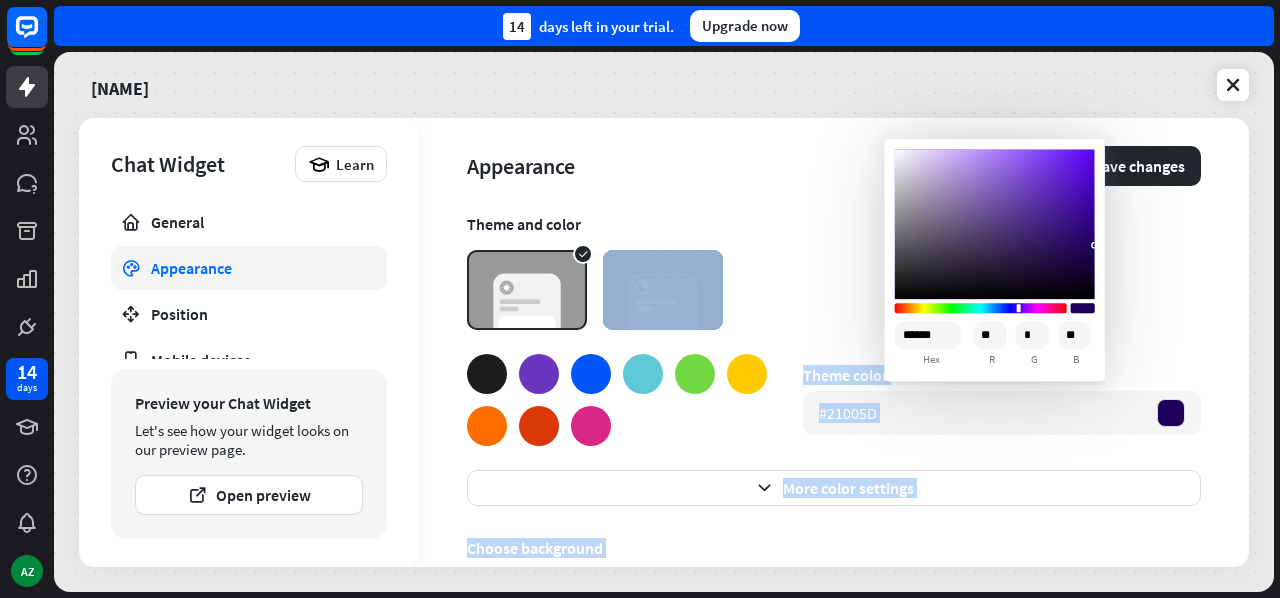 type on "******" 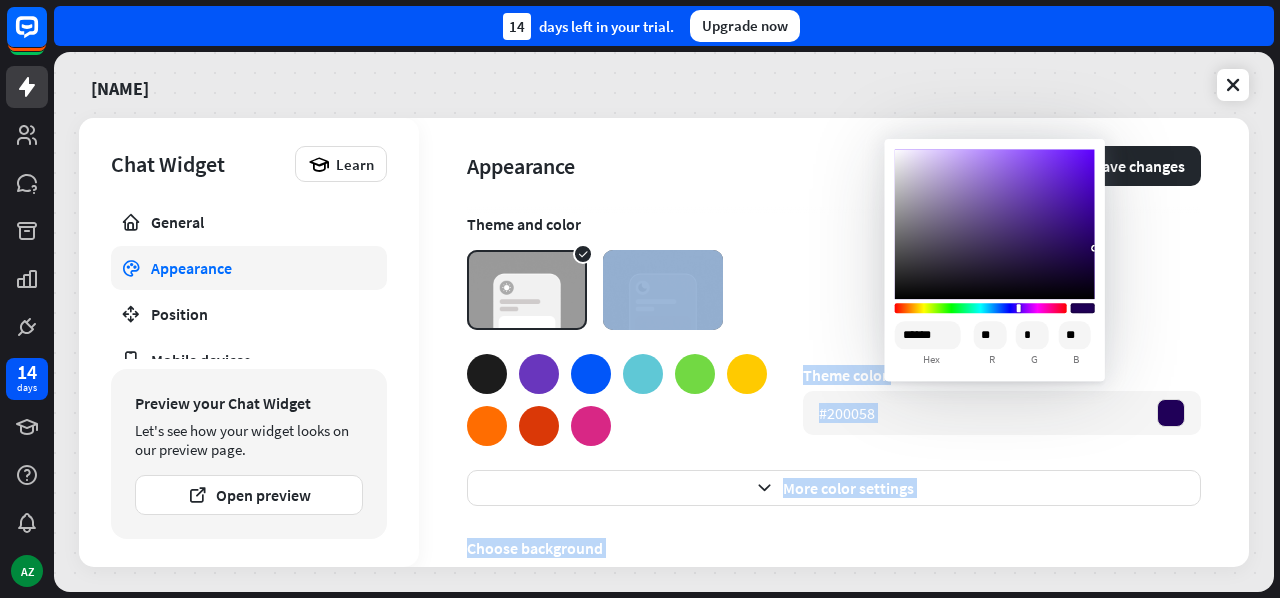 drag, startPoint x: 1107, startPoint y: 231, endPoint x: 1118, endPoint y: 247, distance: 19.416489 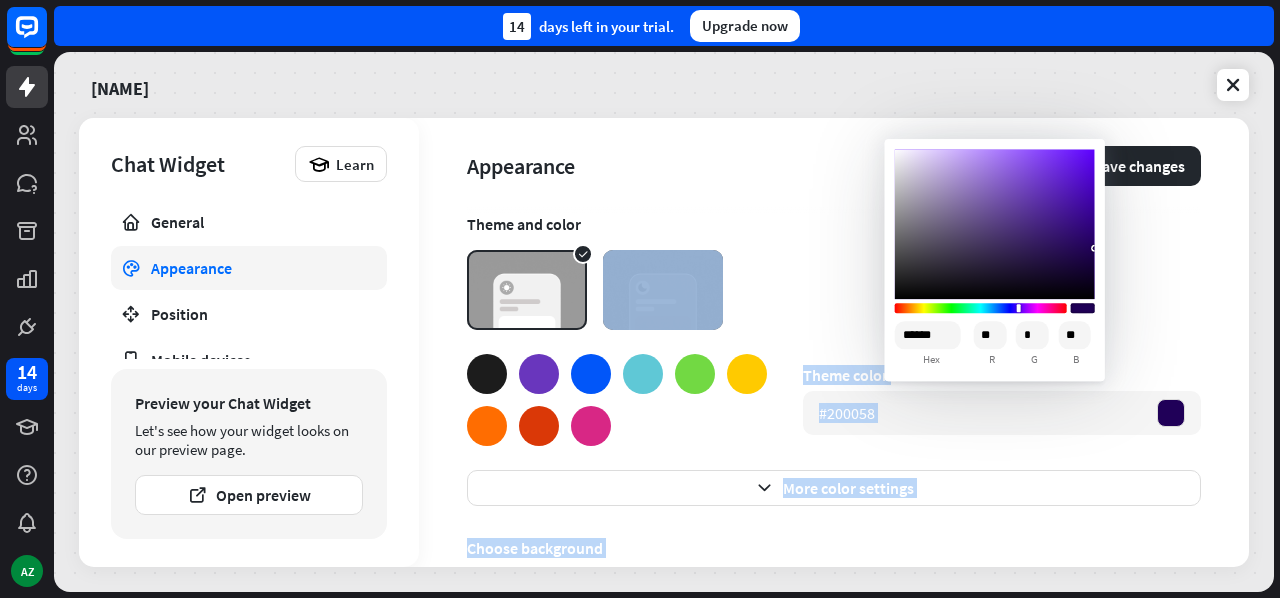 click on "14   days
AZ
close
Product Help
First steps   Get started with ChatBot       Help Center   Follow step-by-step tutorials       Academy   Level up your skill set       Contact us   Connect with our Product Experts
14
days
left in your trial.
Upgrade now
Orrin
Chat Widget     Learn       General     Appearance     Position     Mobile devices     Greetings     Publish
Not installed
Preview your Chat Widget
Let's see how your widget looks on our preview page.
Open preview
Appearance
Save changes" at bounding box center (640, 299) 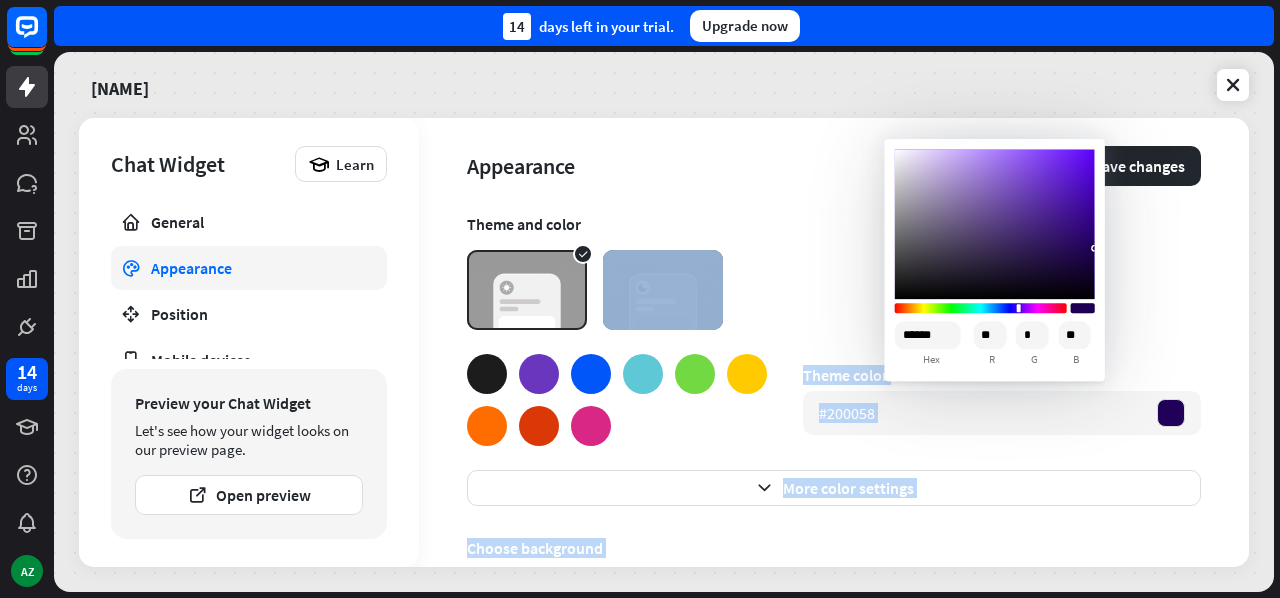 click on "Theme and color" at bounding box center (834, 272) 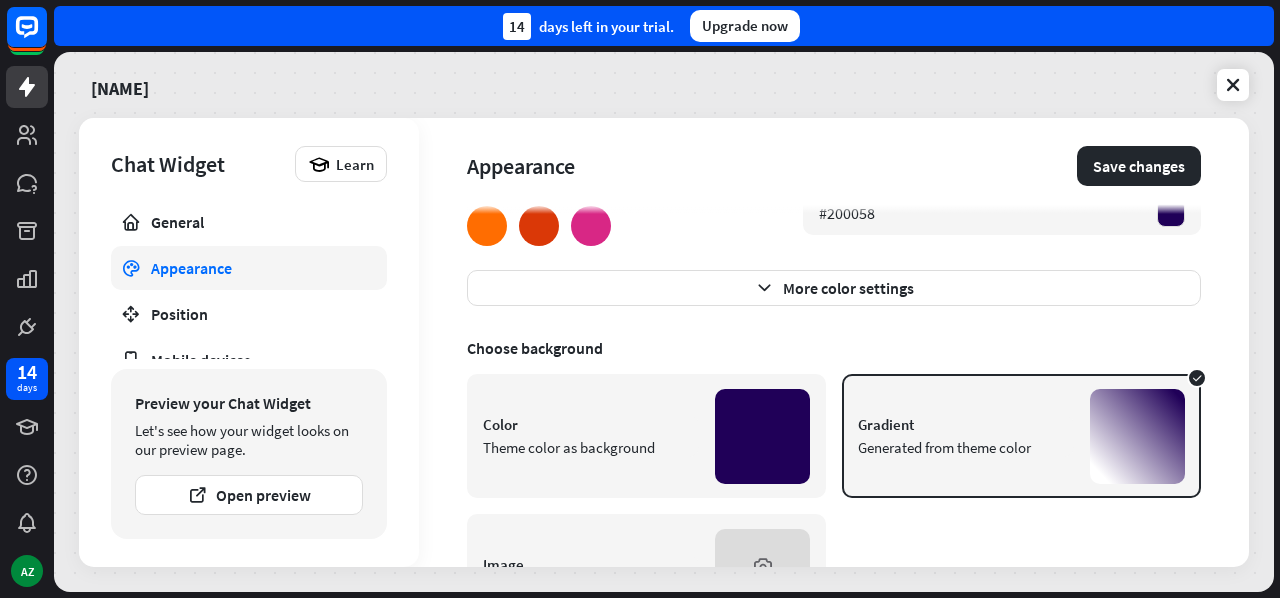 scroll, scrollTop: 300, scrollLeft: 0, axis: vertical 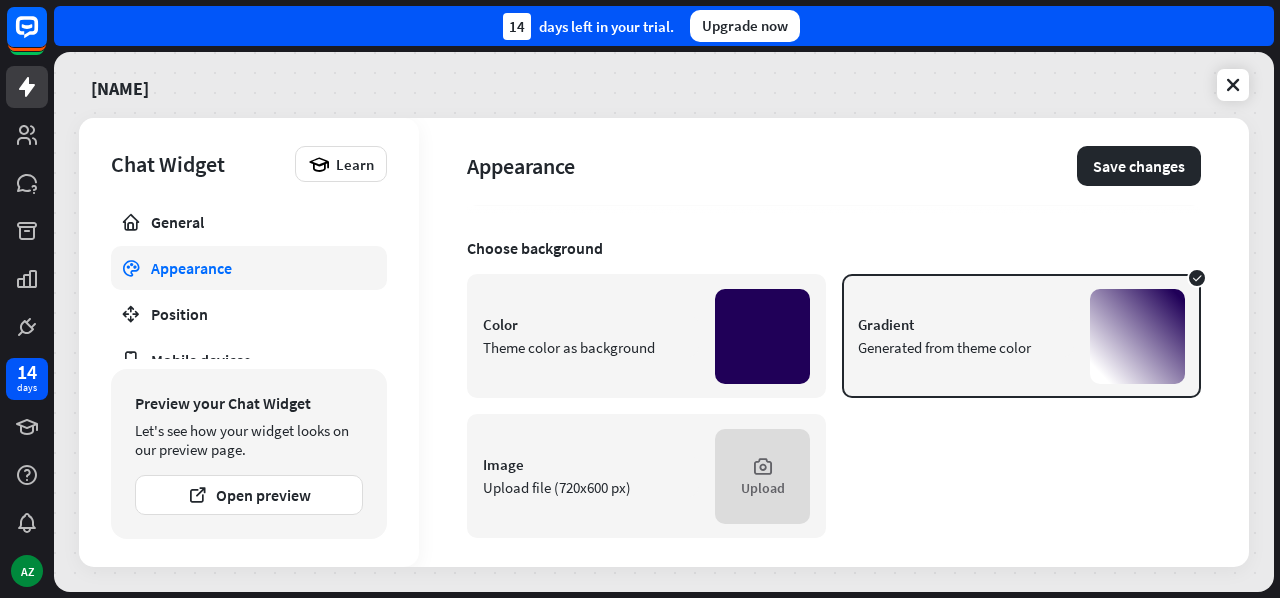 click on "Color
Theme color as background" at bounding box center (646, 336) 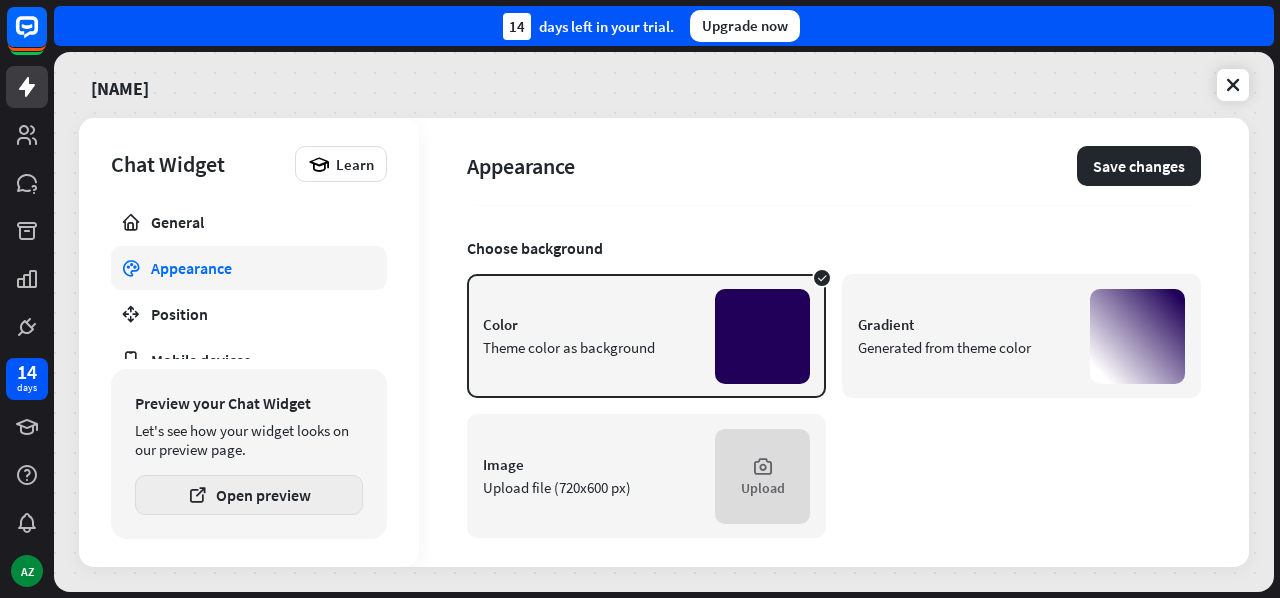 click on "Open preview" at bounding box center [249, 495] 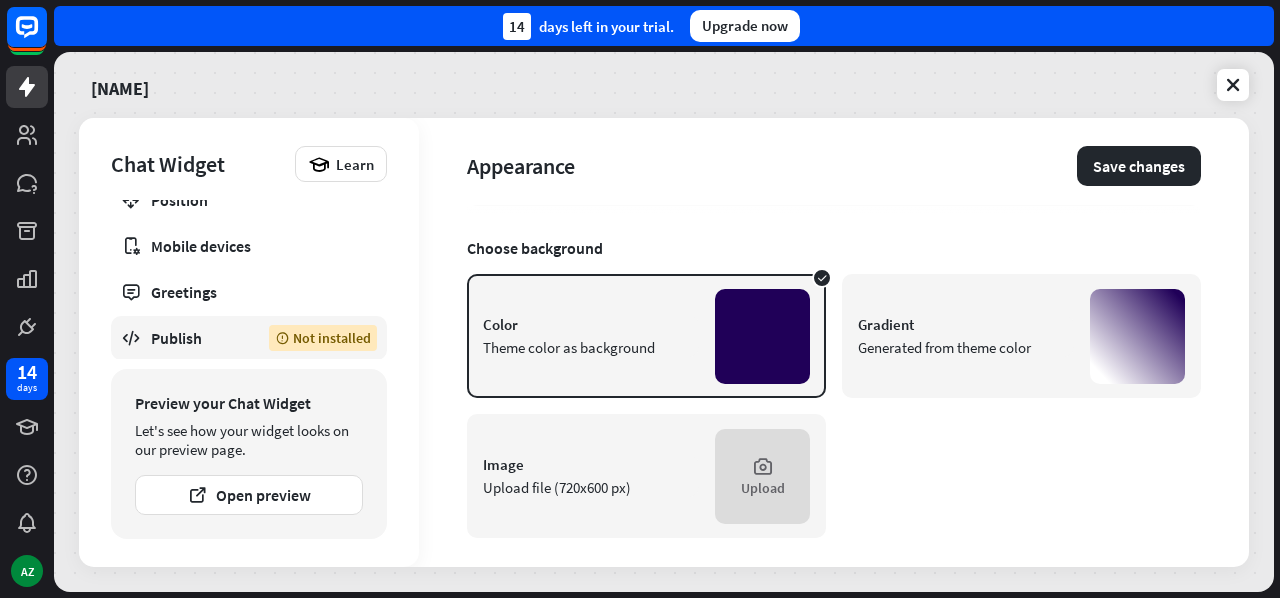 click on "Publish" at bounding box center (195, 338) 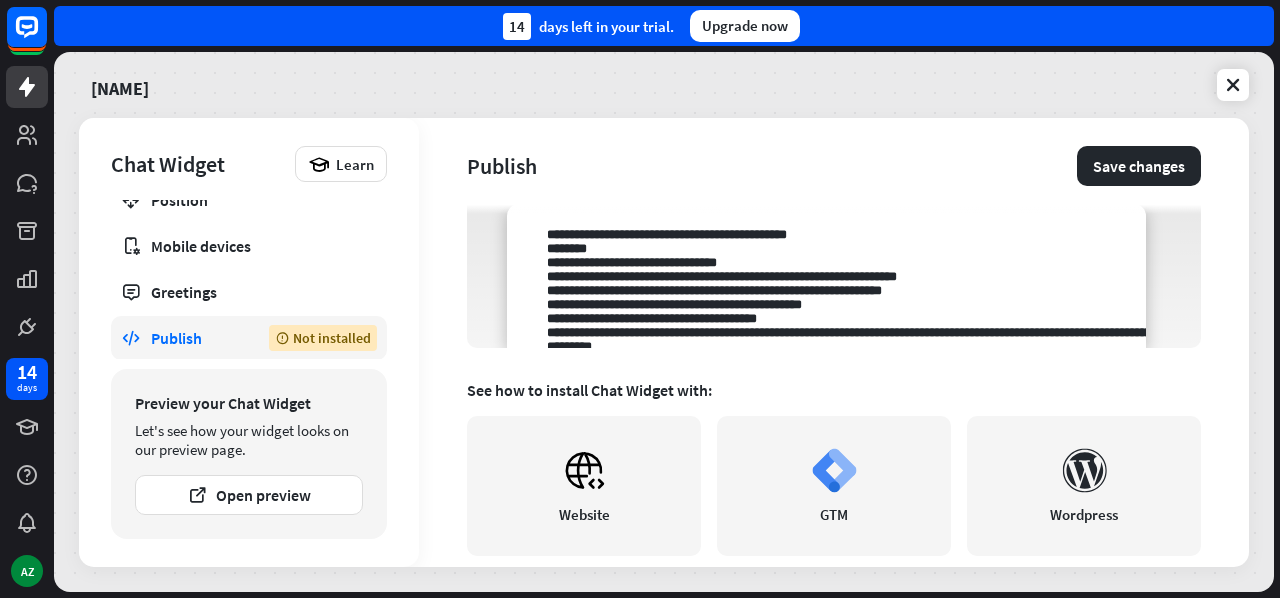 scroll, scrollTop: 0, scrollLeft: 0, axis: both 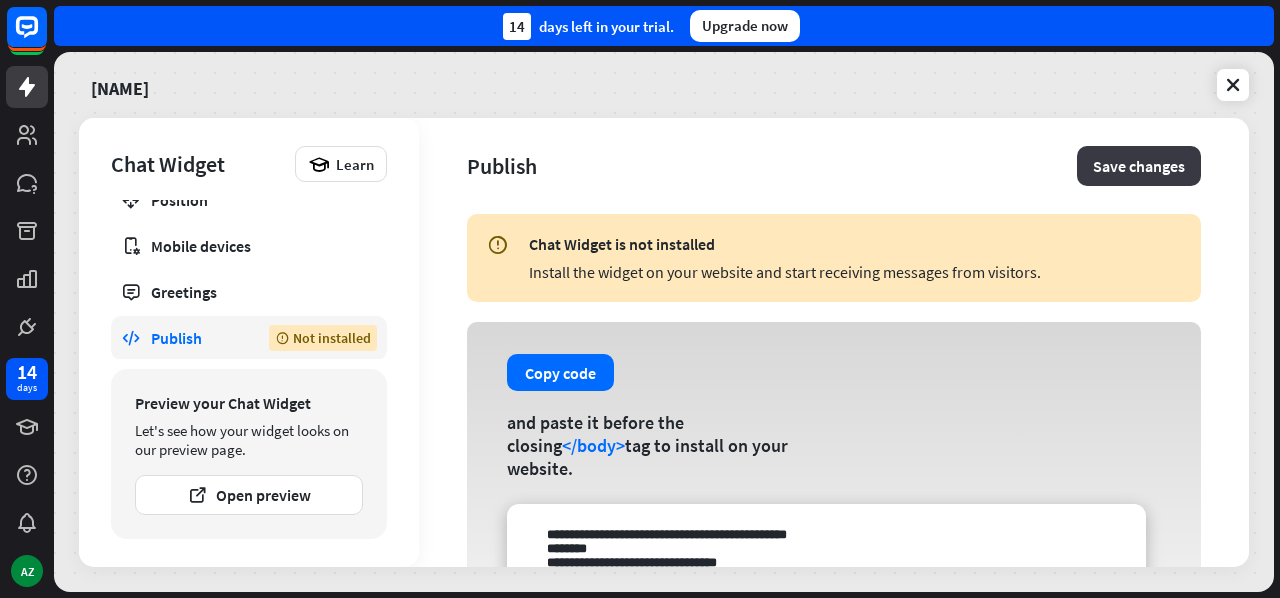click on "Save changes" at bounding box center (1139, 166) 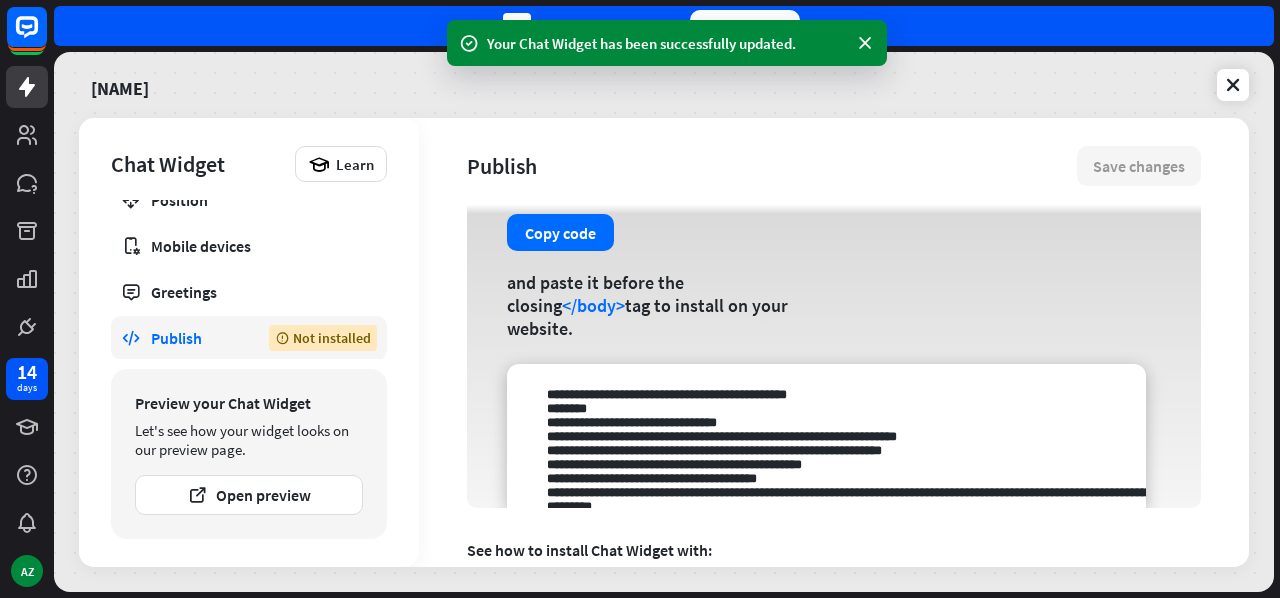 scroll, scrollTop: 100, scrollLeft: 0, axis: vertical 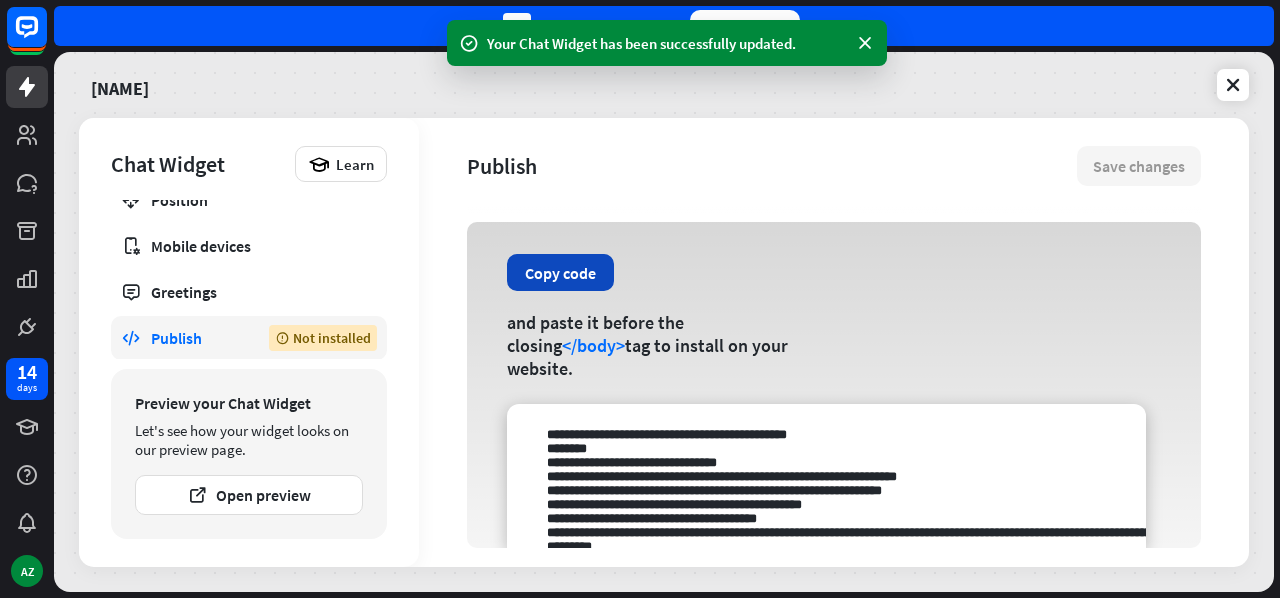 click on "Copy code" at bounding box center [560, 272] 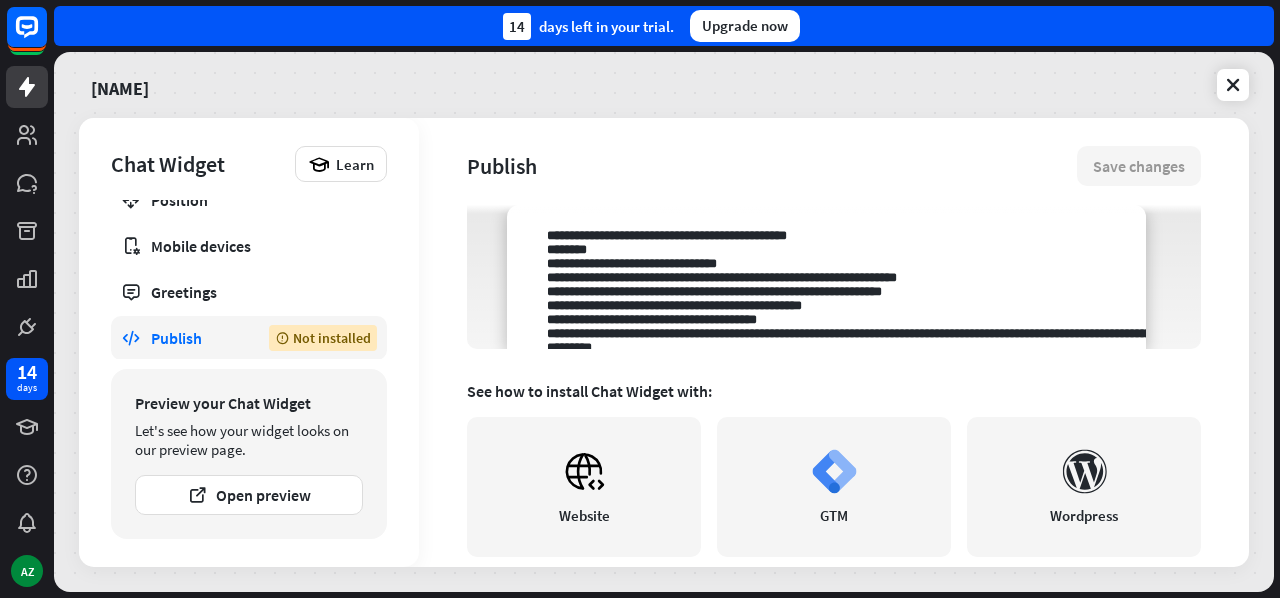 scroll, scrollTop: 300, scrollLeft: 0, axis: vertical 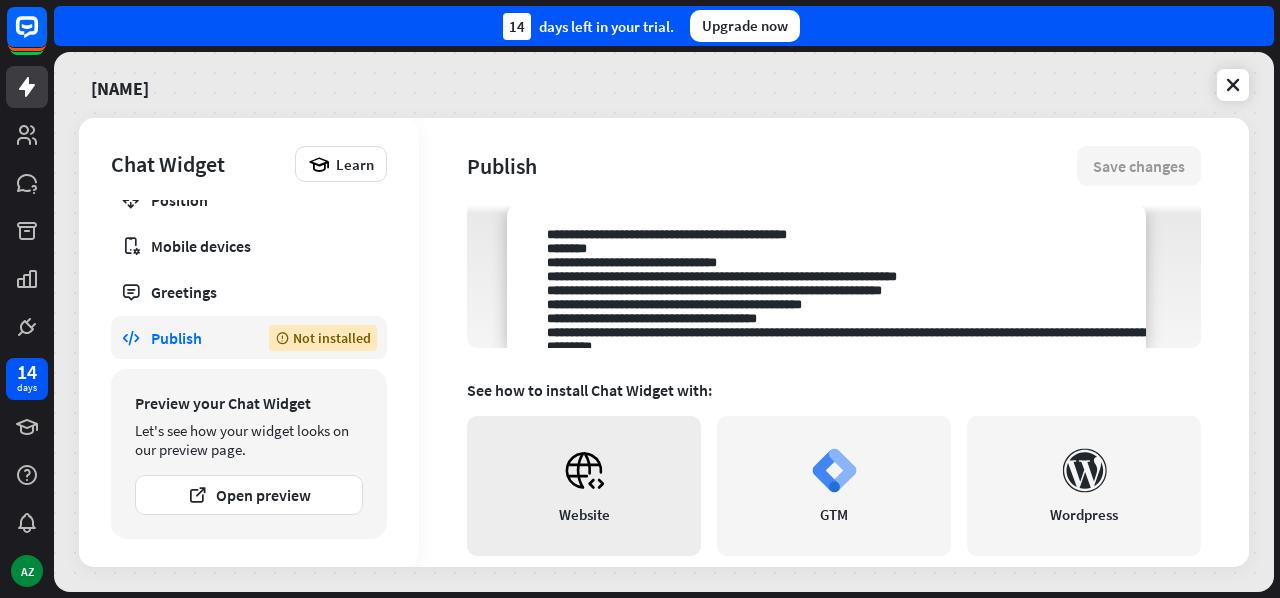 click on "Website" at bounding box center (584, 486) 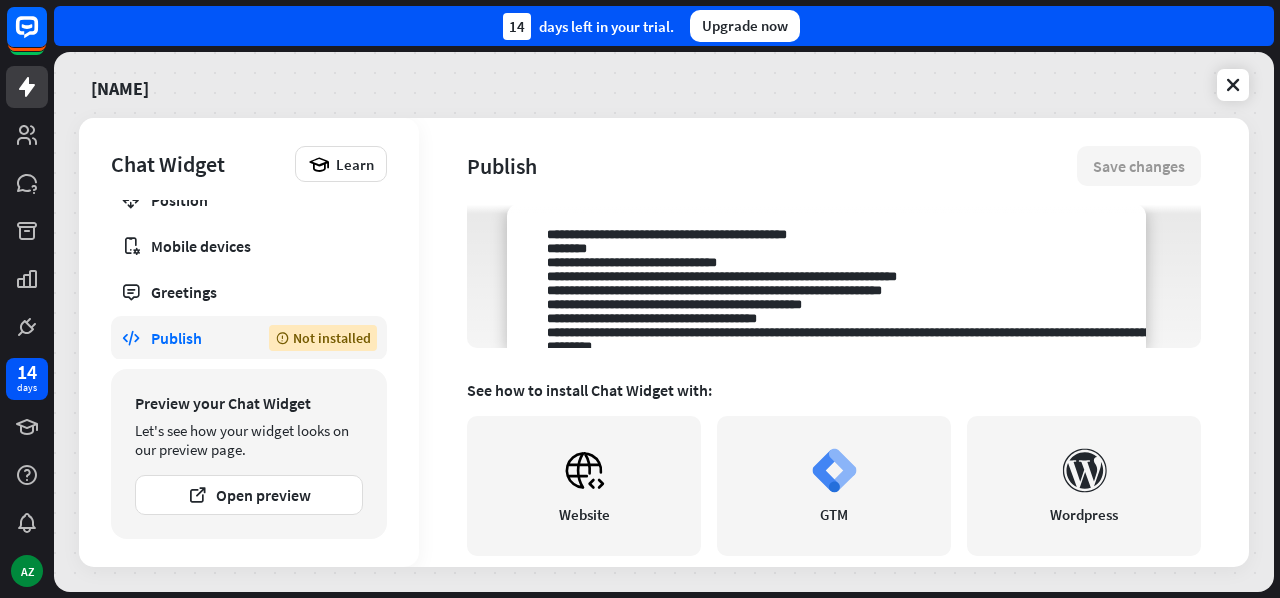 scroll, scrollTop: 100, scrollLeft: 0, axis: vertical 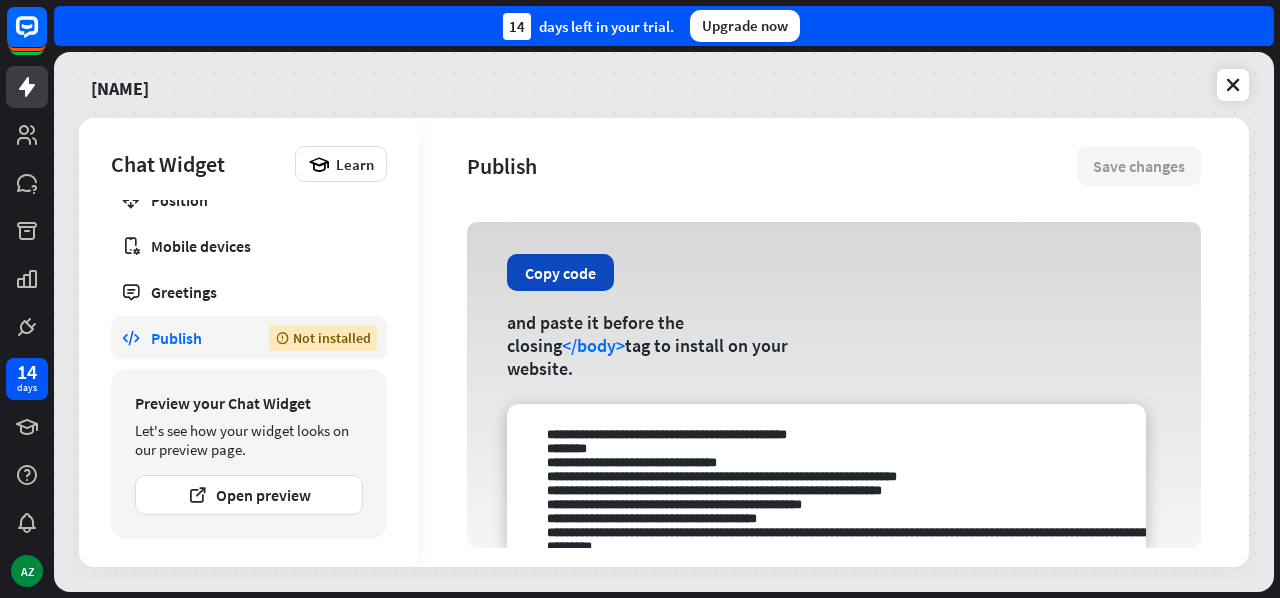 click on "Copy code" at bounding box center (560, 272) 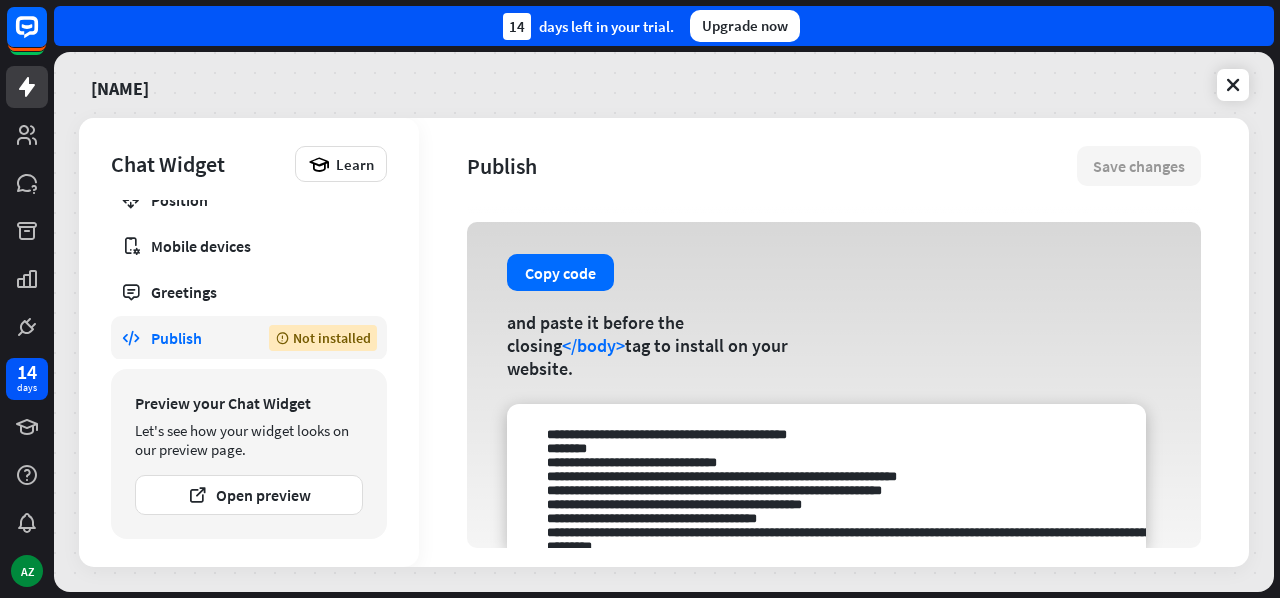 scroll, scrollTop: 200, scrollLeft: 0, axis: vertical 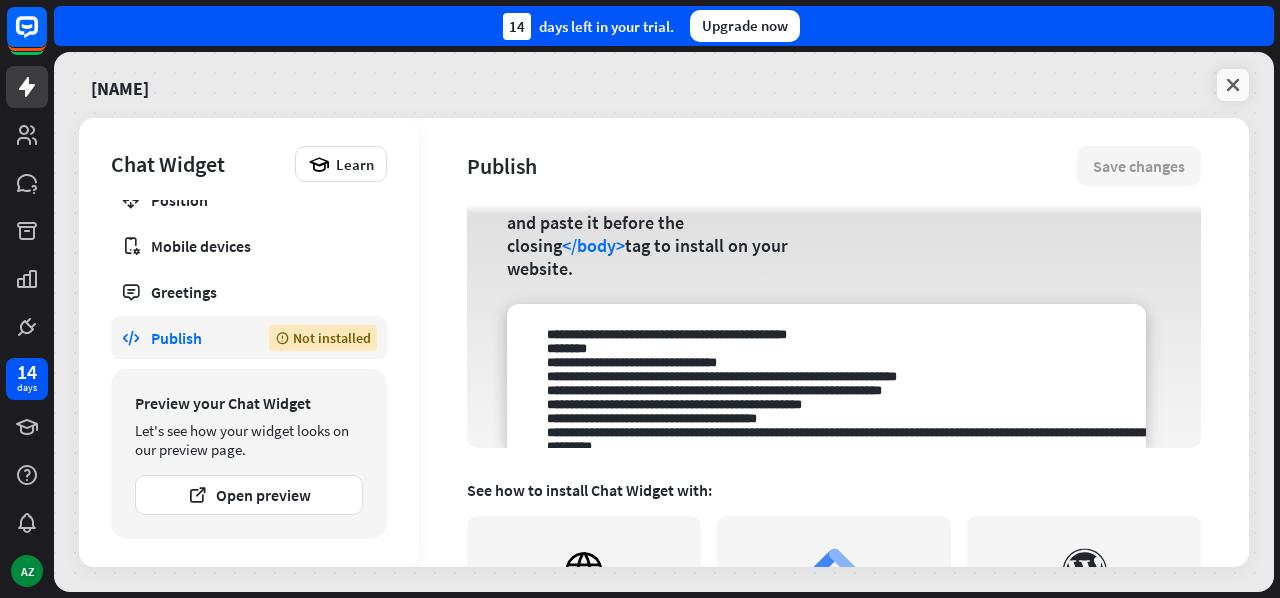 click at bounding box center (1233, 85) 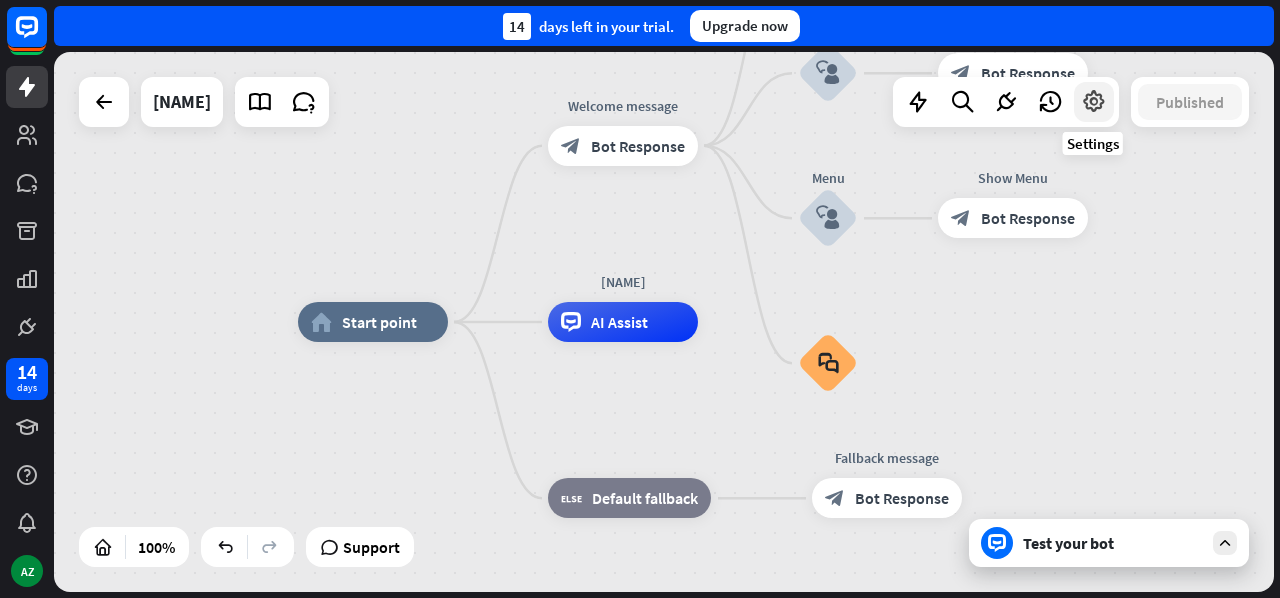 click at bounding box center (1094, 102) 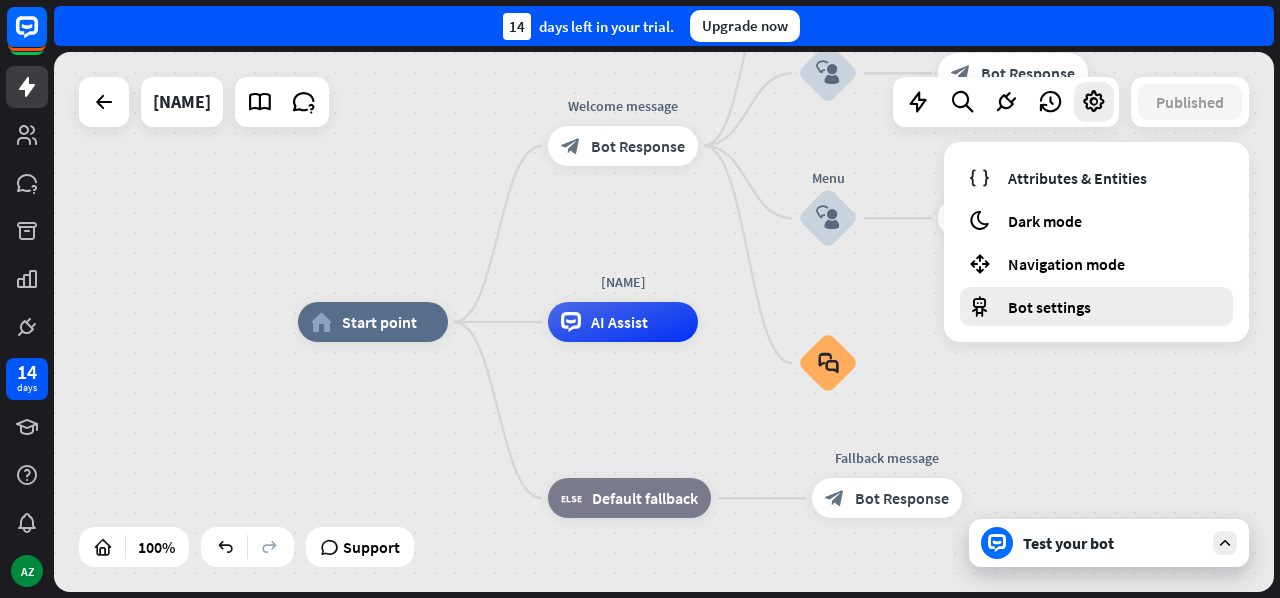 click on "Bot settings" at bounding box center (1049, 307) 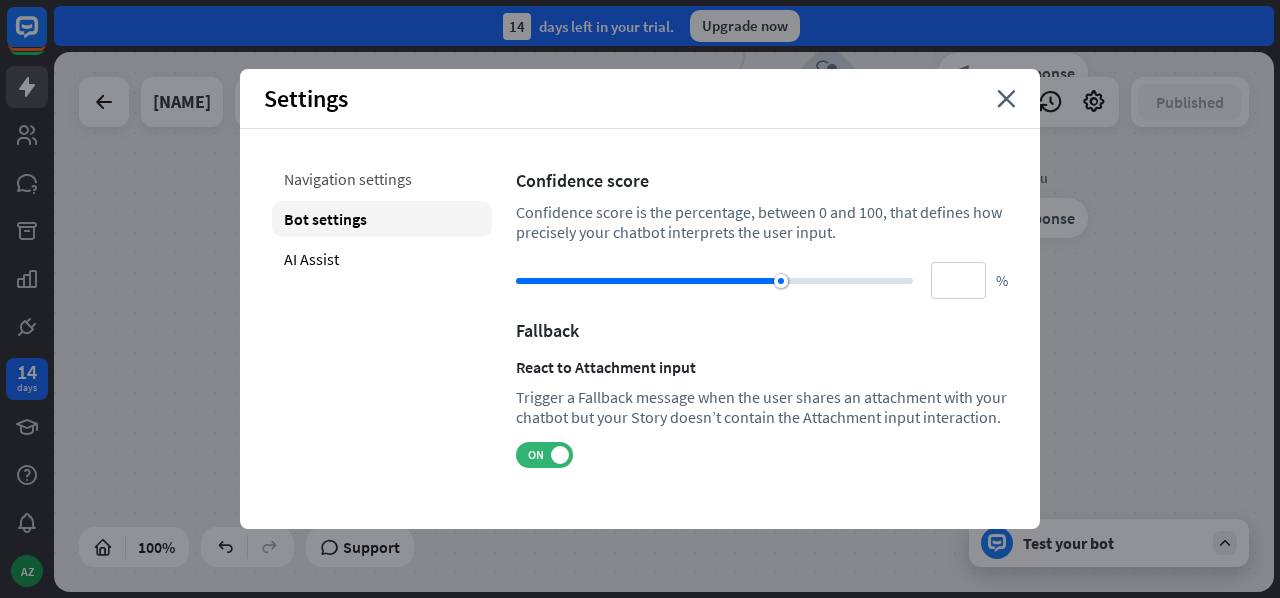 click on "Navigation settings" at bounding box center (382, 179) 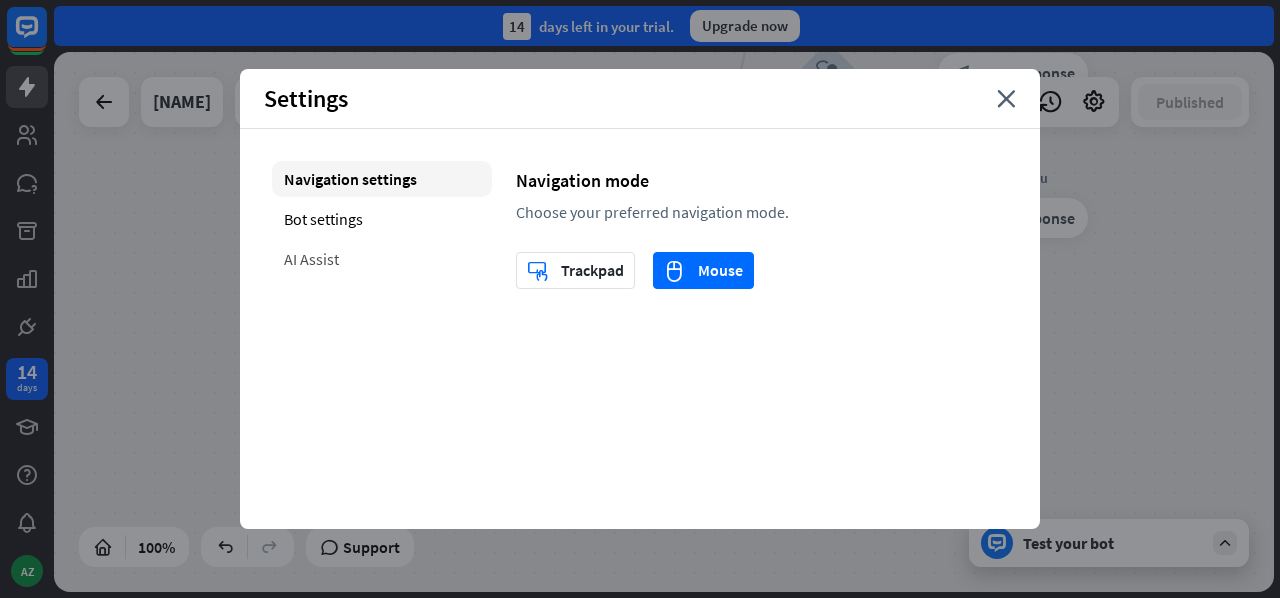 click on "AI Assist" at bounding box center [382, 259] 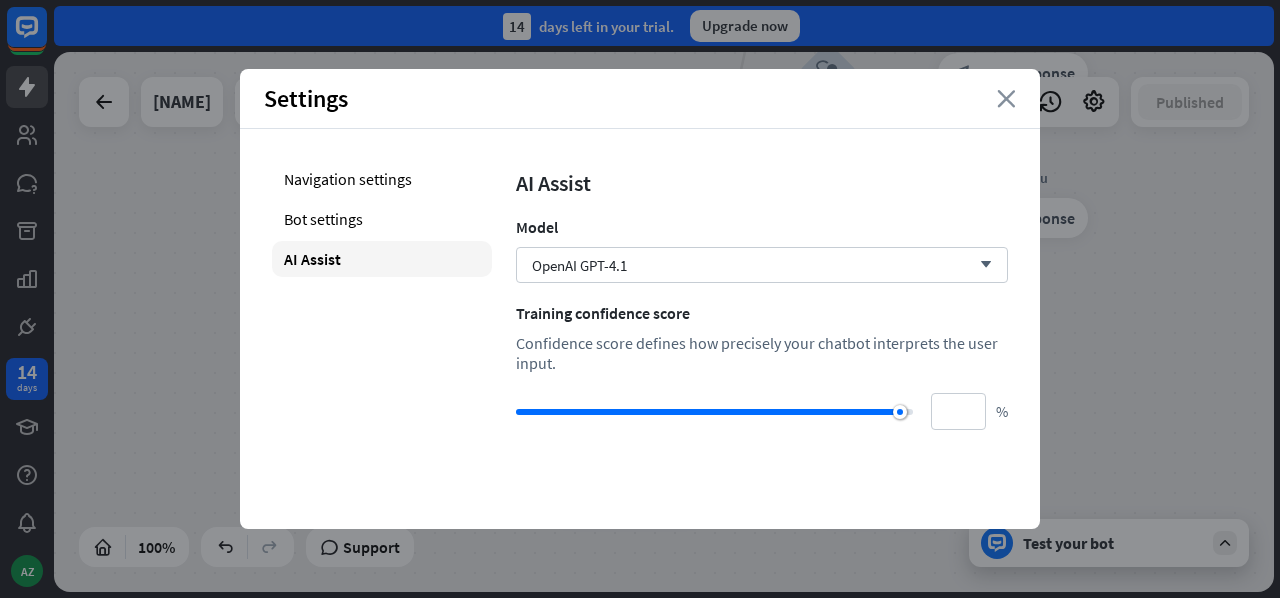 click on "close" at bounding box center (1006, 99) 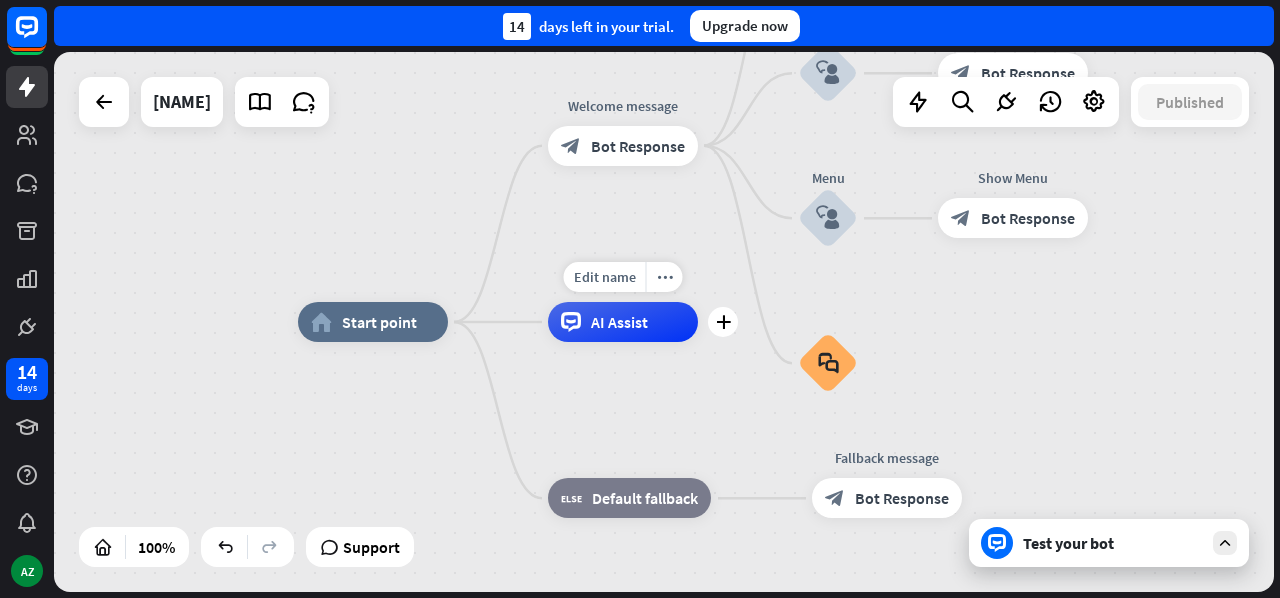 click on "AI Assist" at bounding box center (619, 322) 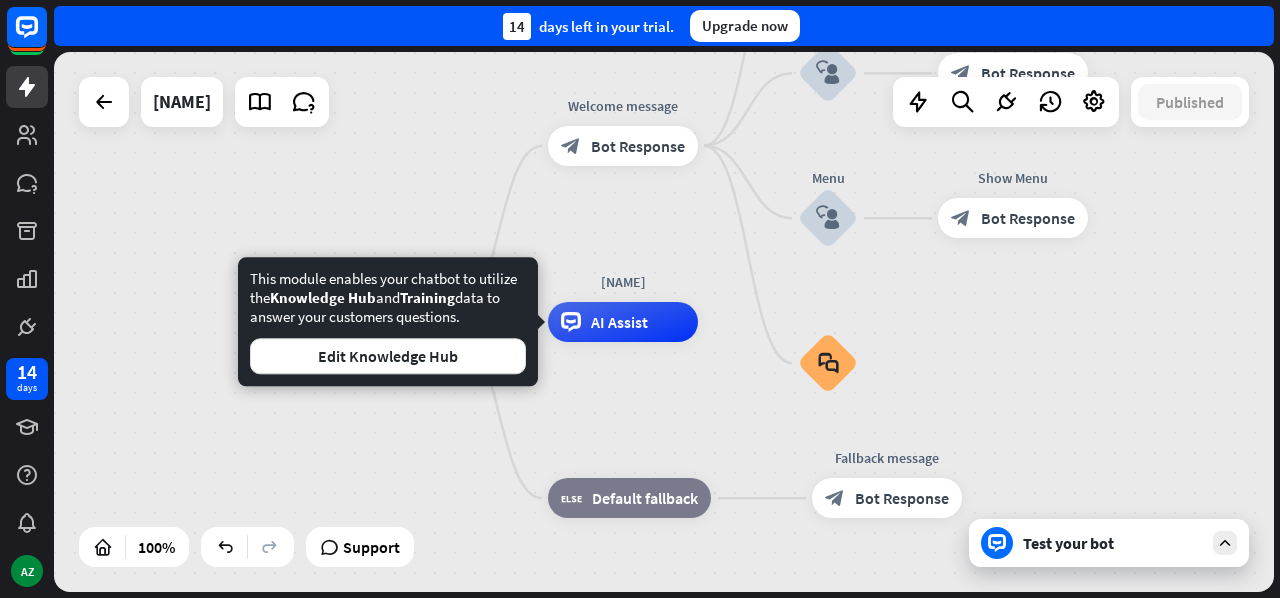 click on "home_2   Start point                 Welcome message   block_bot_response   Bot Response                 Back to Menu   block_user_input                 Was it helpful?   block_bot_response   Bot Response                 Yes   block_user_input                 Thank you!   block_bot_response   Bot Response                 No   block_user_input                 Back to Menu   block_goto   Go to step                 FAQ   block_user_input                   block_bot_response   Bot Response                 Menu   block_user_input                 Show Menu   block_bot_response   Bot Response                   block_faq                 Orrin     AI Assist                   block_fallback   Default fallback                 Fallback message   block_bot_response   Bot Response" at bounding box center [908, 592] 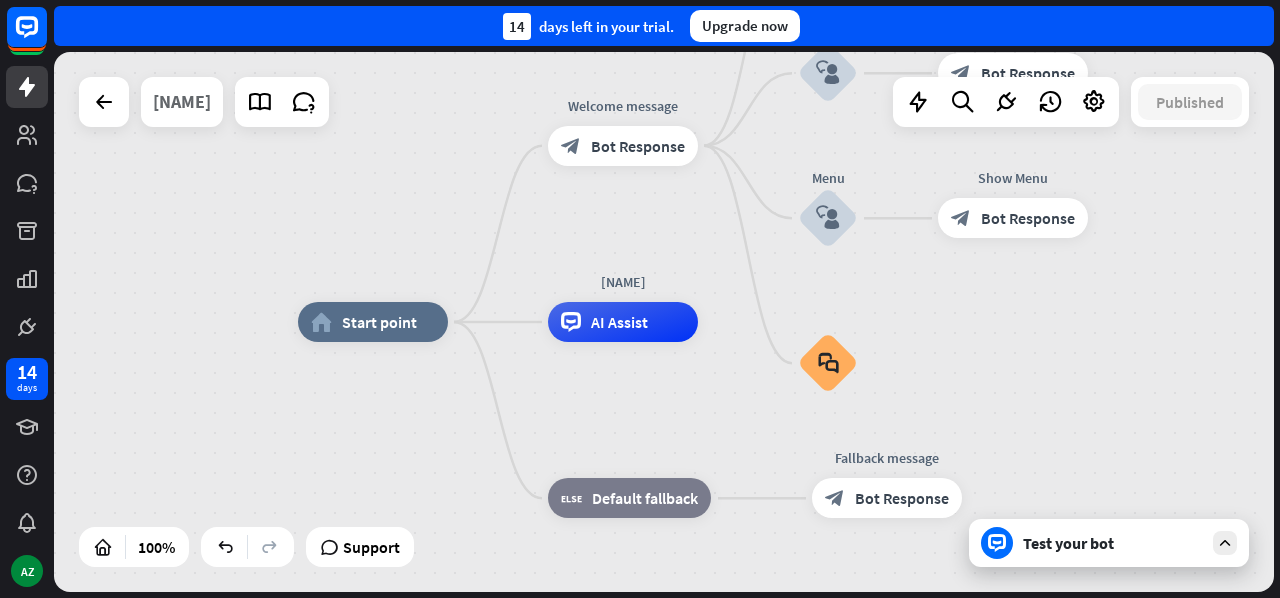 click on "[NAME]" at bounding box center (182, 102) 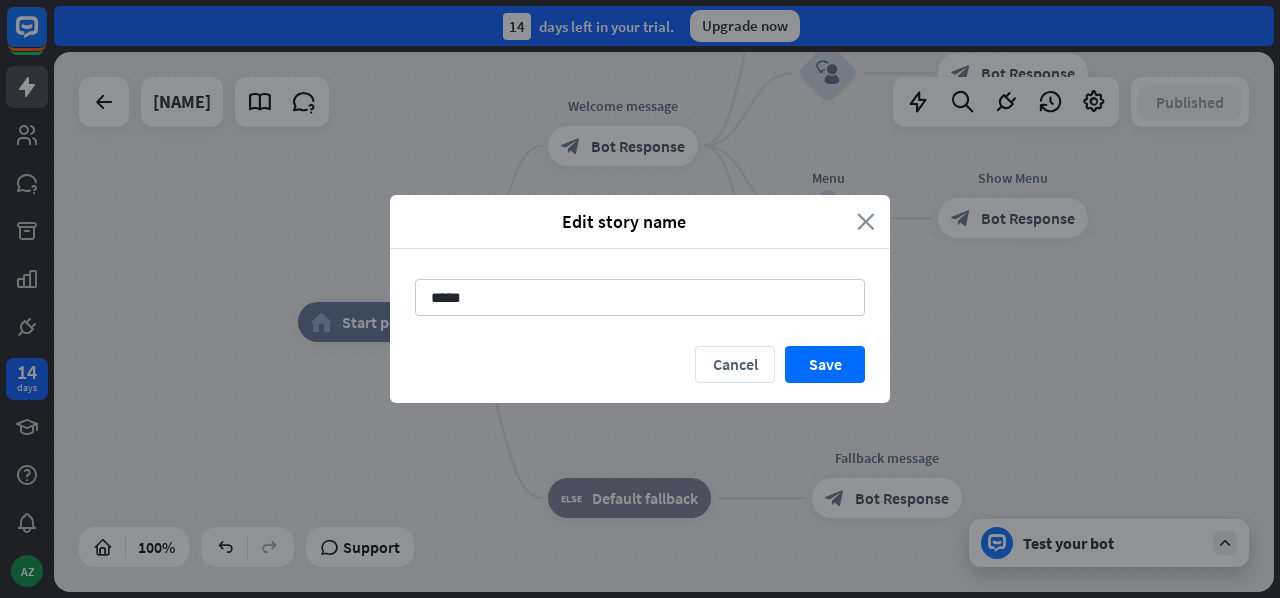 click on "close" at bounding box center [866, 221] 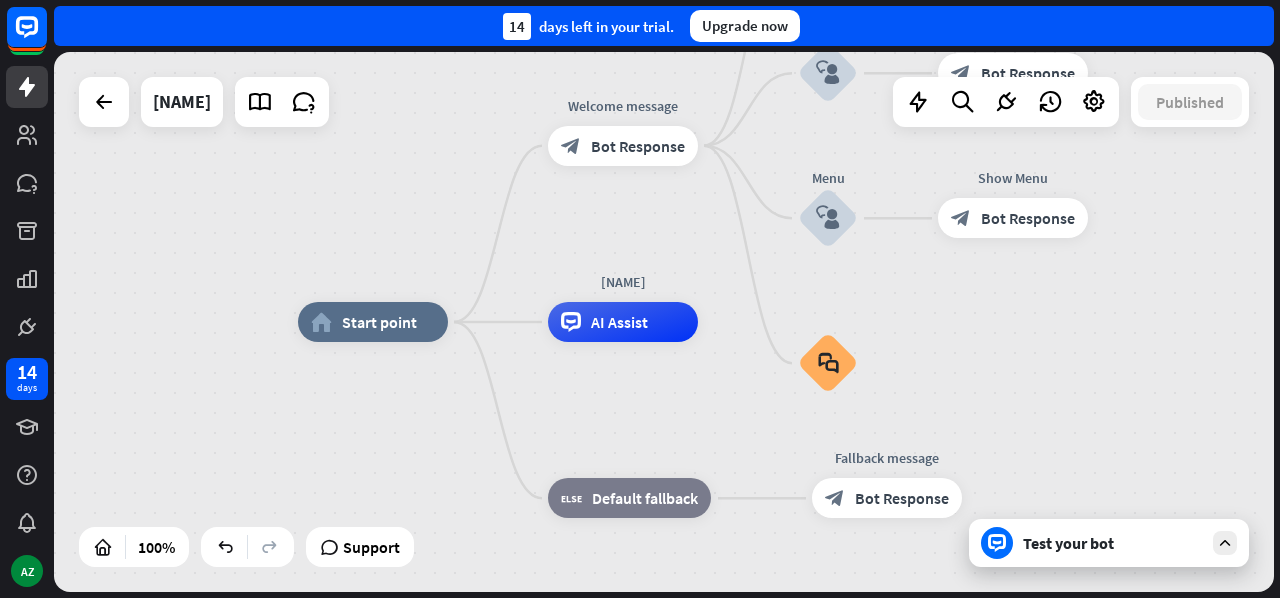 click on "Test your bot" at bounding box center (1113, 543) 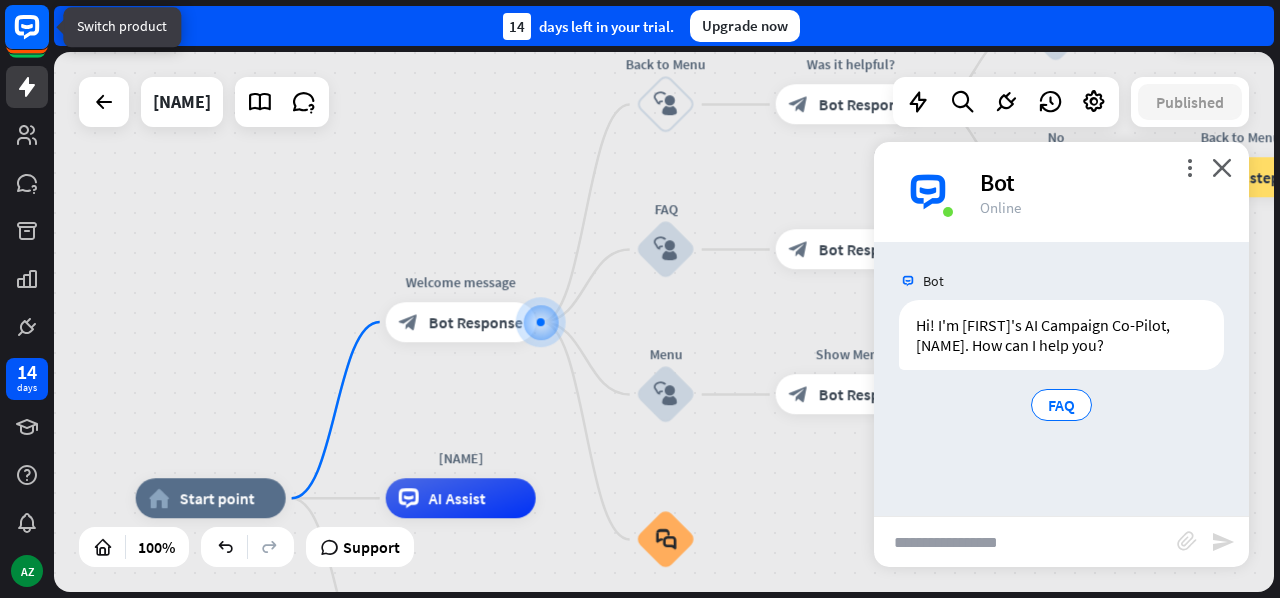 click 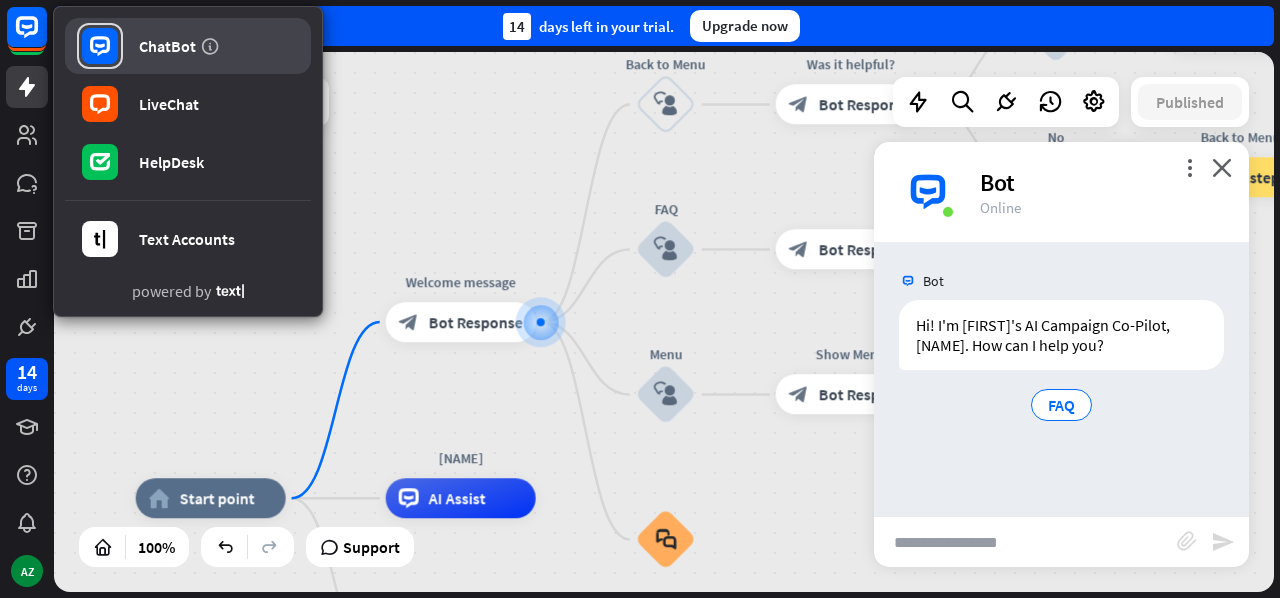 click on "ChatBot" at bounding box center [188, 46] 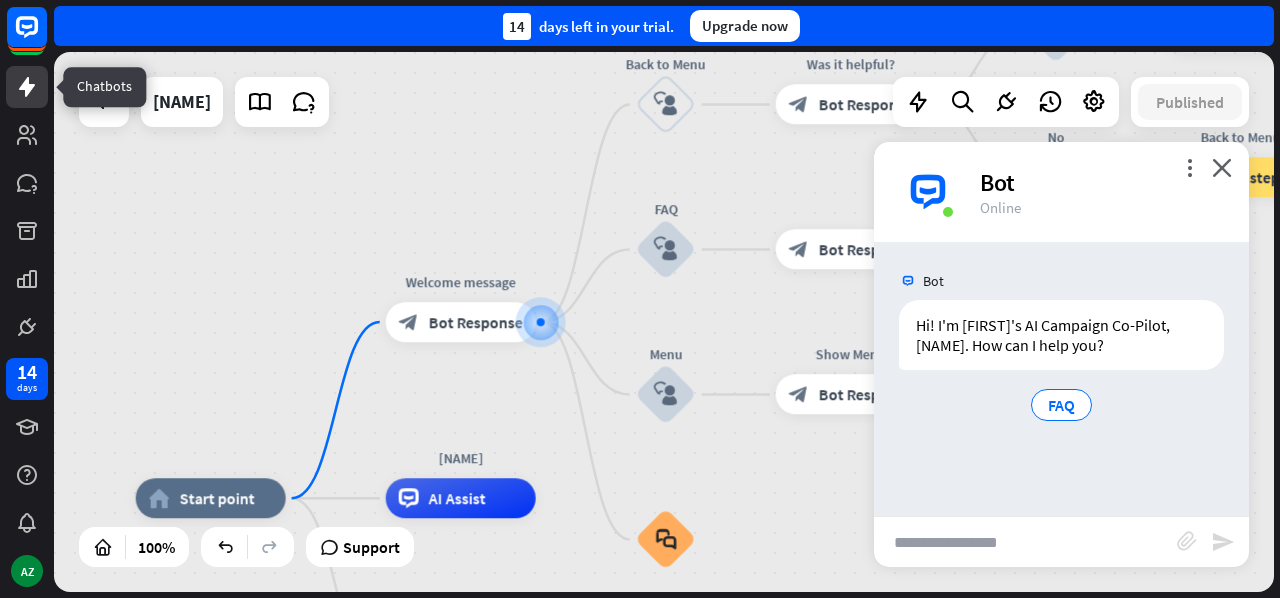 click 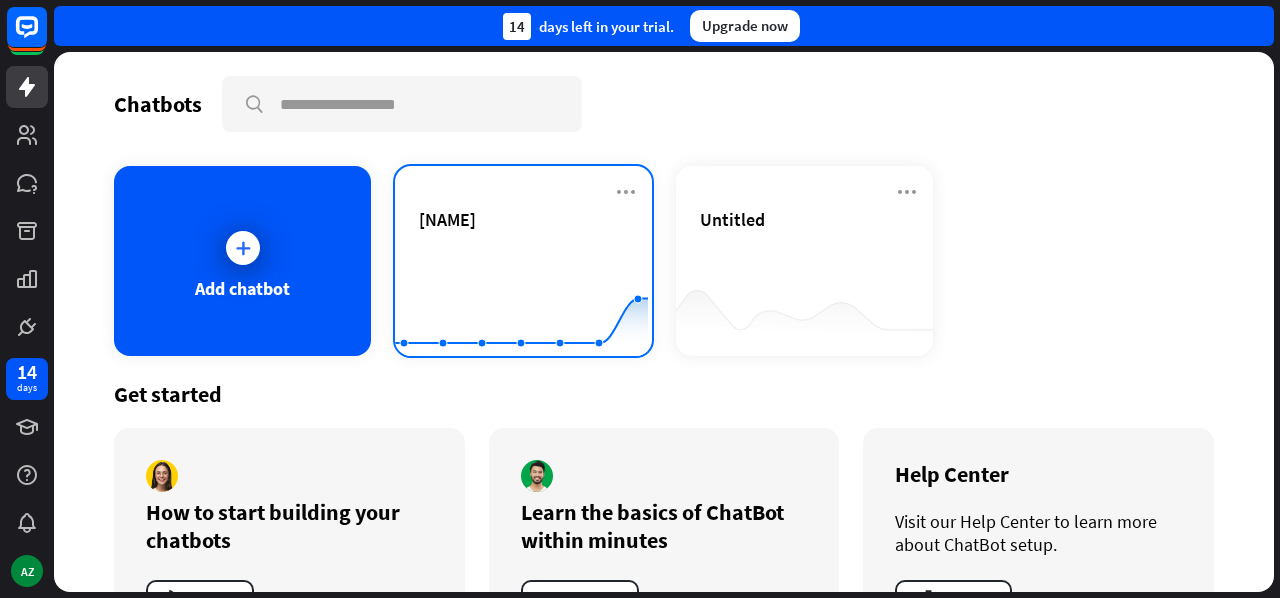 click on "[NAME]" at bounding box center (523, 243) 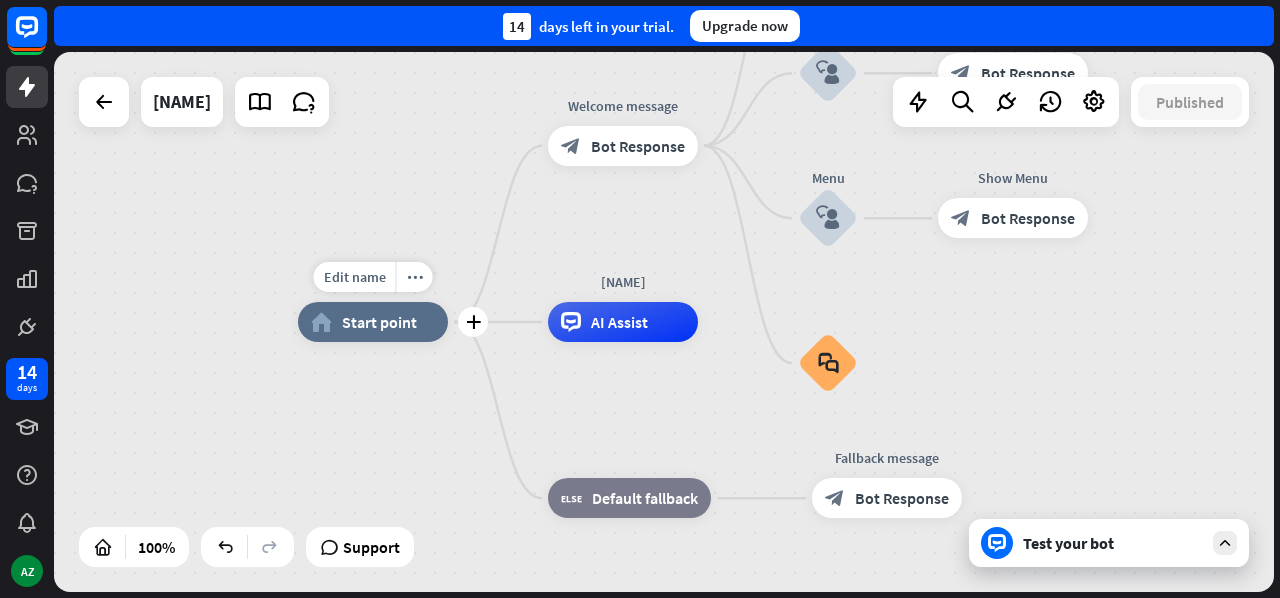 click on "home_2   Start point" at bounding box center [373, 322] 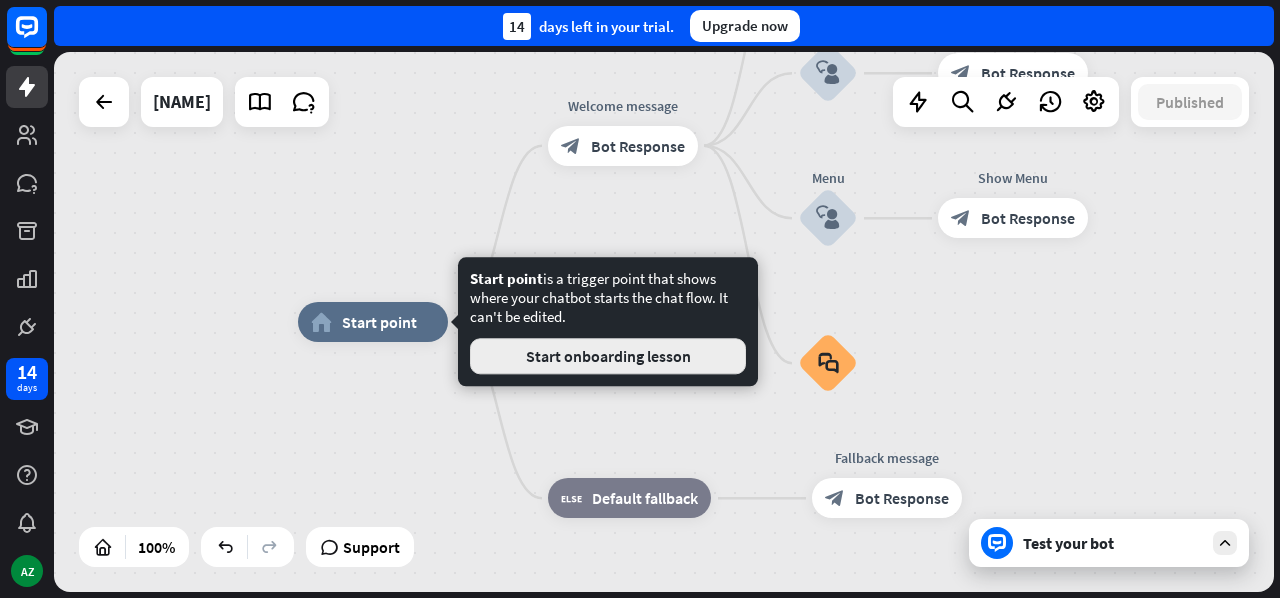 click on "Start onboarding lesson" at bounding box center (608, 356) 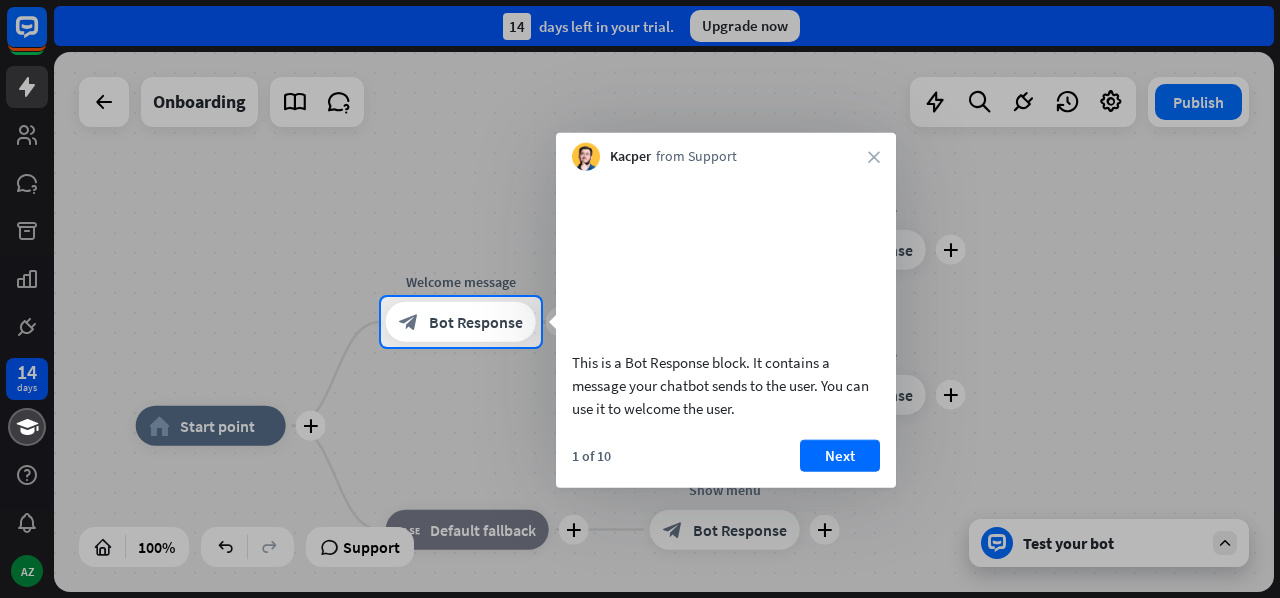 click at bounding box center (640, 148) 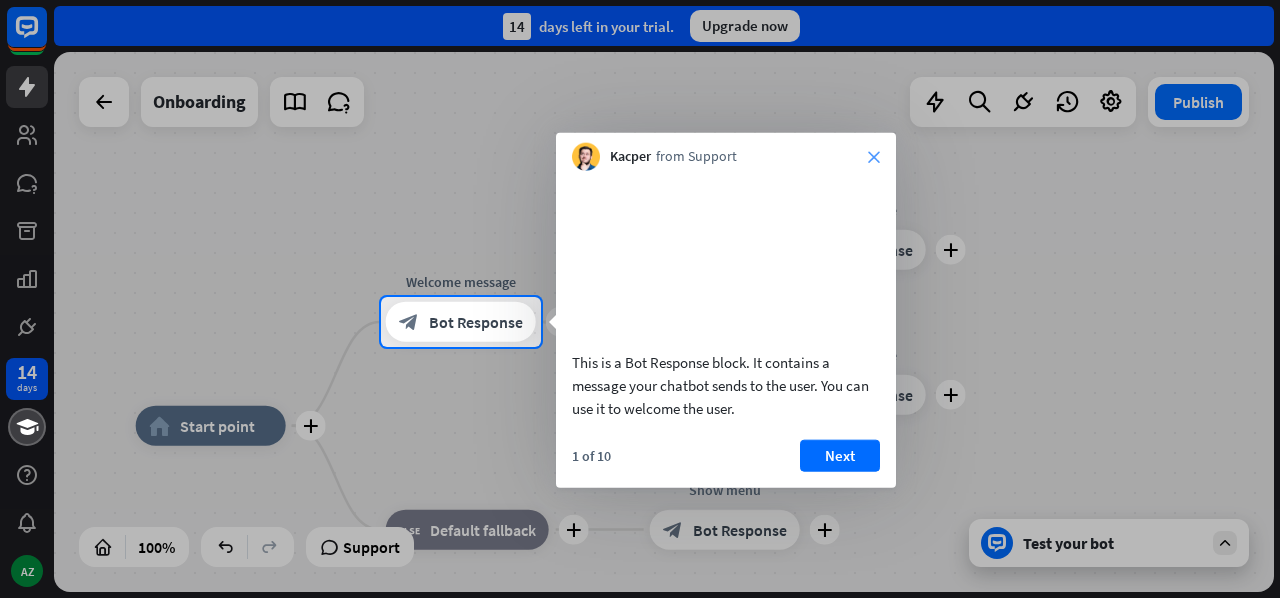 click on "close" at bounding box center [874, 157] 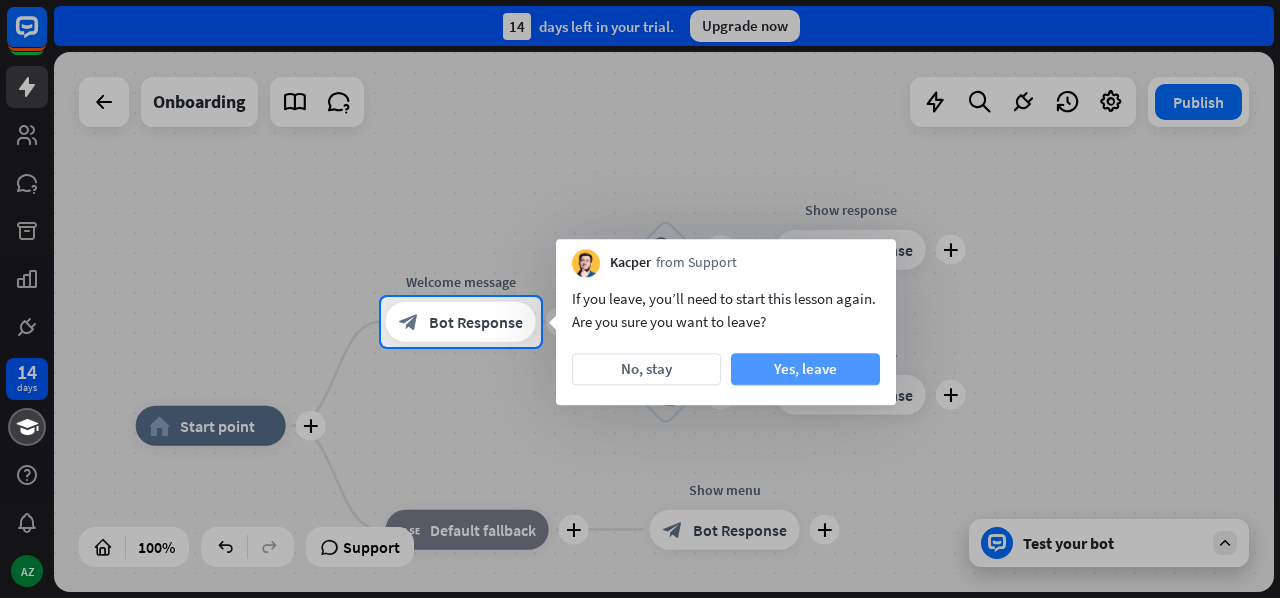 click on "Yes, leave" at bounding box center (805, 369) 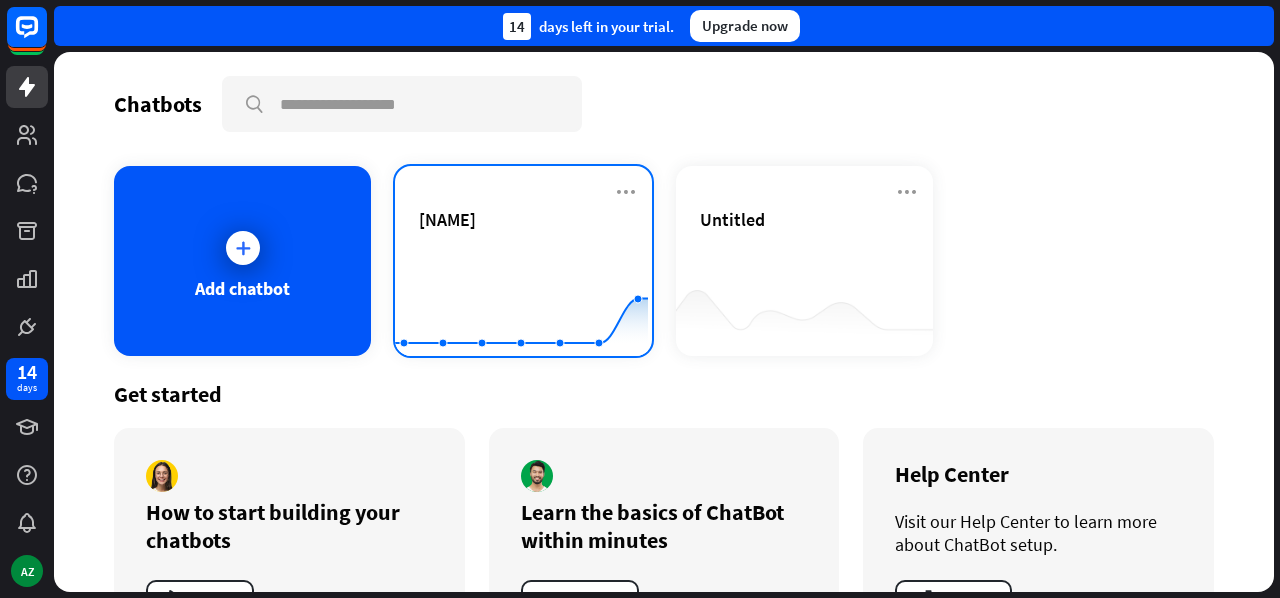 click on "[NAME]" at bounding box center [523, 243] 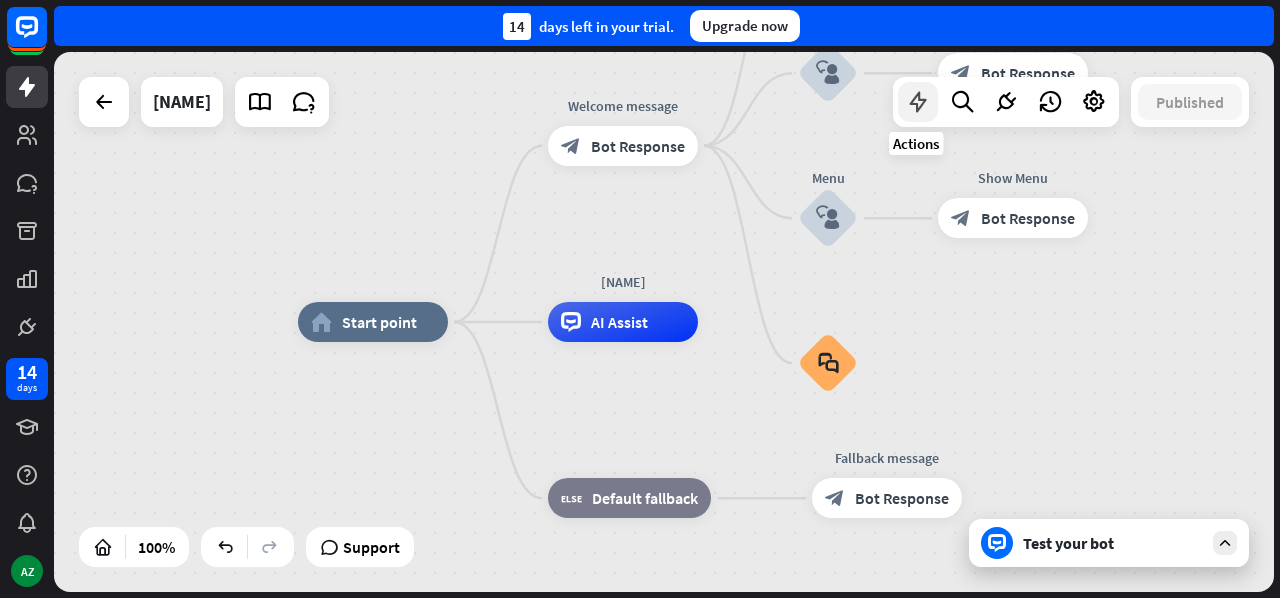click at bounding box center (918, 102) 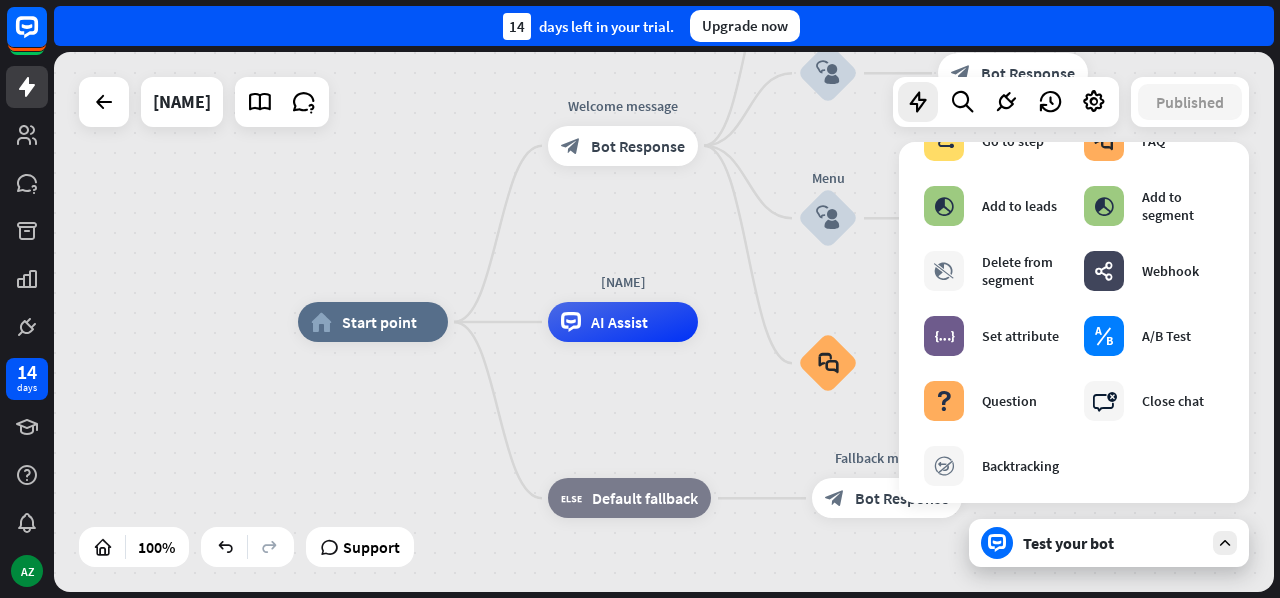 scroll, scrollTop: 252, scrollLeft: 0, axis: vertical 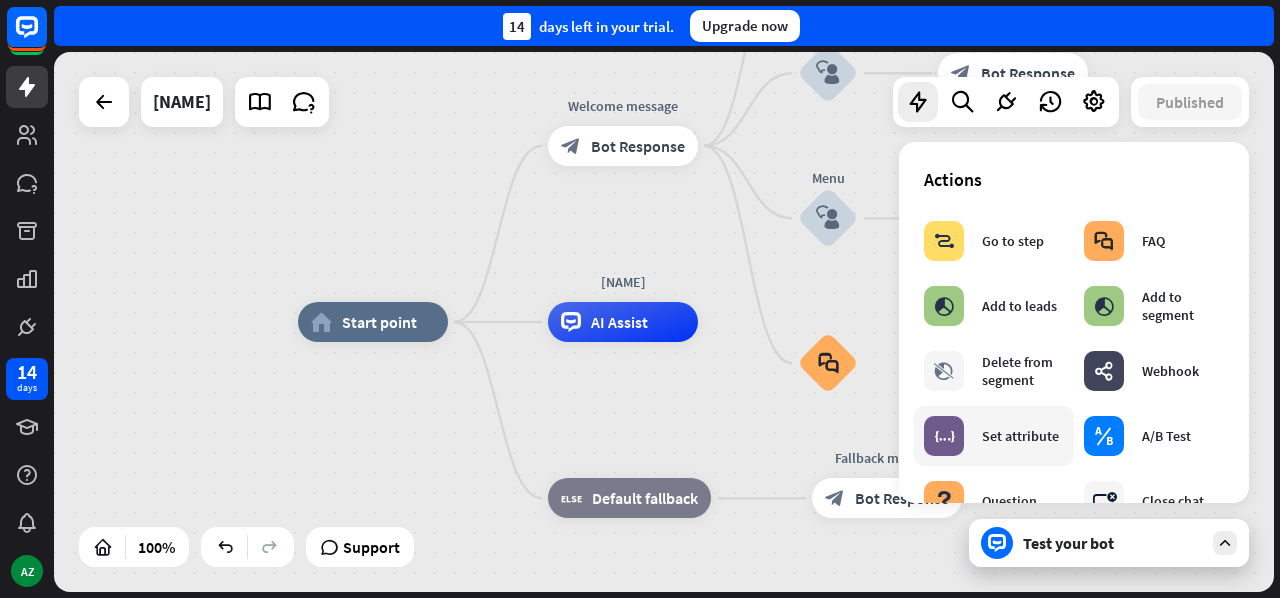 click on "Set attribute" at bounding box center [1020, 436] 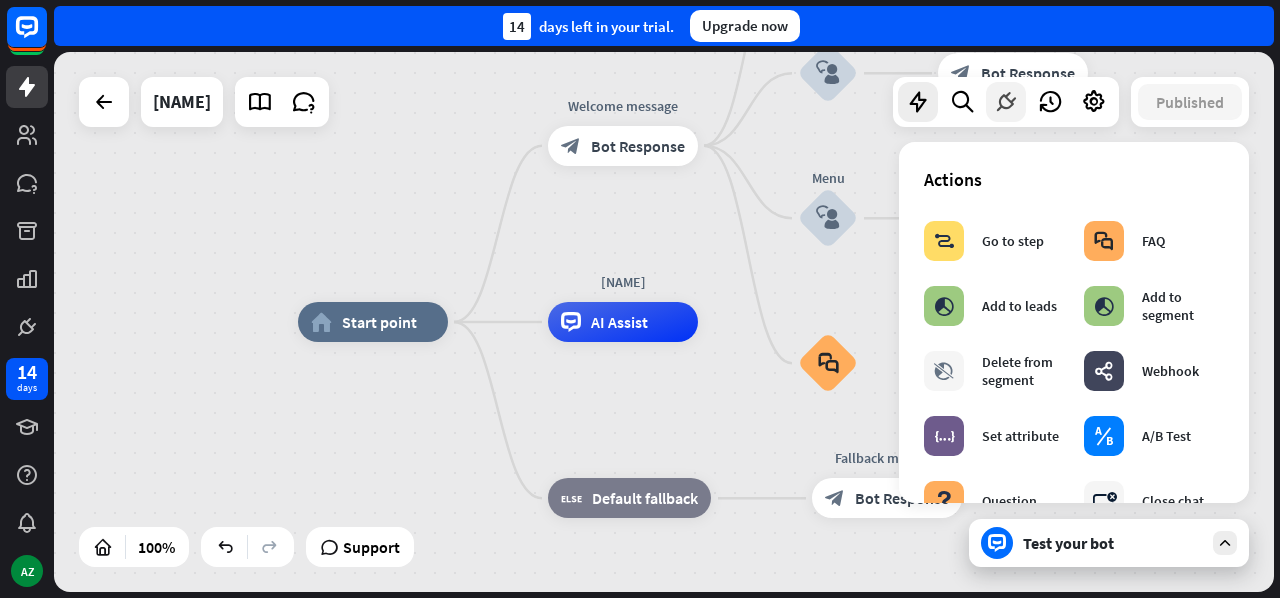 click at bounding box center (1006, 102) 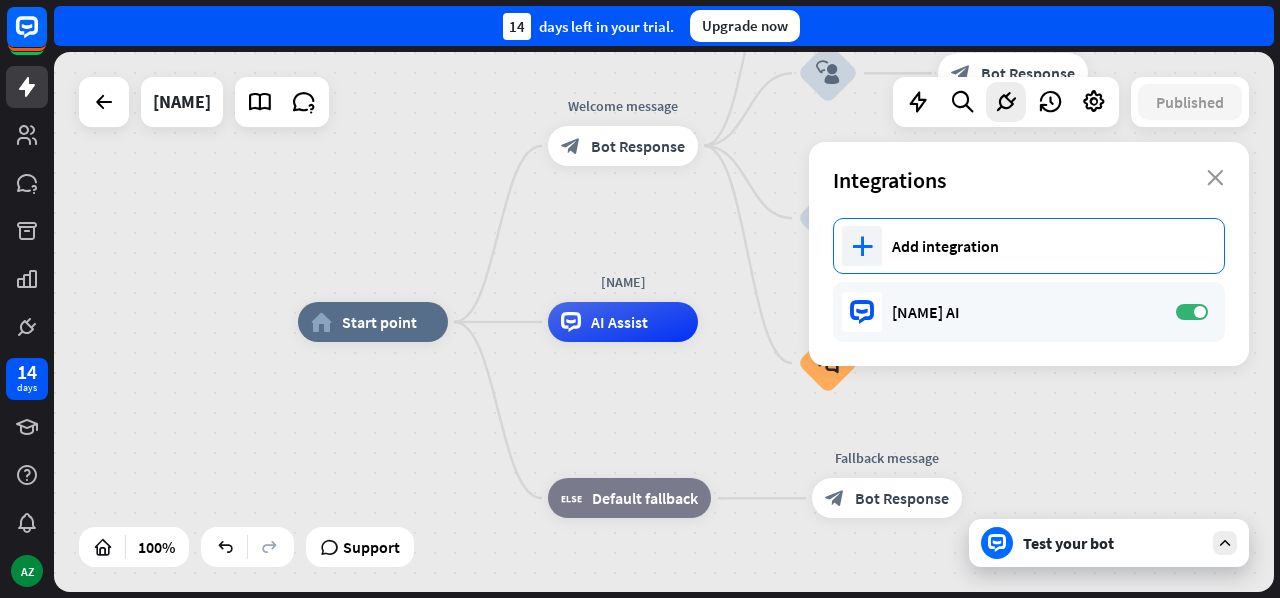 click on "Add integration" at bounding box center [1048, 246] 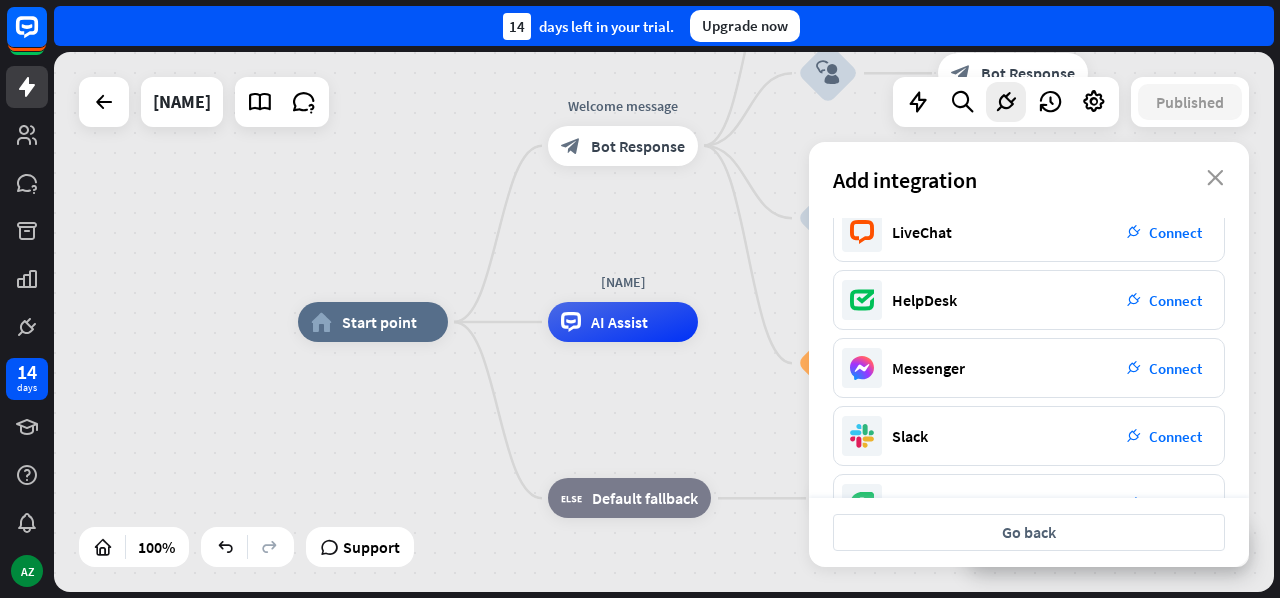 scroll, scrollTop: 0, scrollLeft: 0, axis: both 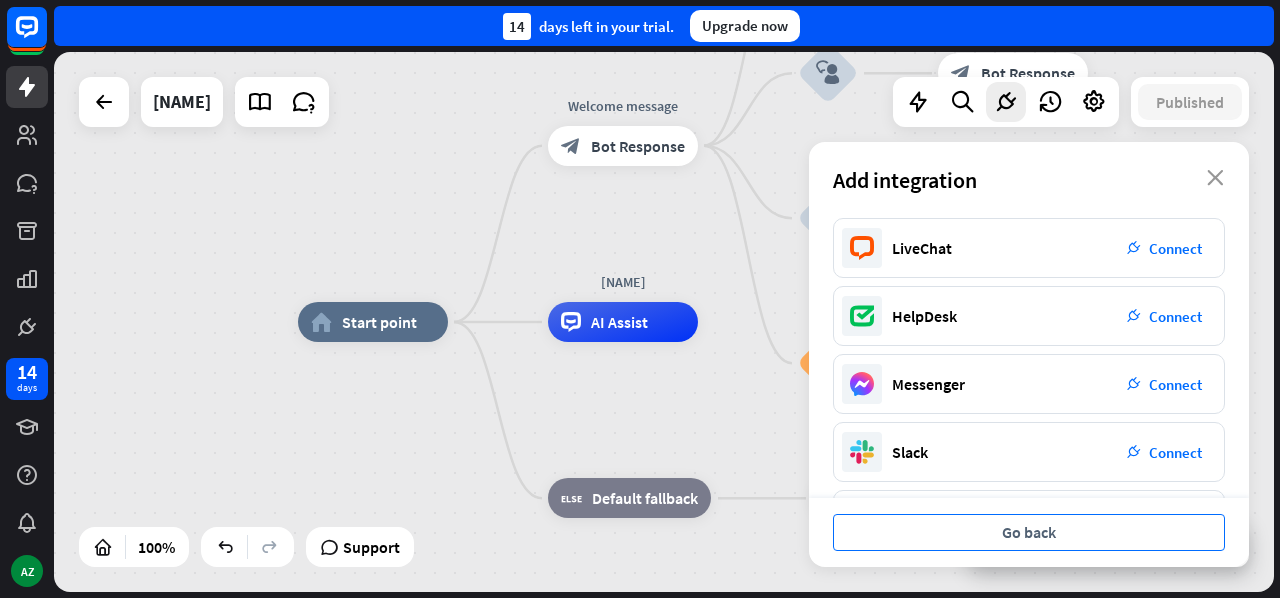 click on "Go back" at bounding box center [1029, 532] 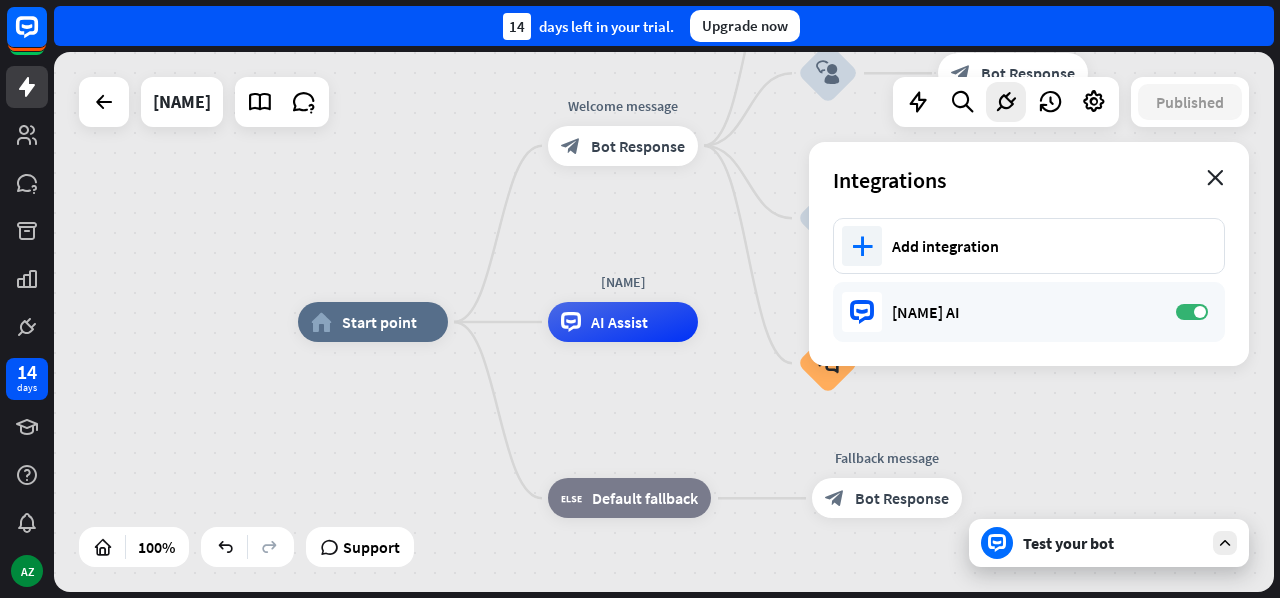 click on "close" at bounding box center (1215, 178) 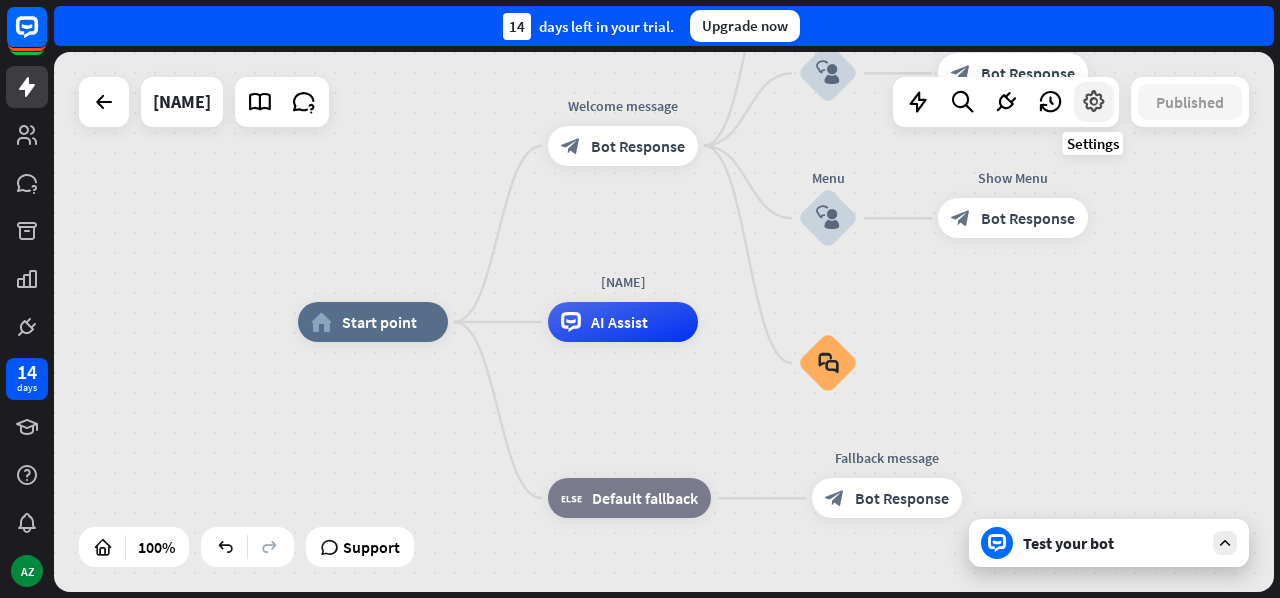 click at bounding box center (1094, 102) 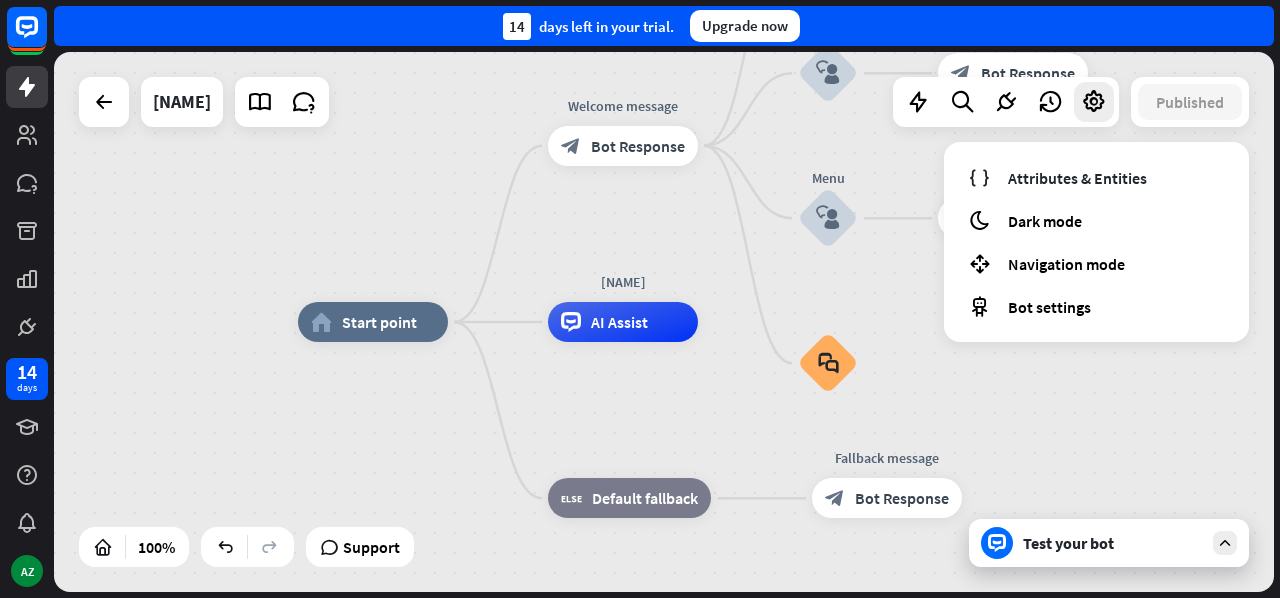 click on "Attributes & Entities   moon   Dark mode       Navigation mode     Bot settings" at bounding box center (1096, 242) 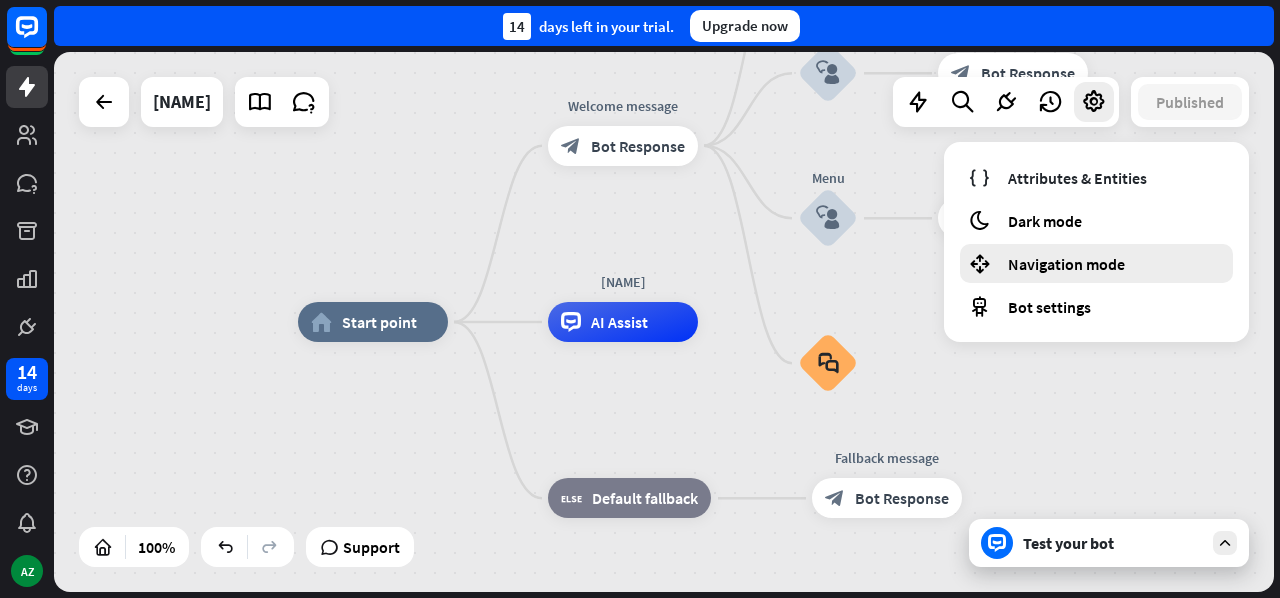 click on "Navigation mode" at bounding box center [1066, 264] 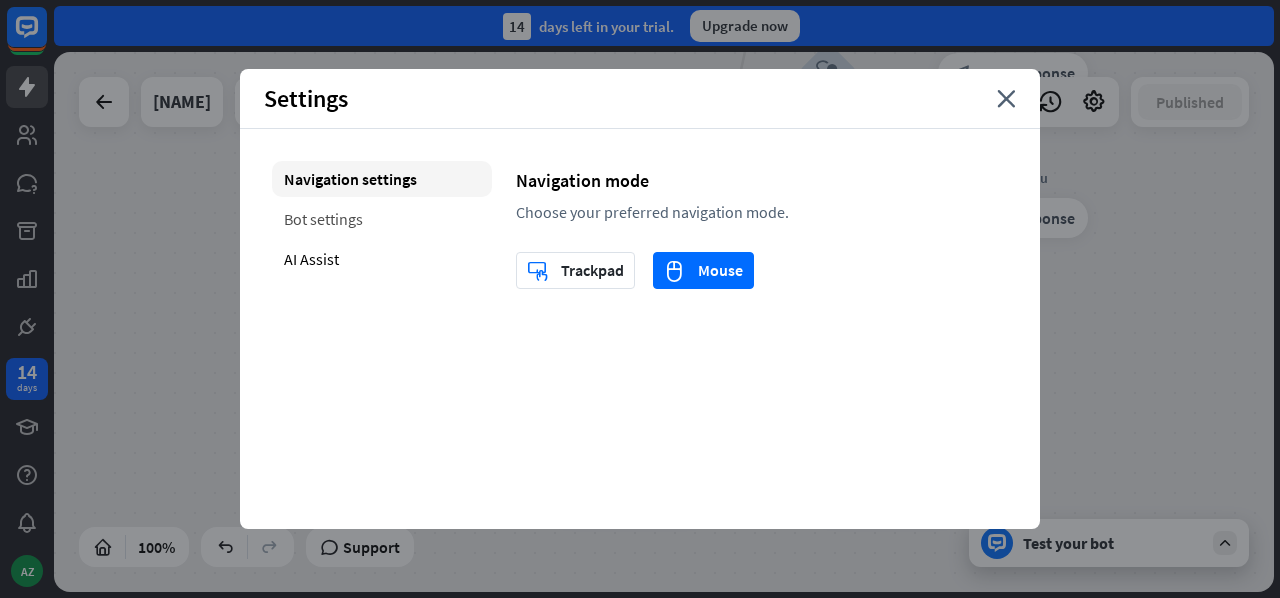 click on "Bot settings" at bounding box center [382, 219] 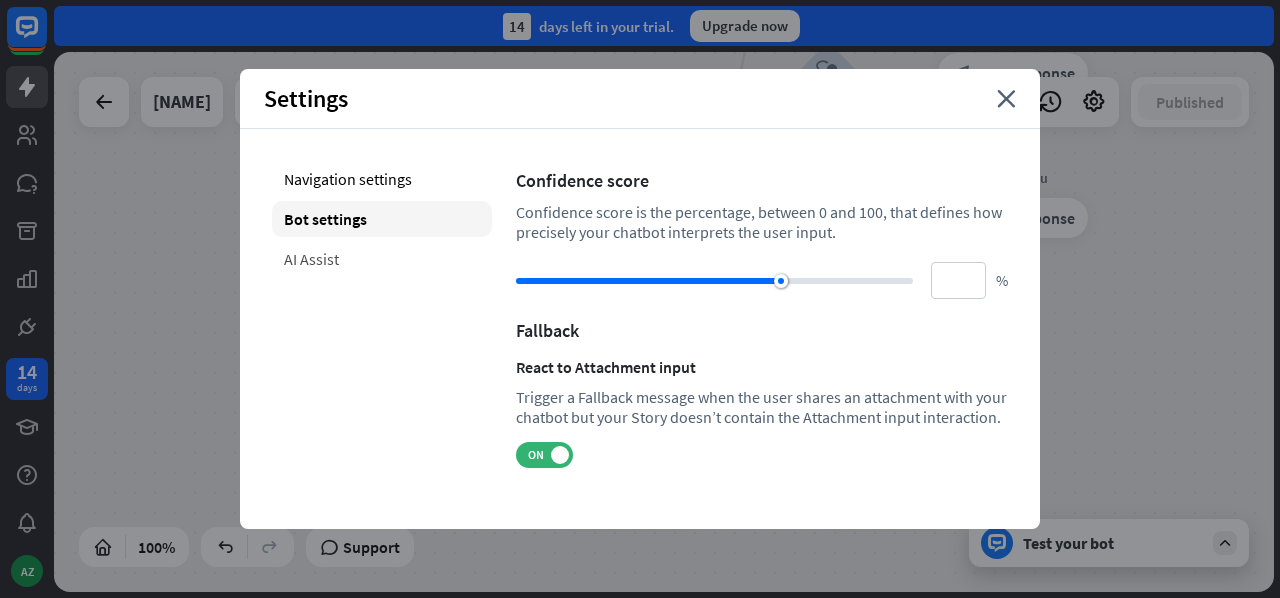 click on "AI Assist" at bounding box center (382, 259) 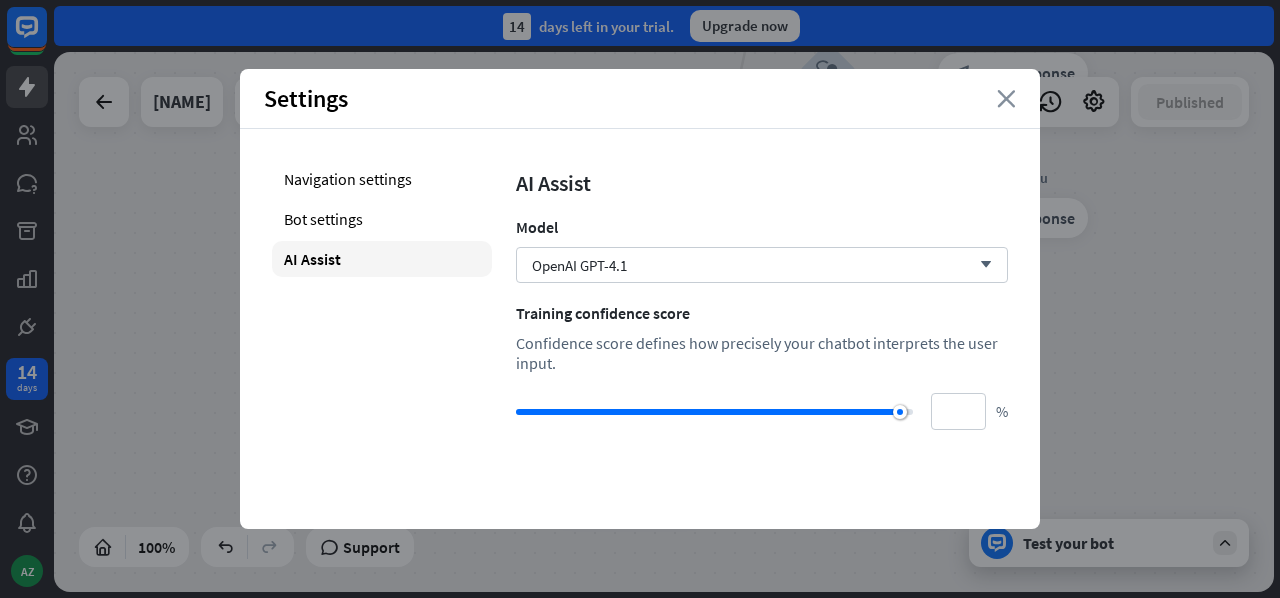 click on "close" at bounding box center [1006, 99] 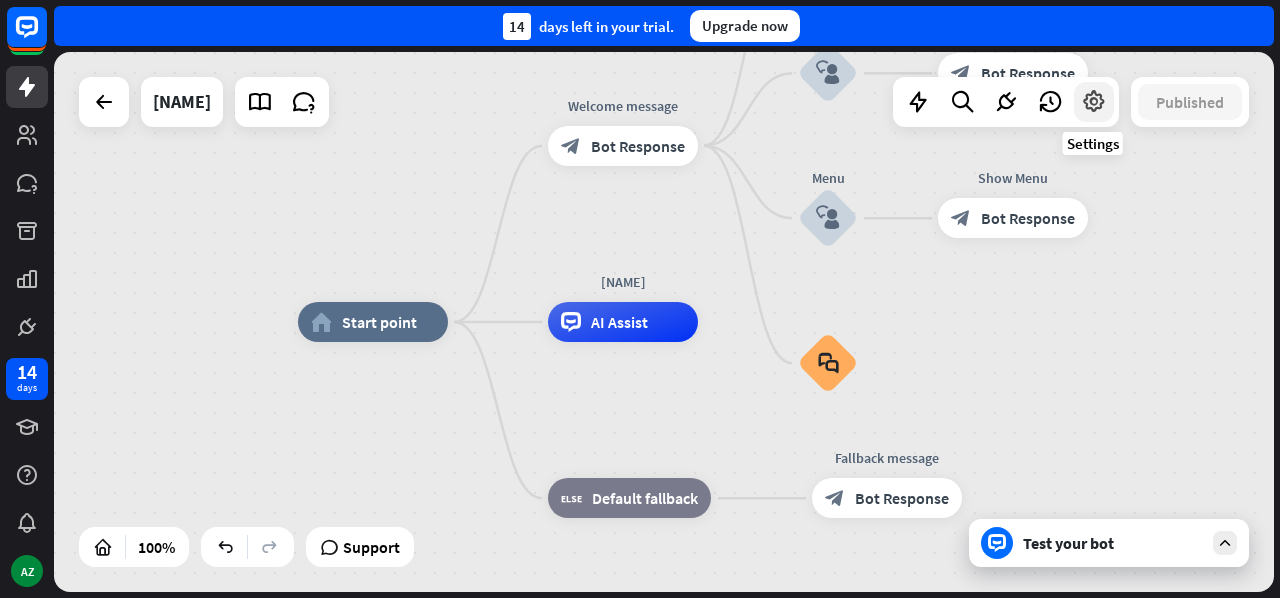 click at bounding box center (1094, 102) 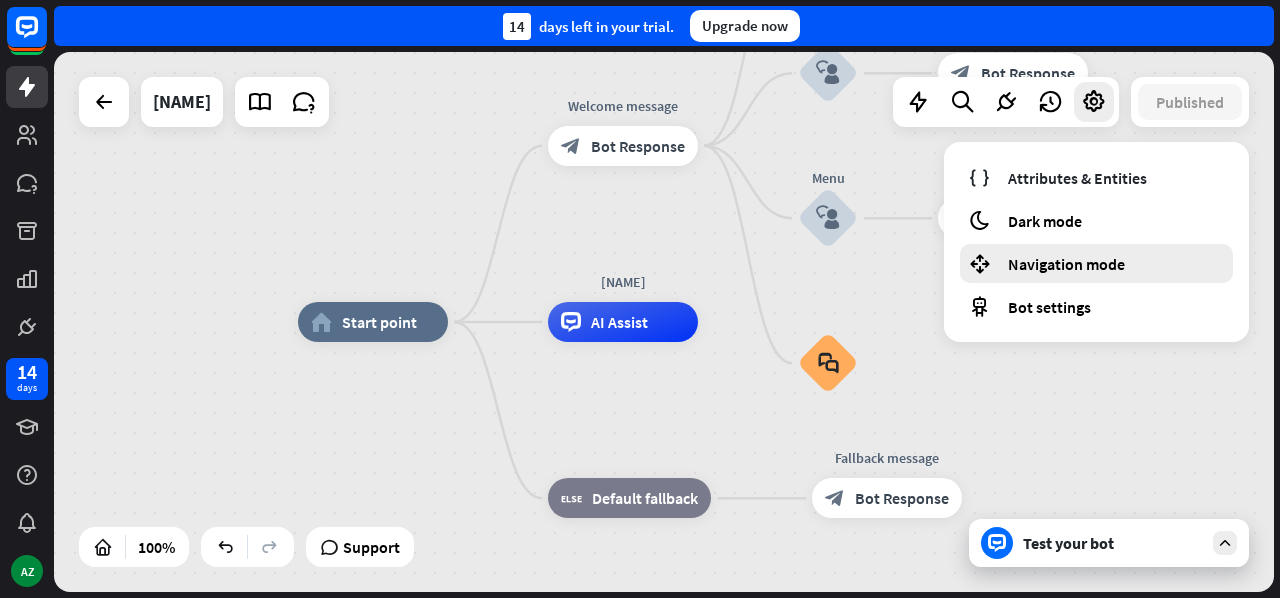 click on "Navigation mode" at bounding box center (1066, 264) 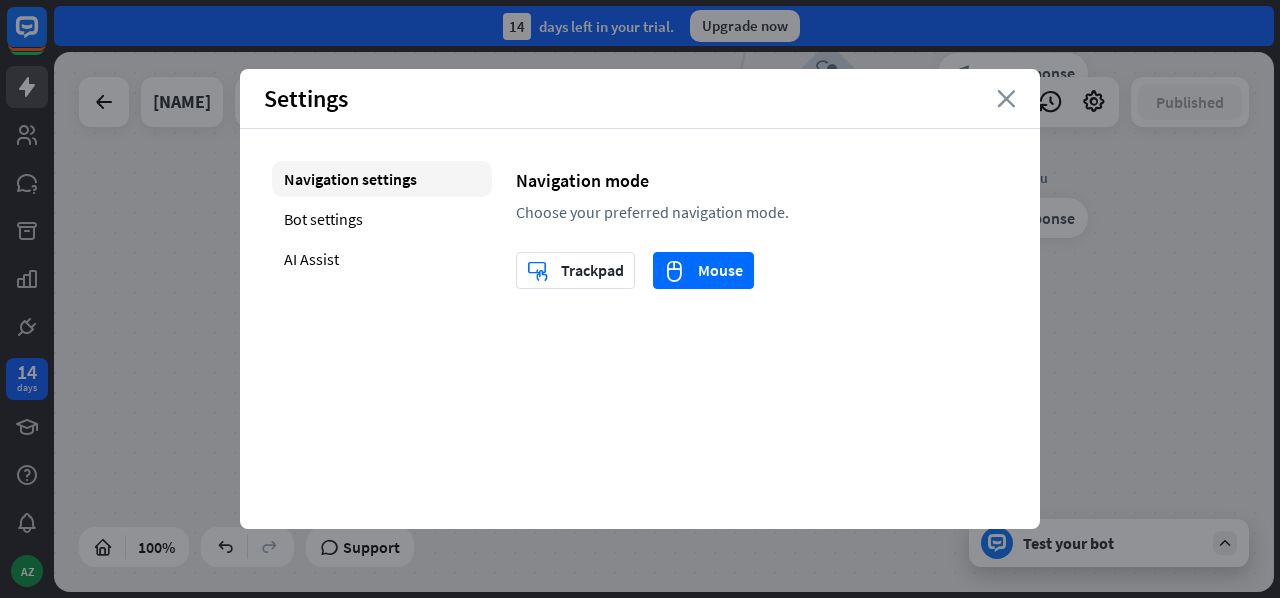 click on "close" at bounding box center (1006, 99) 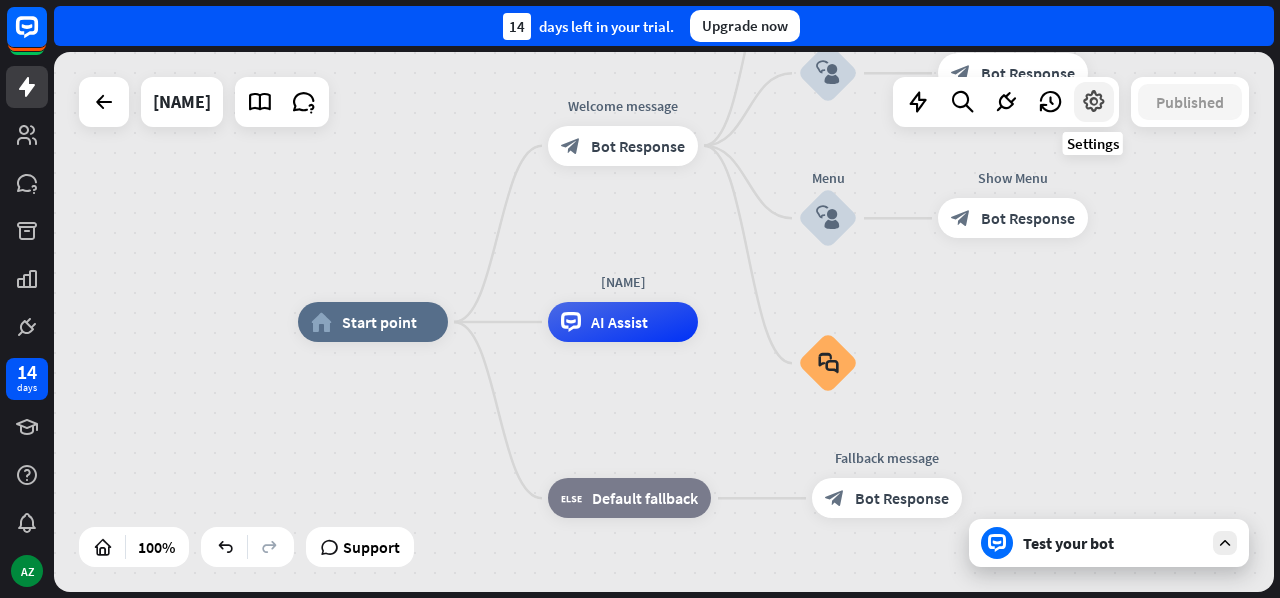click at bounding box center (1094, 102) 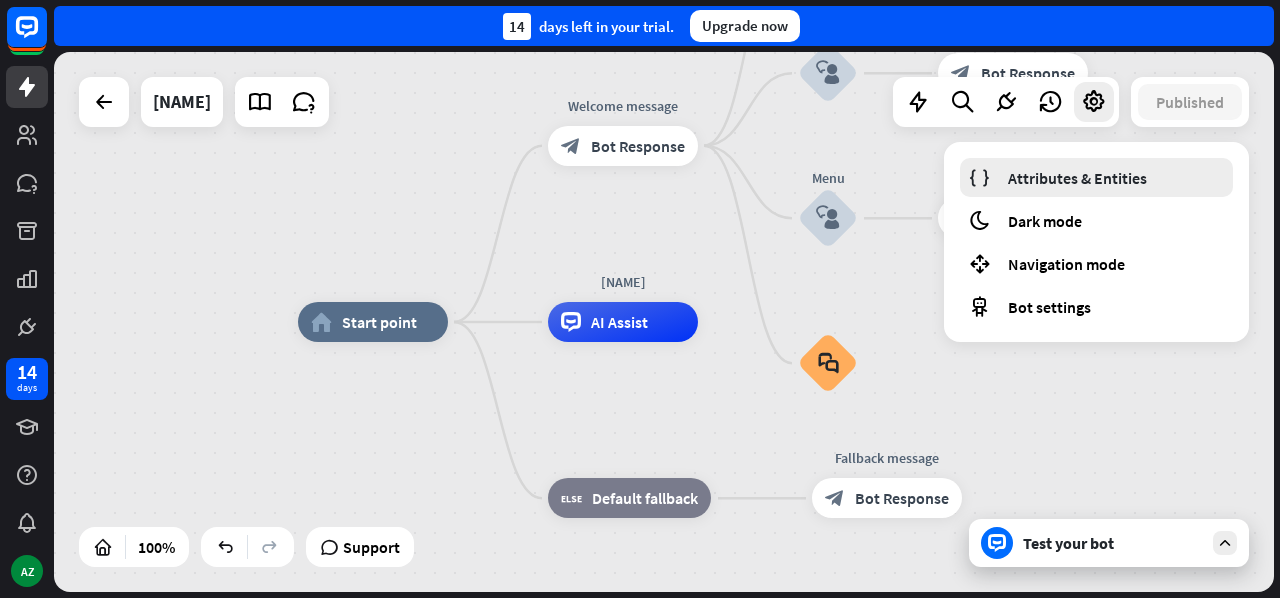 click on "Attributes & Entities" at bounding box center (1077, 178) 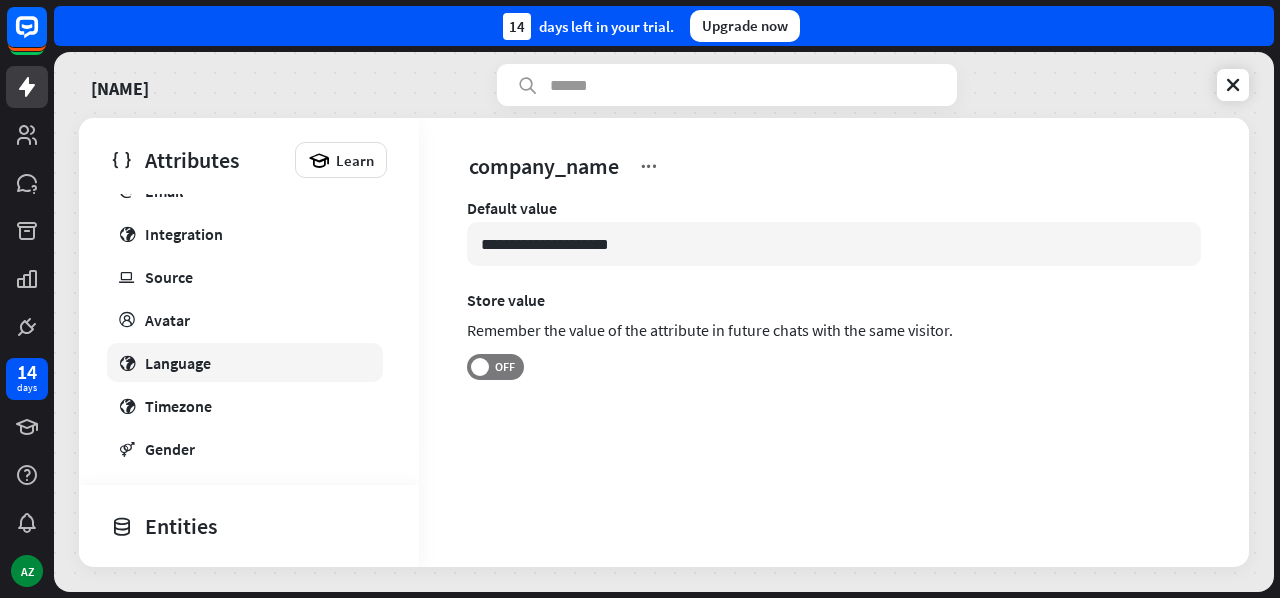 scroll, scrollTop: 300, scrollLeft: 0, axis: vertical 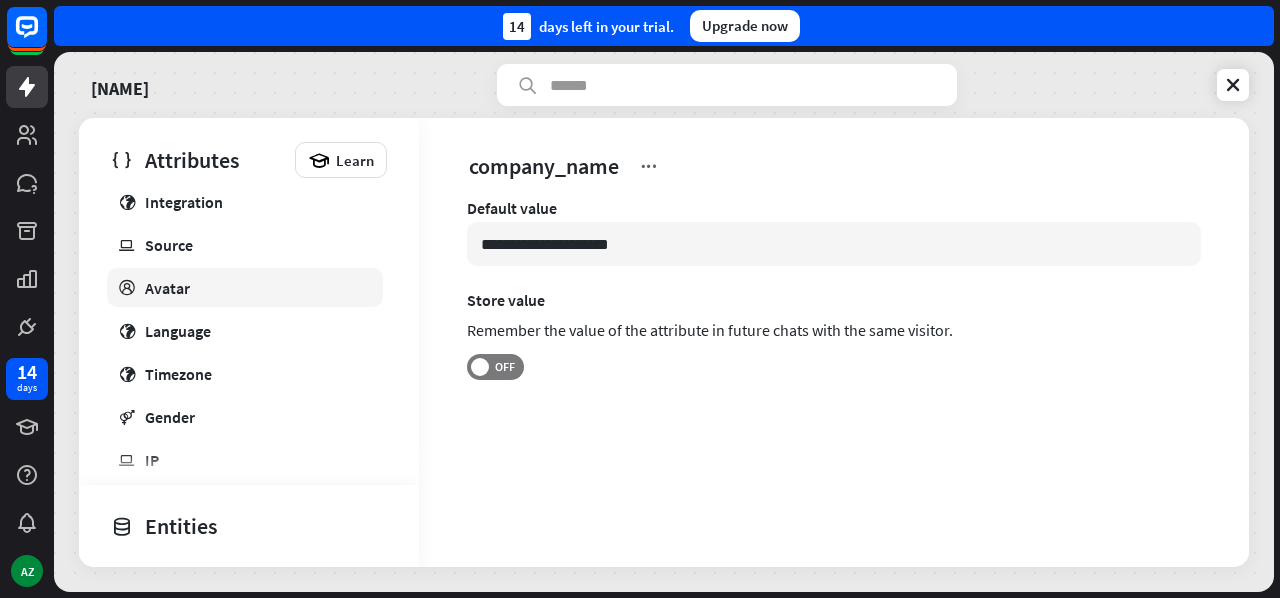 click on "profile
Avatar" at bounding box center [245, 287] 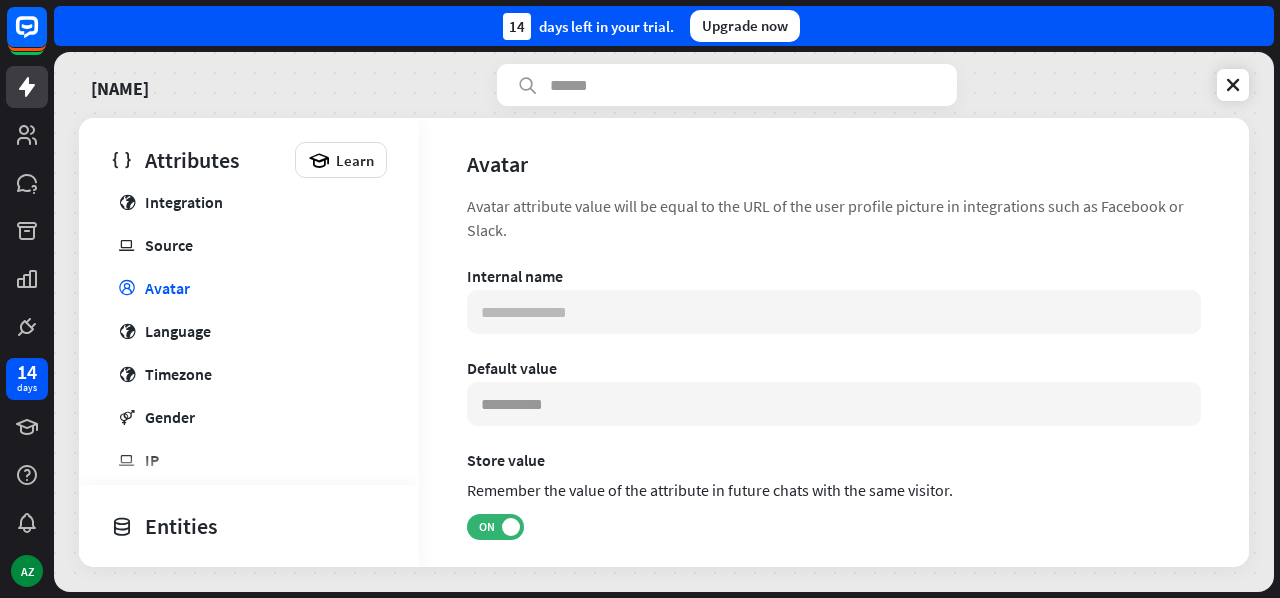 scroll, scrollTop: 58, scrollLeft: 0, axis: vertical 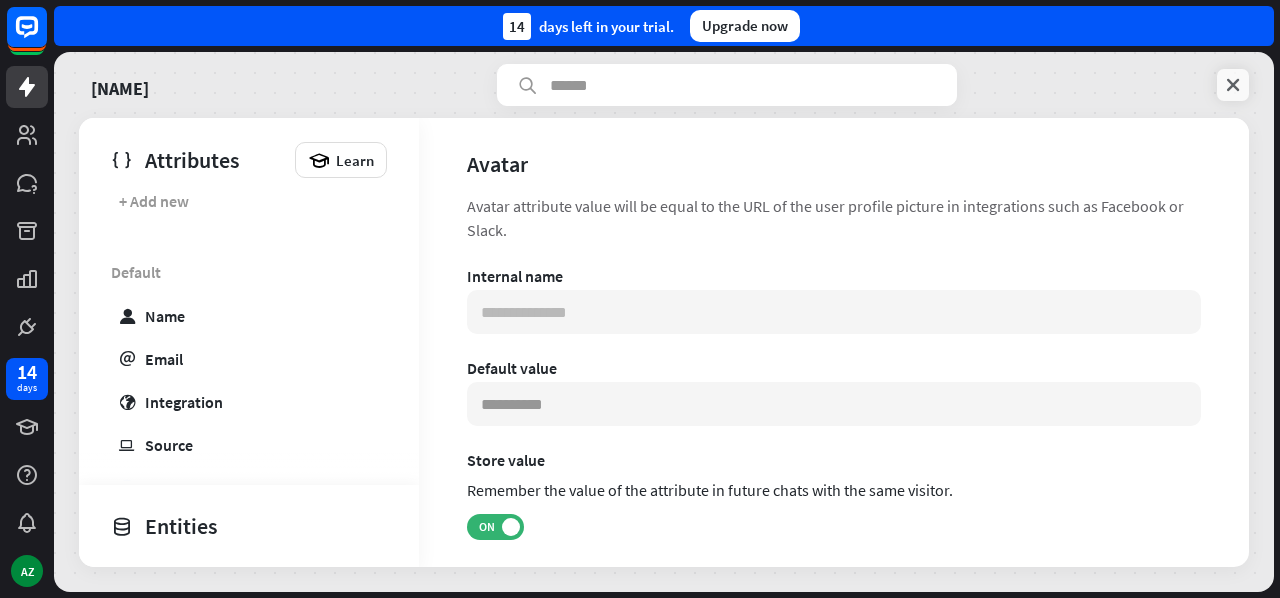 click at bounding box center (1233, 85) 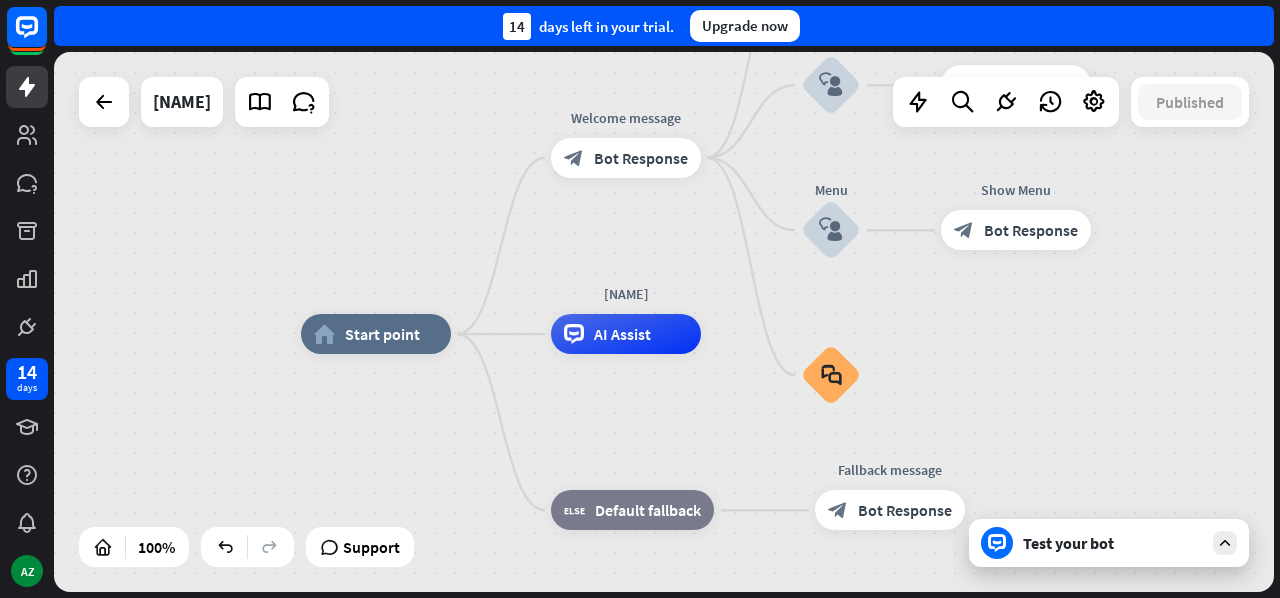 drag, startPoint x: 210, startPoint y: 161, endPoint x: 214, endPoint y: 180, distance: 19.416489 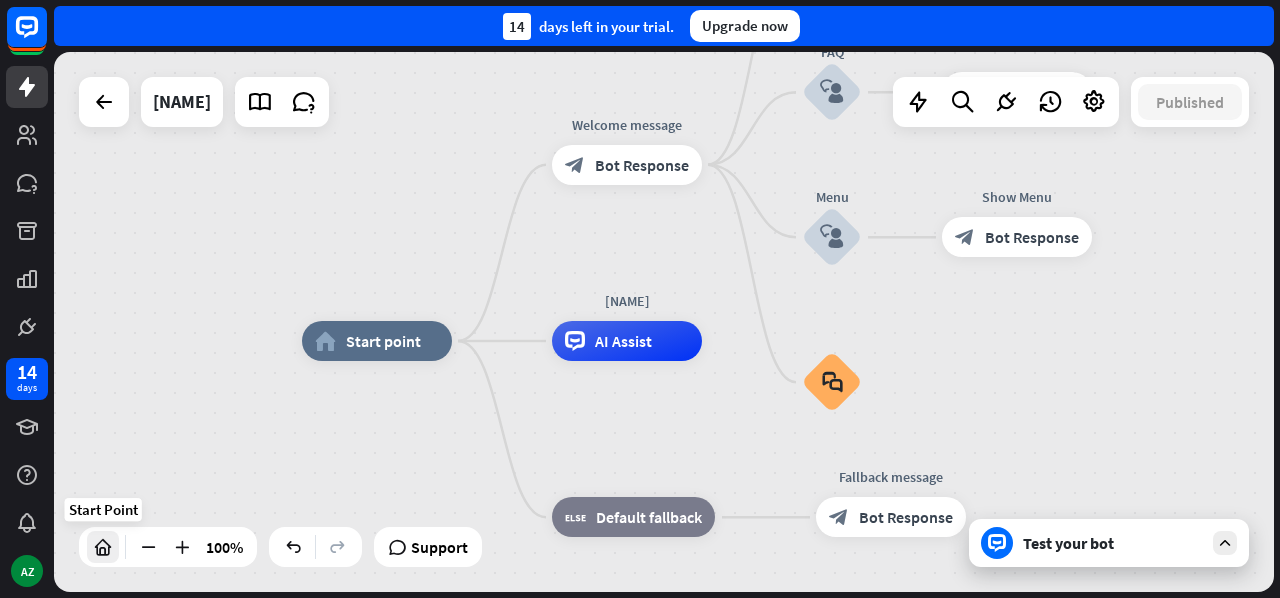 click at bounding box center [103, 547] 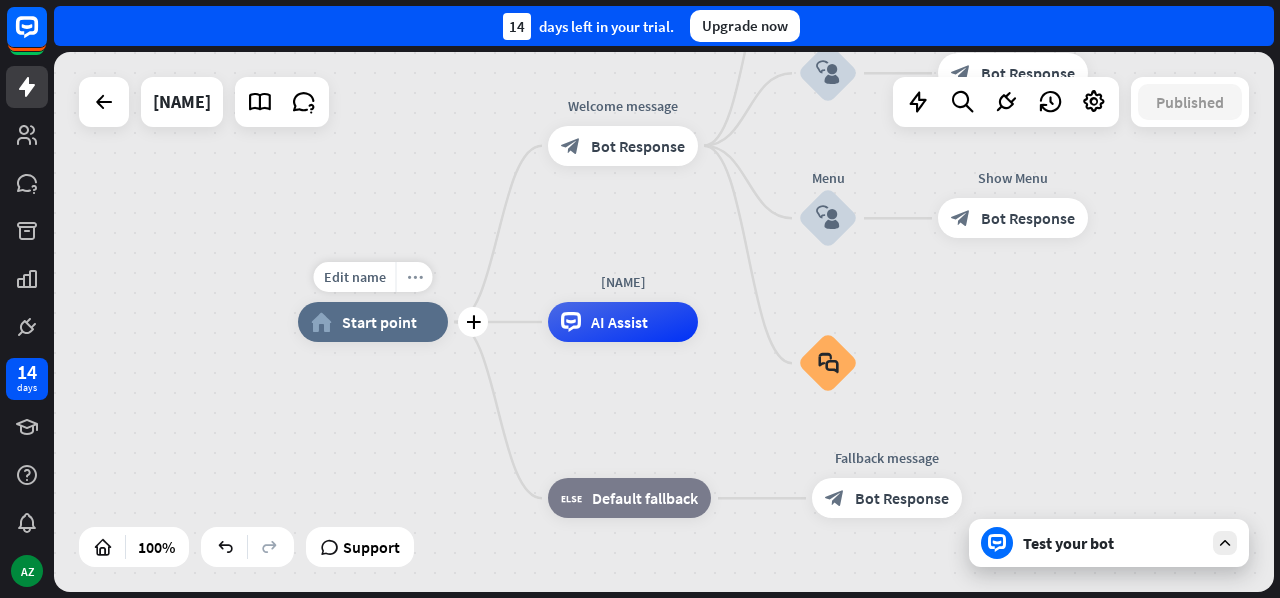 click on "more_horiz" at bounding box center [415, 277] 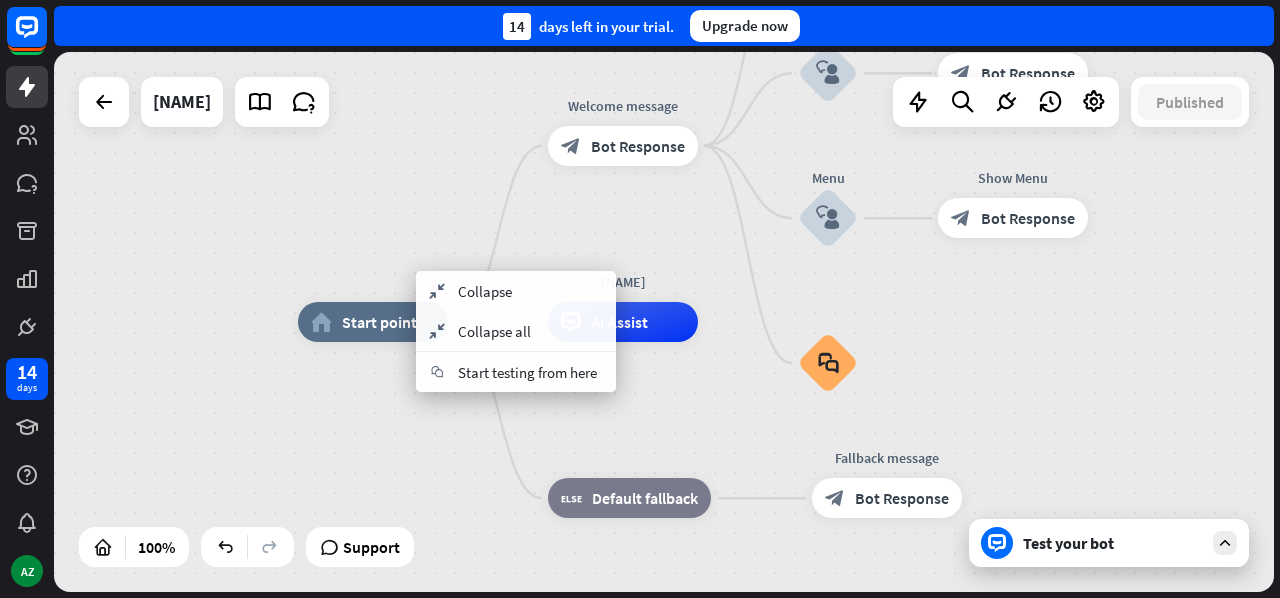 click on "home_2   Start point                 Welcome message   block_bot_response   Bot Response                 Back to Menu   block_user_input                 Was it helpful?   block_bot_response   Bot Response                 Yes   block_user_input                 Thank you!   block_bot_response   Bot Response                 No   block_user_input                 Back to Menu   block_goto   Go to step                 FAQ   block_user_input                   block_bot_response   Bot Response                 Menu   block_user_input                 Show Menu   block_bot_response   Bot Response                   block_faq                 Orrin     AI Assist                   block_fallback   Default fallback                 Fallback message   block_bot_response   Bot Response" at bounding box center (908, 592) 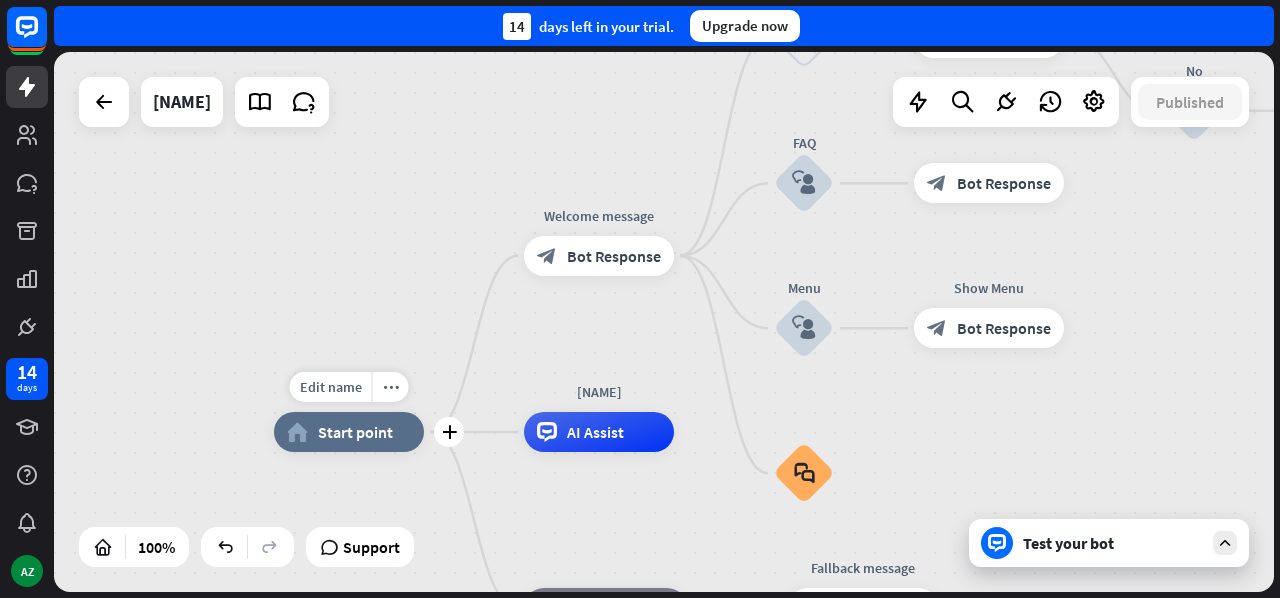 drag, startPoint x: 445, startPoint y: 379, endPoint x: 404, endPoint y: 489, distance: 117.3925 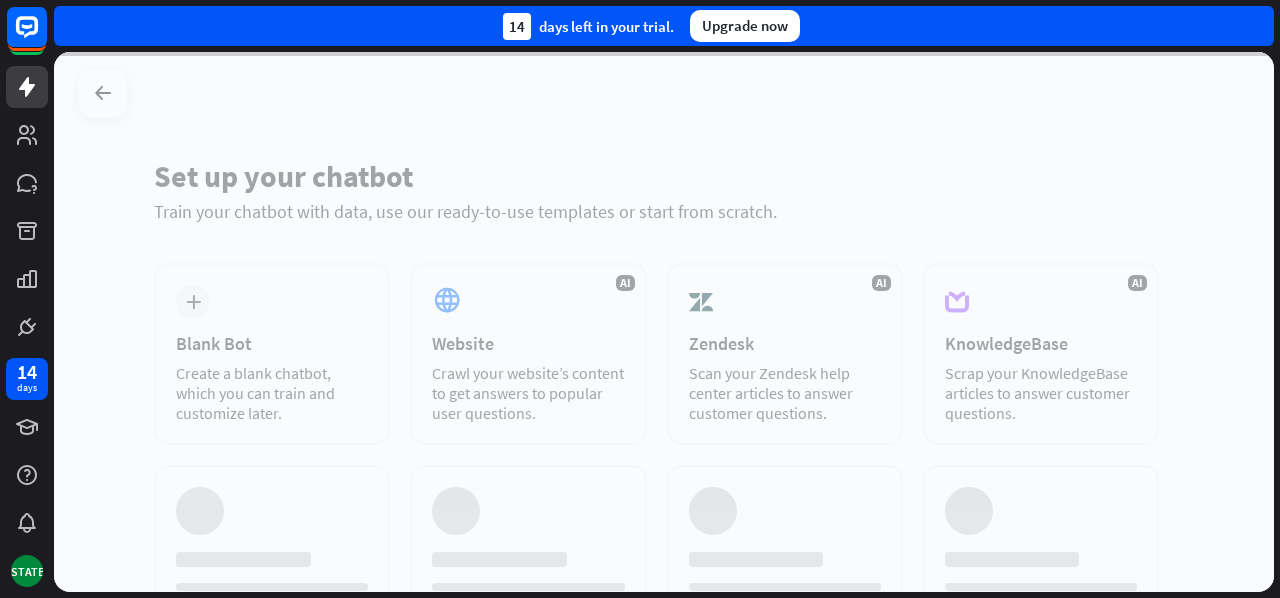 scroll, scrollTop: 0, scrollLeft: 0, axis: both 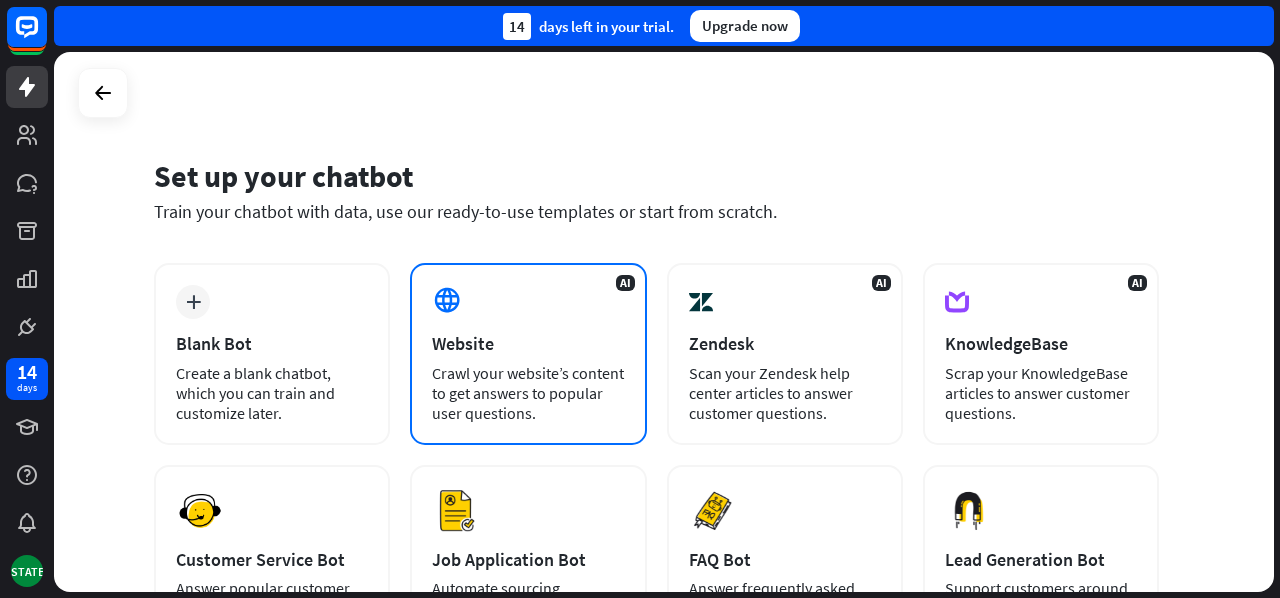 click on "Crawl your website’s content to get answers to
popular user questions." at bounding box center [528, 393] 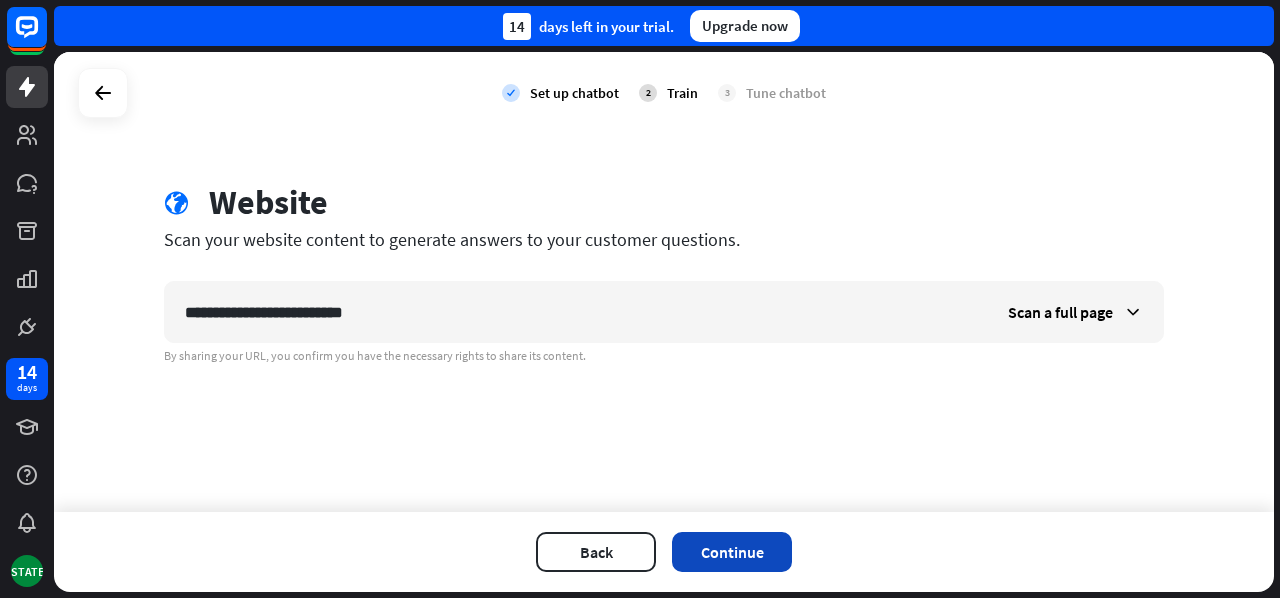type on "**********" 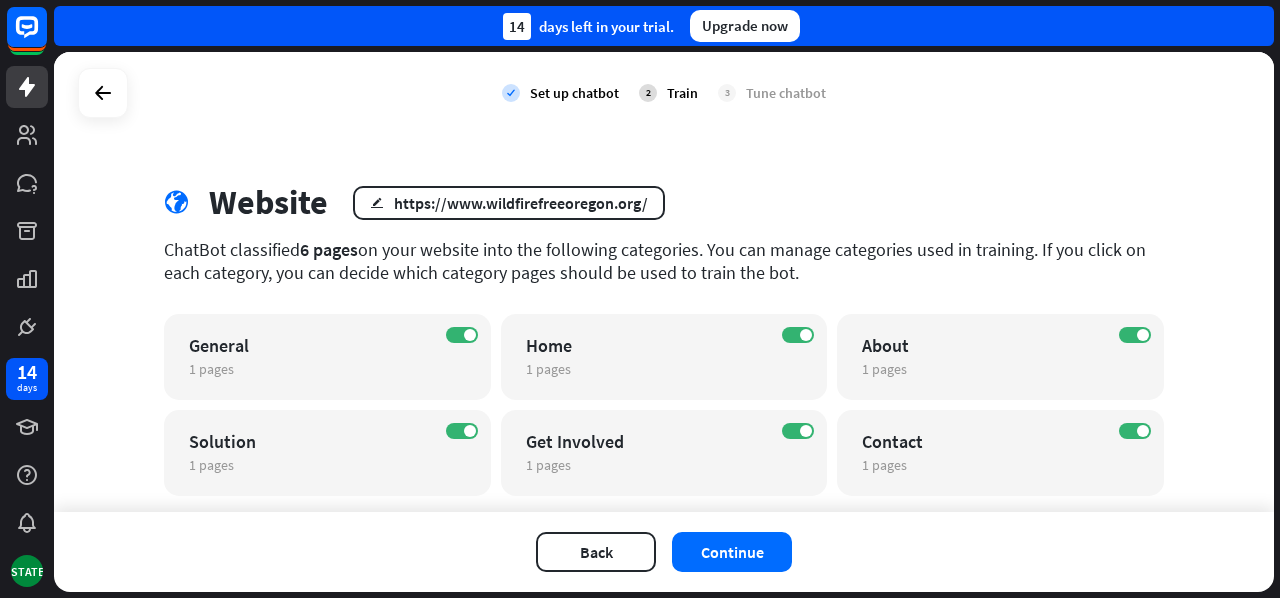 scroll, scrollTop: 48, scrollLeft: 0, axis: vertical 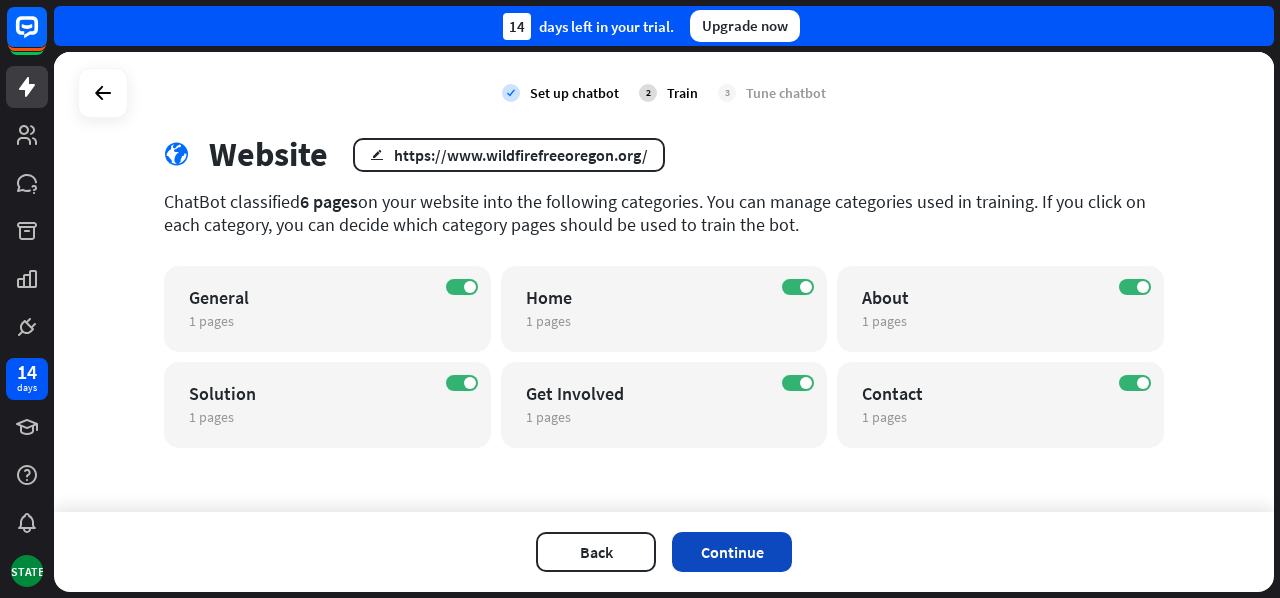 click on "Continue" at bounding box center [732, 552] 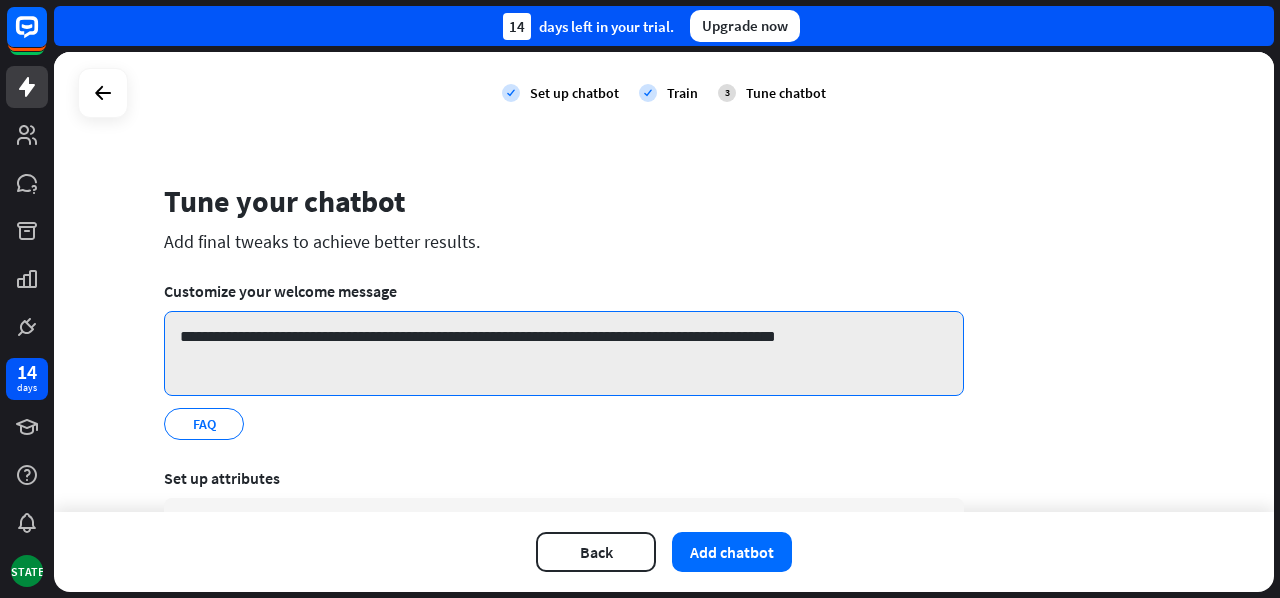 click on "**********" at bounding box center (564, 353) 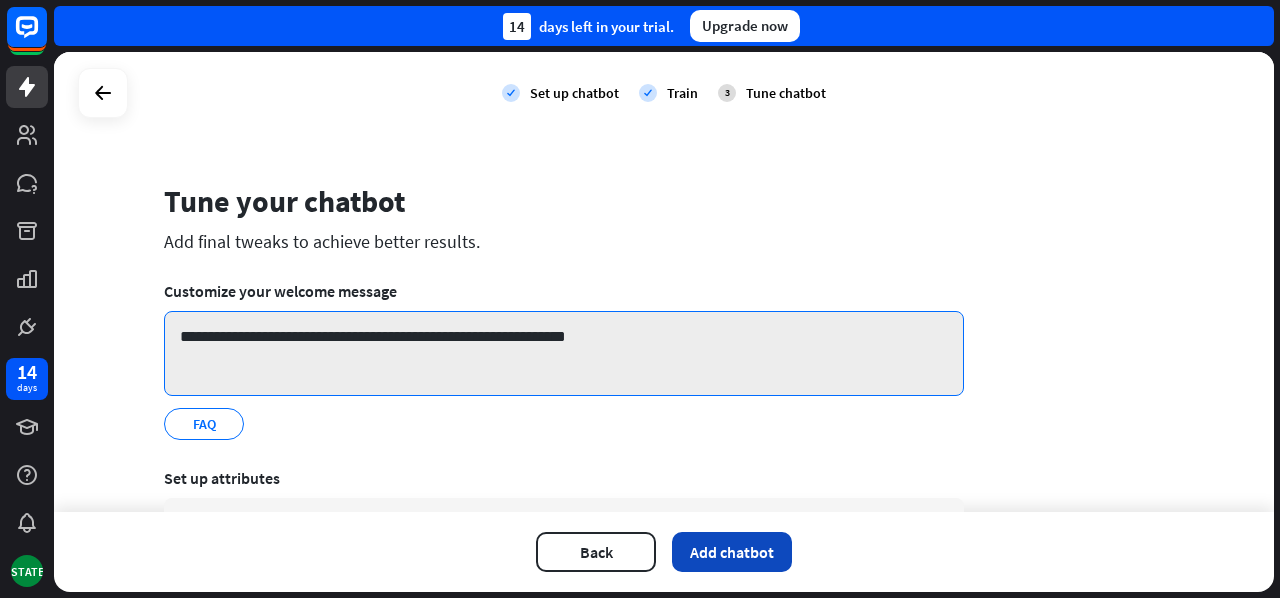 type on "**********" 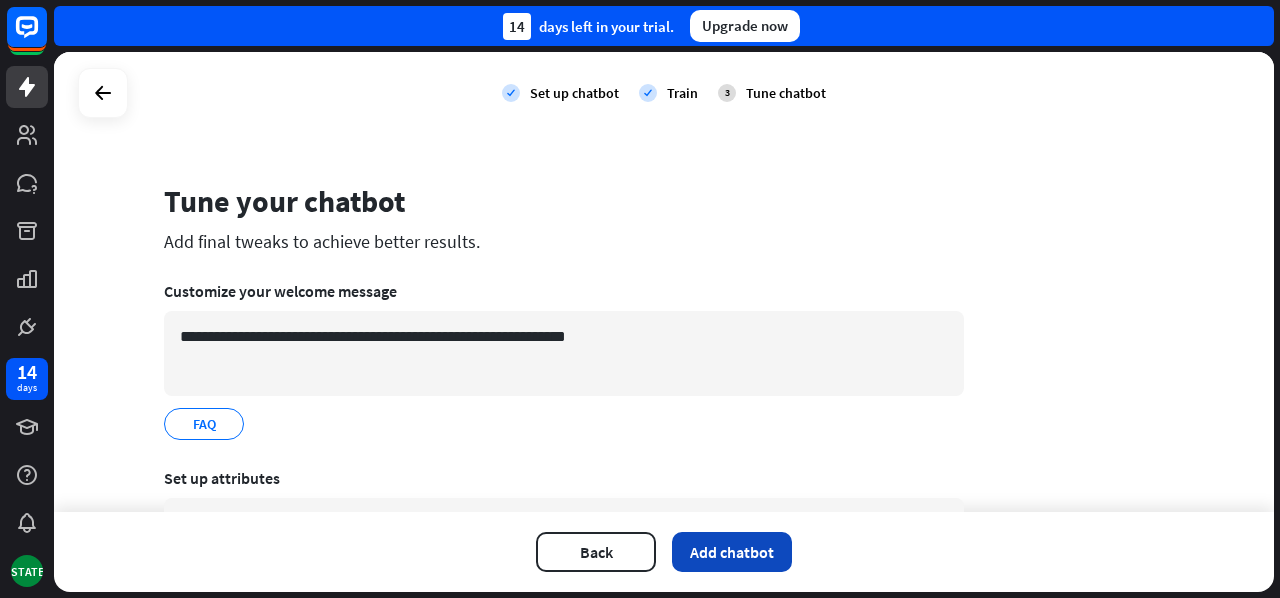 click on "Add chatbot" at bounding box center [732, 552] 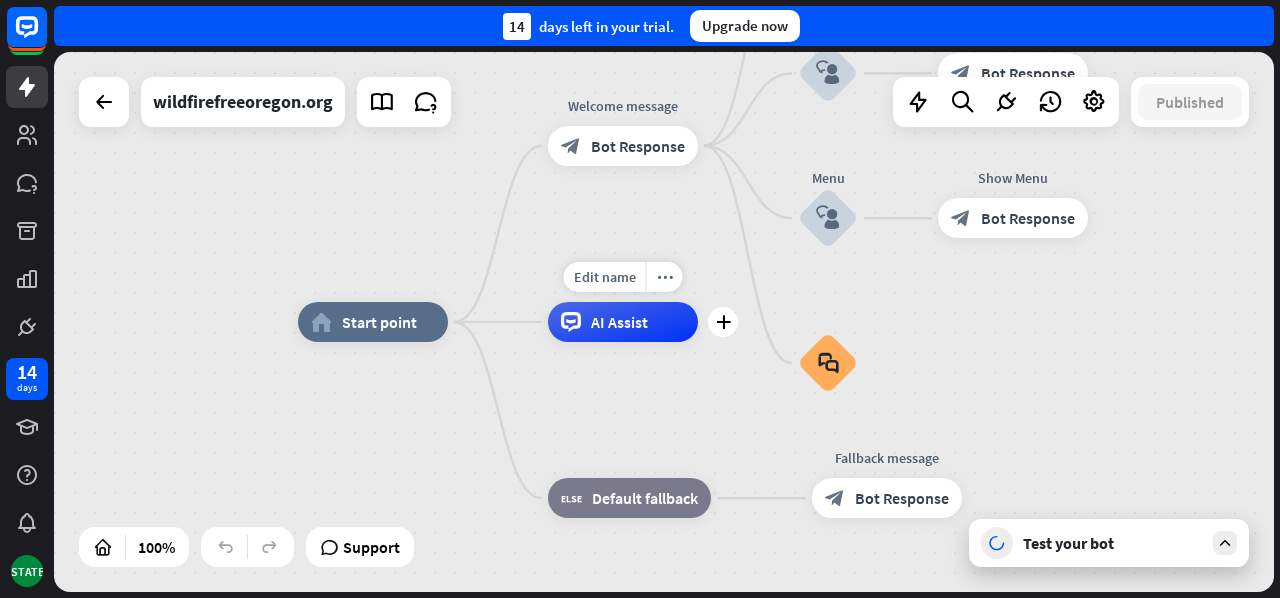 click on "AI Assist" at bounding box center [619, 322] 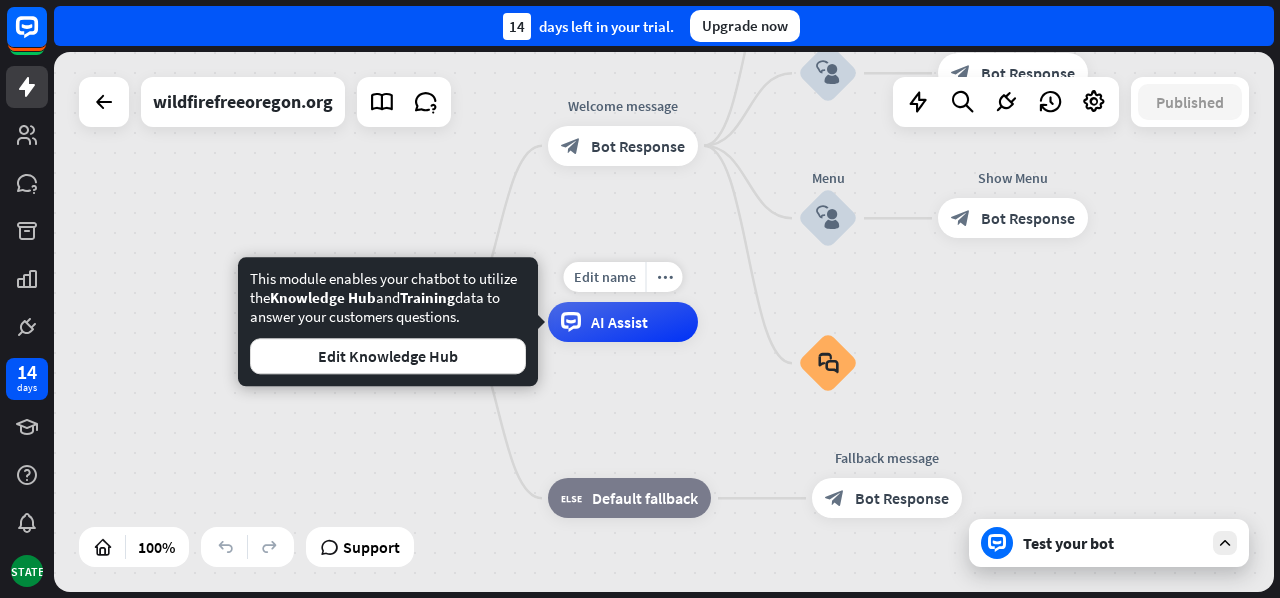 click on "home_2   Start point                 Welcome message   block_bot_response   Bot Response                 Back to Menu   block_user_input                 Was it helpful?   block_bot_response   Bot Response                 Yes   block_user_input                 Thank you!   block_bot_response   Bot Response                 No   block_user_input                 Back to Menu   block_goto   Go to step                 FAQ   block_user_input                   block_bot_response   Bot Response                 Menu   block_user_input                 Show Menu   block_bot_response   Bot Response                   block_faq       Edit name   more_horiz               AI Assist                   block_fallback   Default fallback                 Fallback message   block_bot_response   Bot Response" at bounding box center (908, 592) 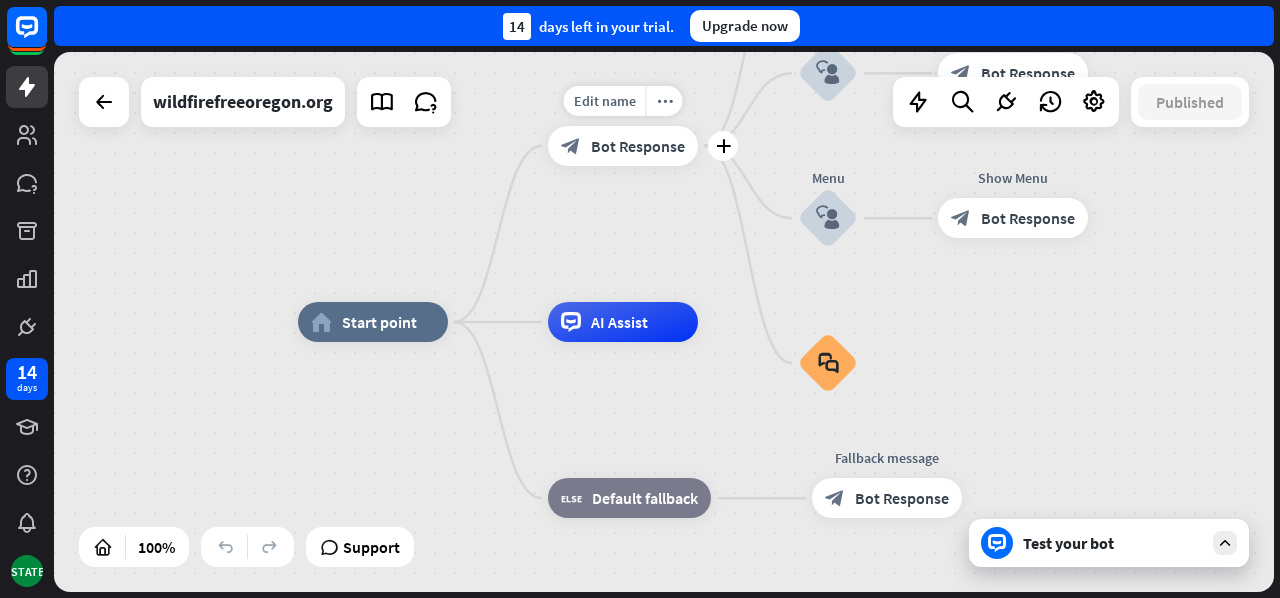 click on "block_bot_response   Bot Response" at bounding box center (623, 146) 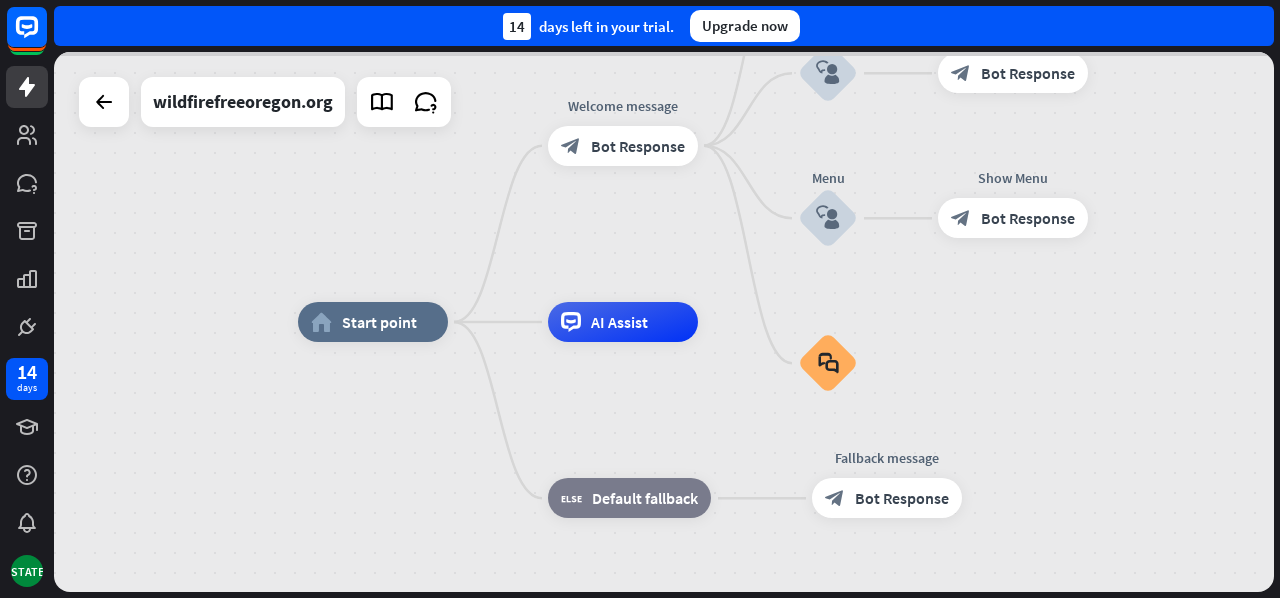 click at bounding box center [664, 322] 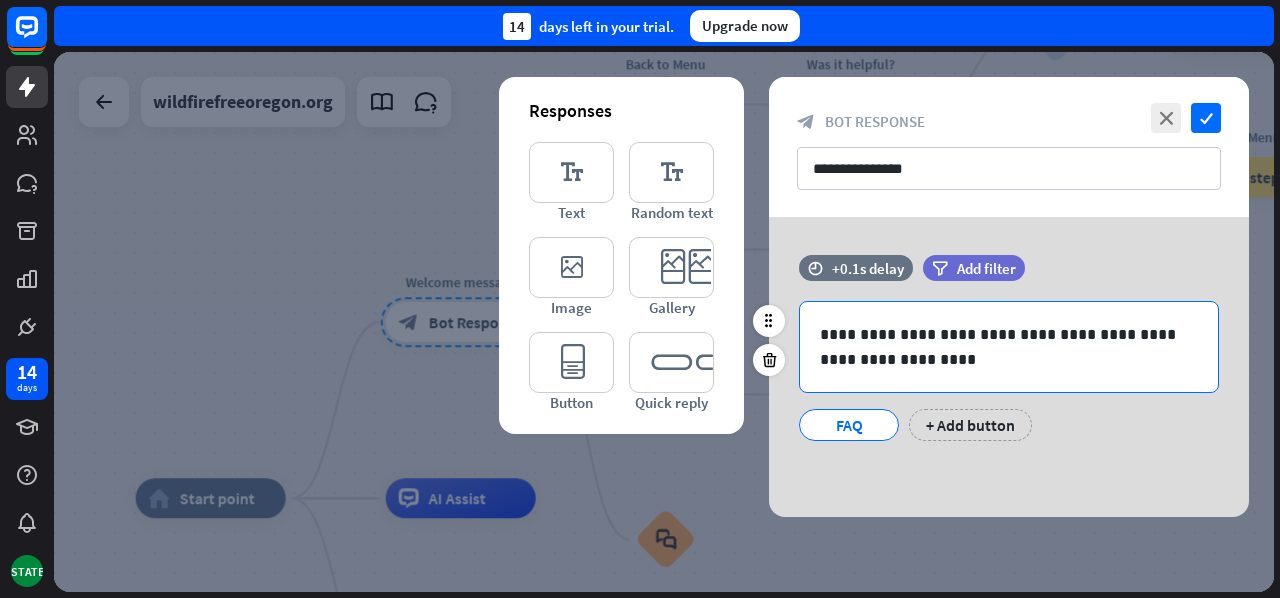 click on "**********" at bounding box center [1009, 347] 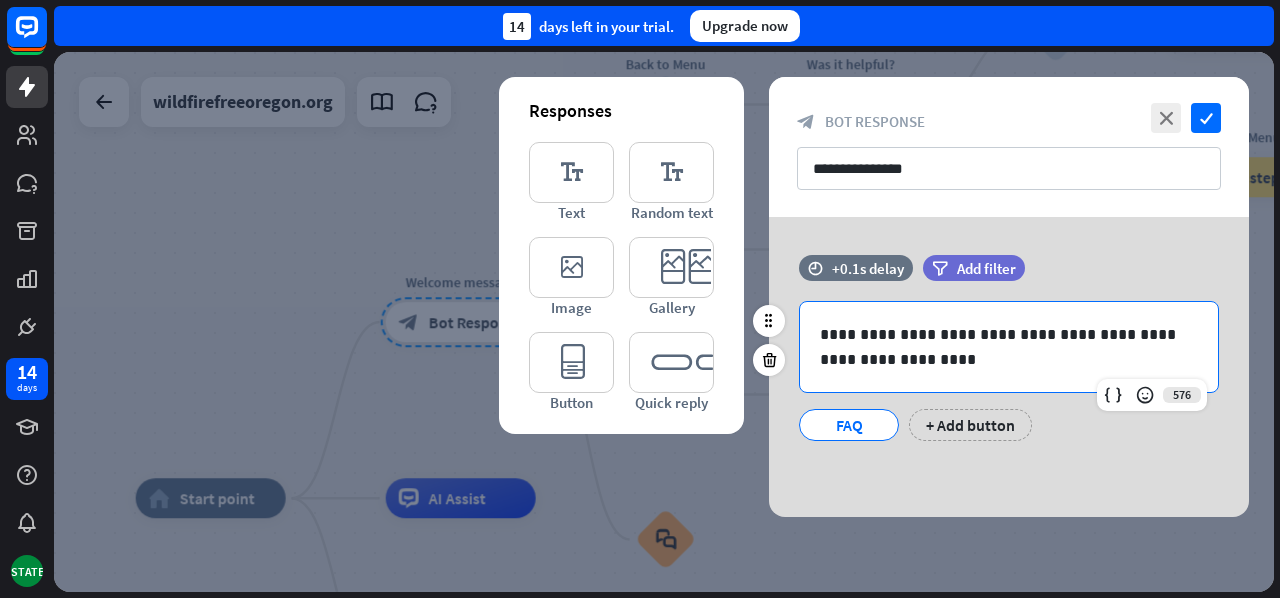 click on "**********" at bounding box center [1009, 347] 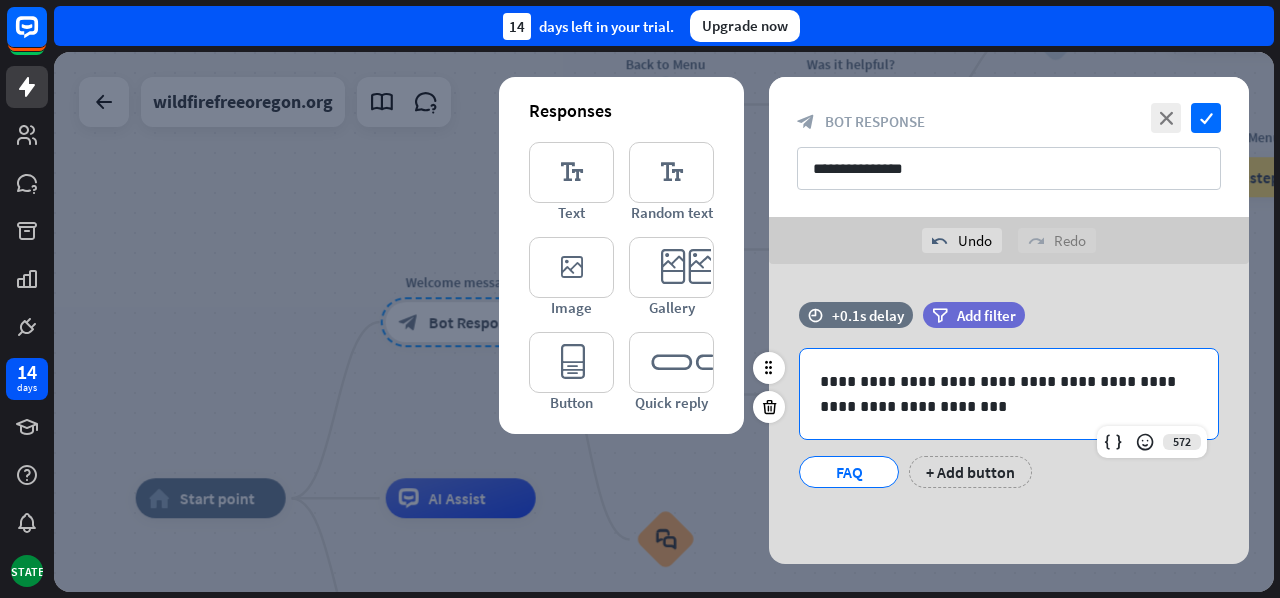 click on "**********" at bounding box center [1009, 394] 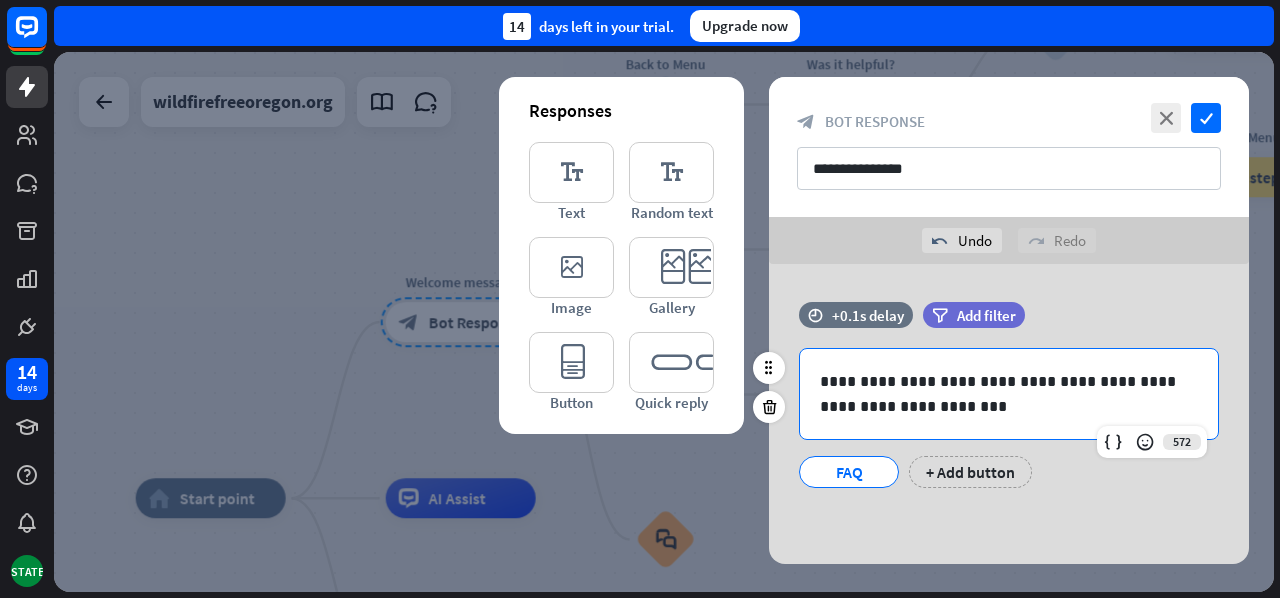 click on "**********" at bounding box center [1009, 394] 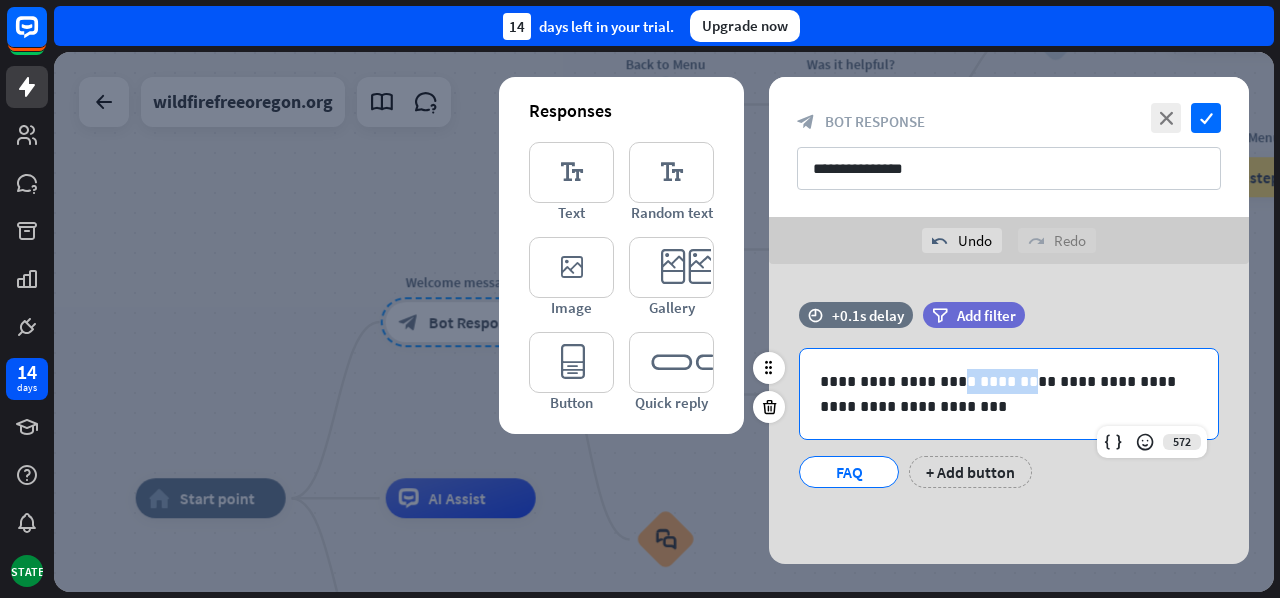 drag, startPoint x: 986, startPoint y: 381, endPoint x: 925, endPoint y: 387, distance: 61.294373 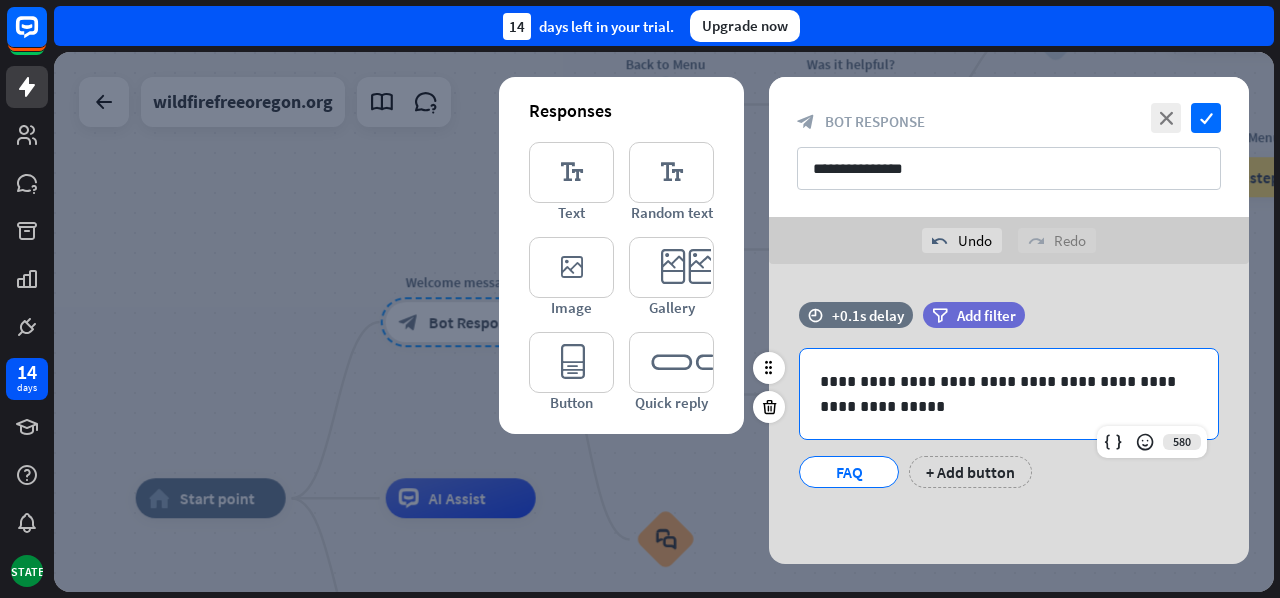 click on "**********" at bounding box center [1009, 394] 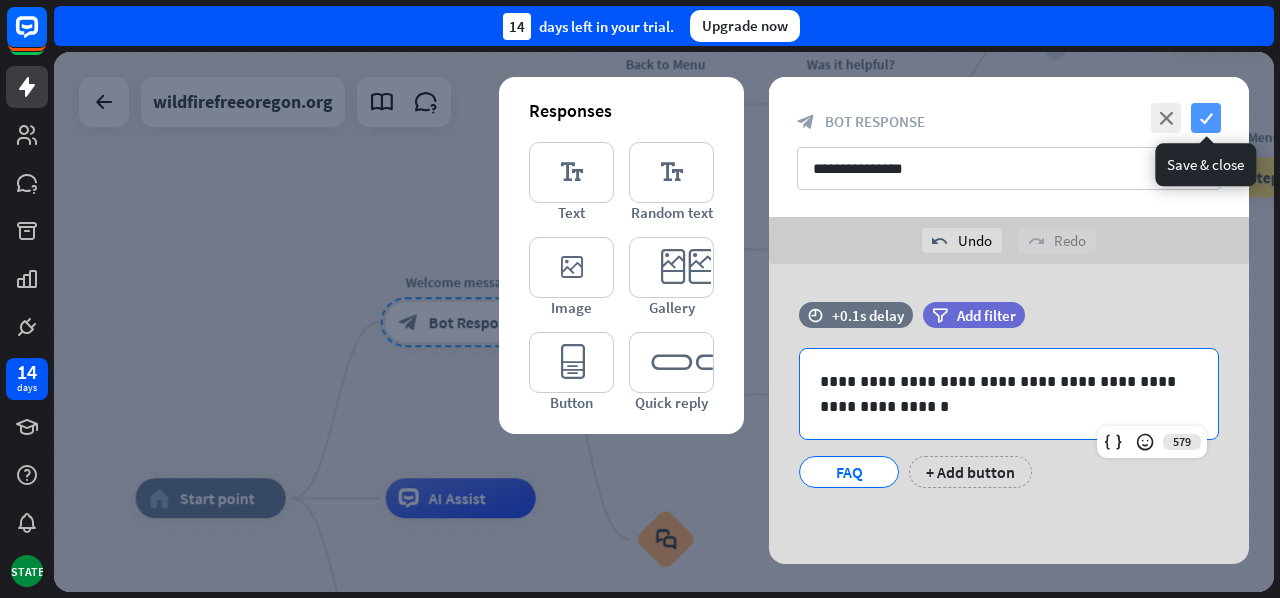click on "check" at bounding box center [1206, 118] 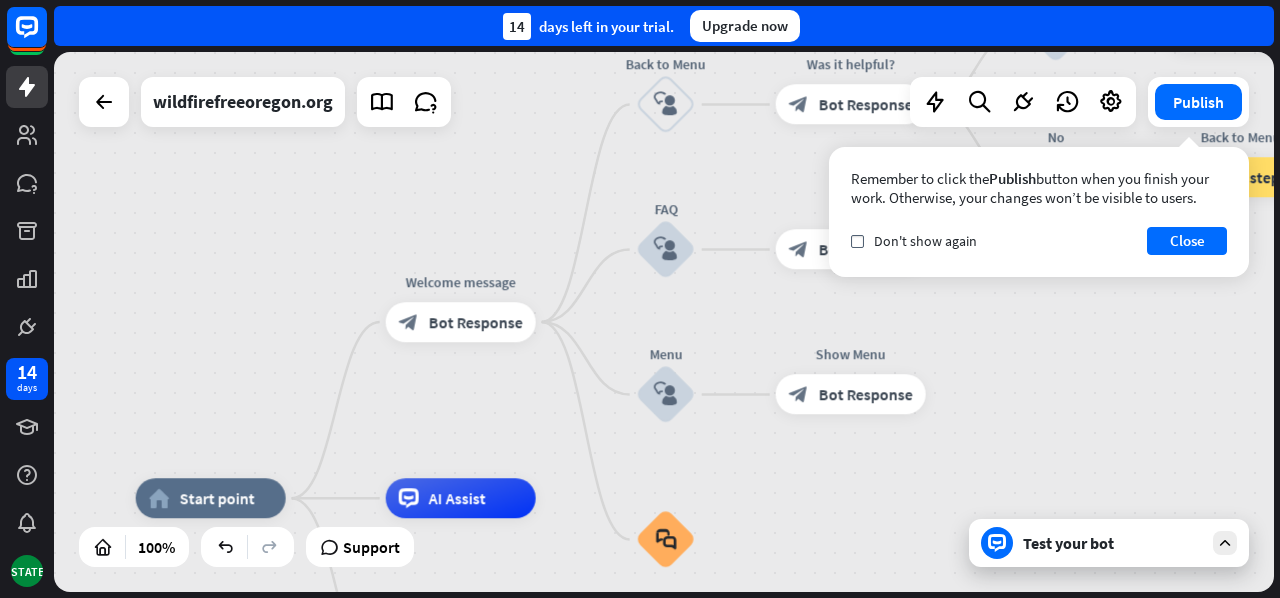 click on "Test your bot" at bounding box center [1113, 543] 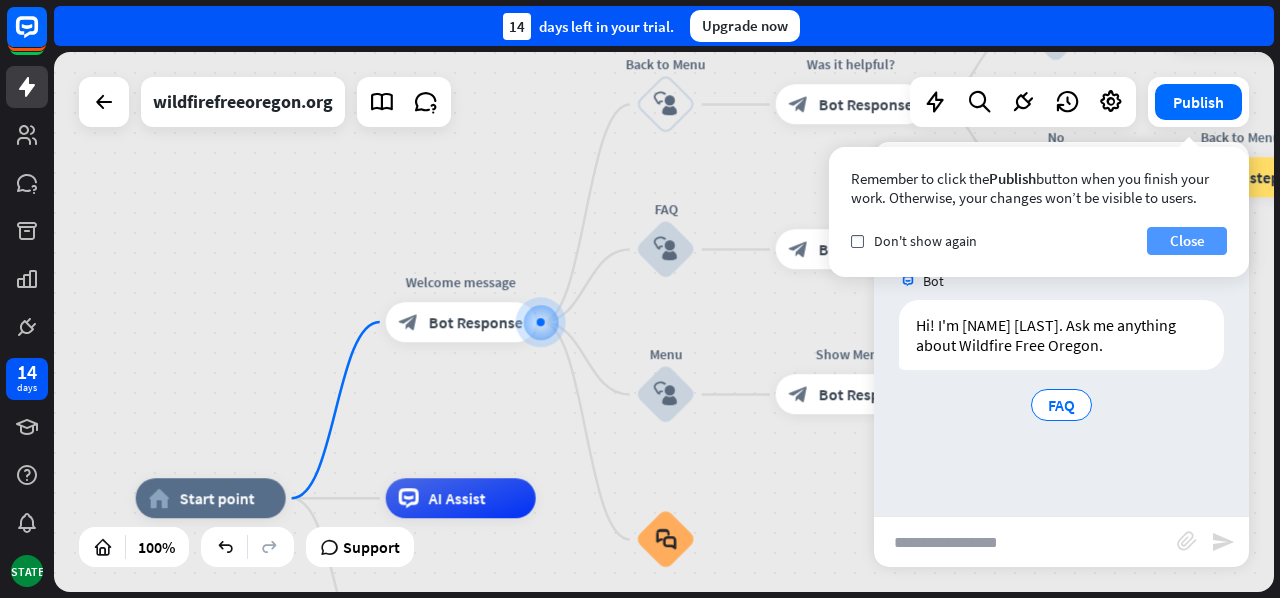 click on "Close" at bounding box center (1187, 241) 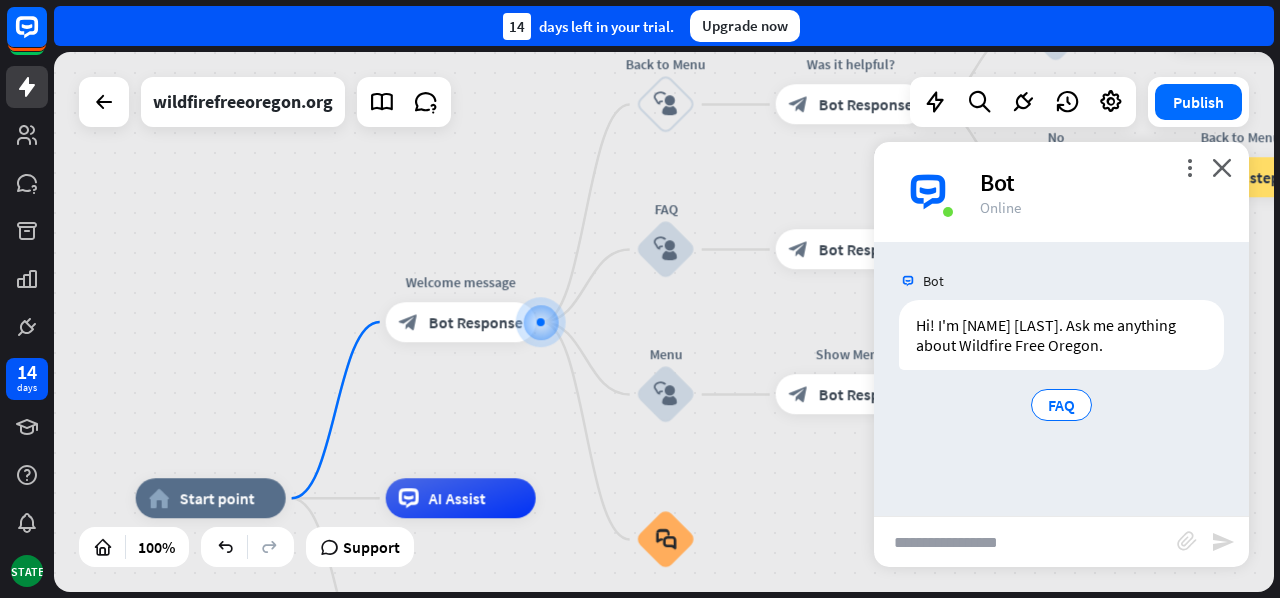 click at bounding box center [1025, 542] 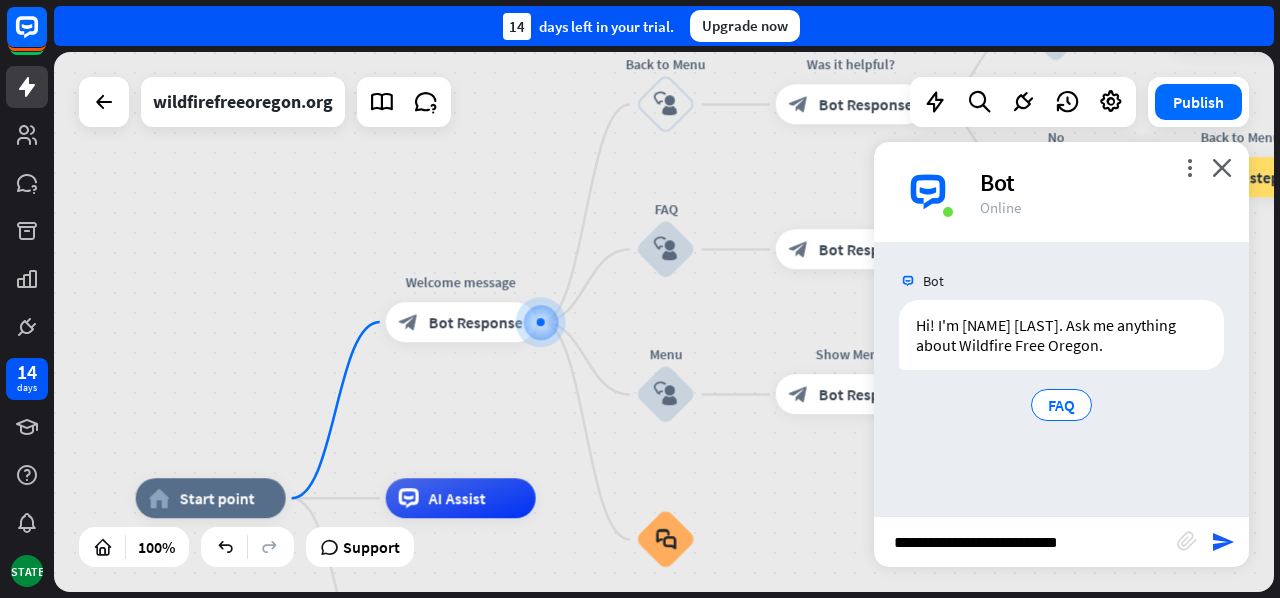 type on "**********" 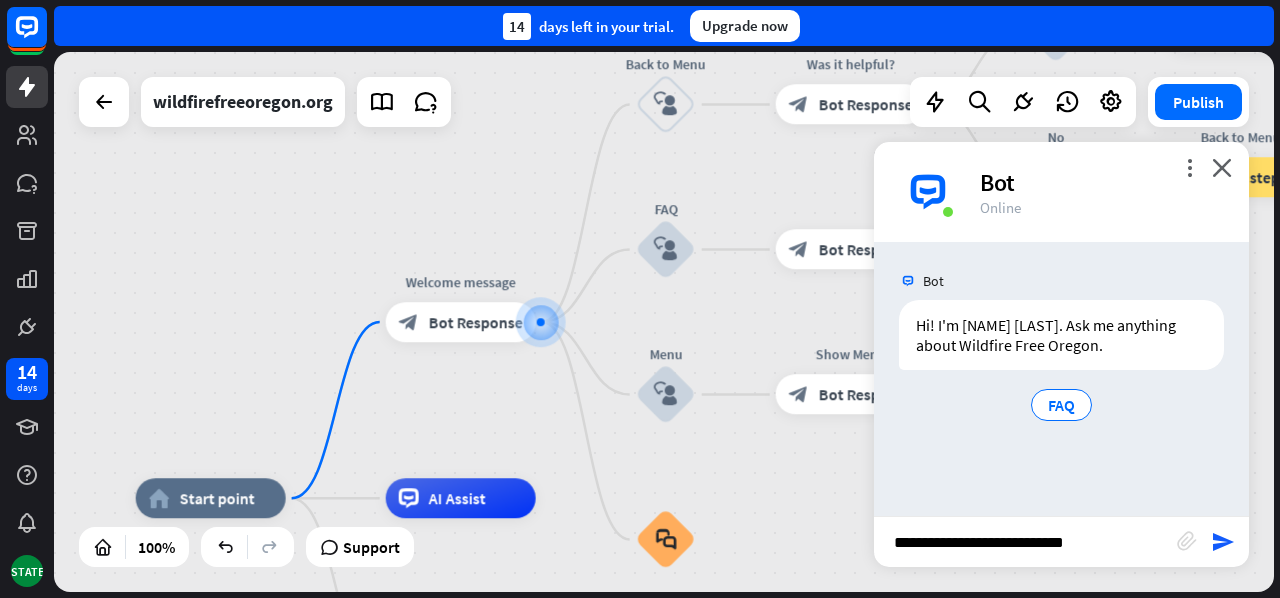 type 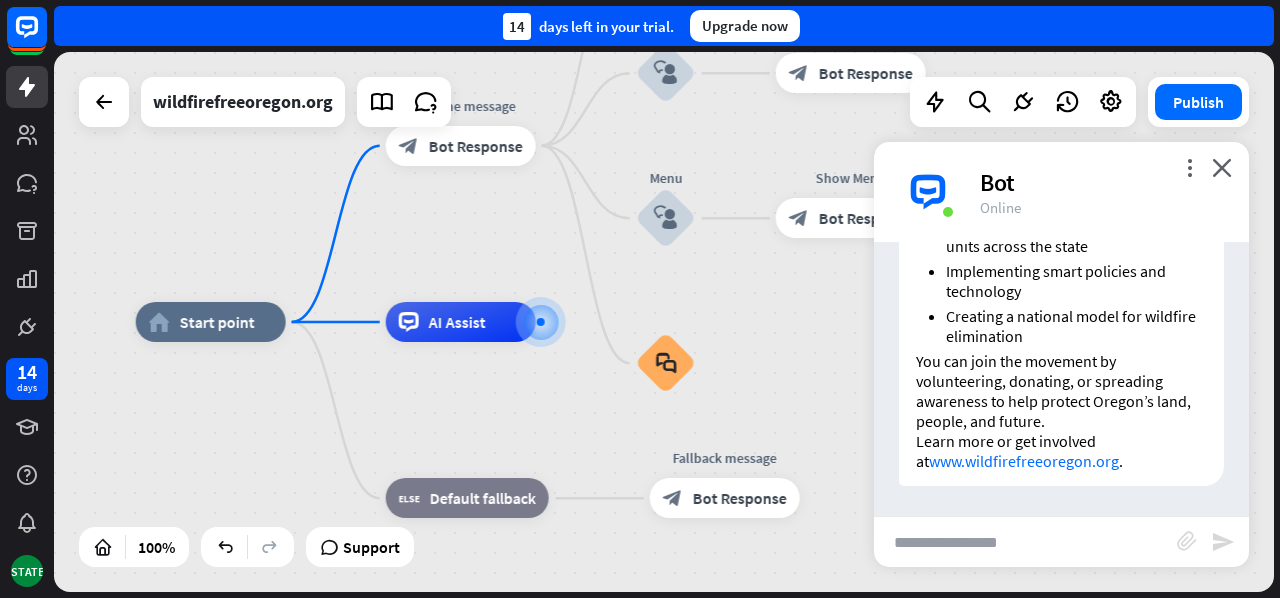 scroll, scrollTop: 769, scrollLeft: 0, axis: vertical 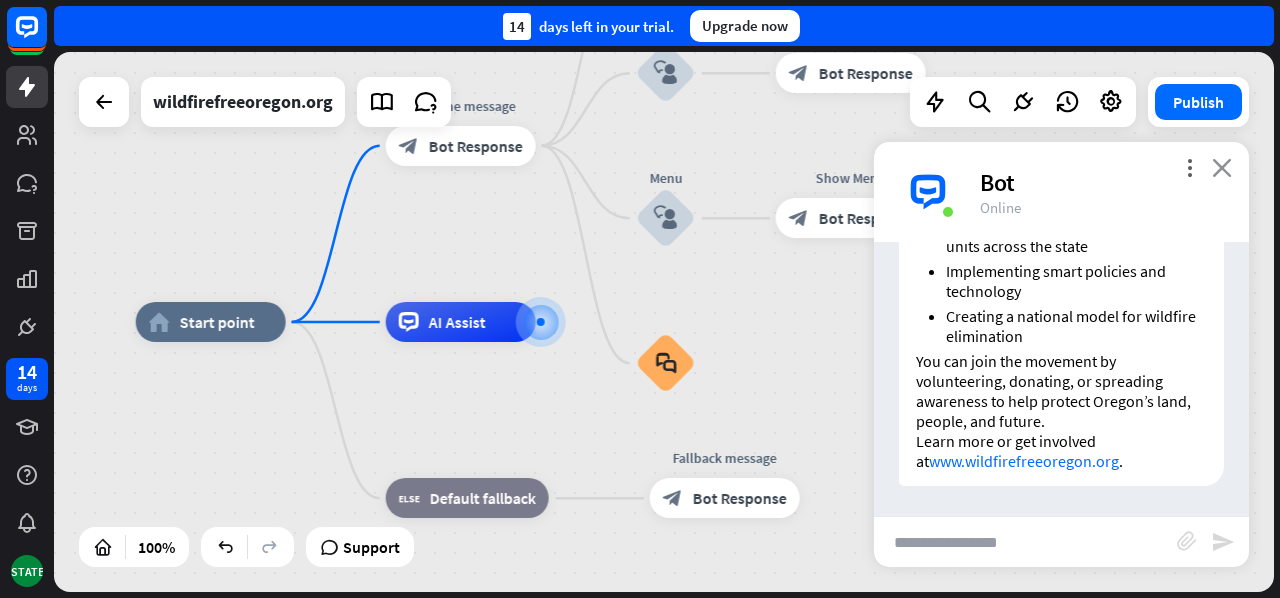 click on "close" at bounding box center [1222, 167] 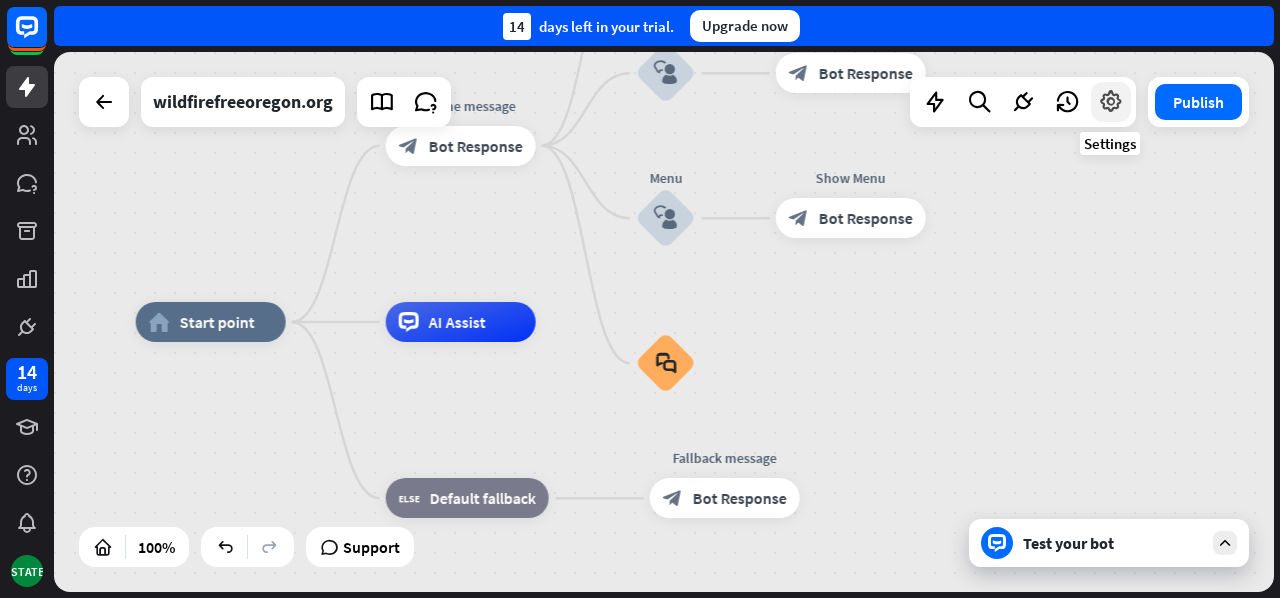 click at bounding box center (1111, 102) 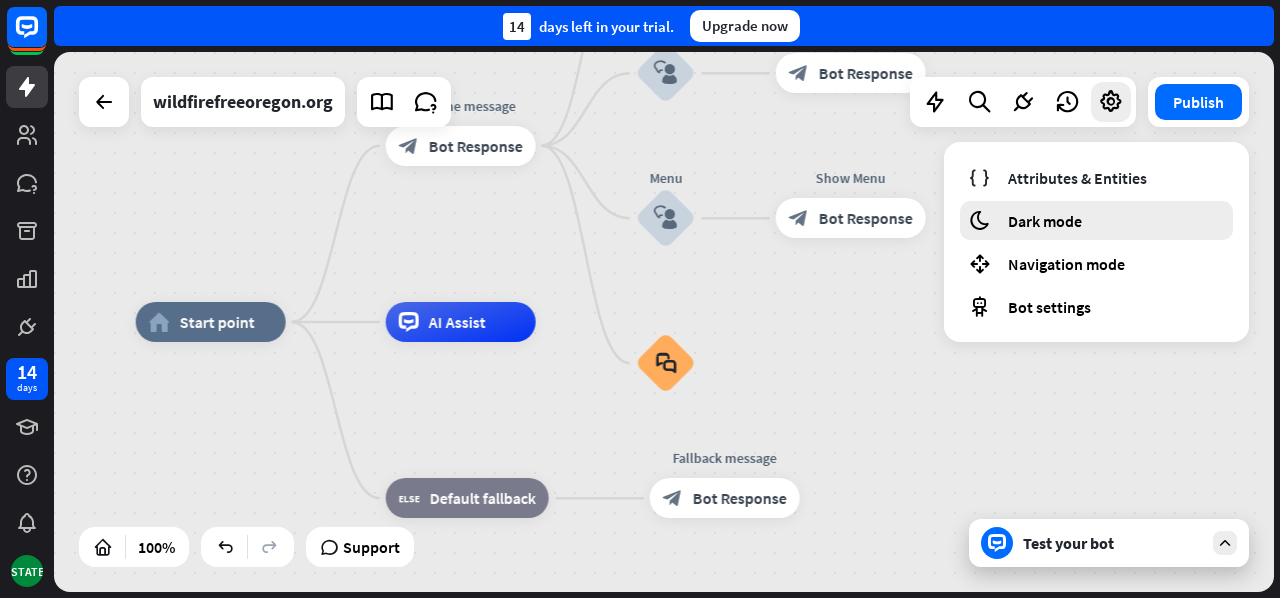 click on "Dark mode" at bounding box center (1045, 221) 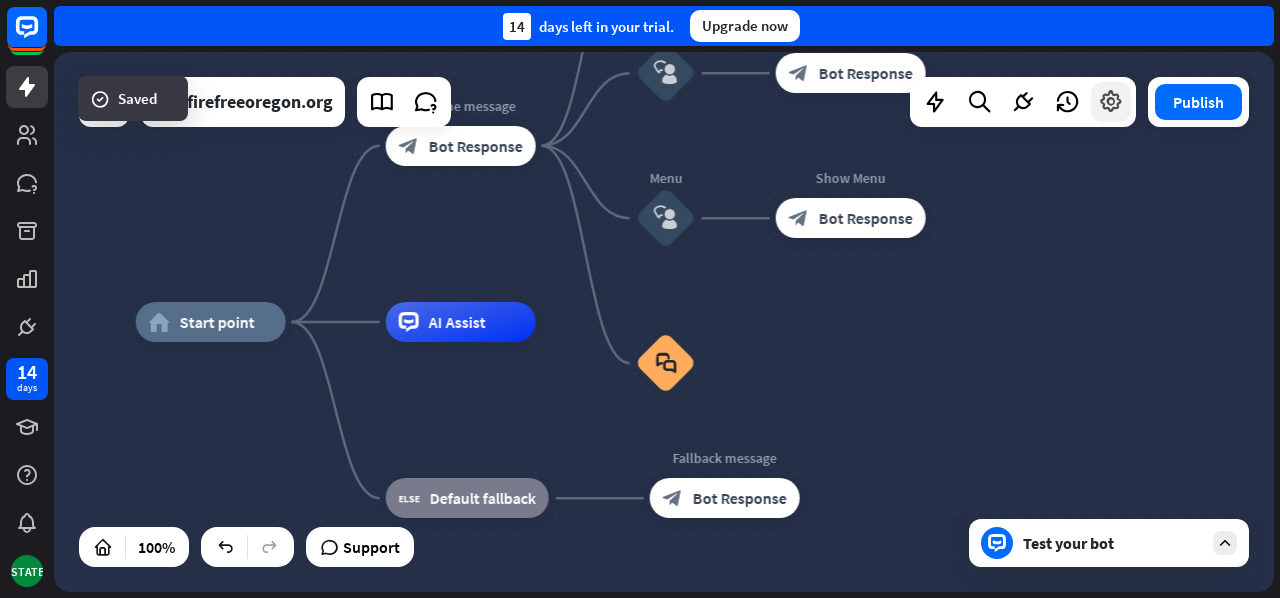 click at bounding box center (1111, 102) 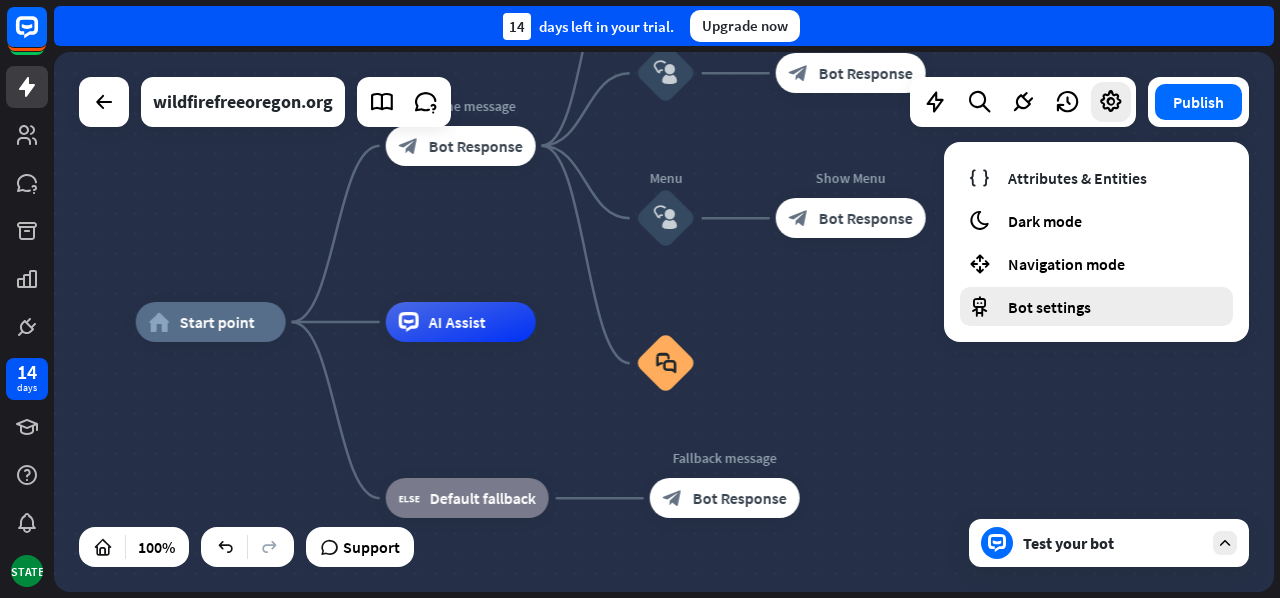 click on "Bot settings" at bounding box center (1049, 307) 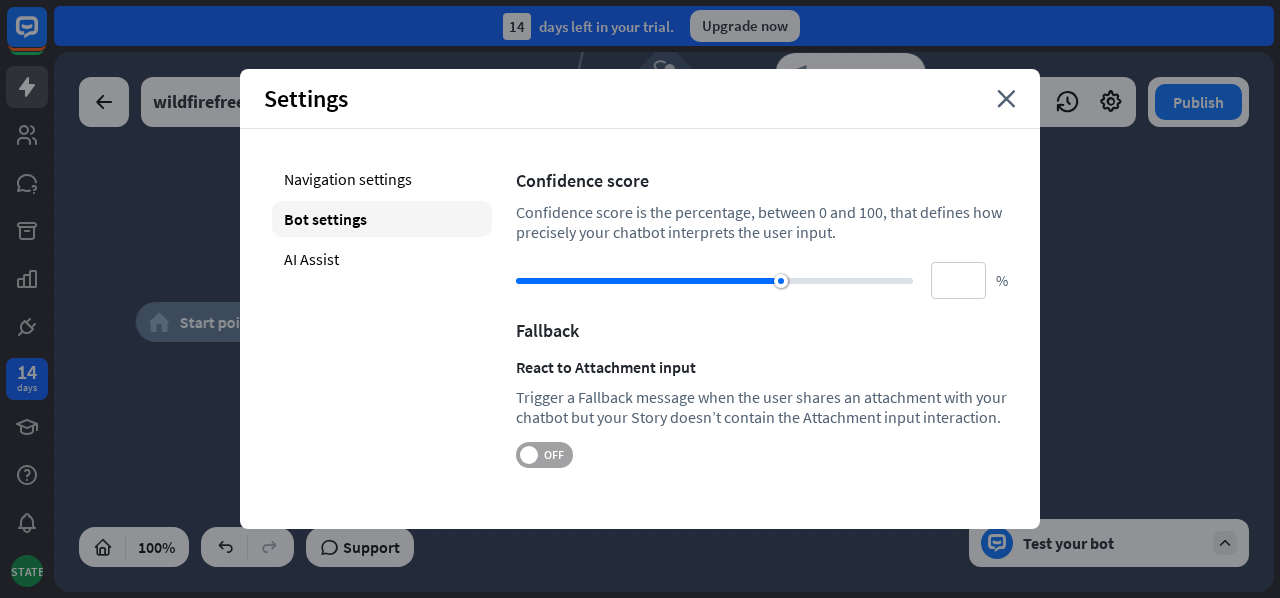 click on "OFF" at bounding box center (553, 455) 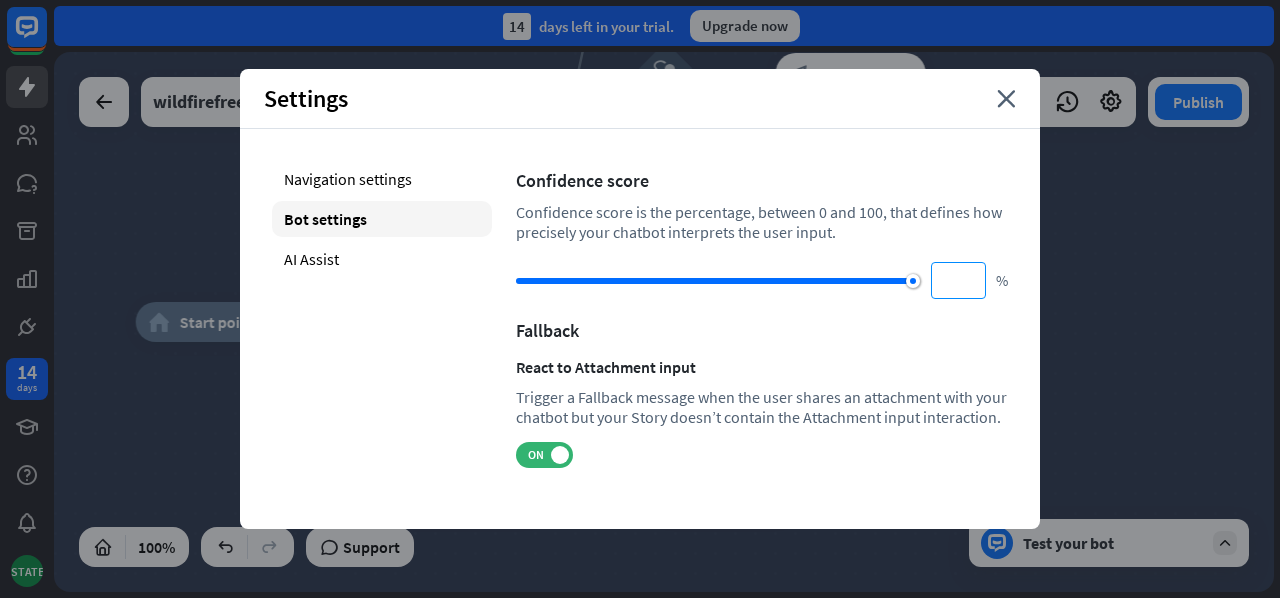 drag, startPoint x: 786, startPoint y: 275, endPoint x: 947, endPoint y: 285, distance: 161.31026 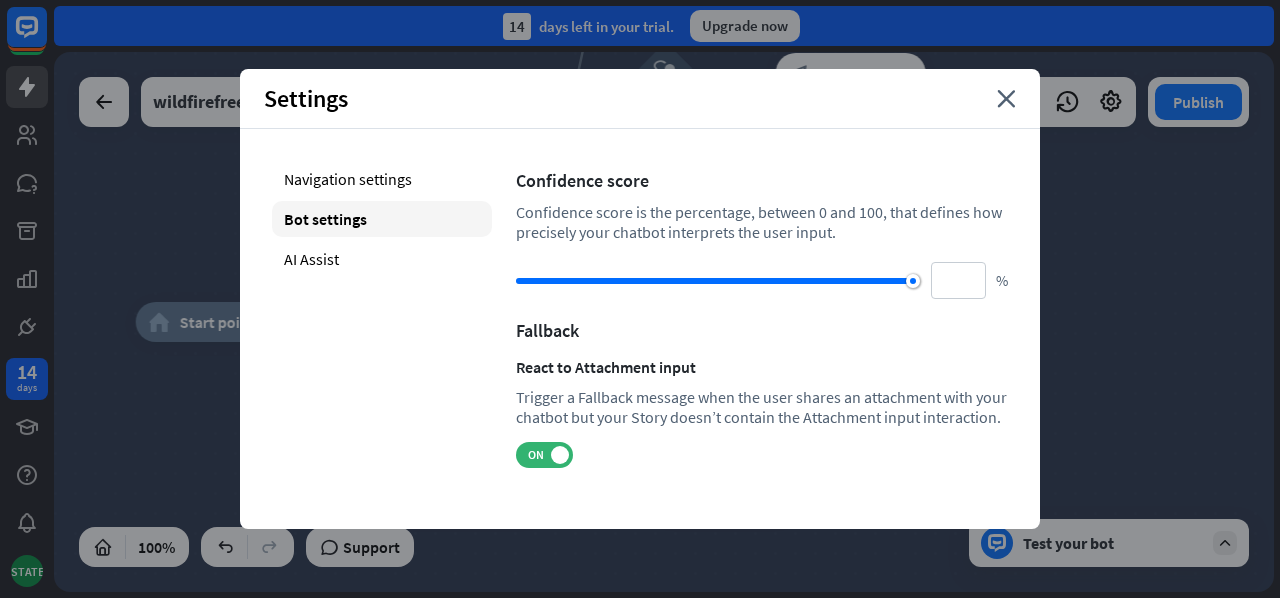 click at bounding box center (714, 281) 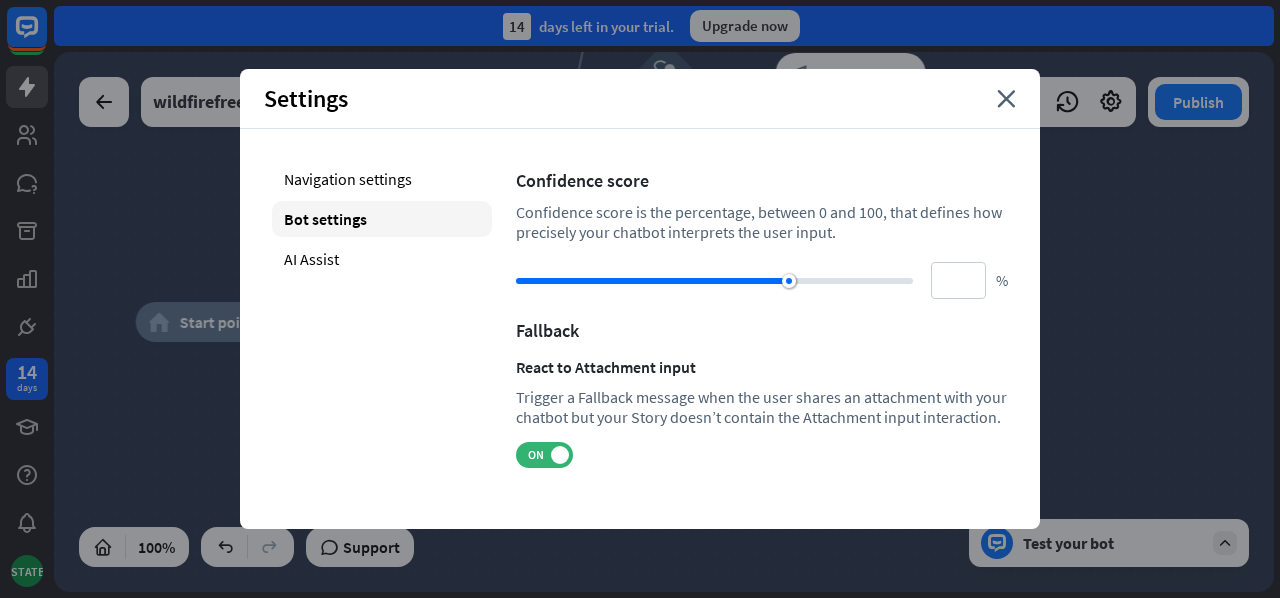click at bounding box center (714, 281) 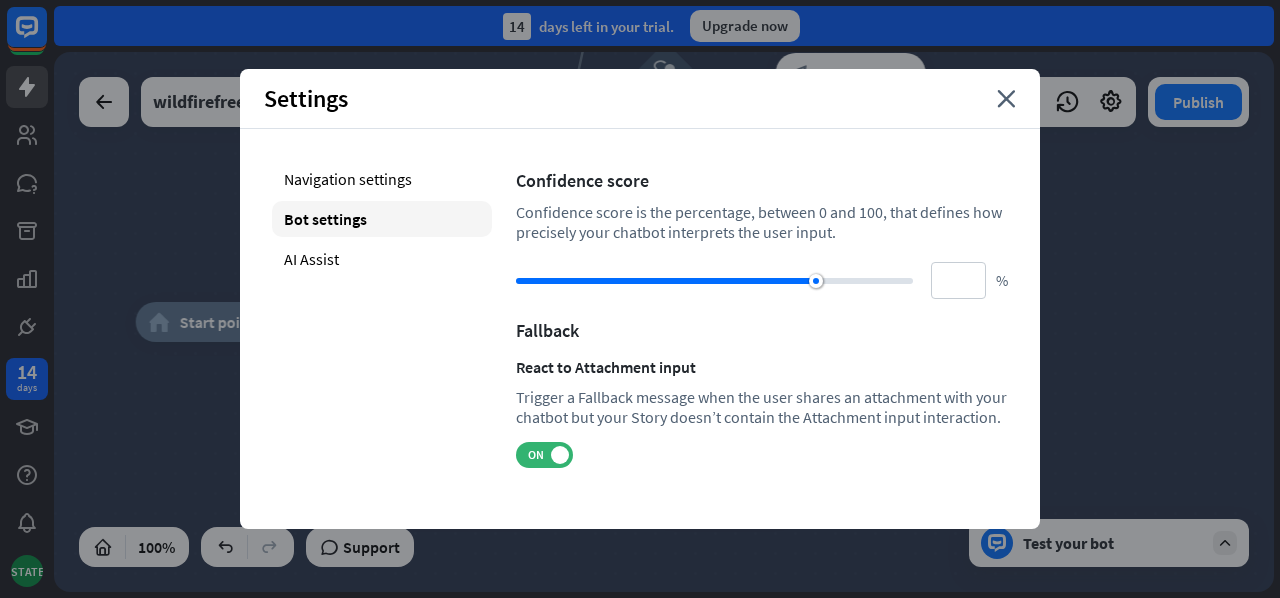 click at bounding box center (714, 281) 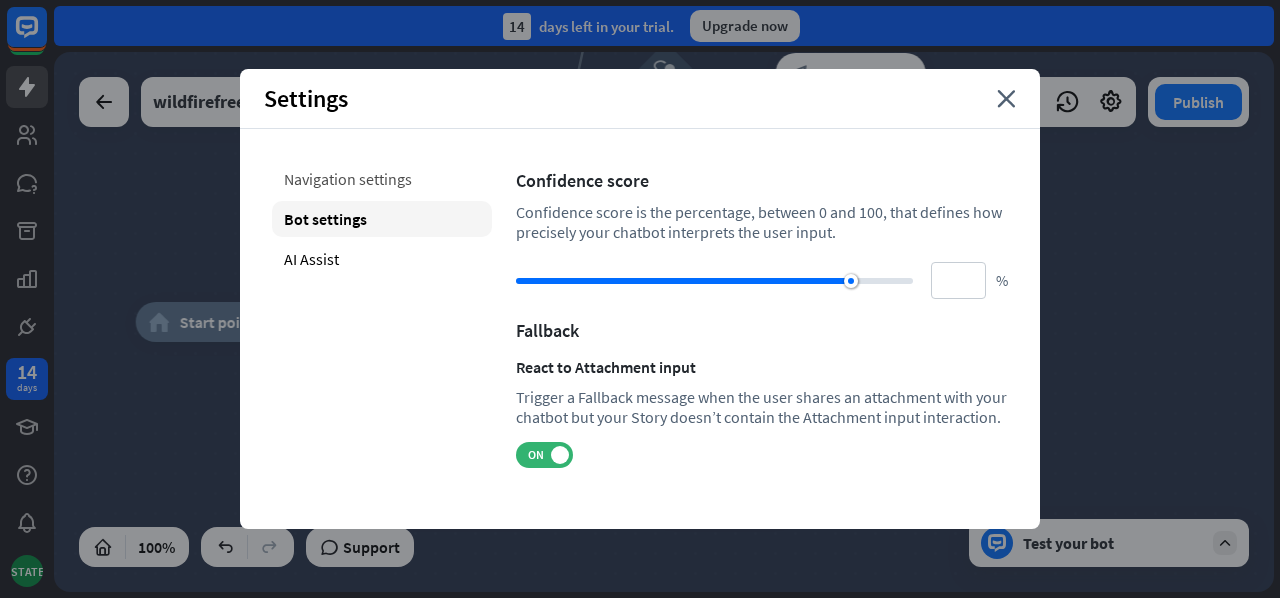 click on "Navigation settings" at bounding box center [382, 179] 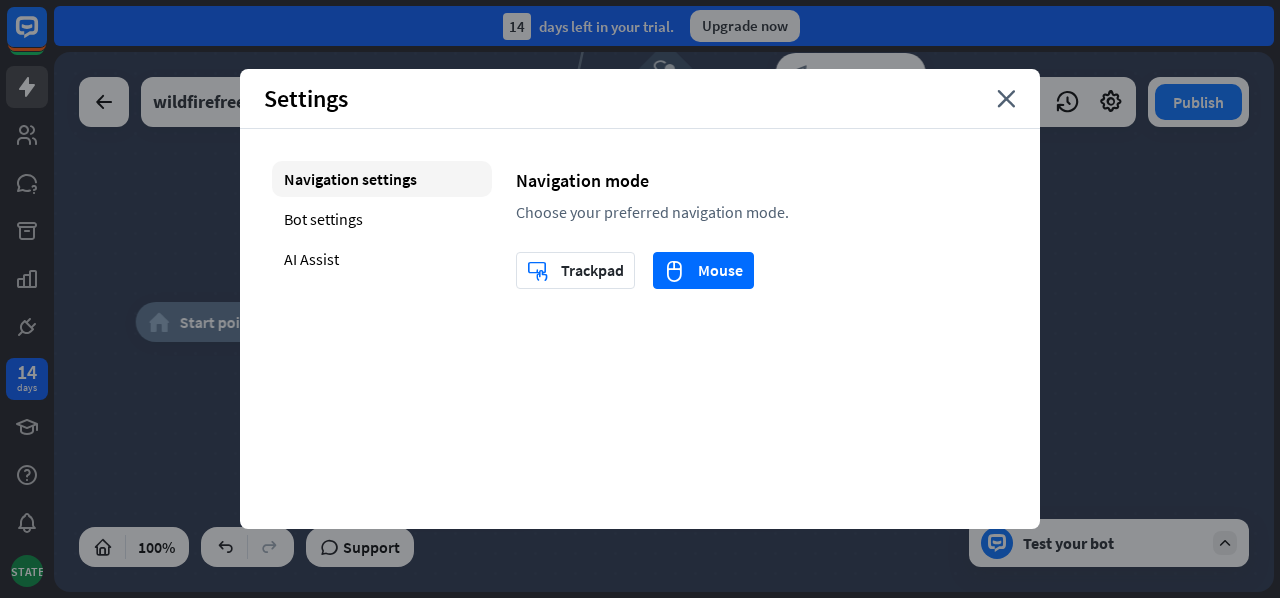 click on "Settings
close" at bounding box center [640, 99] 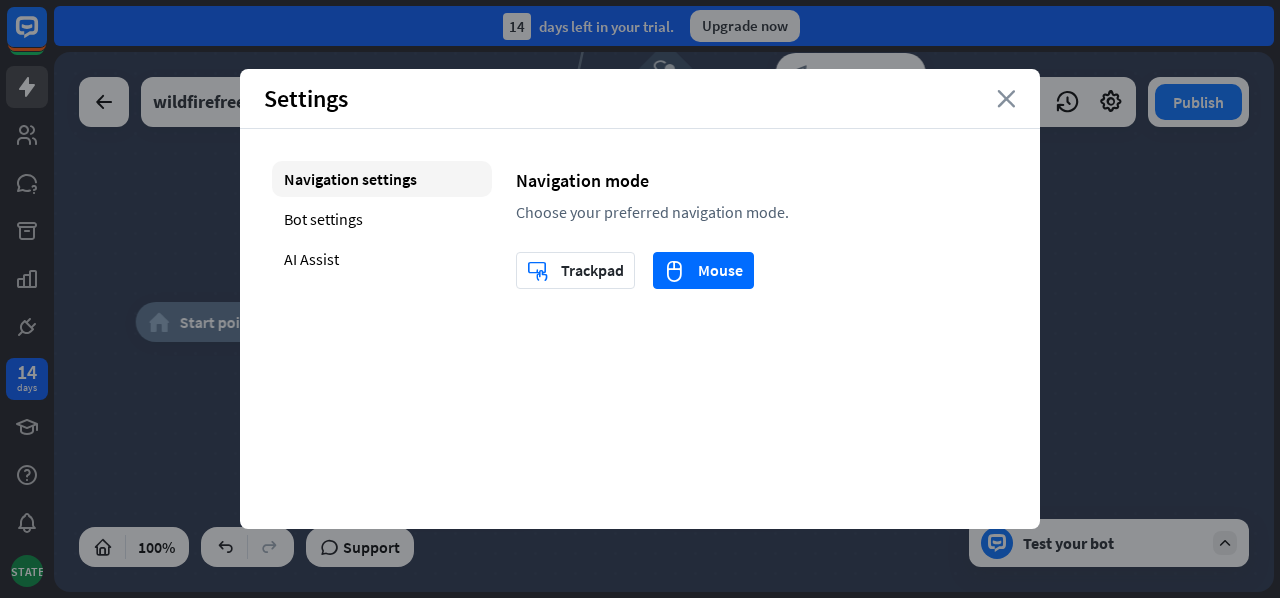 click on "close" at bounding box center (1006, 99) 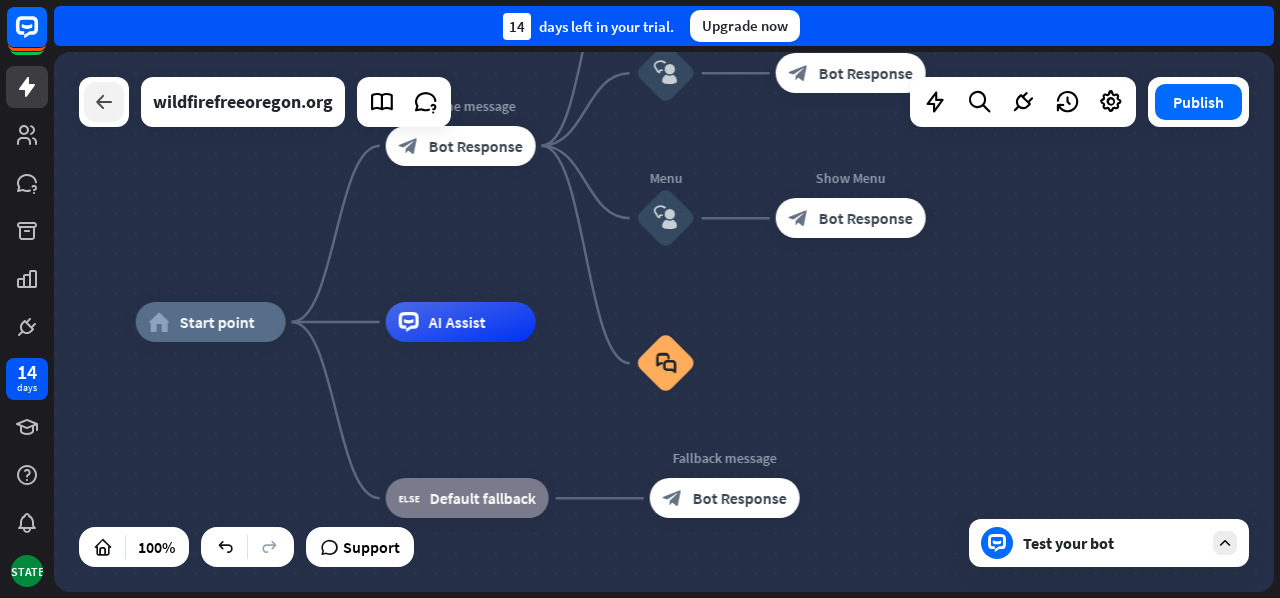 click at bounding box center (104, 102) 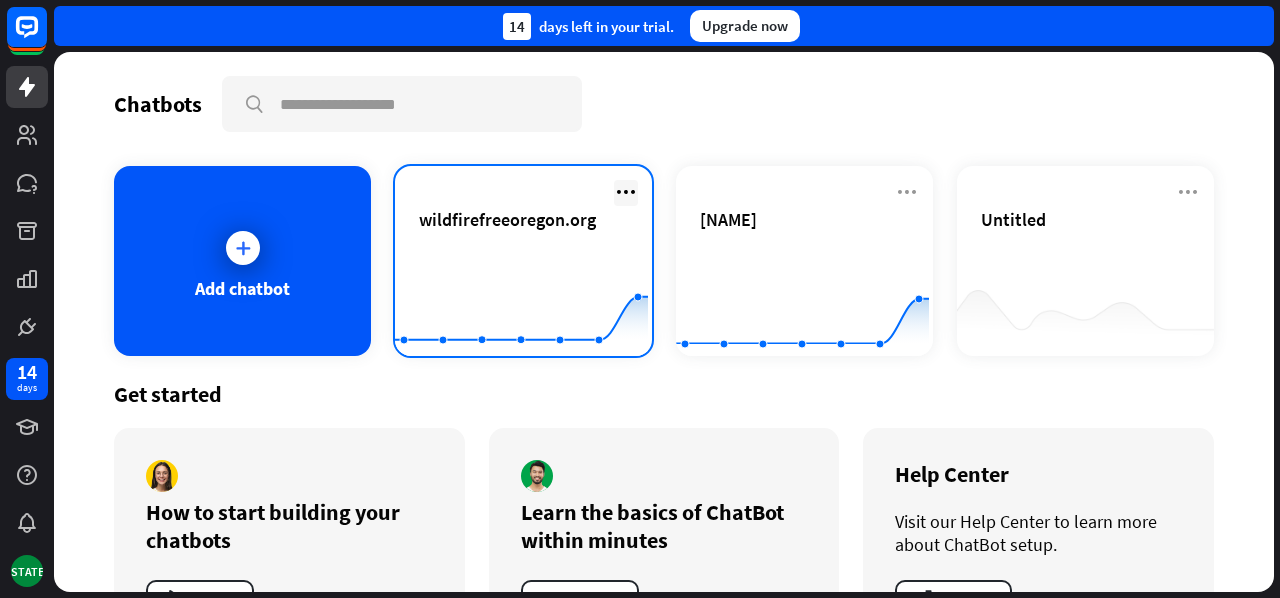 click at bounding box center [626, 192] 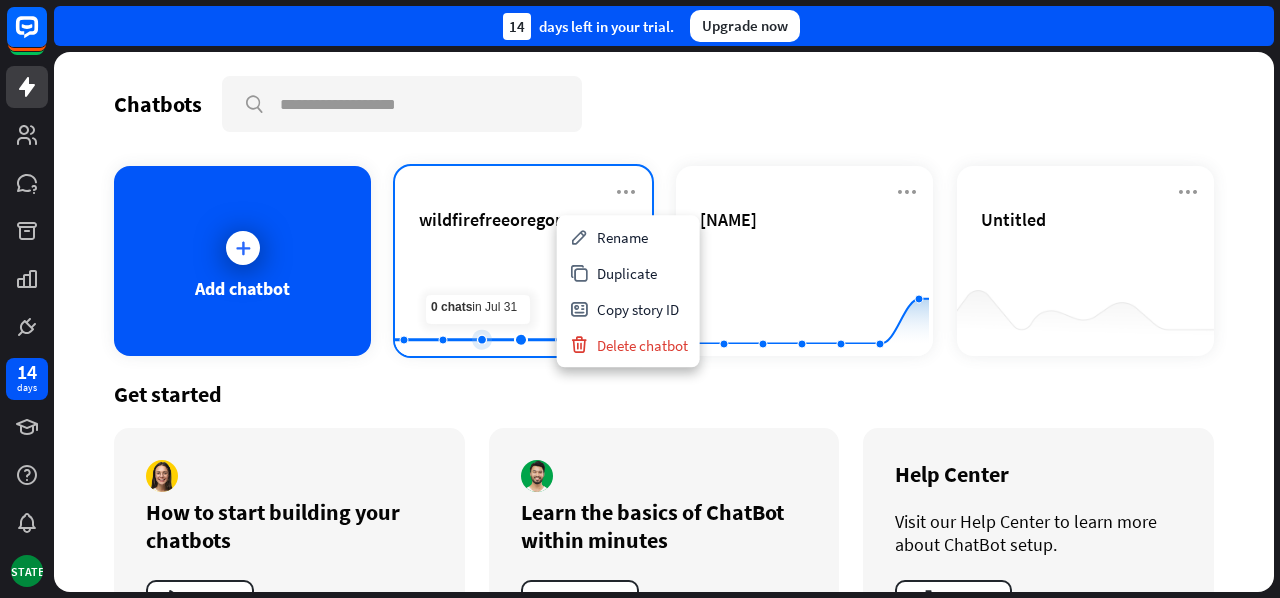 click 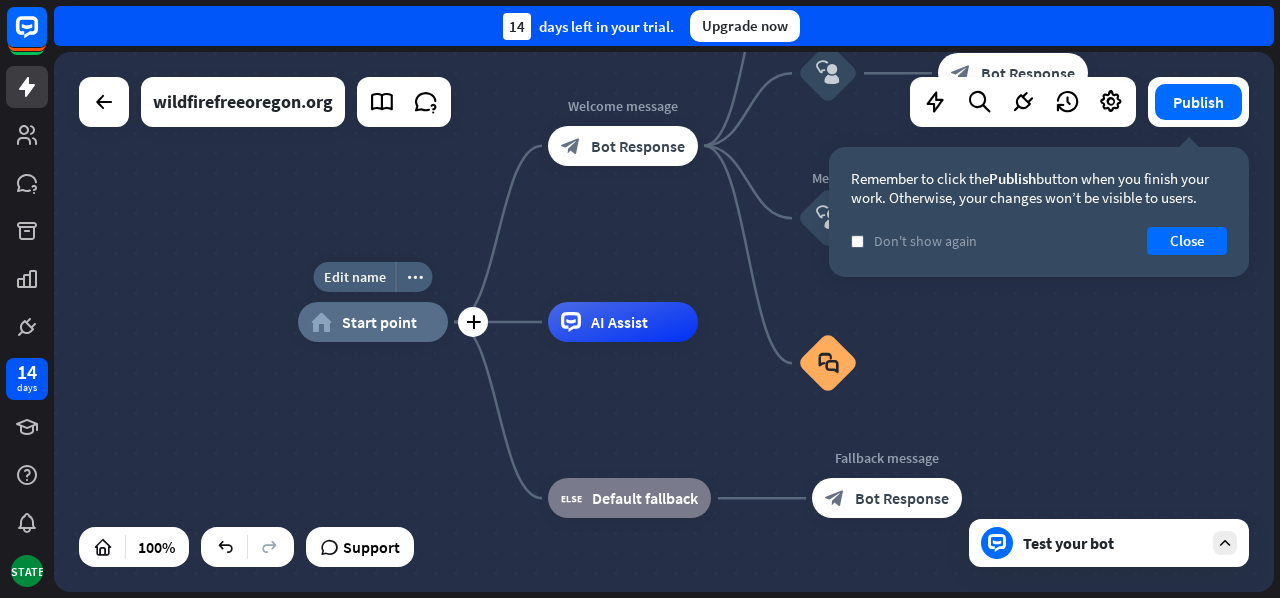 click on "Start point" at bounding box center (379, 322) 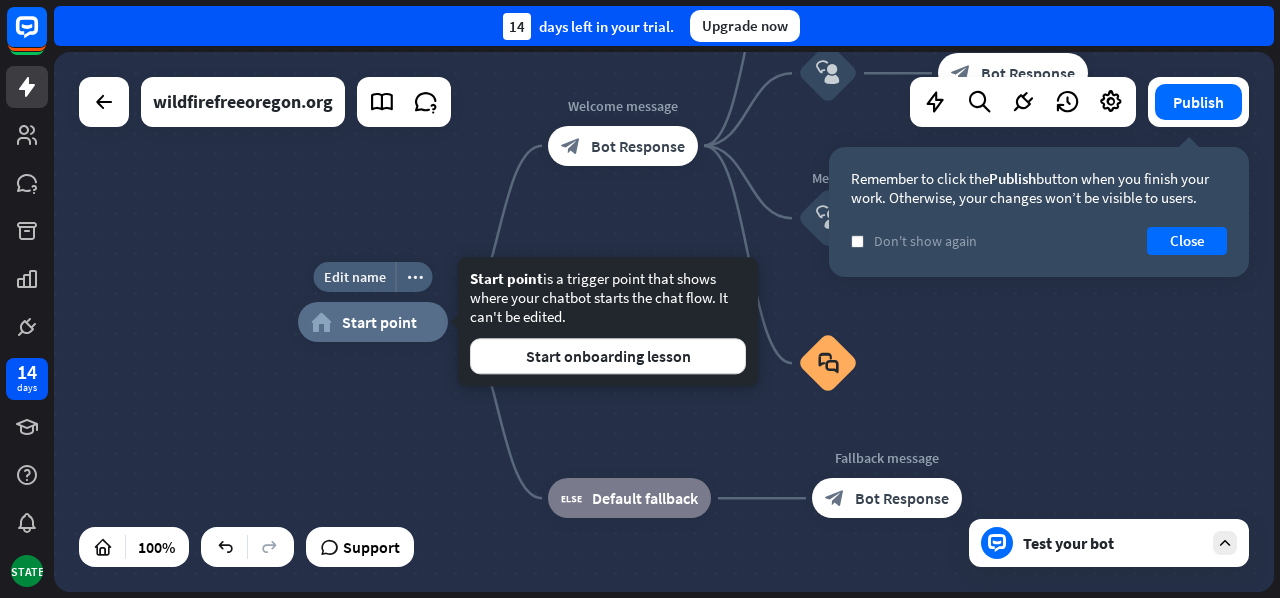 click on "Start point" at bounding box center (379, 322) 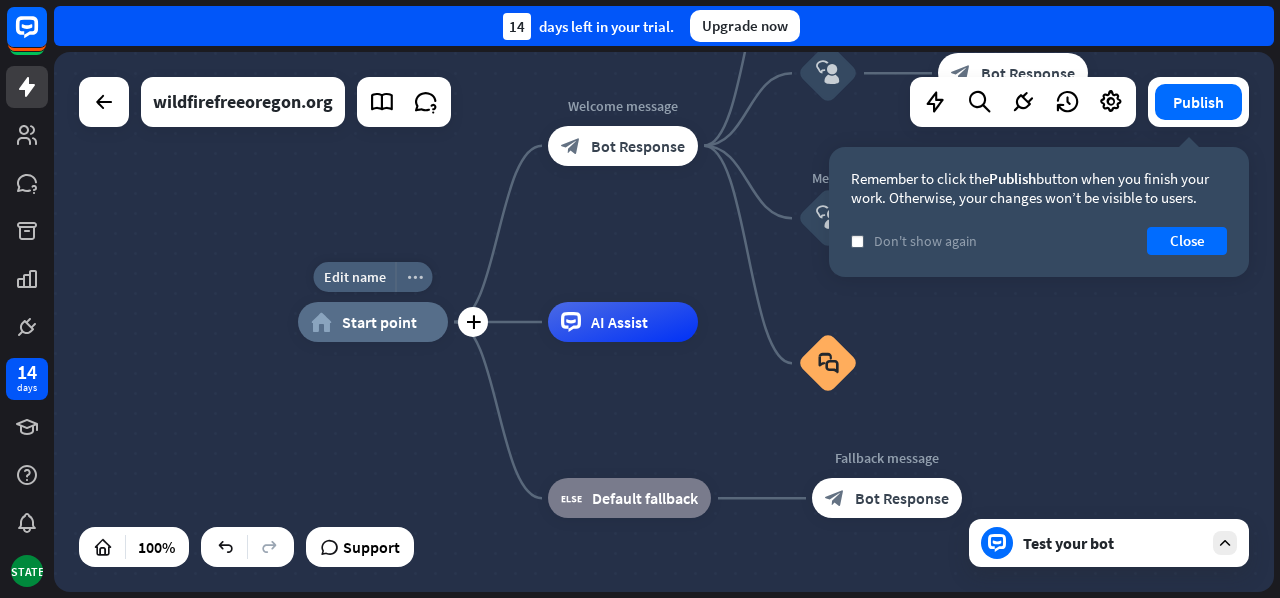 click on "more_horiz" at bounding box center (414, 277) 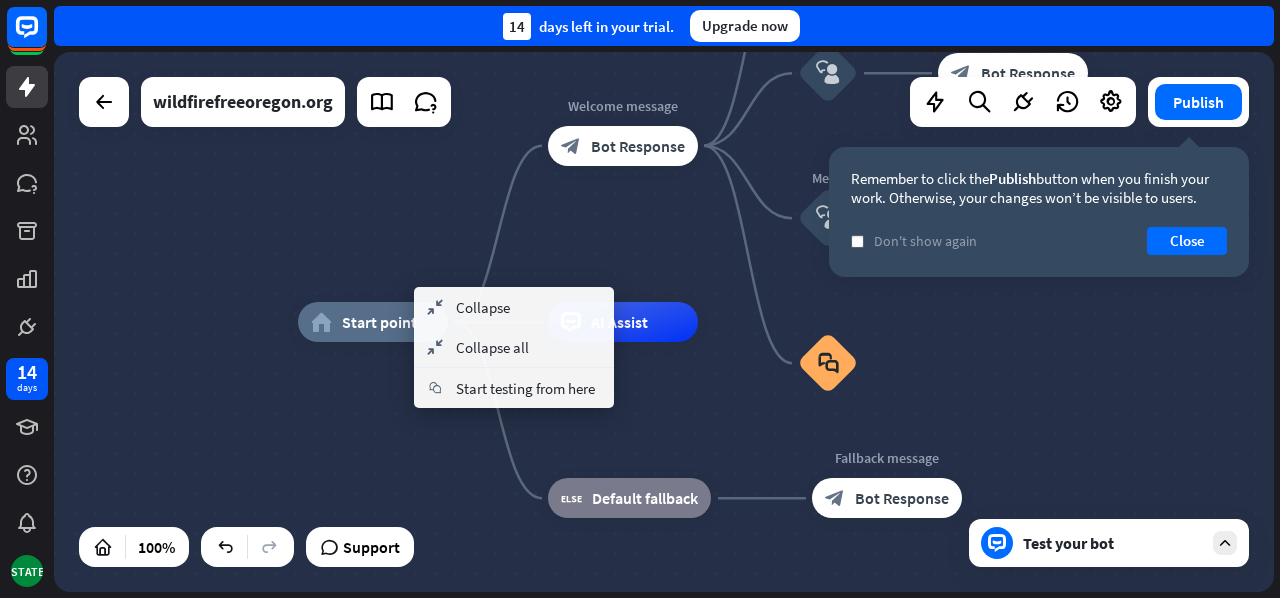 click on "home_2   Start point                 Welcome message   block_bot_response   Bot Response                 Back to Menu   block_user_input                 Was it helpful?   block_bot_response   Bot Response                 Yes   block_user_input                 Thank you!   block_bot_response   Bot Response                 No   block_user_input                 Back to Menu   block_goto   Go to step                 FAQ   block_user_input                   block_bot_response   Bot Response                 Menu   block_user_input                 Show Menu   block_bot_response   Bot Response                   block_faq                     AI Assist                   block_fallback   Default fallback                 Fallback message   block_bot_response   Bot Response" at bounding box center (664, 322) 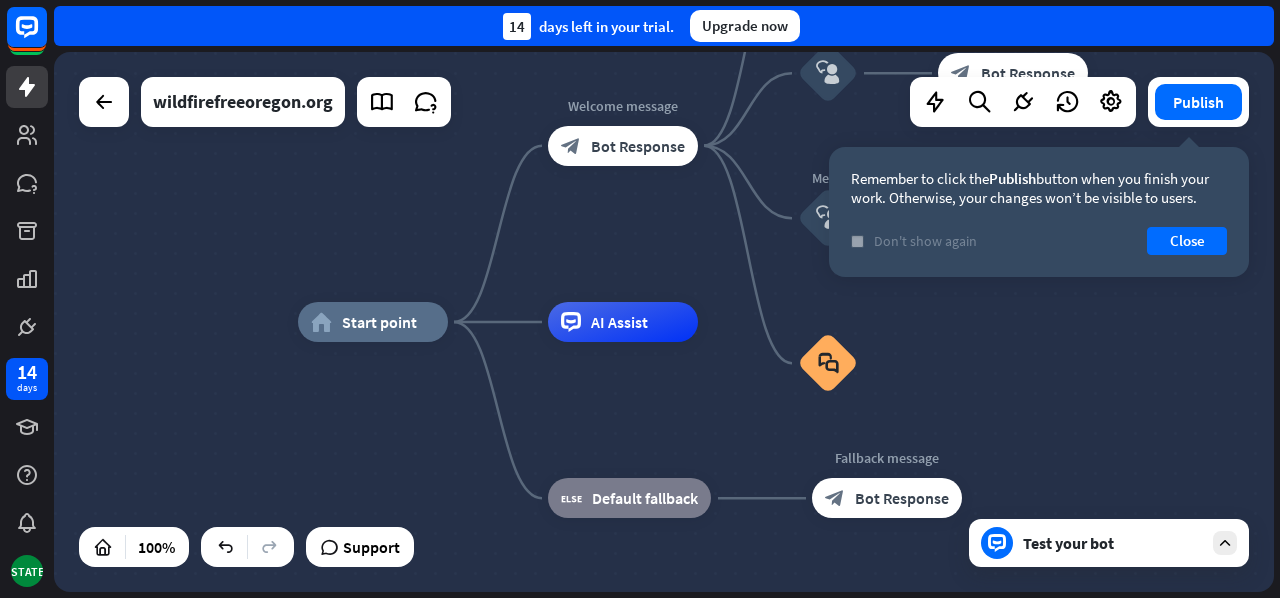 click on "check" at bounding box center [857, 241] 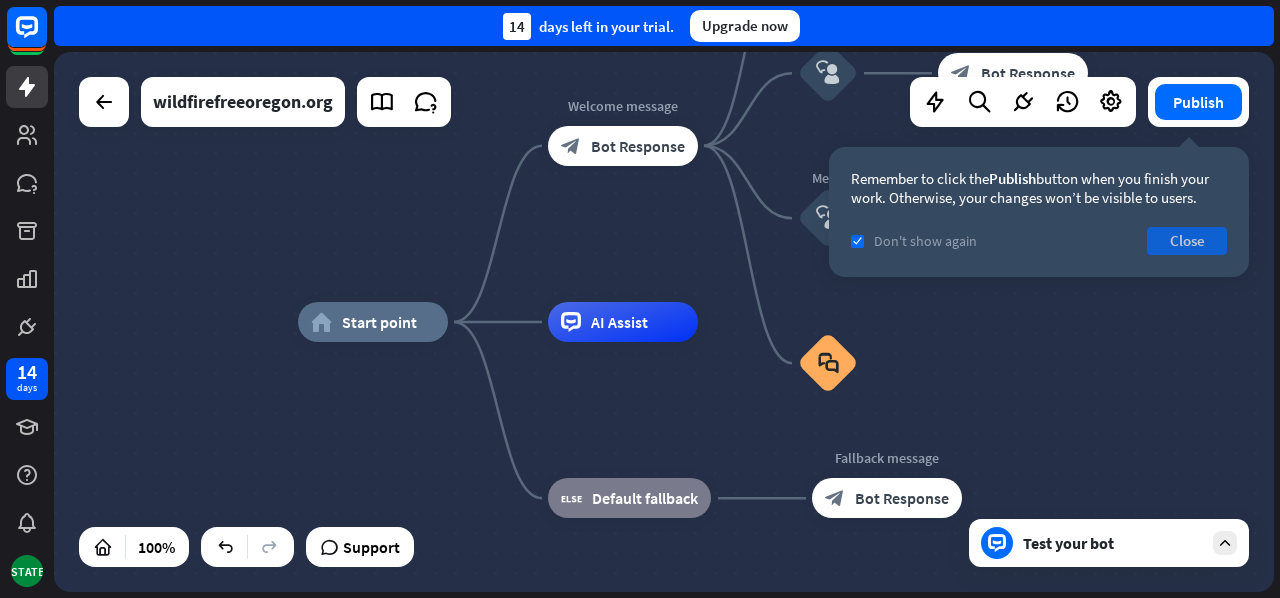 click on "Close" at bounding box center (1187, 241) 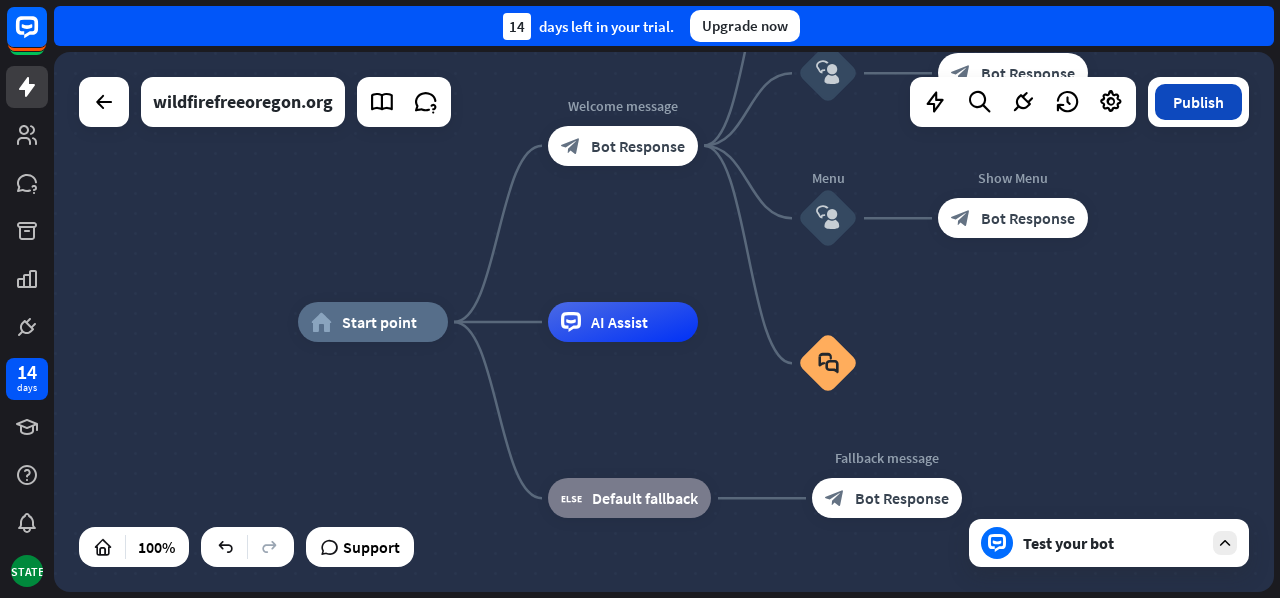 click on "Publish" at bounding box center (1198, 102) 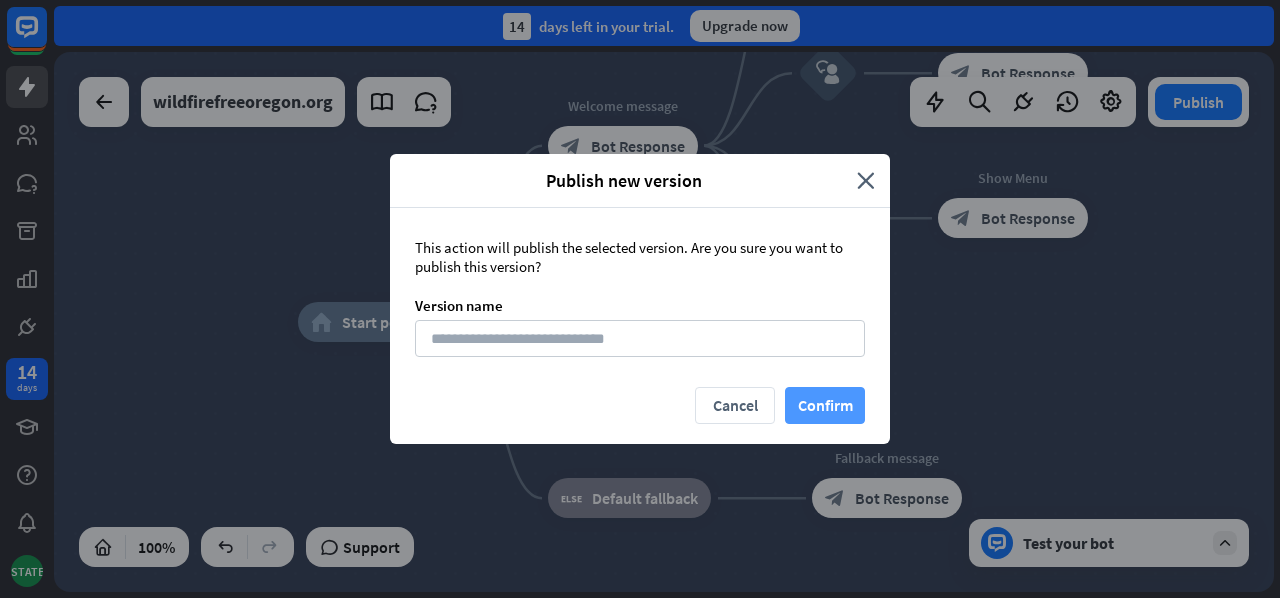 click on "Confirm" at bounding box center [825, 405] 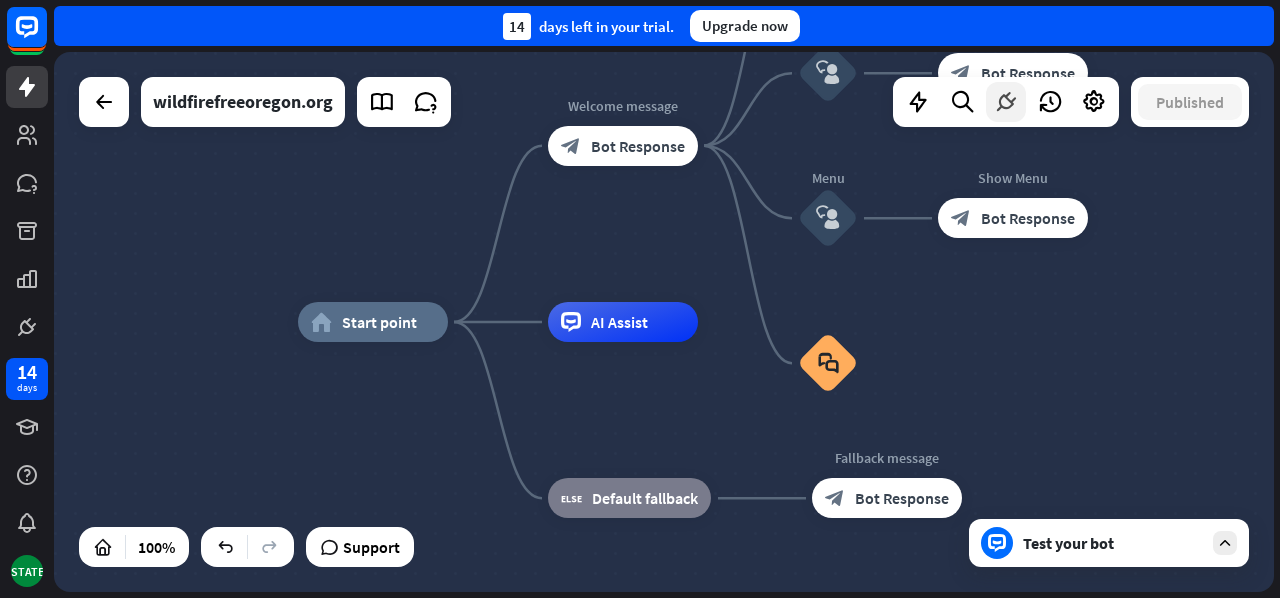click at bounding box center (1006, 102) 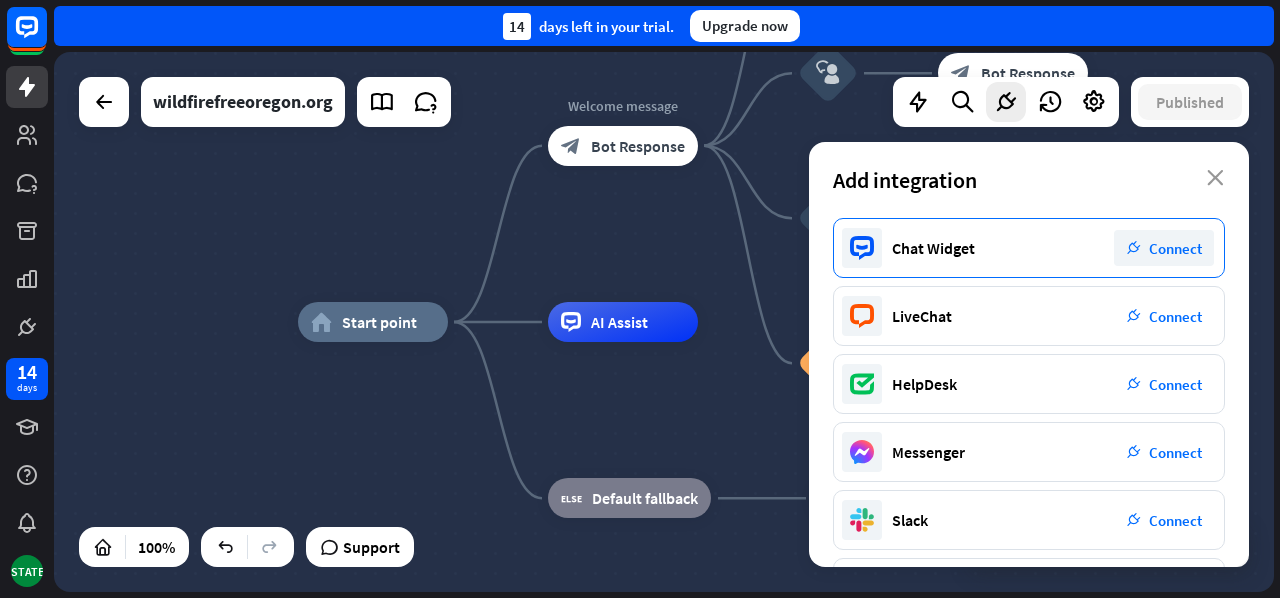 click on "Connect" at bounding box center [1175, 248] 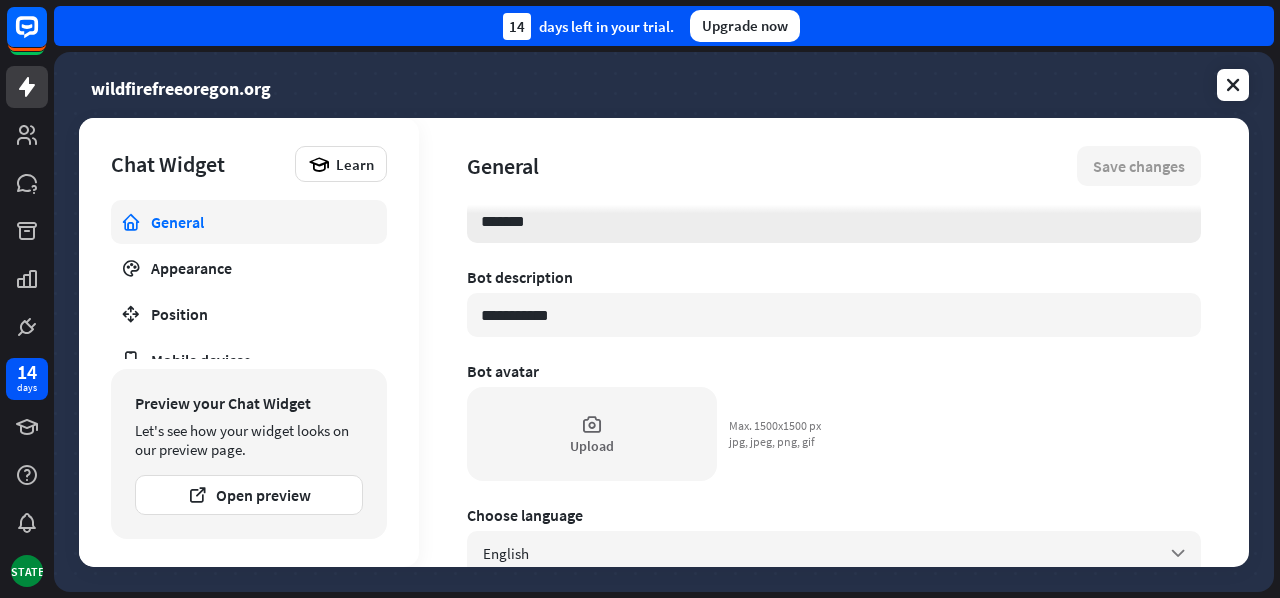 scroll, scrollTop: 0, scrollLeft: 0, axis: both 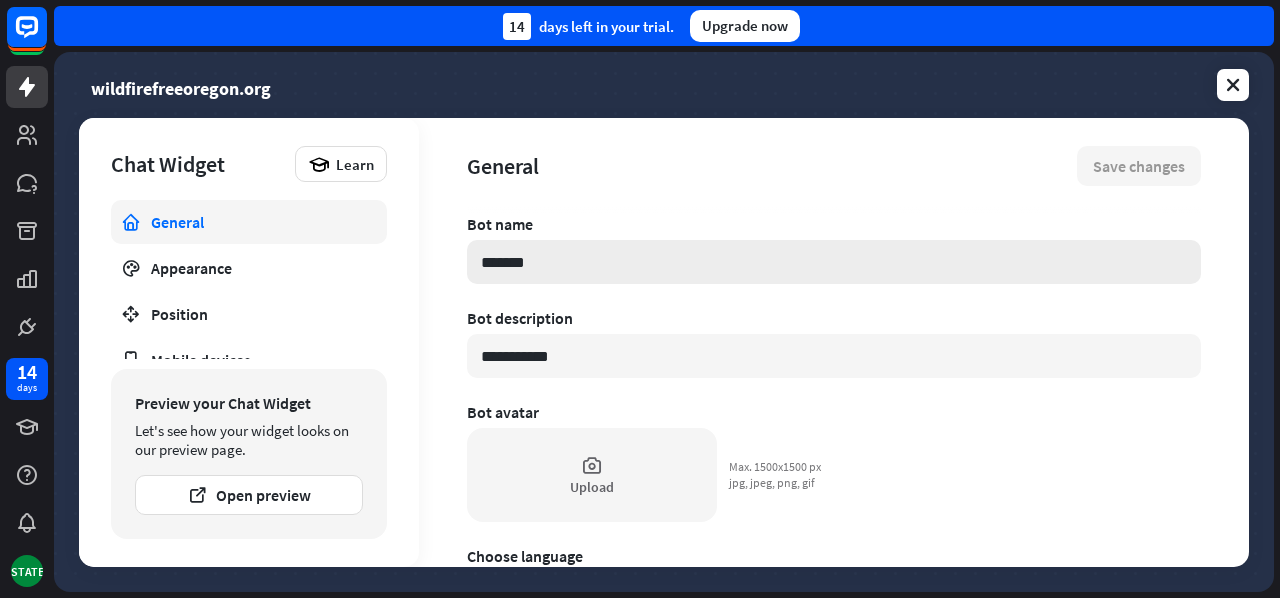 click on "*******" at bounding box center [834, 262] 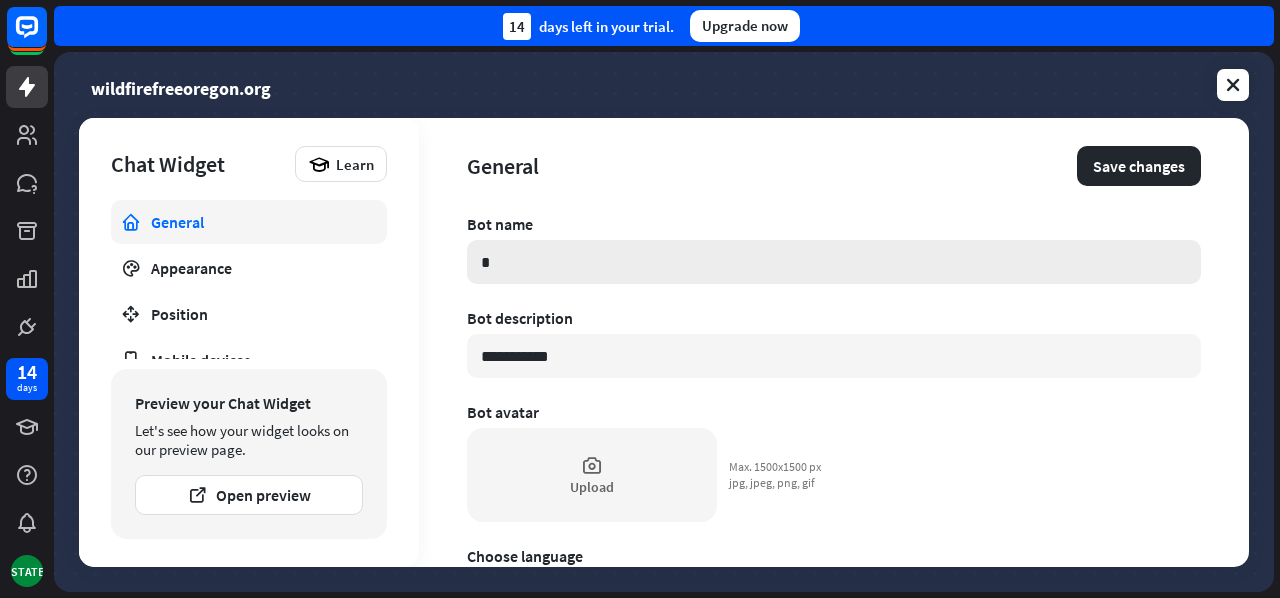 type on "*" 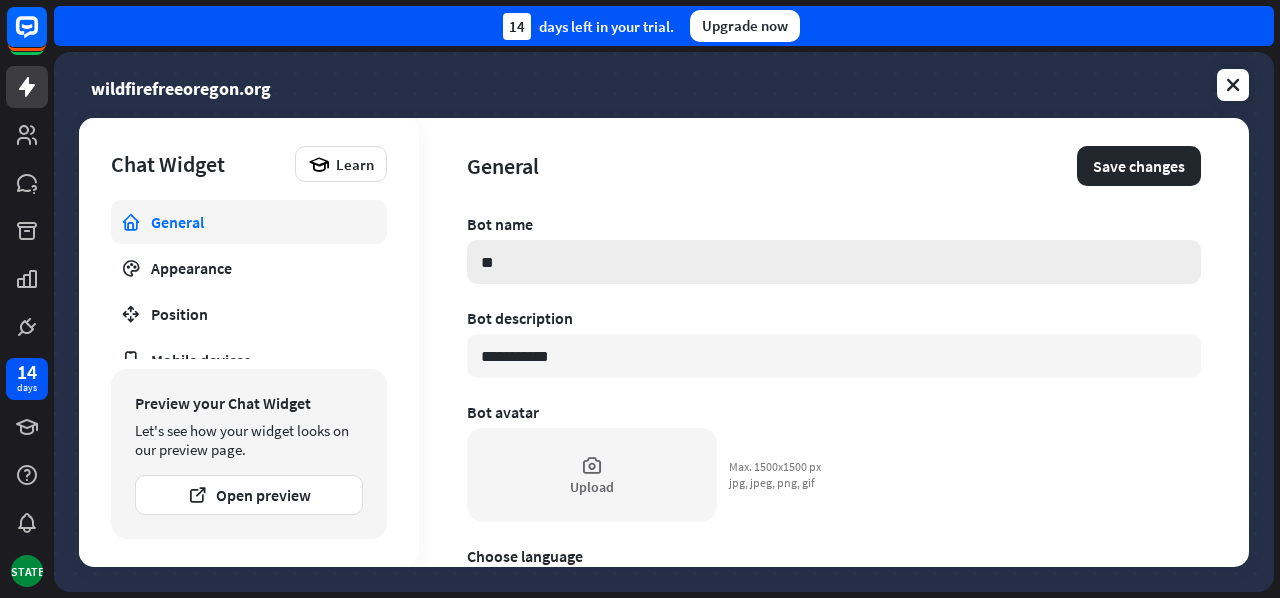 type on "*" 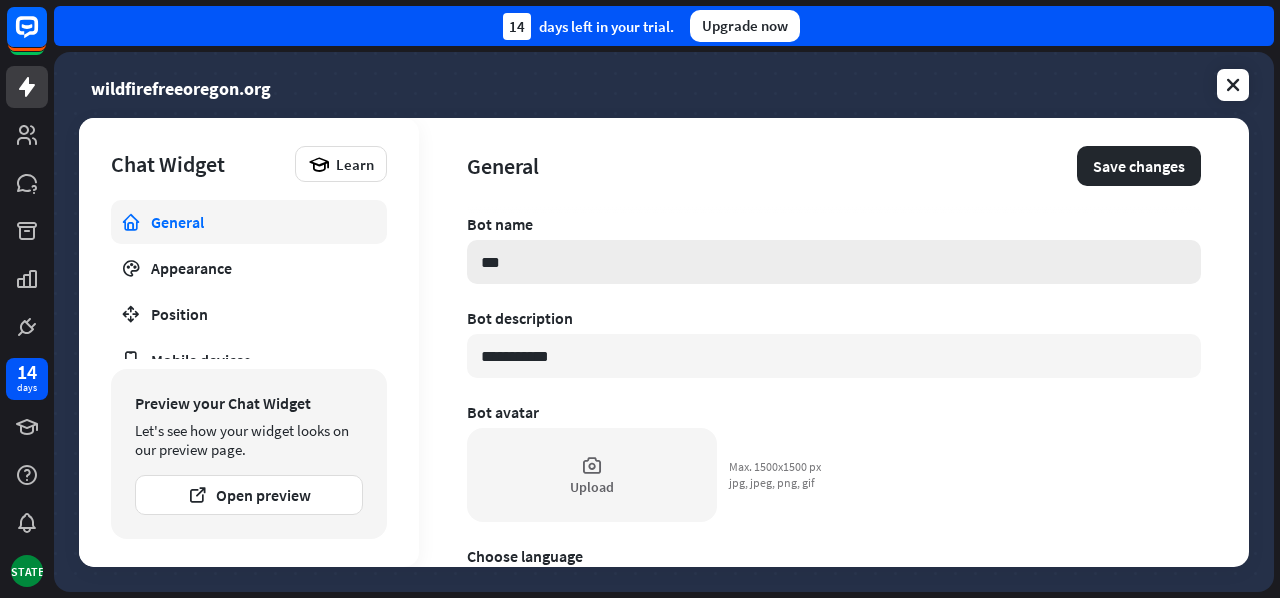 type on "*" 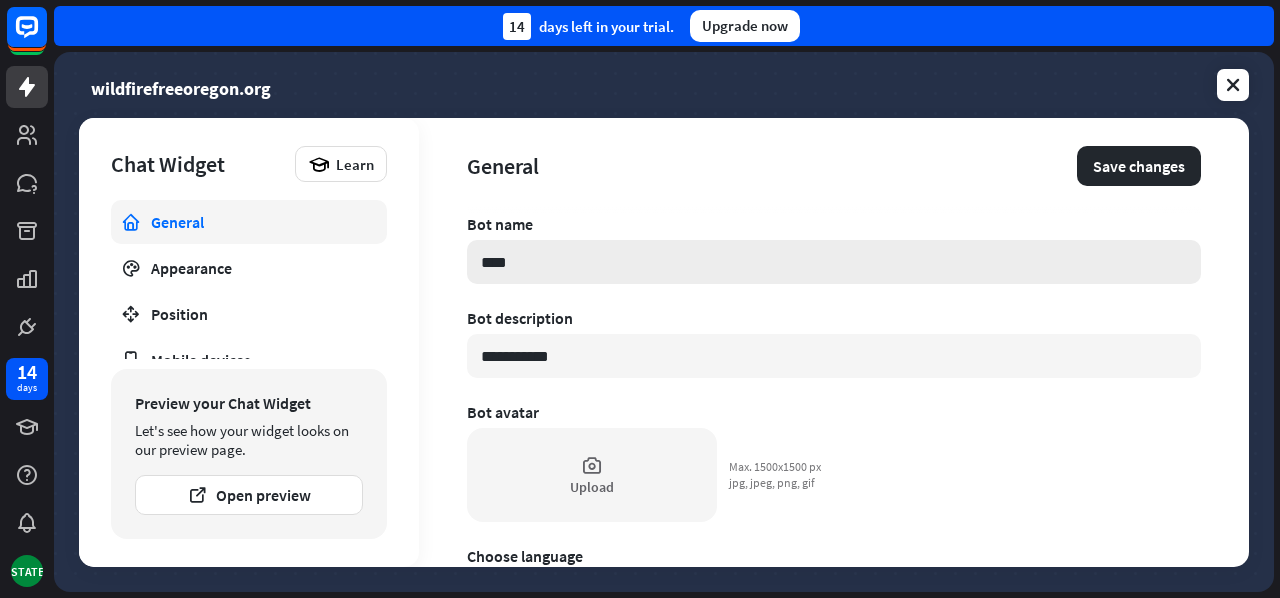 type on "*" 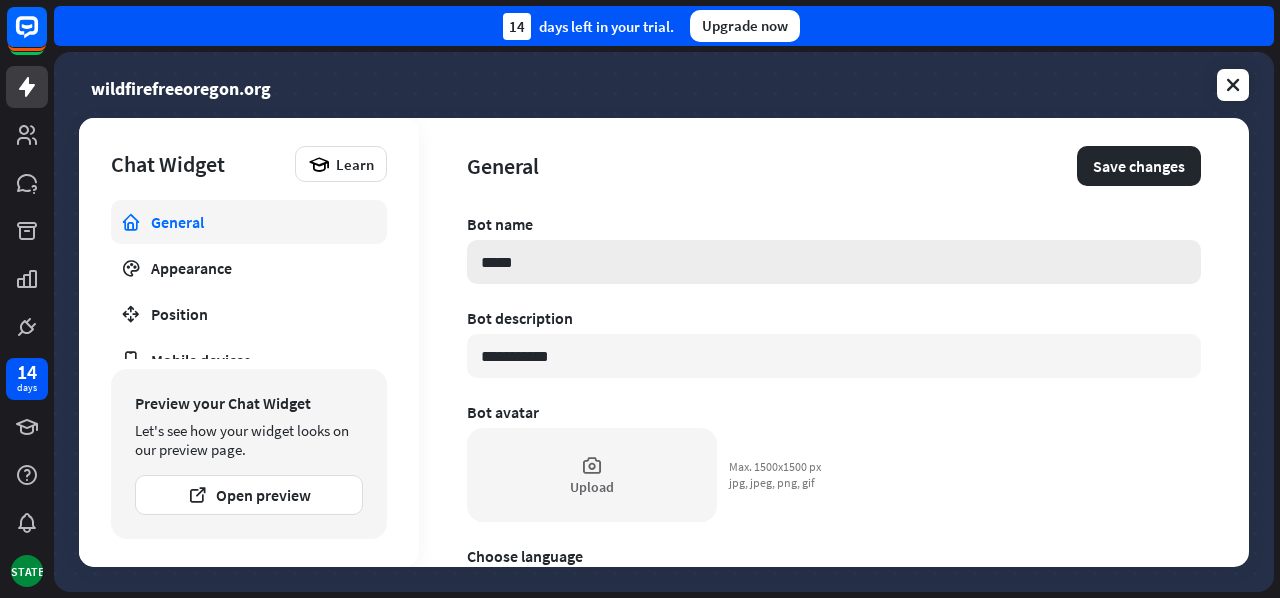 type on "*" 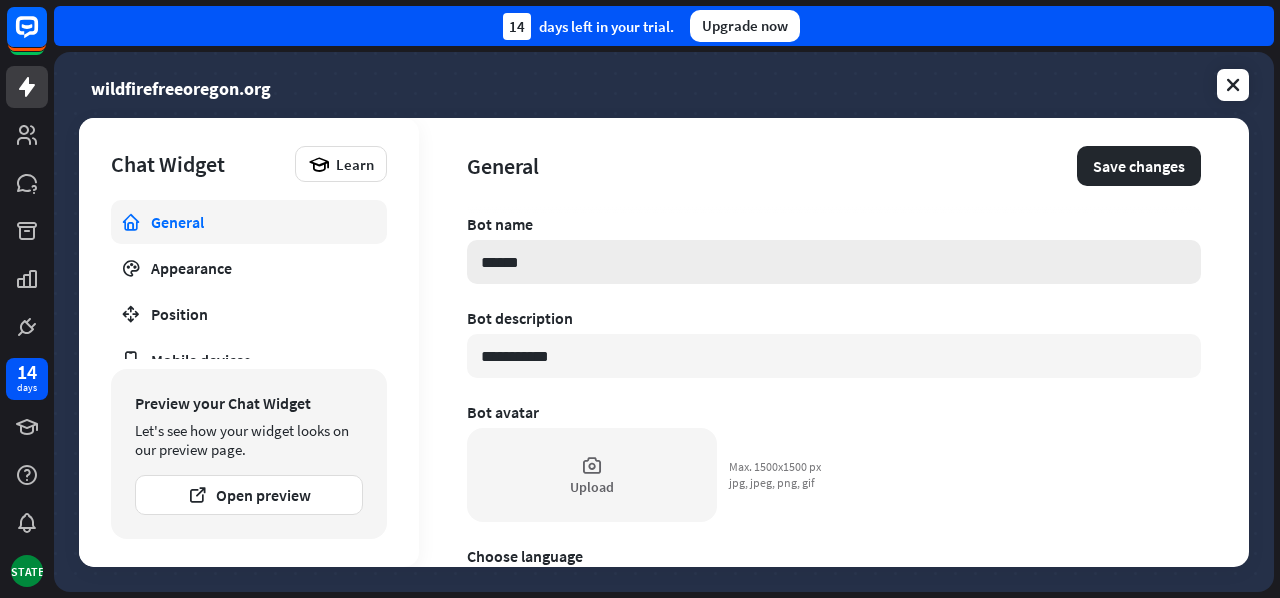 type on "*" 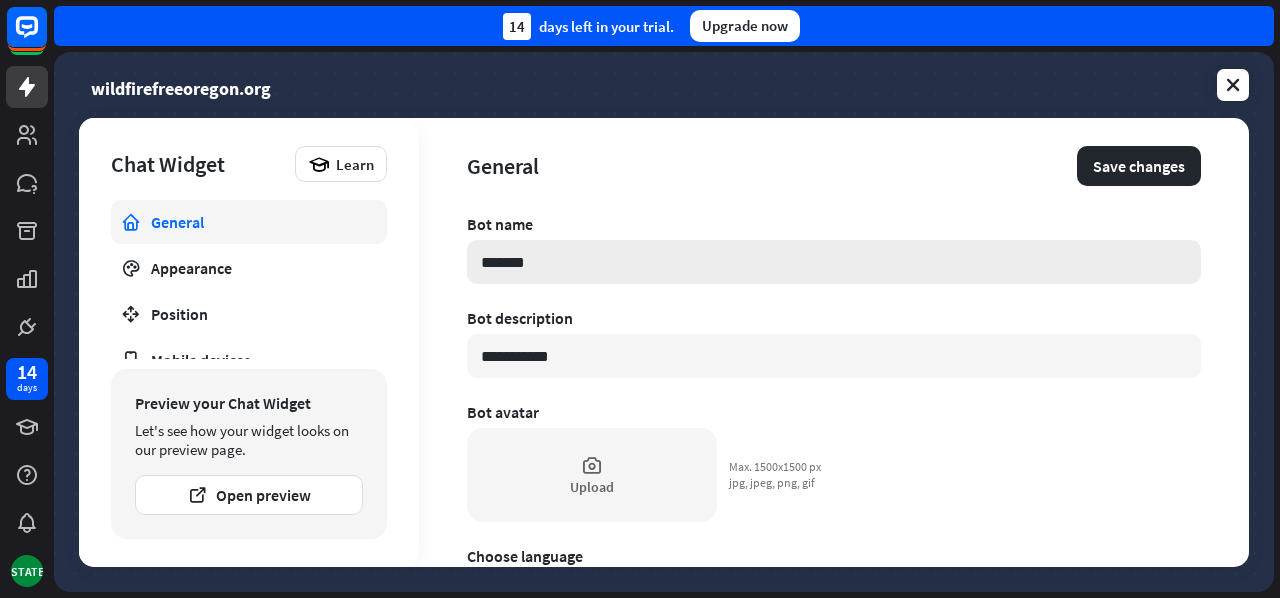 type on "*" 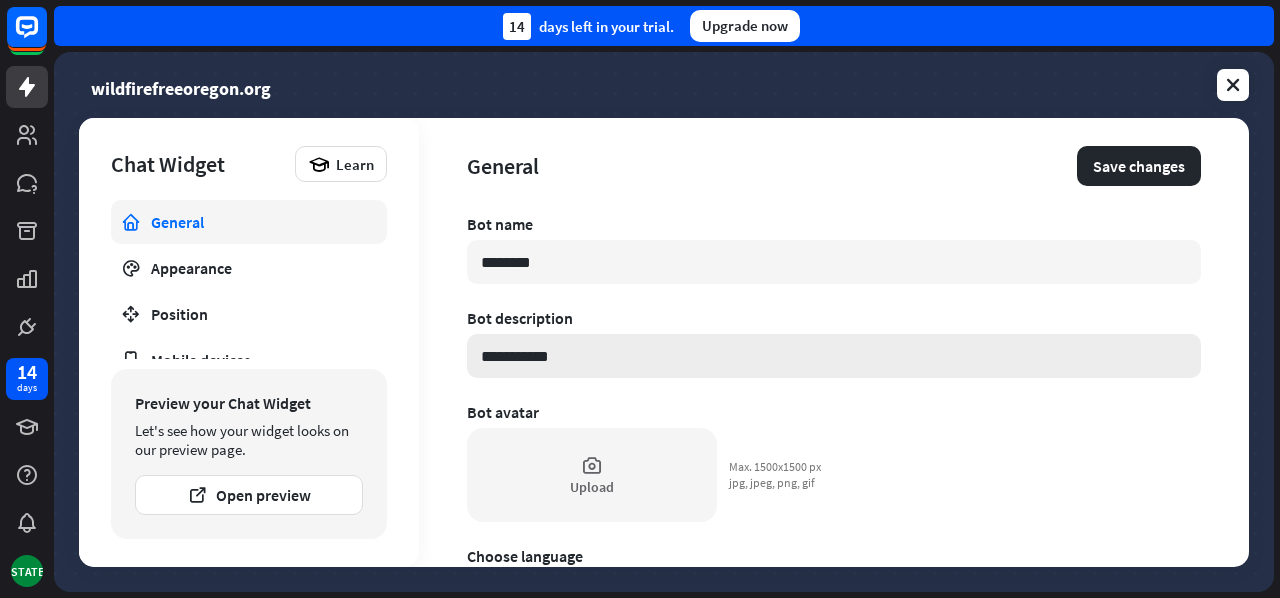 type on "********" 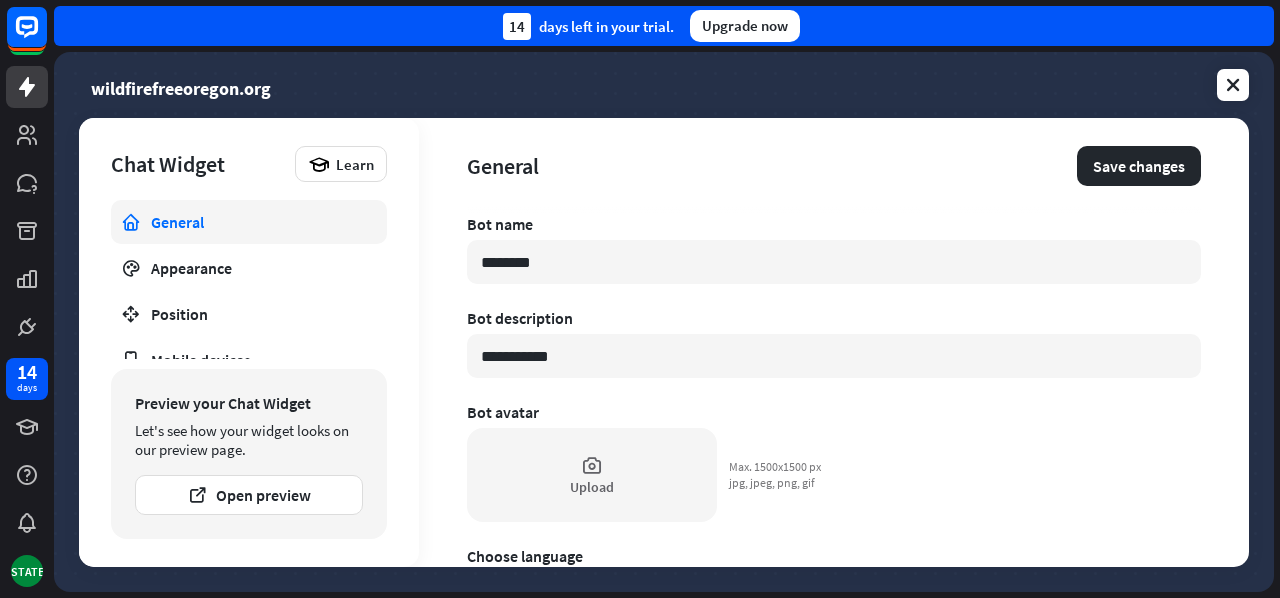 drag, startPoint x: 571, startPoint y: 358, endPoint x: 392, endPoint y: 357, distance: 179.00279 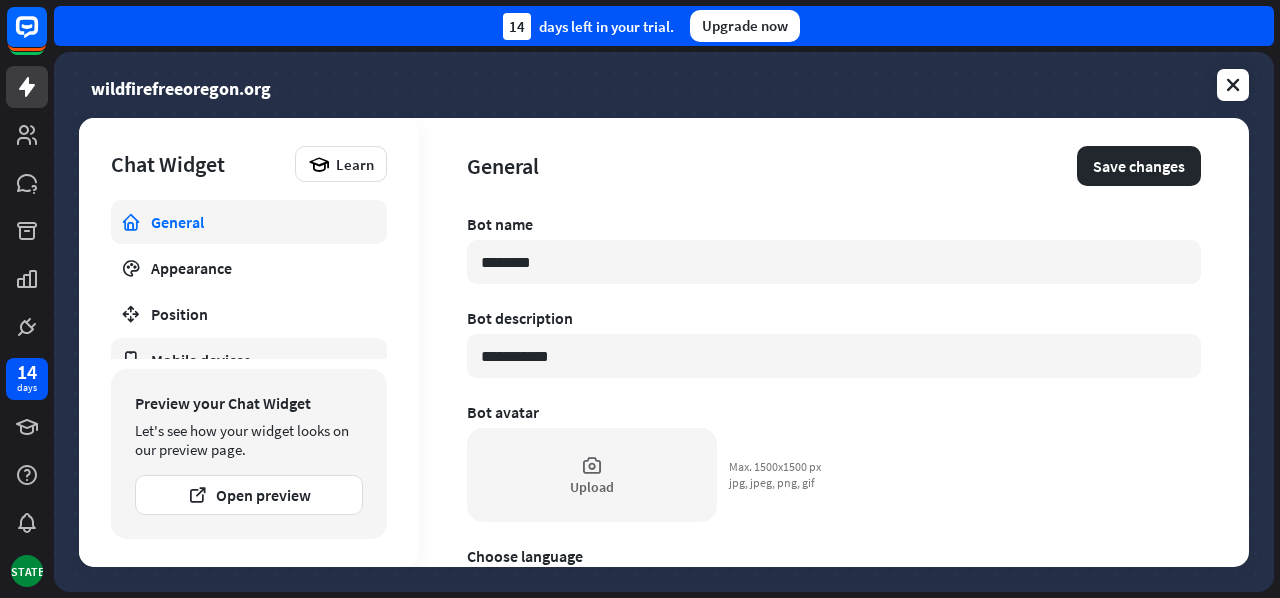 type on "*" 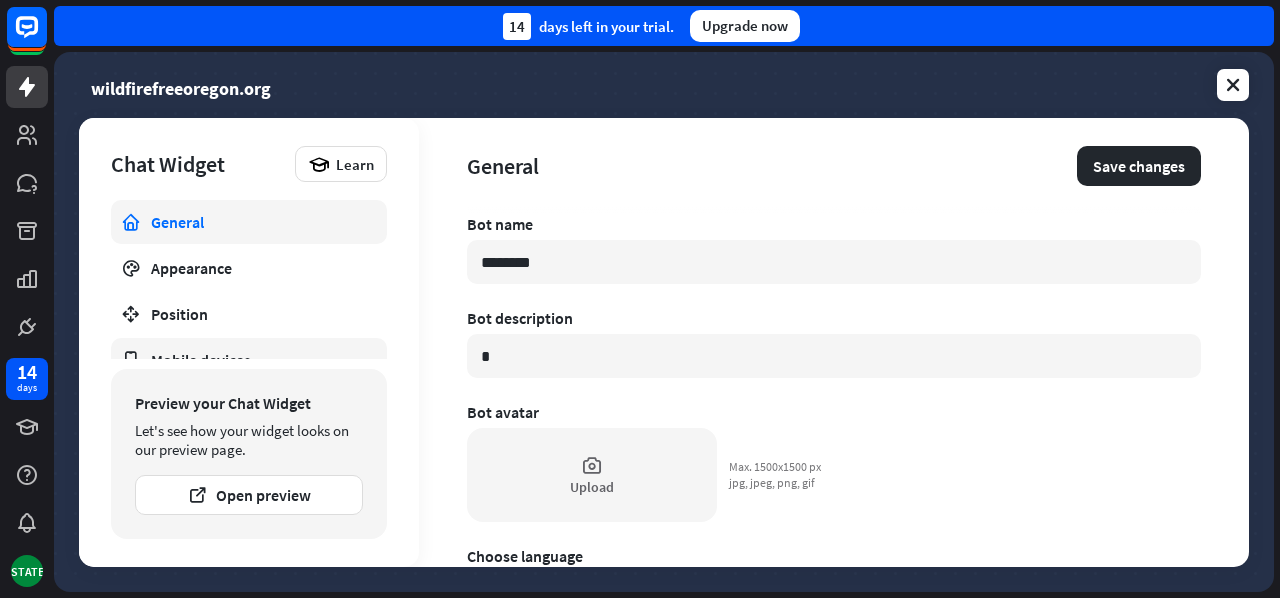 type on "*" 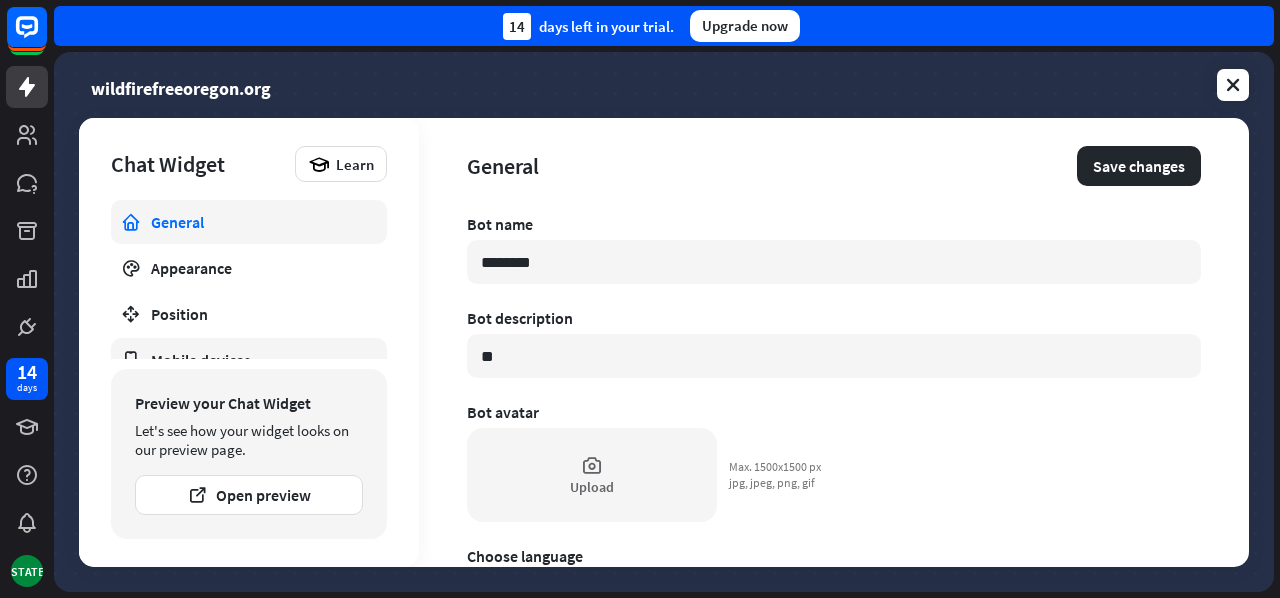 type on "*" 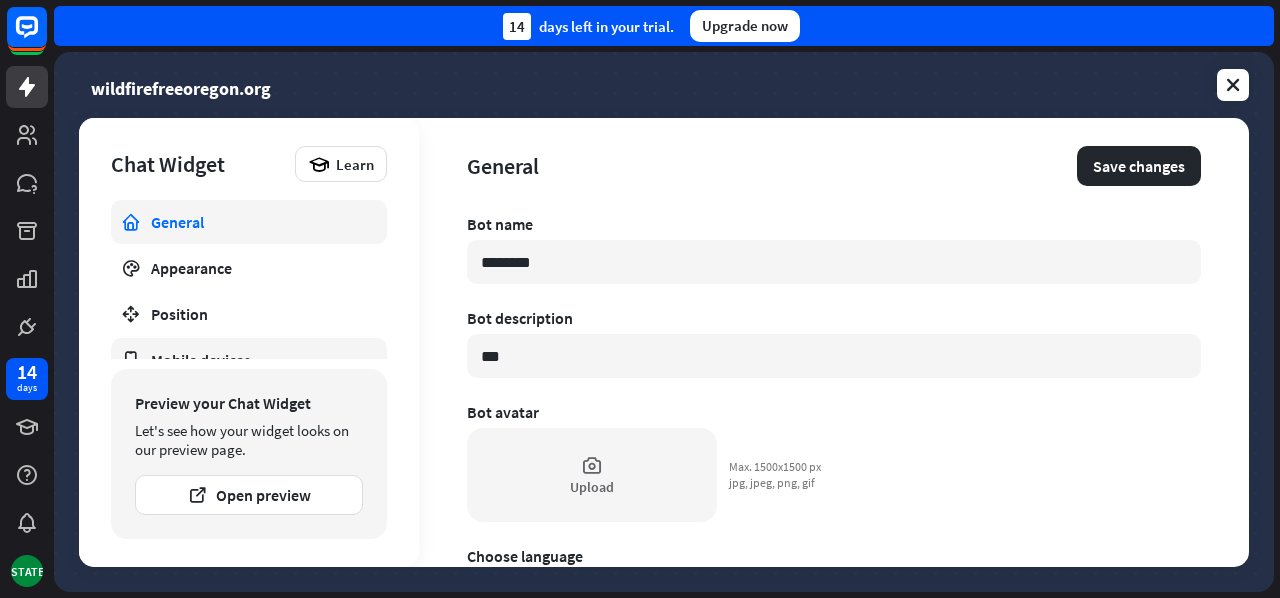 type on "*" 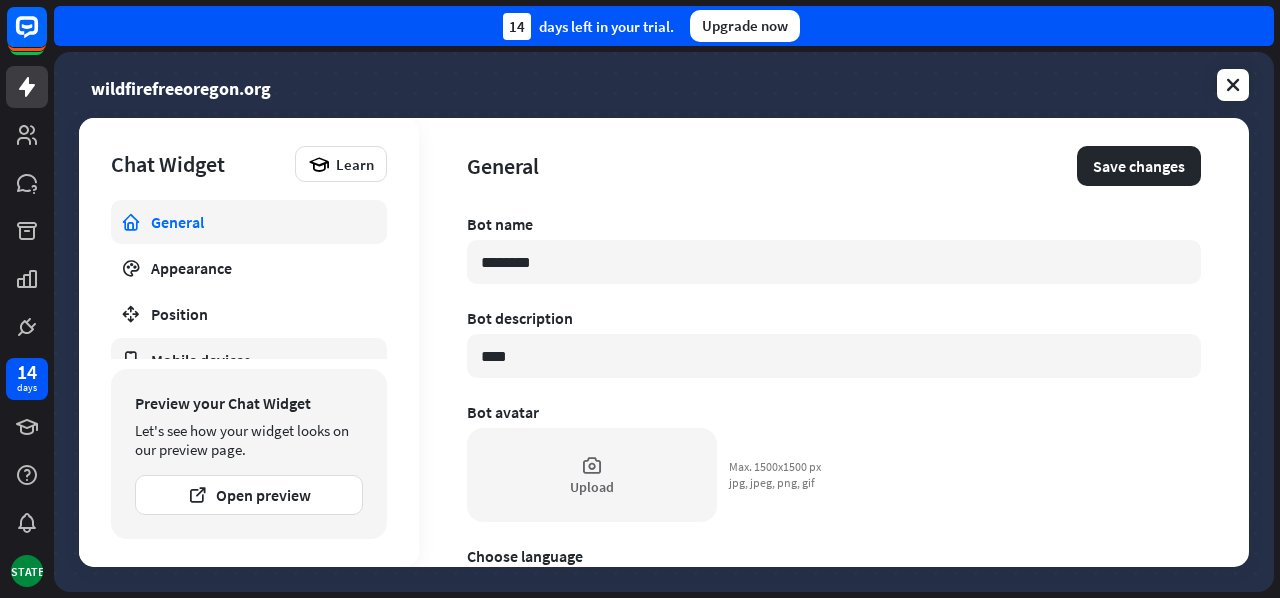 type on "*" 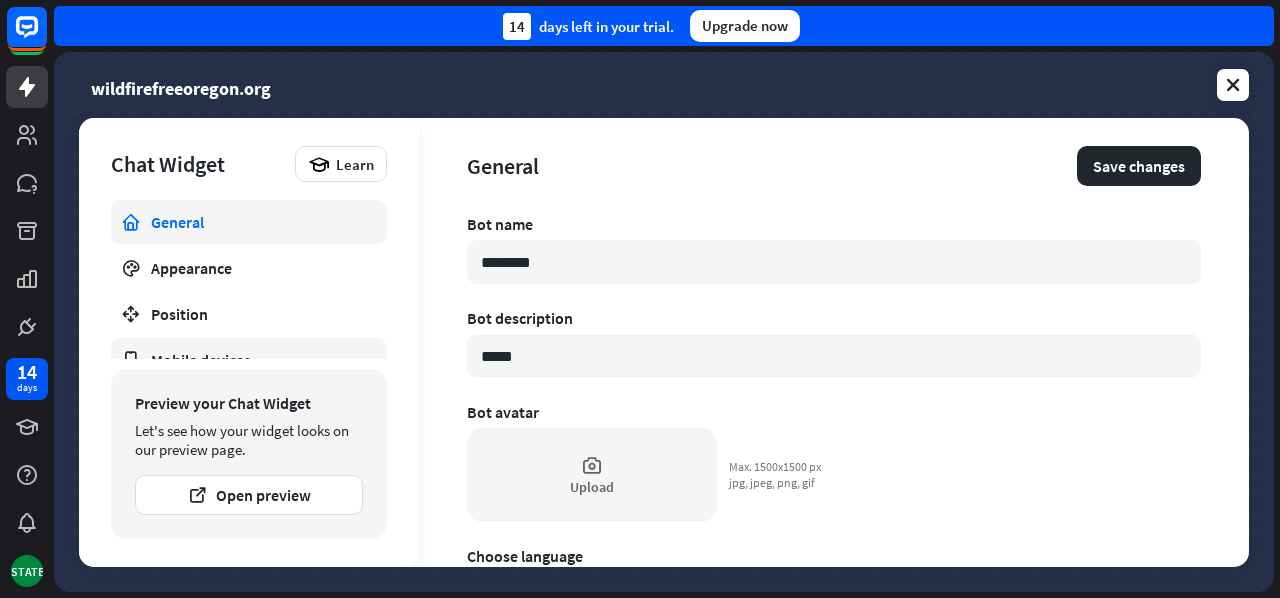 type on "******" 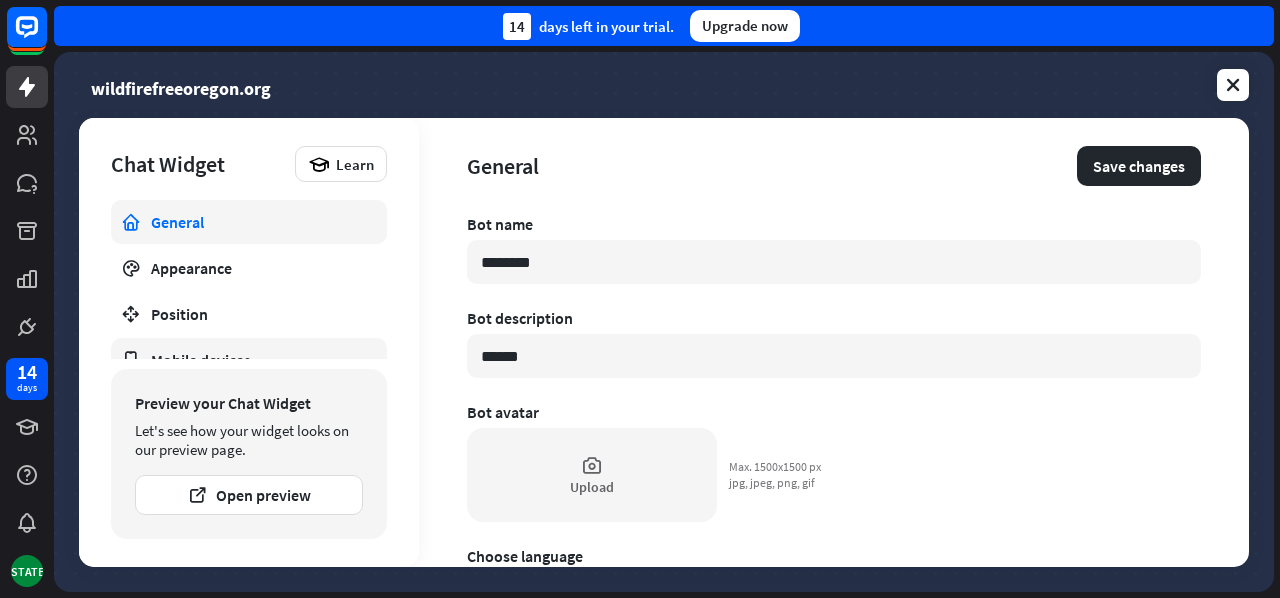 type on "*" 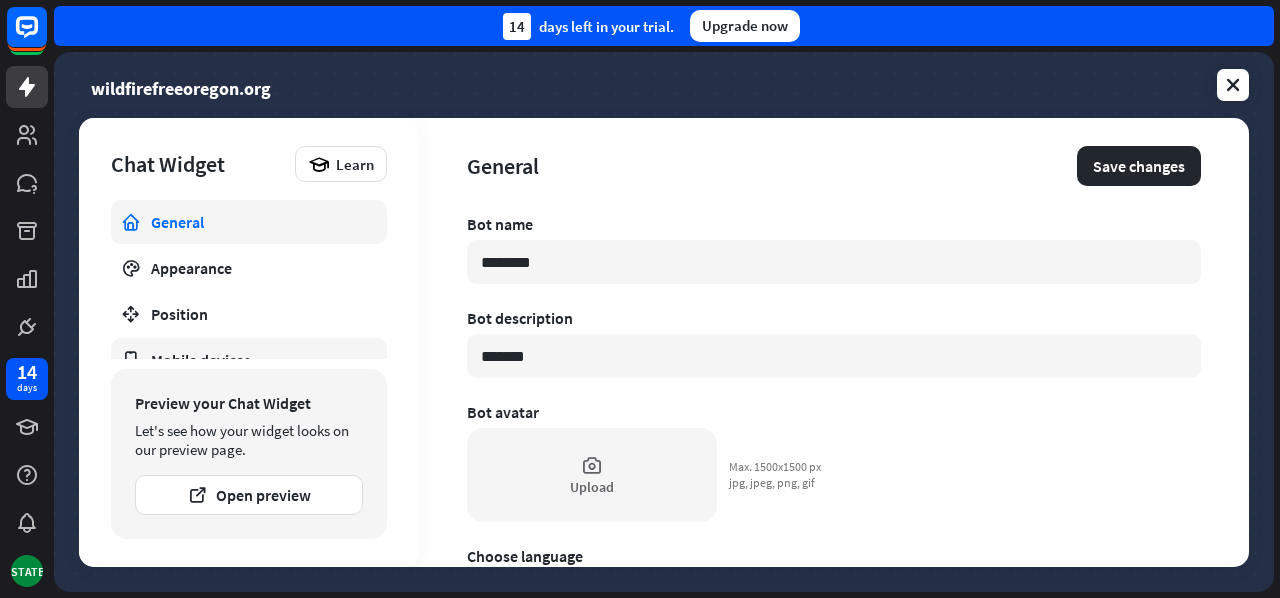type on "*" 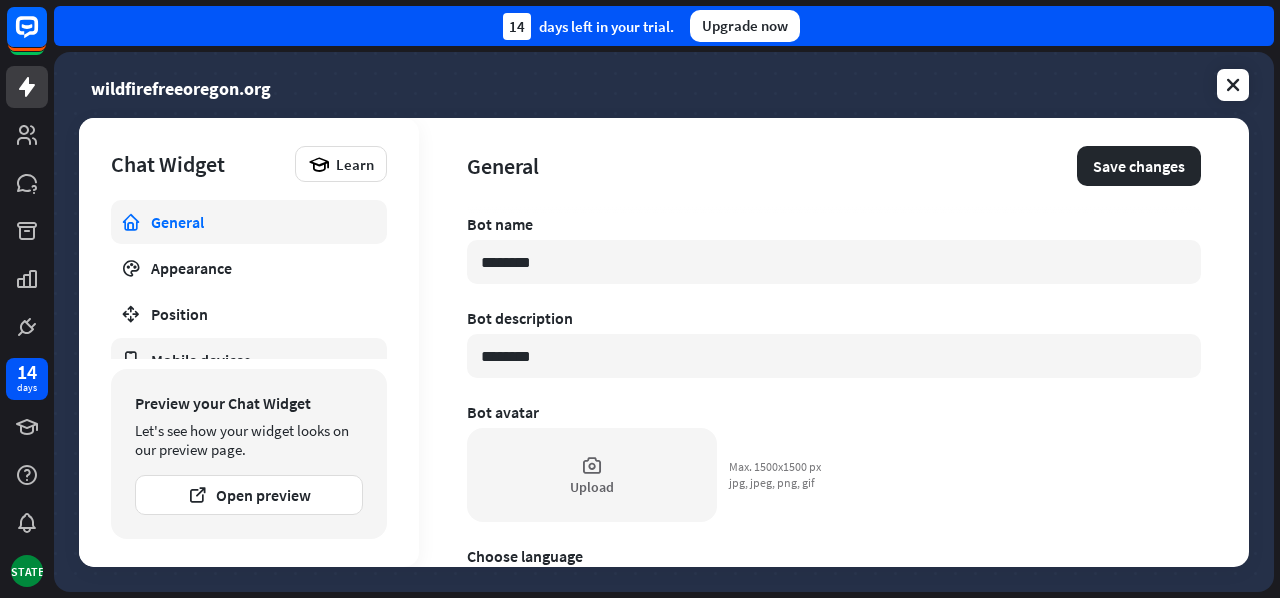 type on "*" 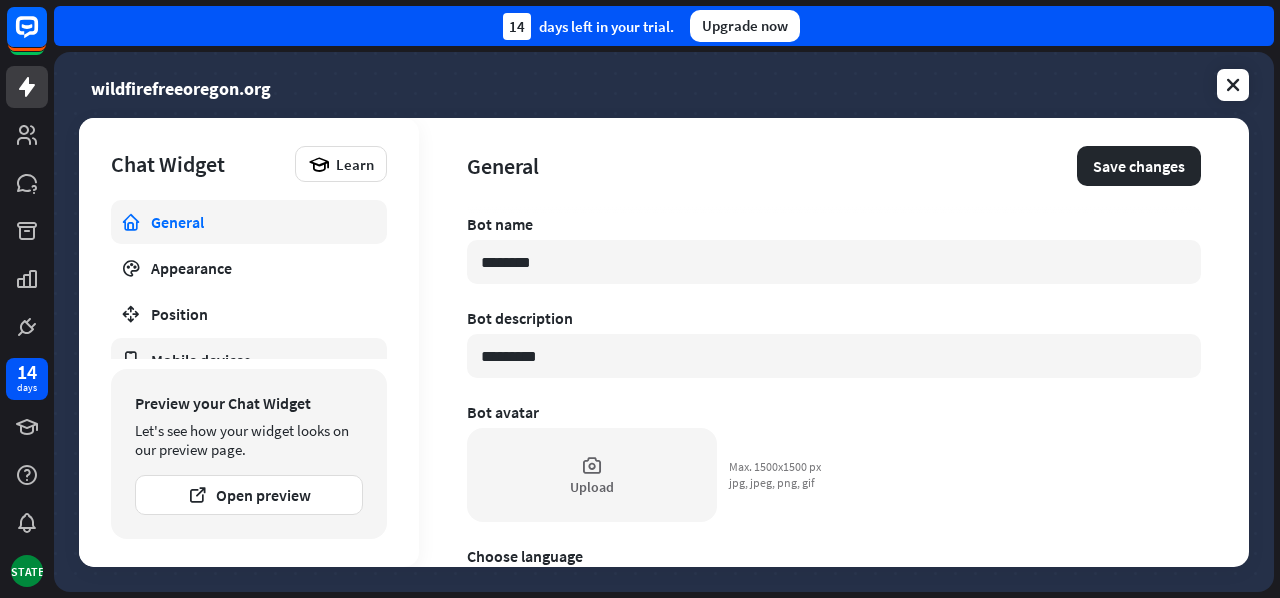 type on "*" 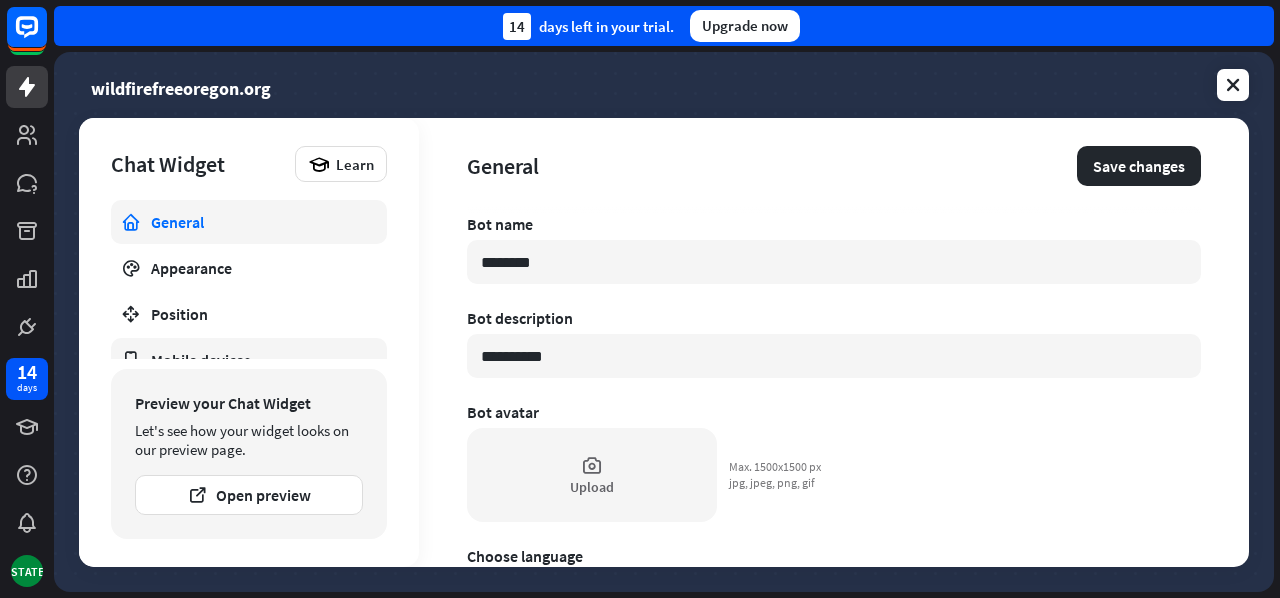 type on "*" 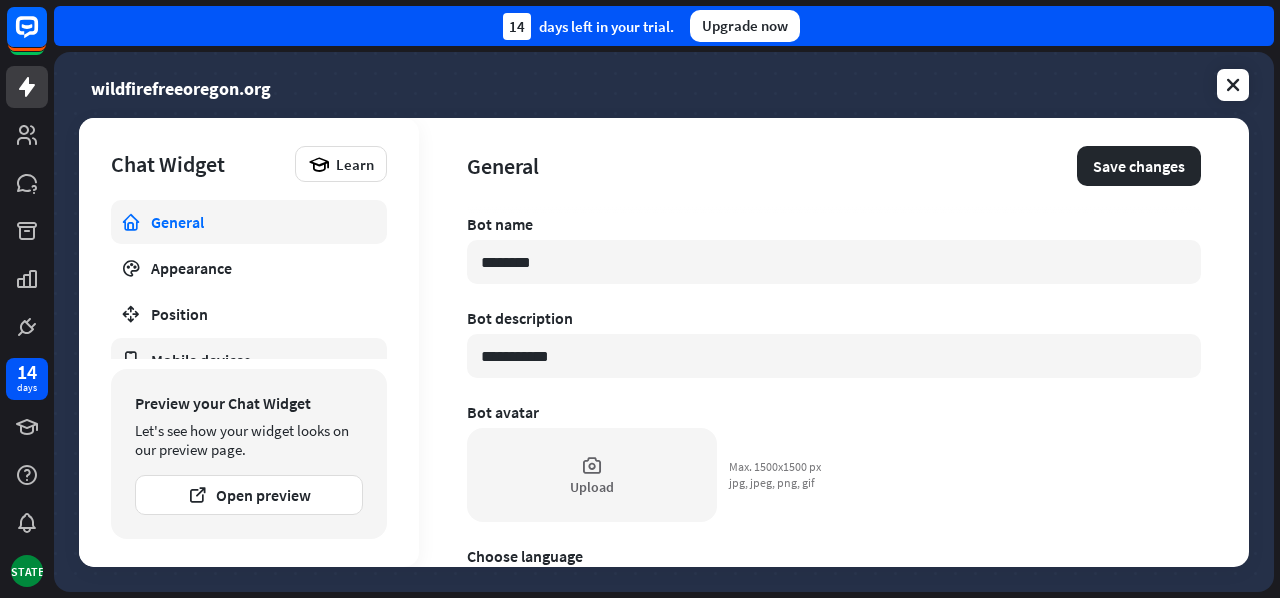 type on "*" 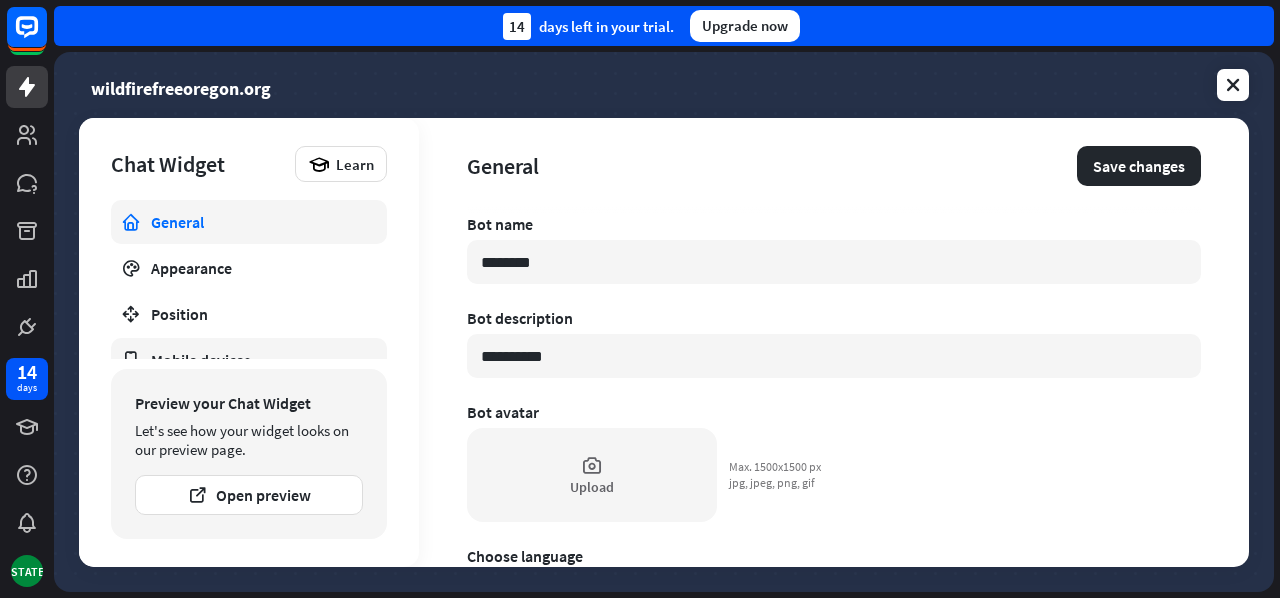 type on "*" 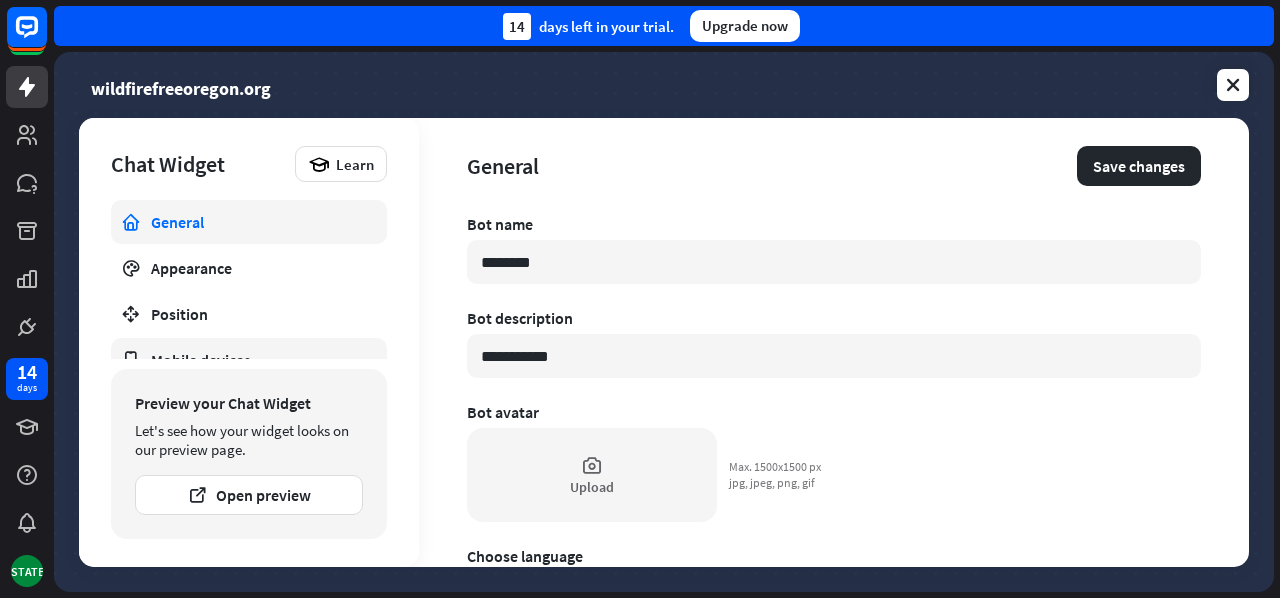type on "*" 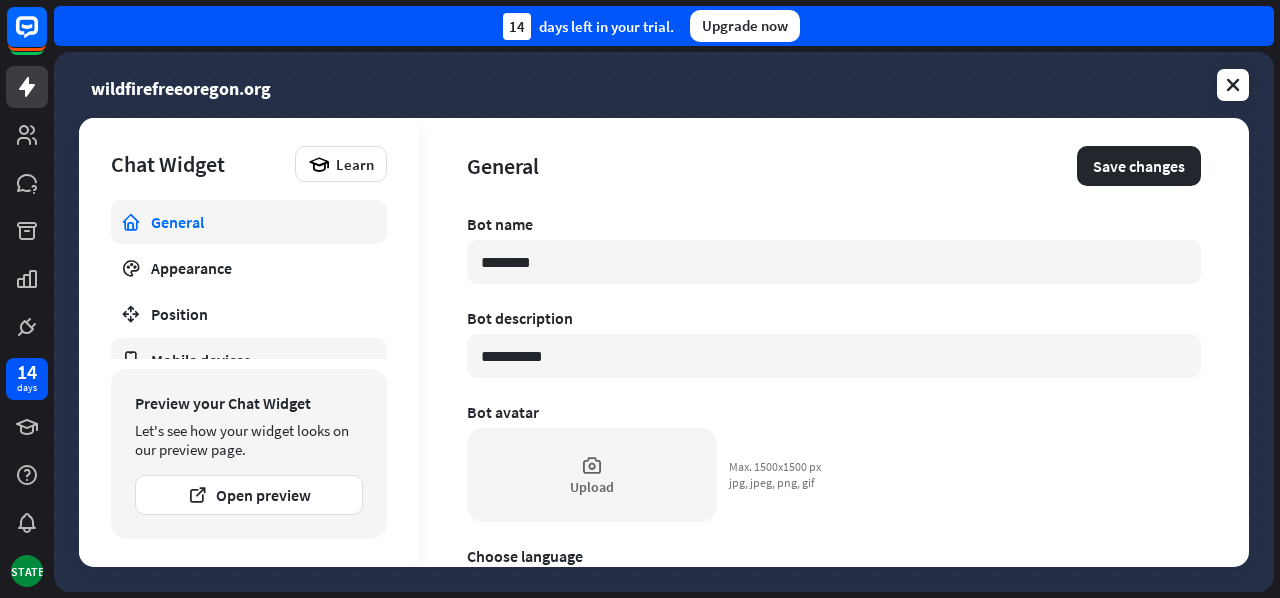 type on "*" 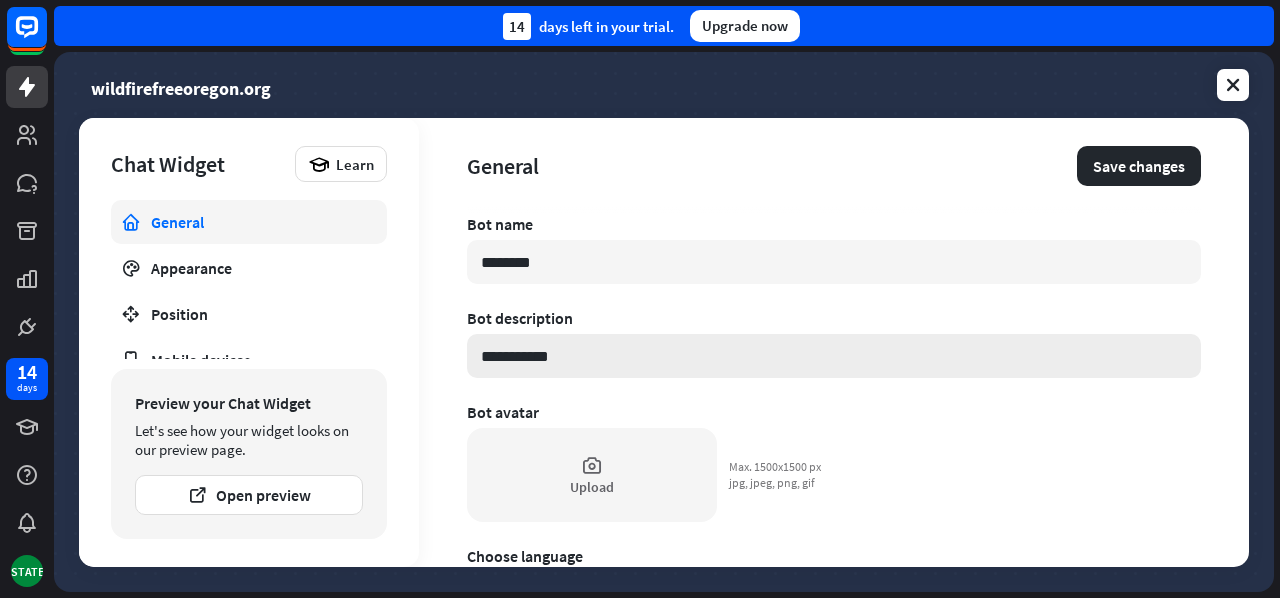 click on "**********" at bounding box center (834, 356) 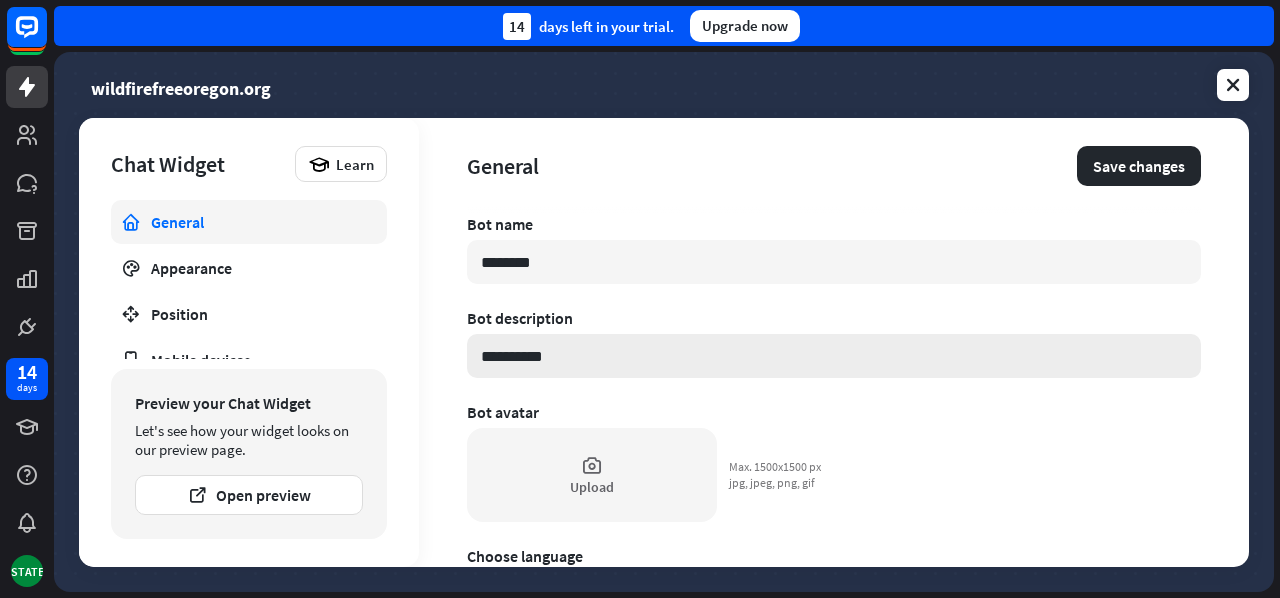 type on "*" 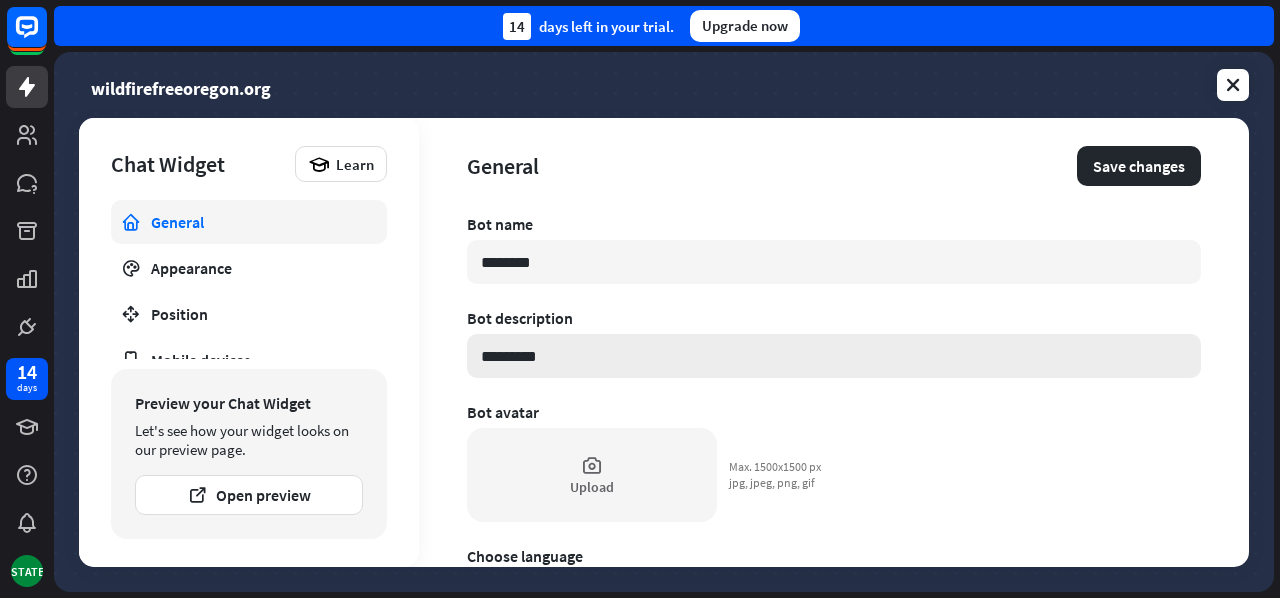 type on "*" 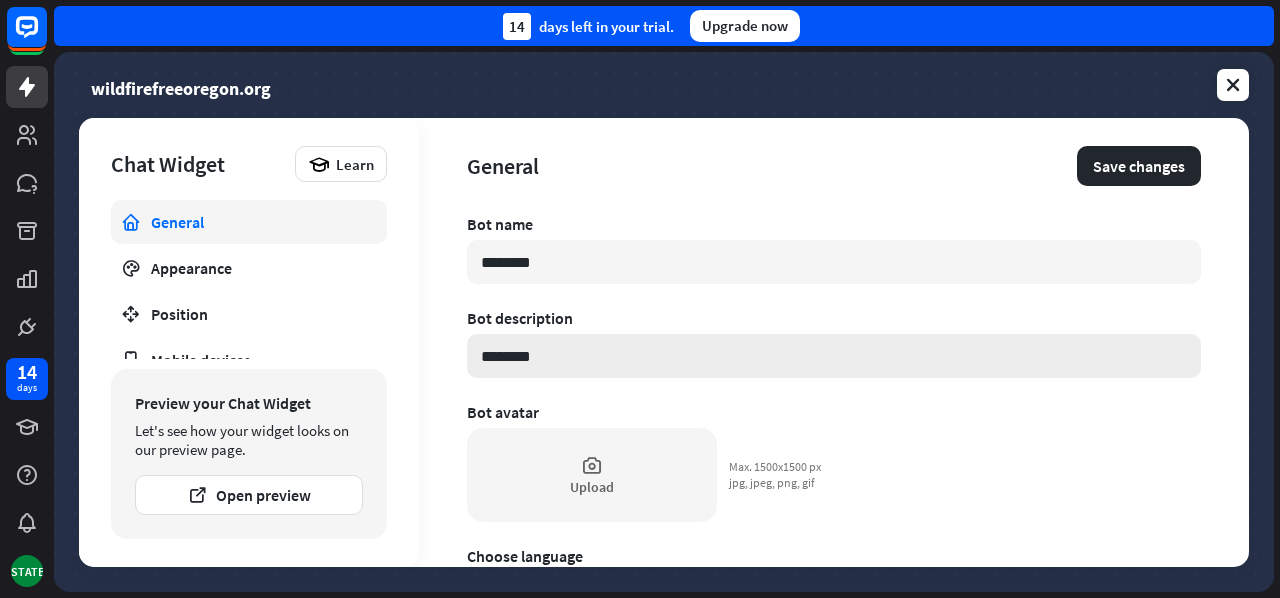 type on "*" 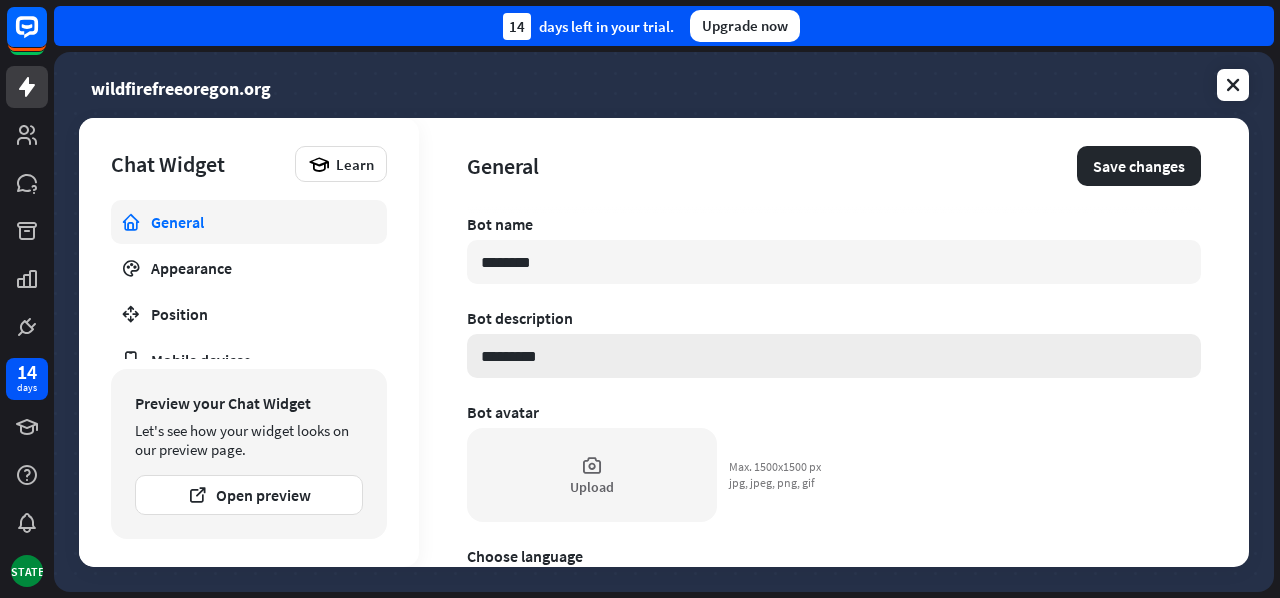 type on "*" 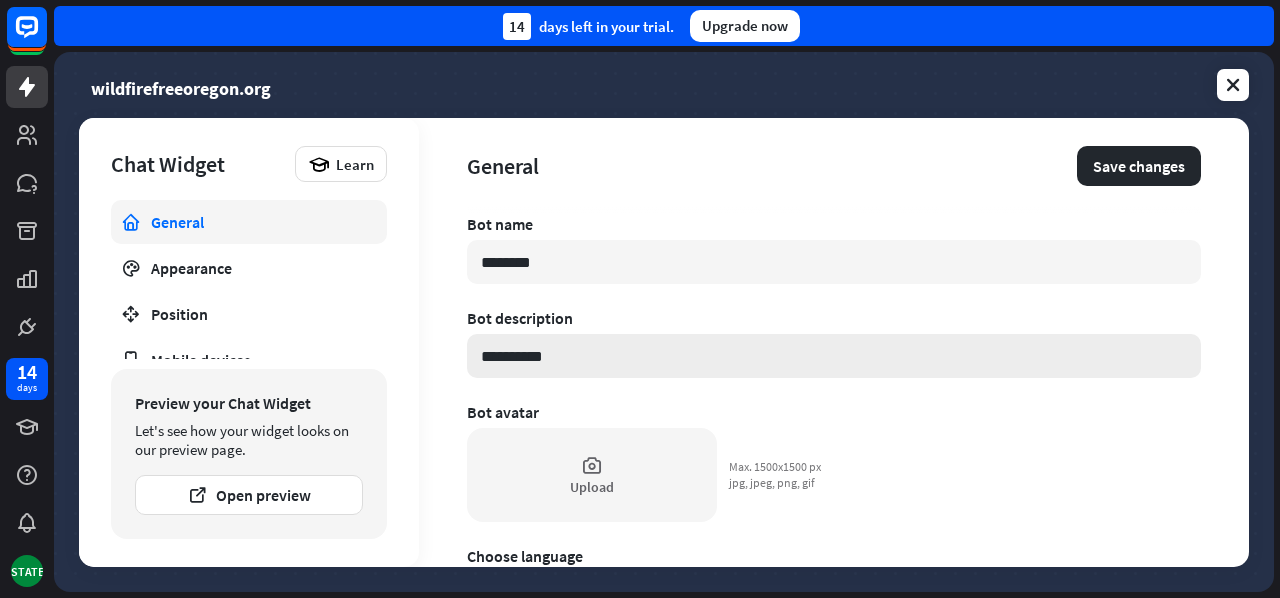 type on "*" 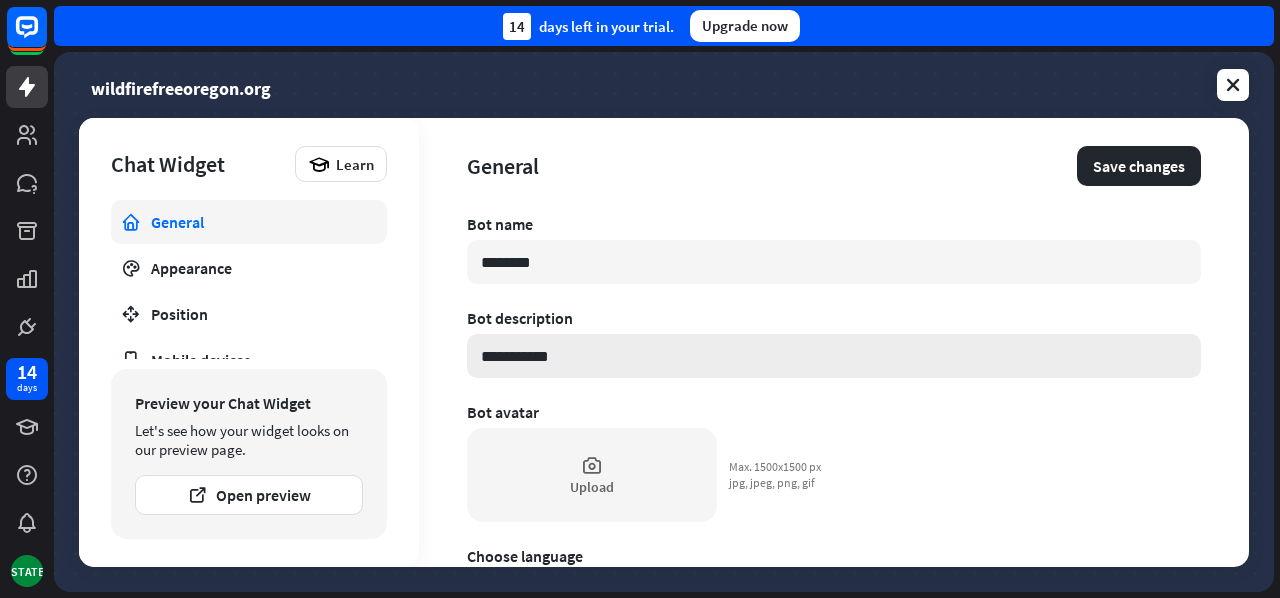 type on "*" 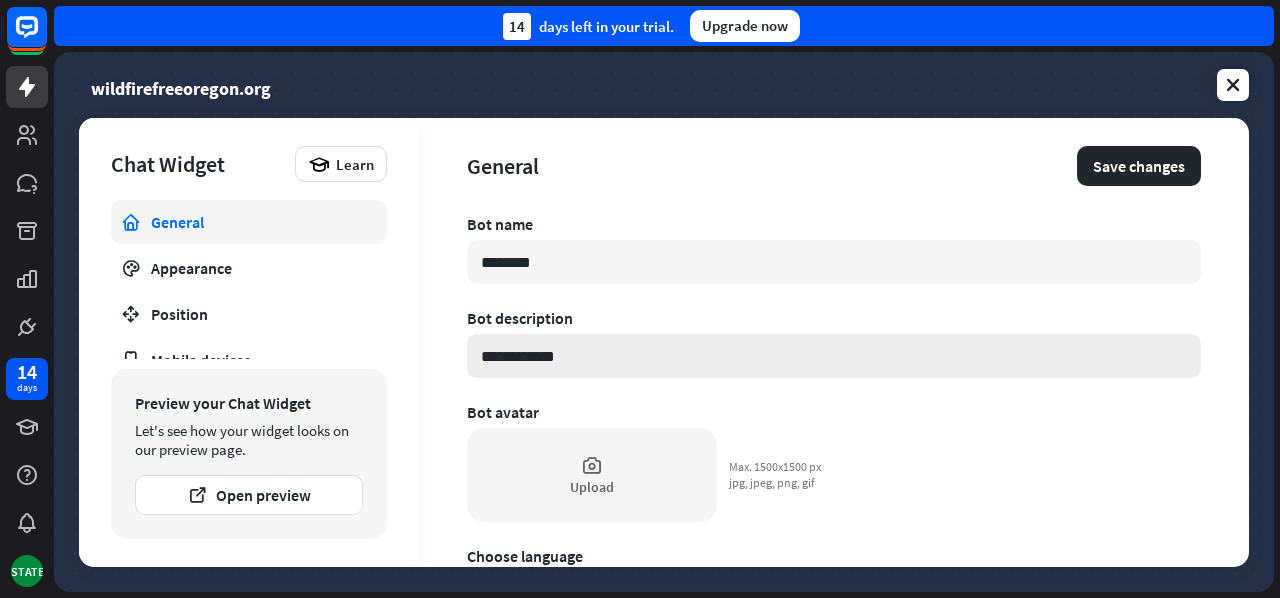 type on "*" 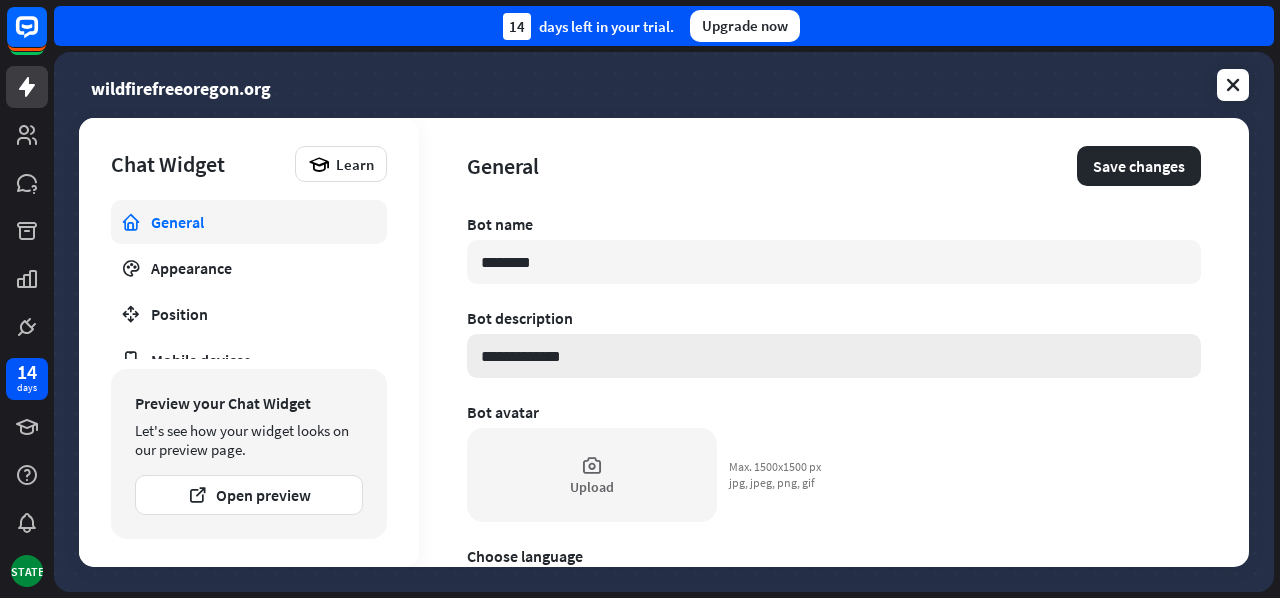 type on "*" 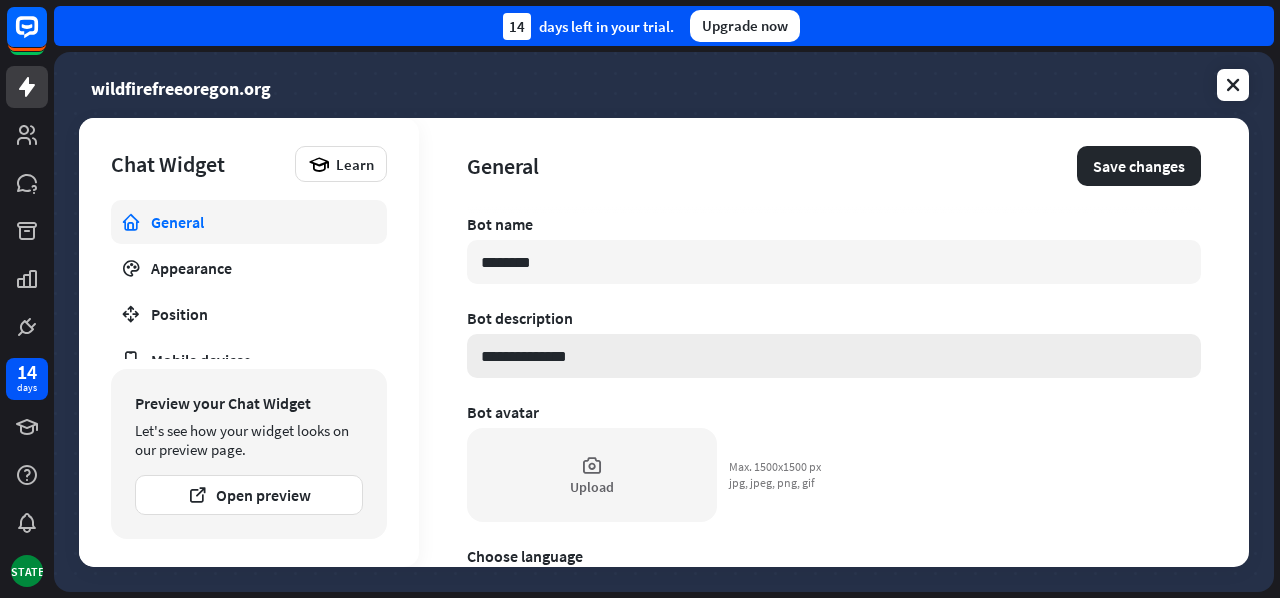 type on "*" 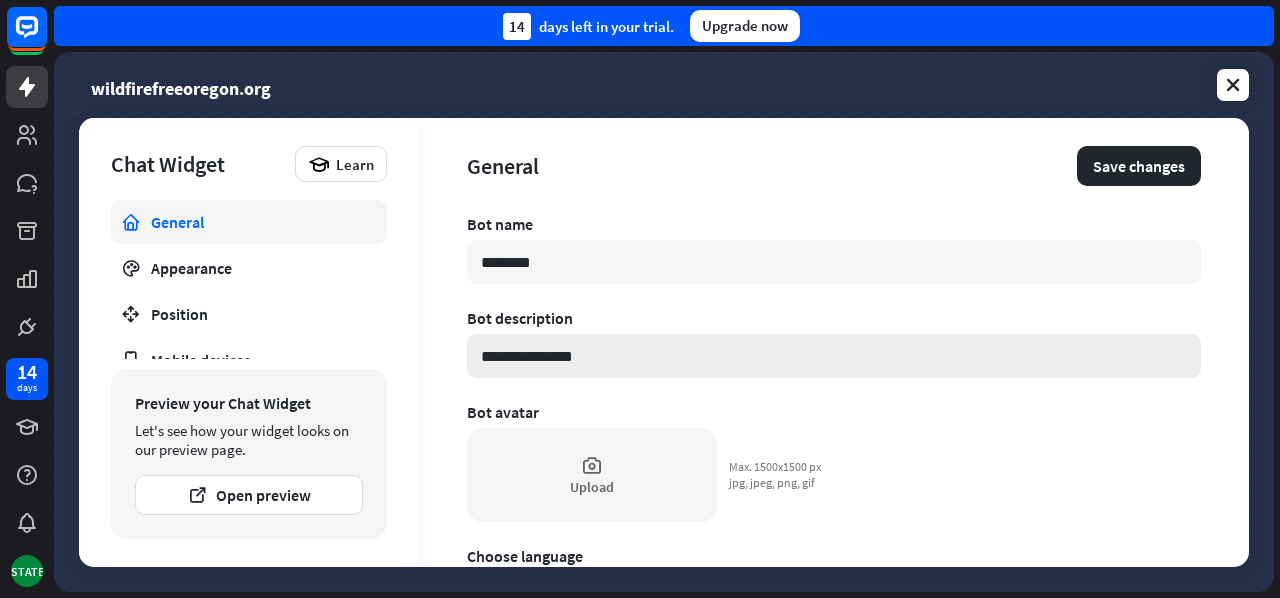 type on "*" 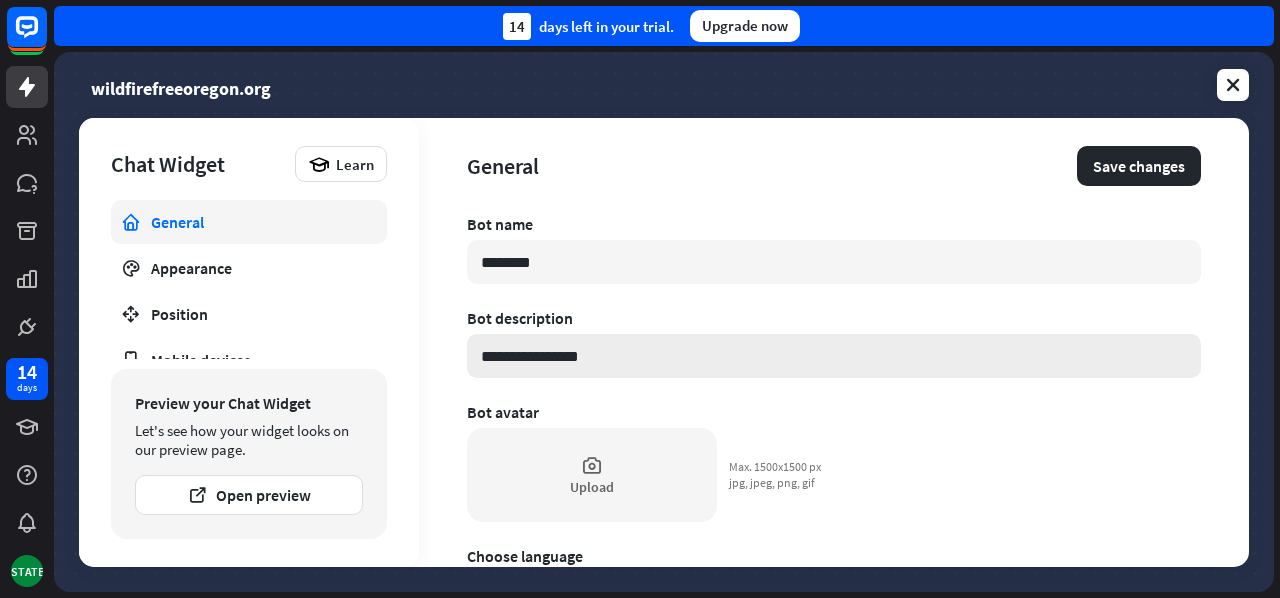 type on "*" 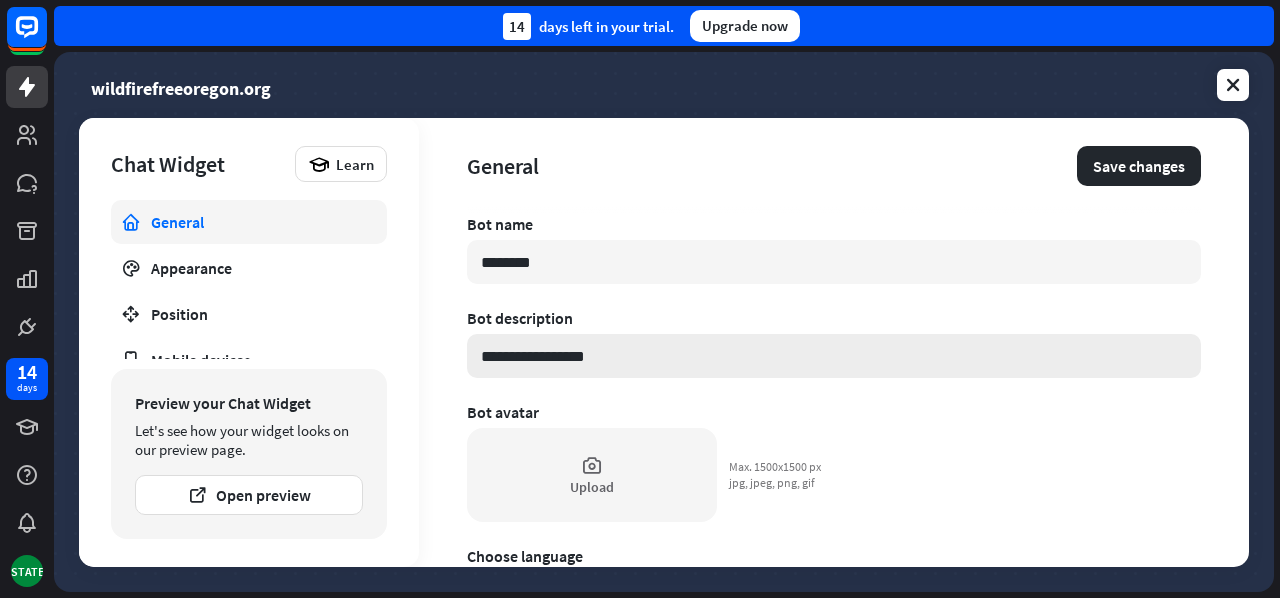 type on "*" 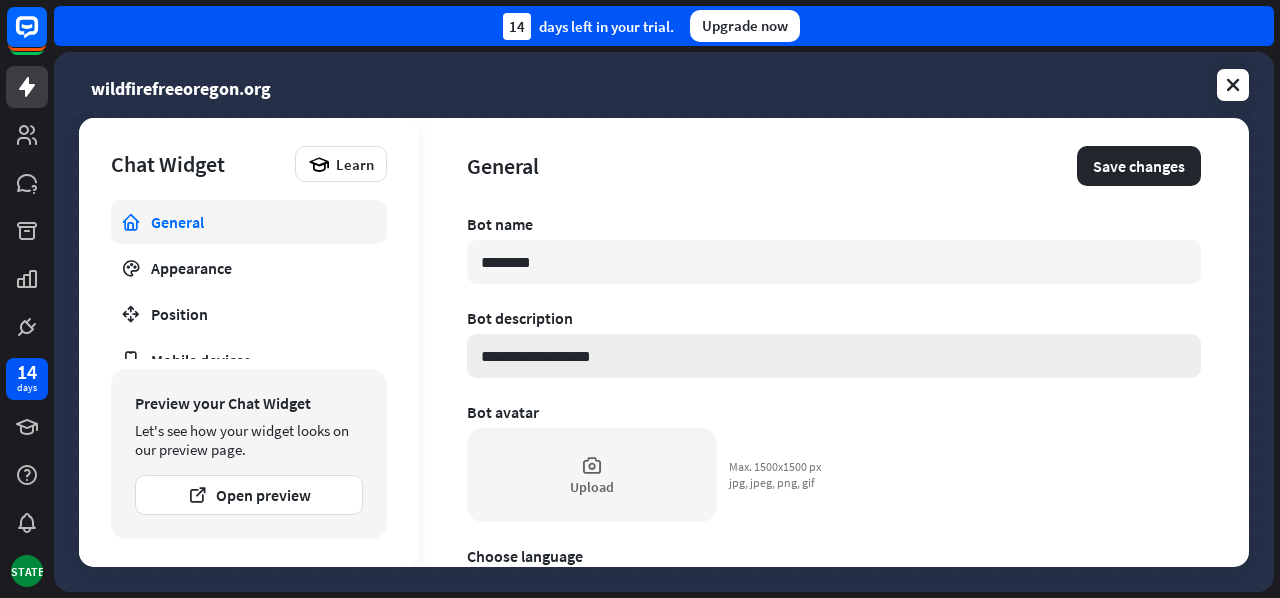 type on "*" 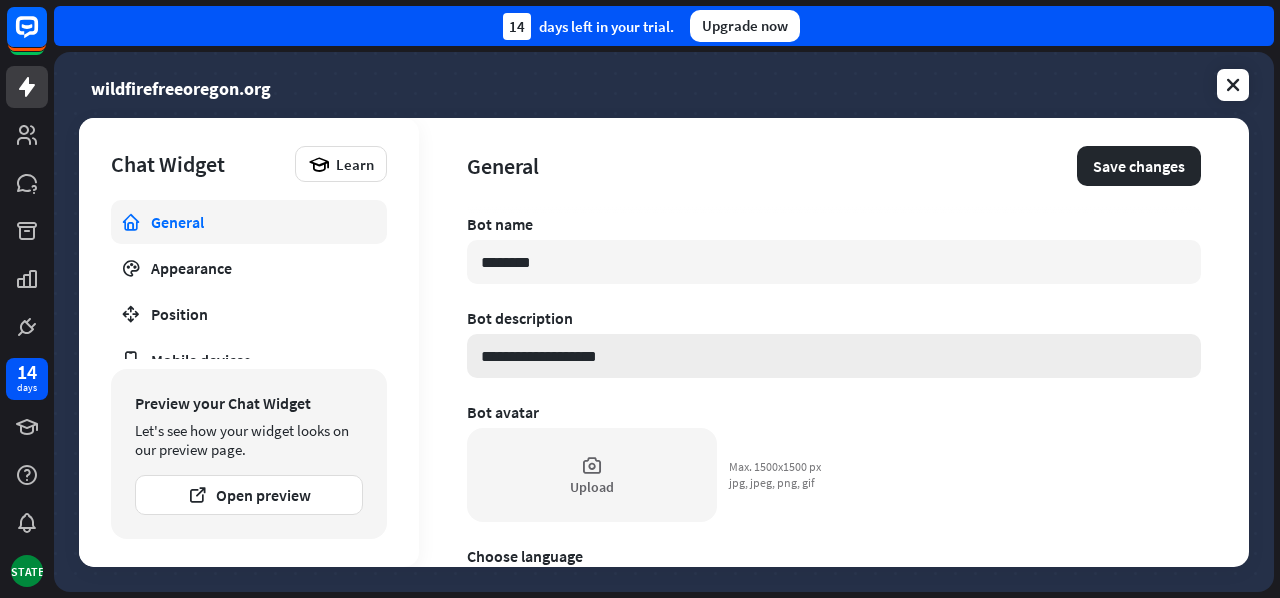 type on "*" 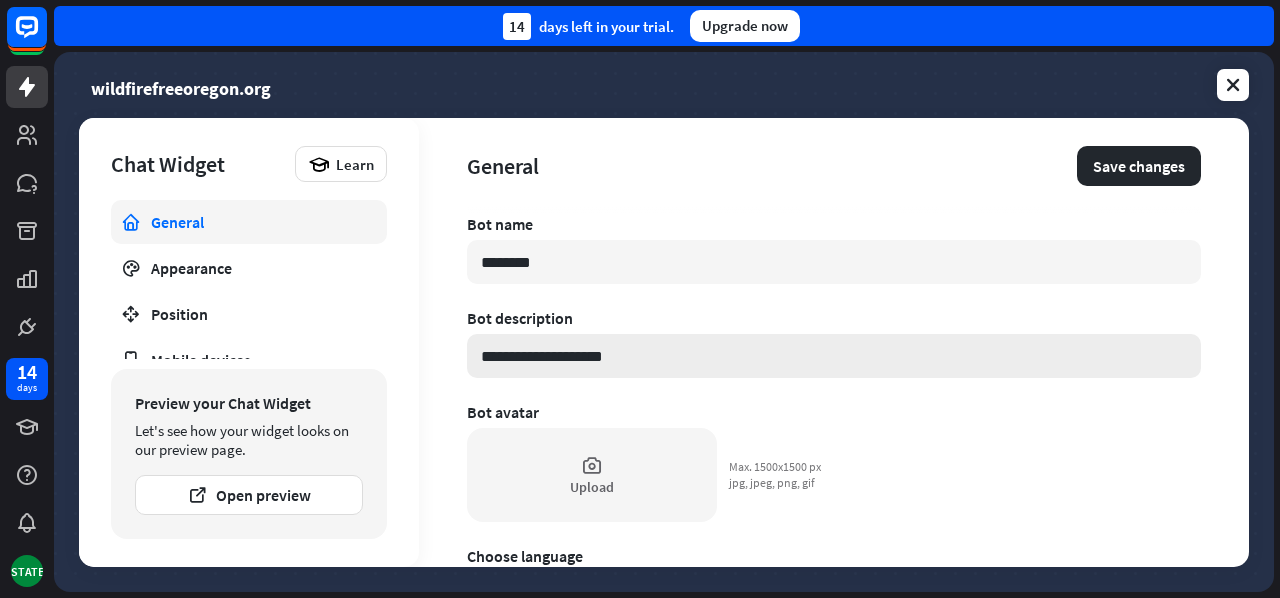 type on "*" 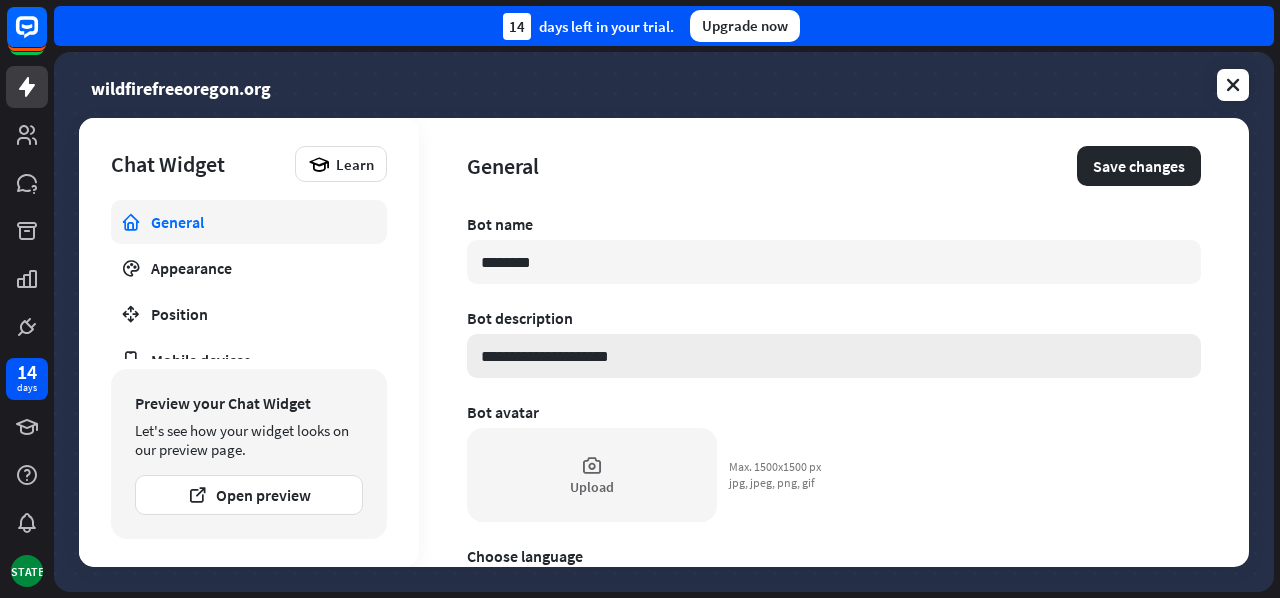 type on "*" 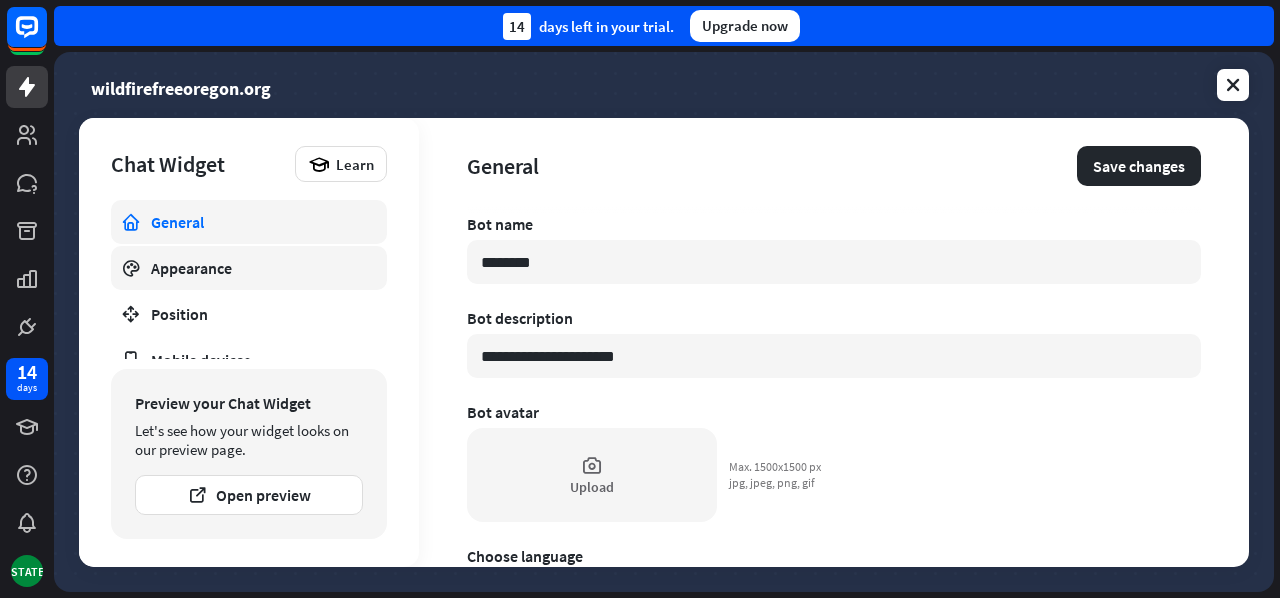 type on "**********" 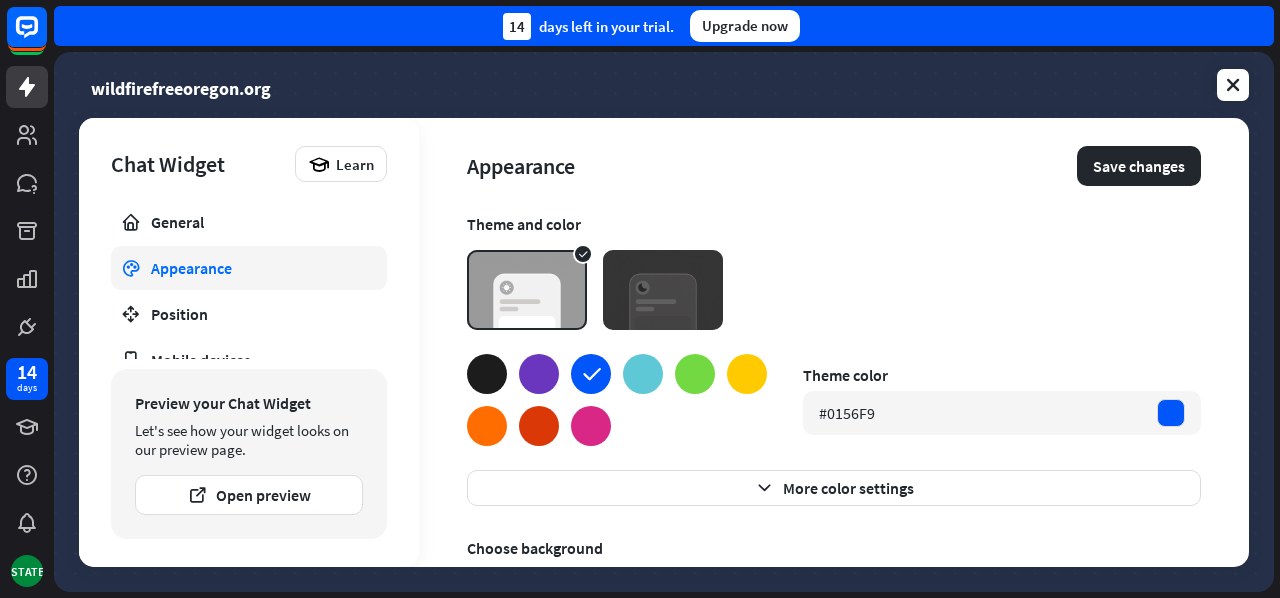 click at bounding box center [539, 426] 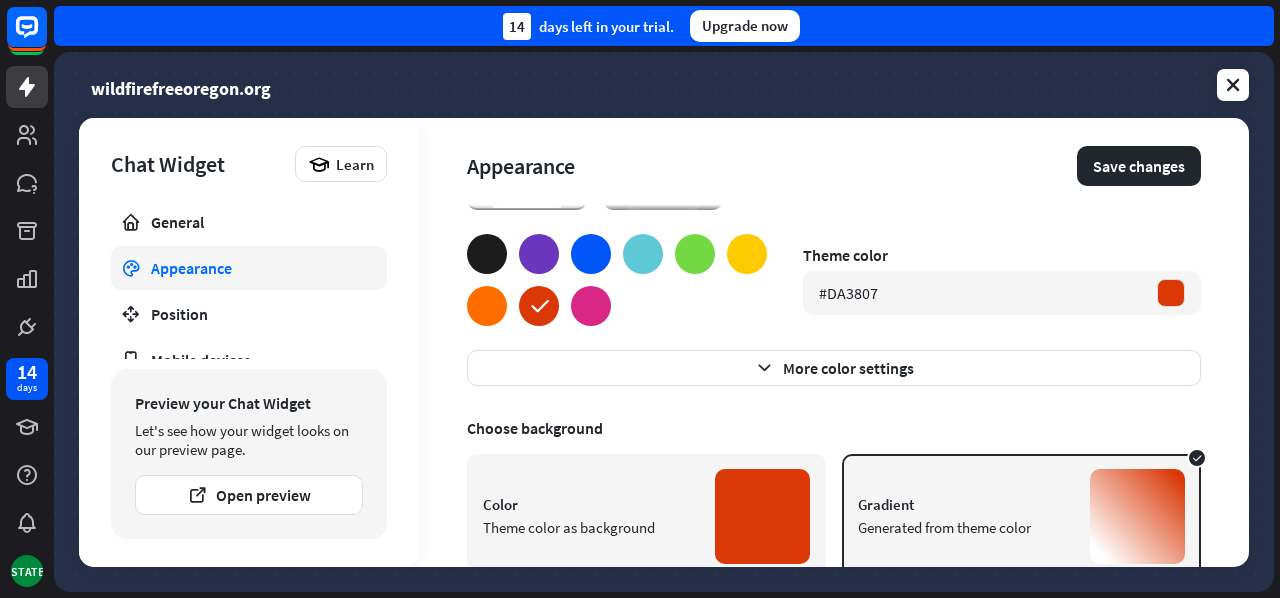 scroll, scrollTop: 10, scrollLeft: 0, axis: vertical 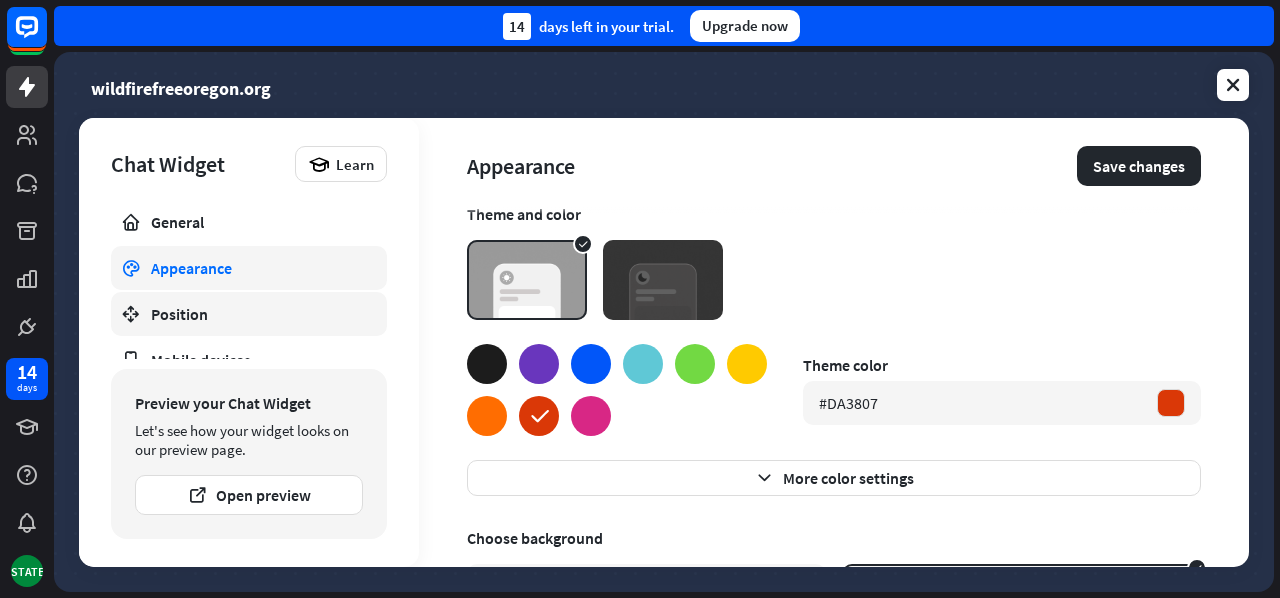 click on "Position" at bounding box center (249, 314) 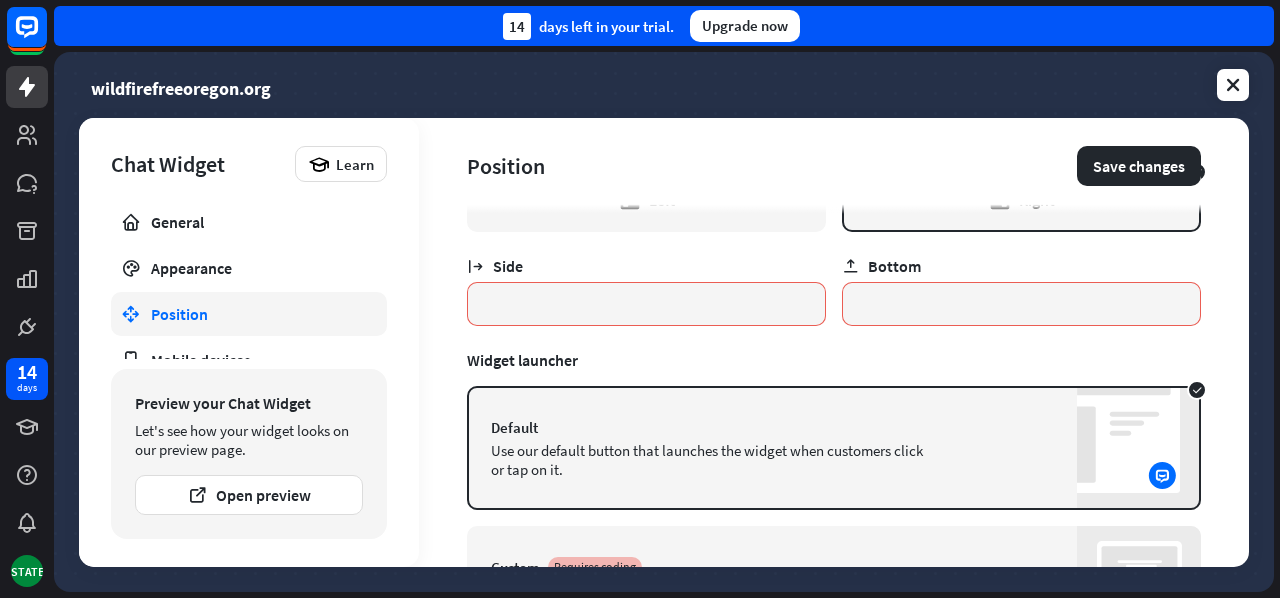 scroll, scrollTop: 200, scrollLeft: 0, axis: vertical 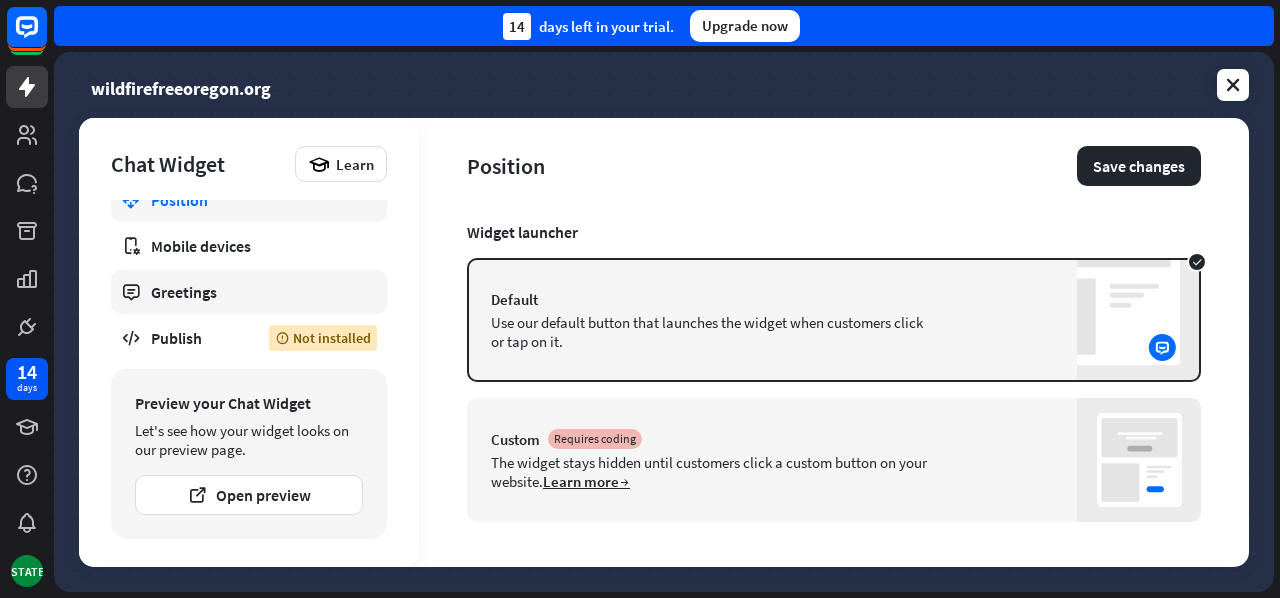 click on "Greetings" at bounding box center [249, 292] 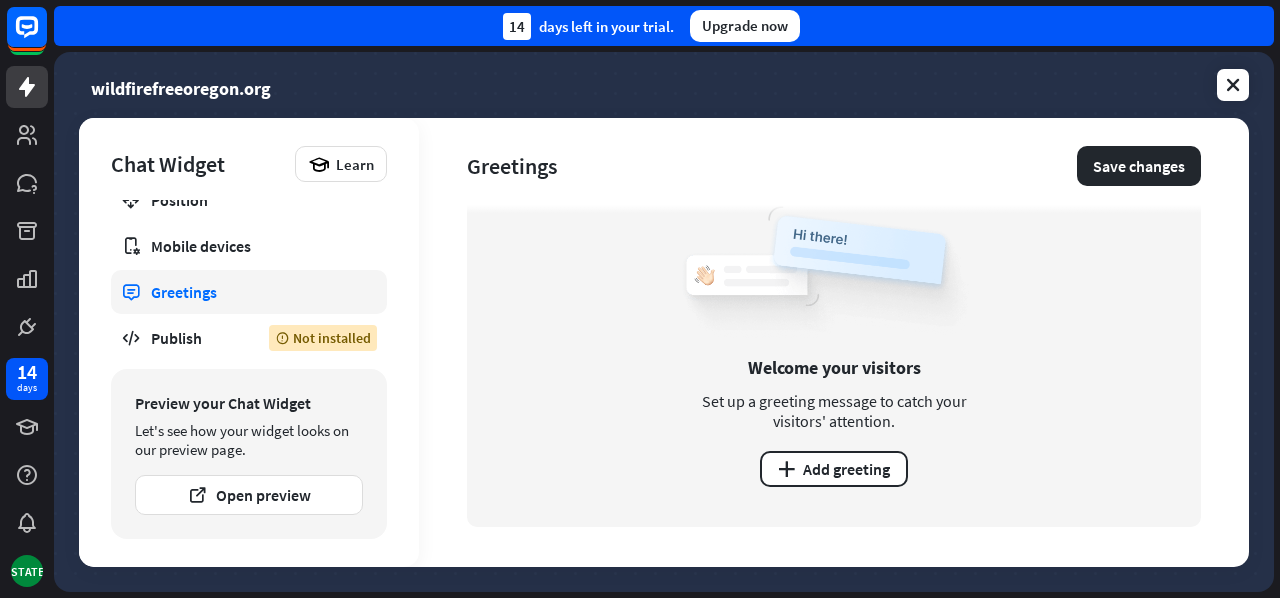 scroll, scrollTop: 0, scrollLeft: 0, axis: both 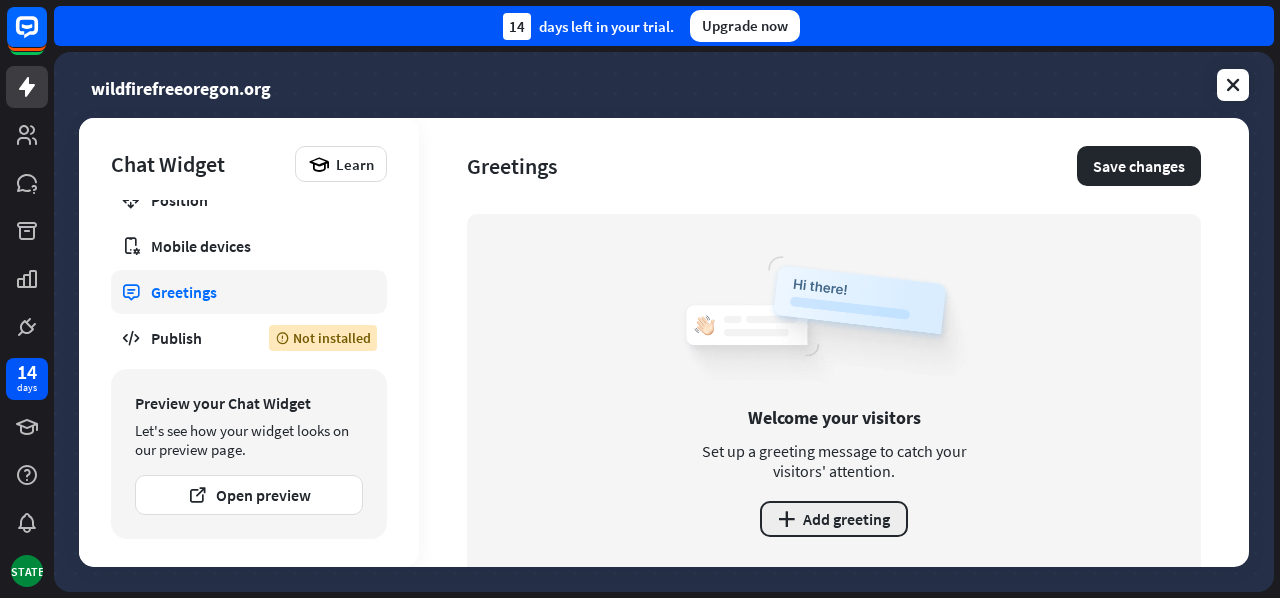 click on "plus
Add greeting" at bounding box center (834, 519) 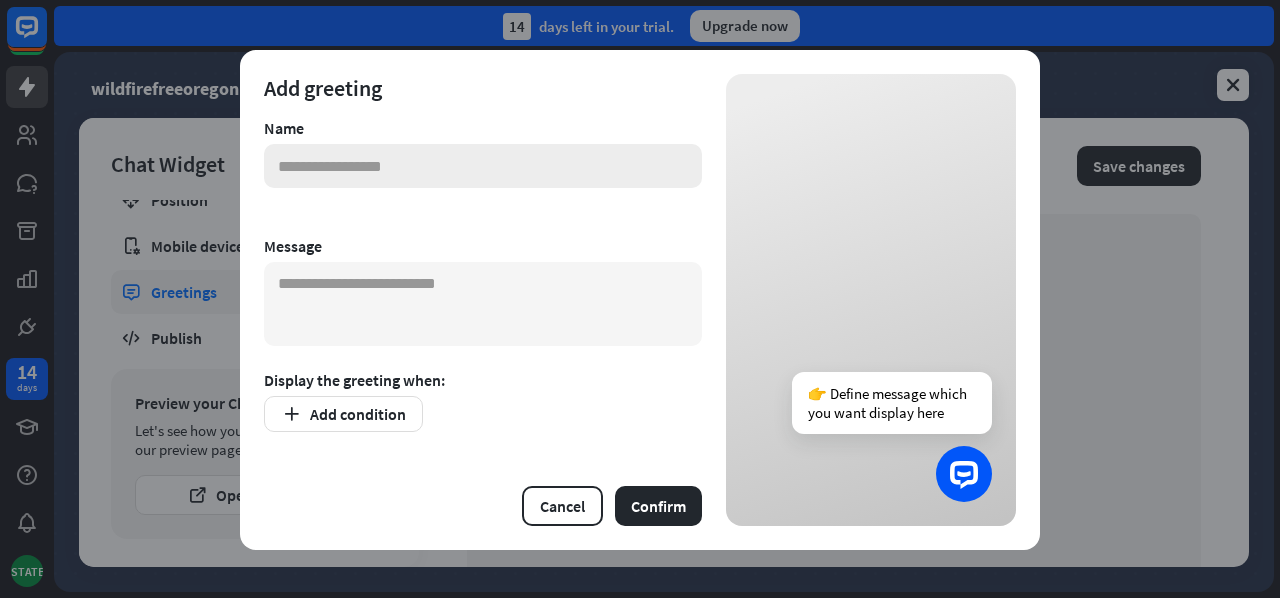 click at bounding box center (483, 166) 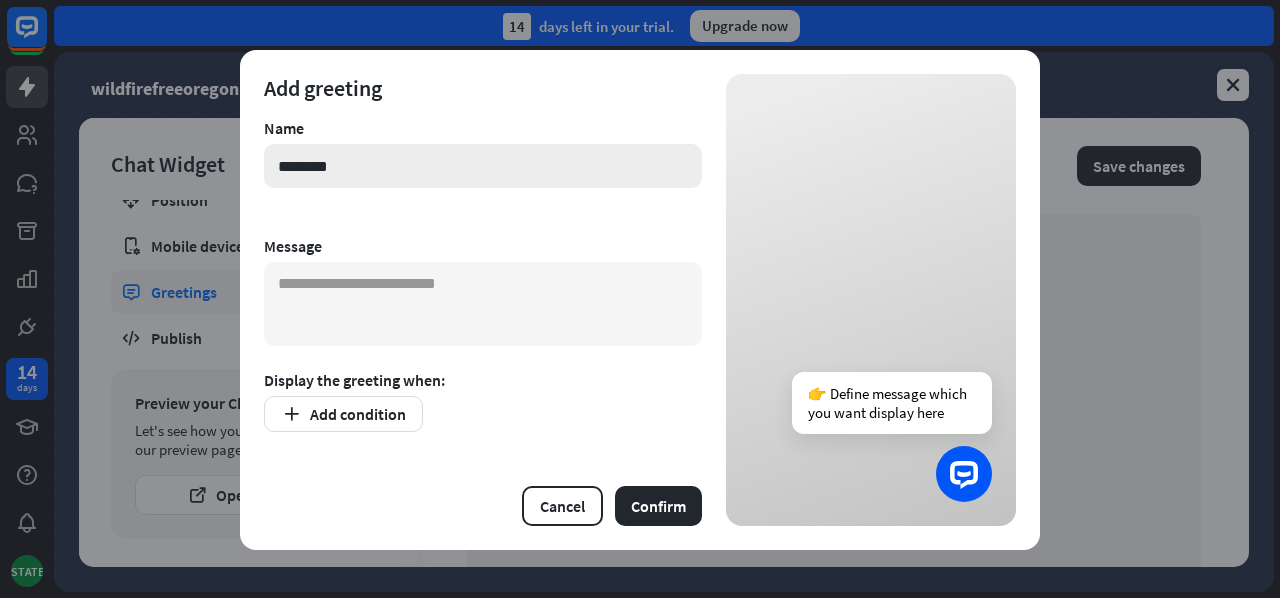 type on "********" 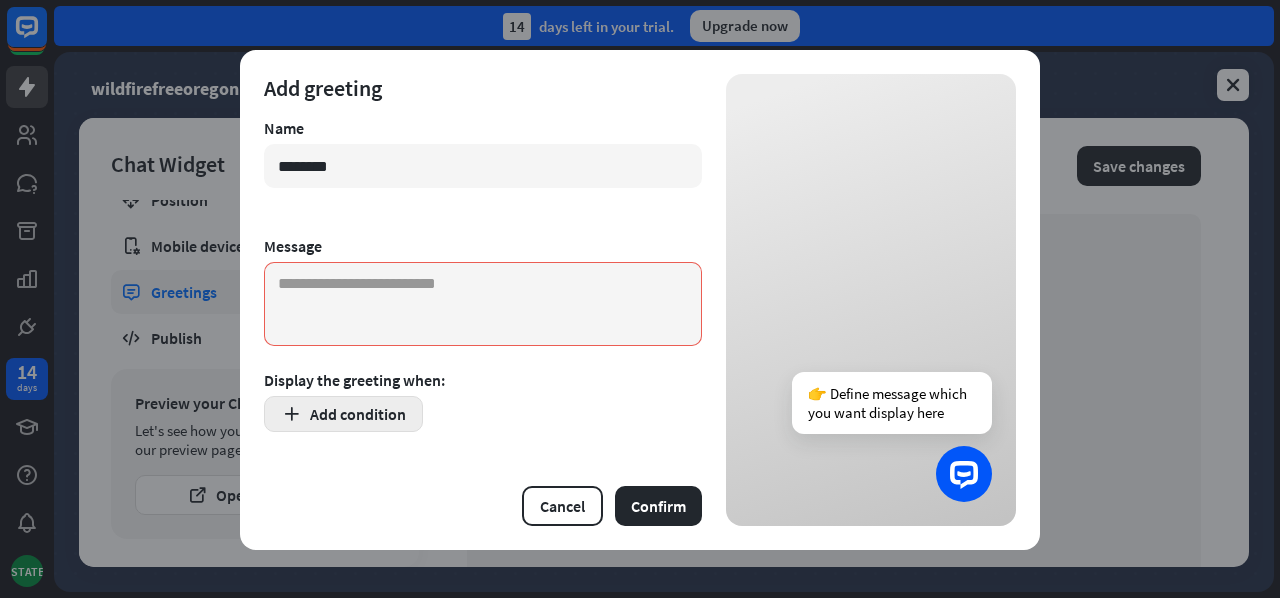 drag, startPoint x: 351, startPoint y: 433, endPoint x: 362, endPoint y: 427, distance: 12.529964 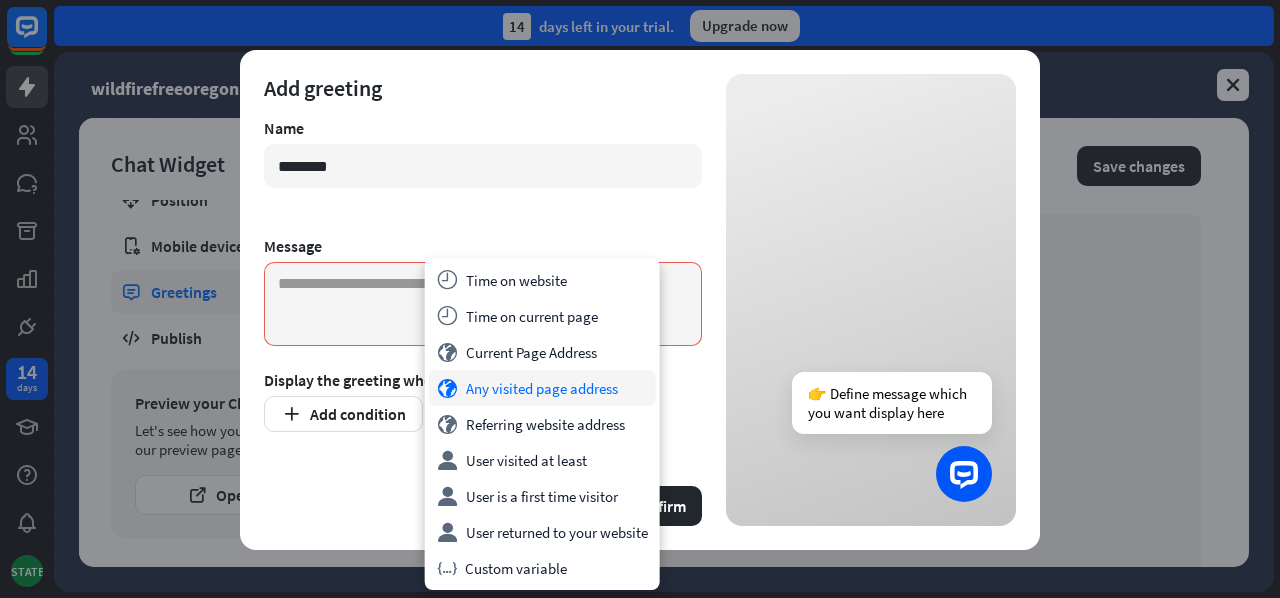 click on "globe
Any visited page address" at bounding box center [542, 388] 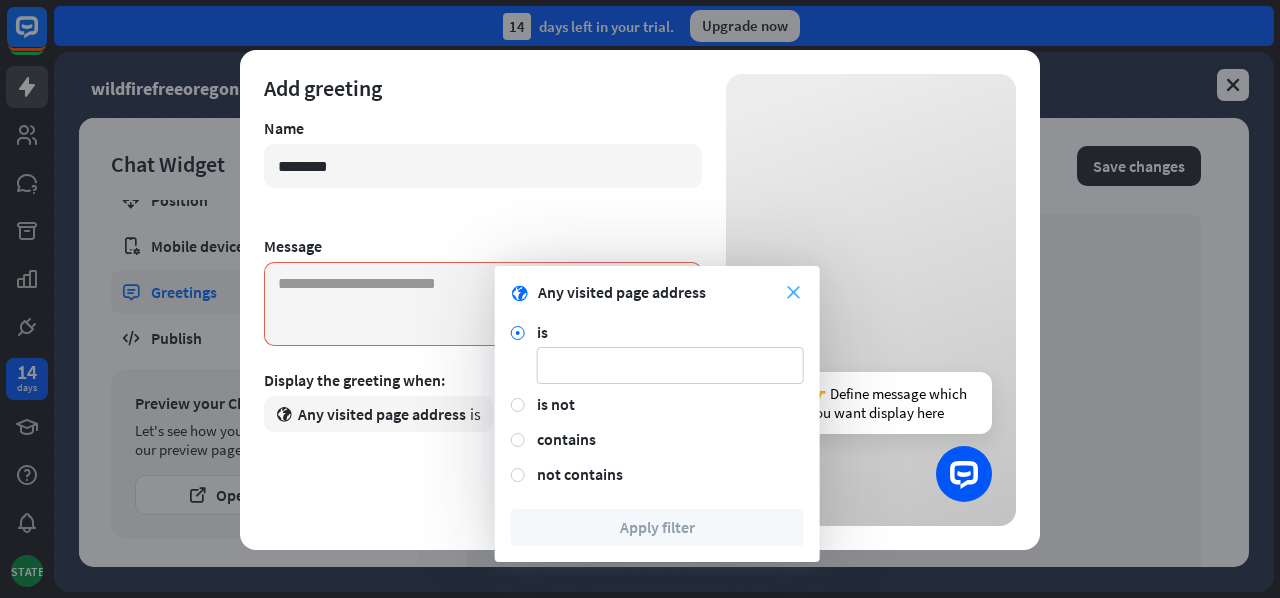 click on "close
globe   Any visited page address" at bounding box center [657, 292] 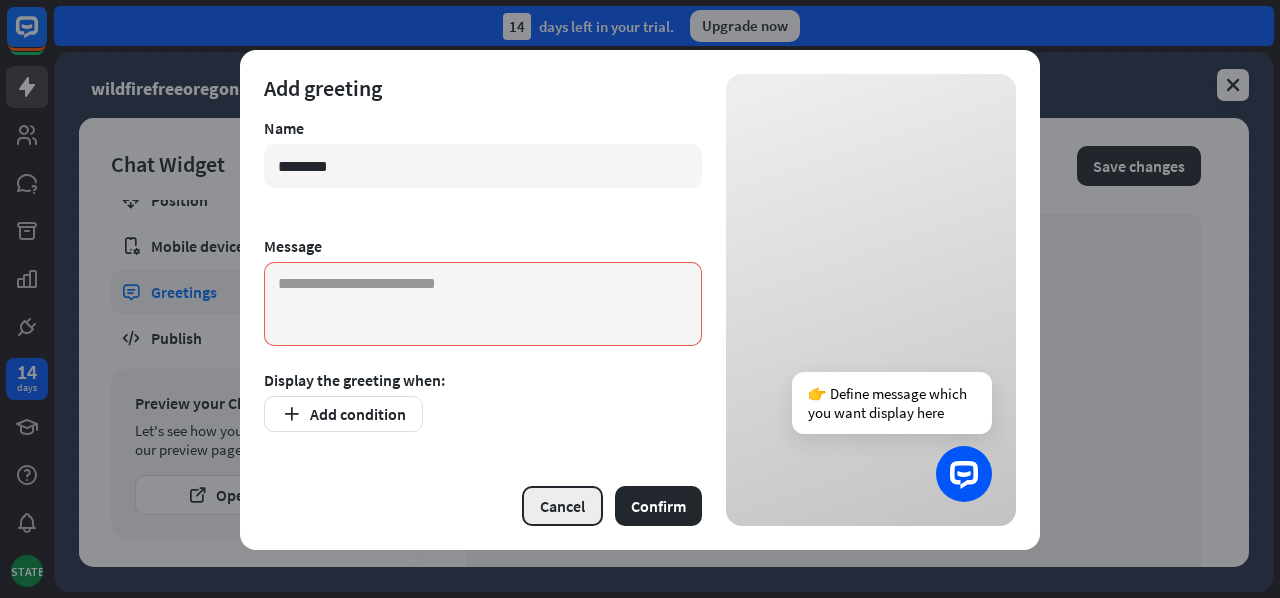 click on "Cancel" at bounding box center [562, 506] 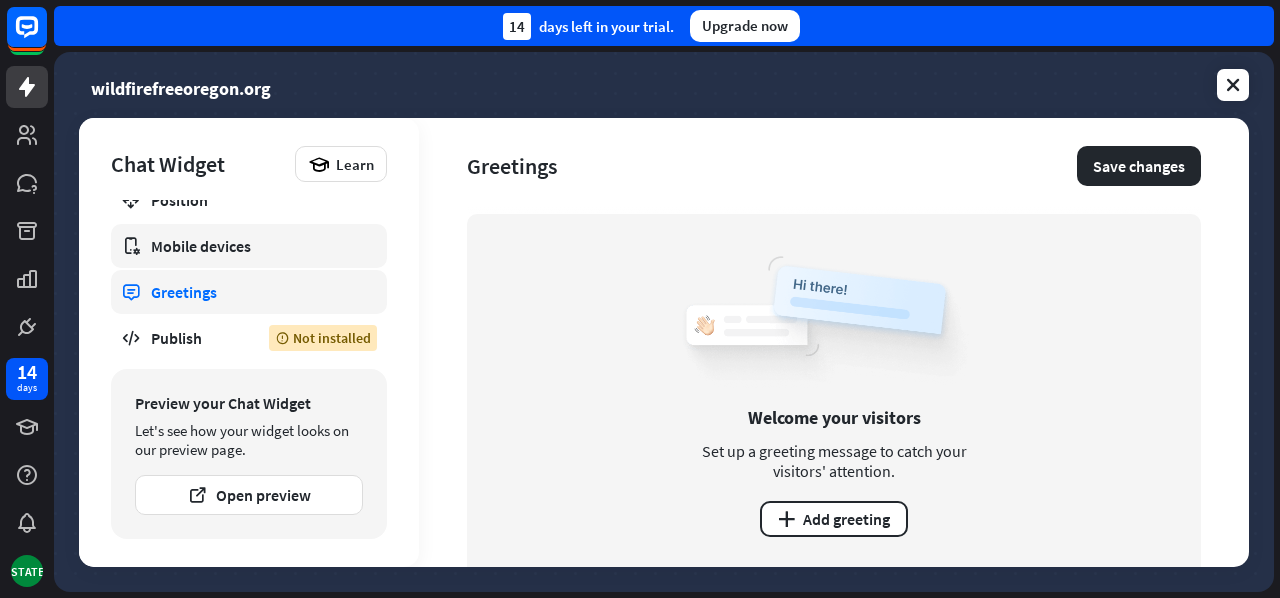 click on "Mobile devices" at bounding box center (249, 246) 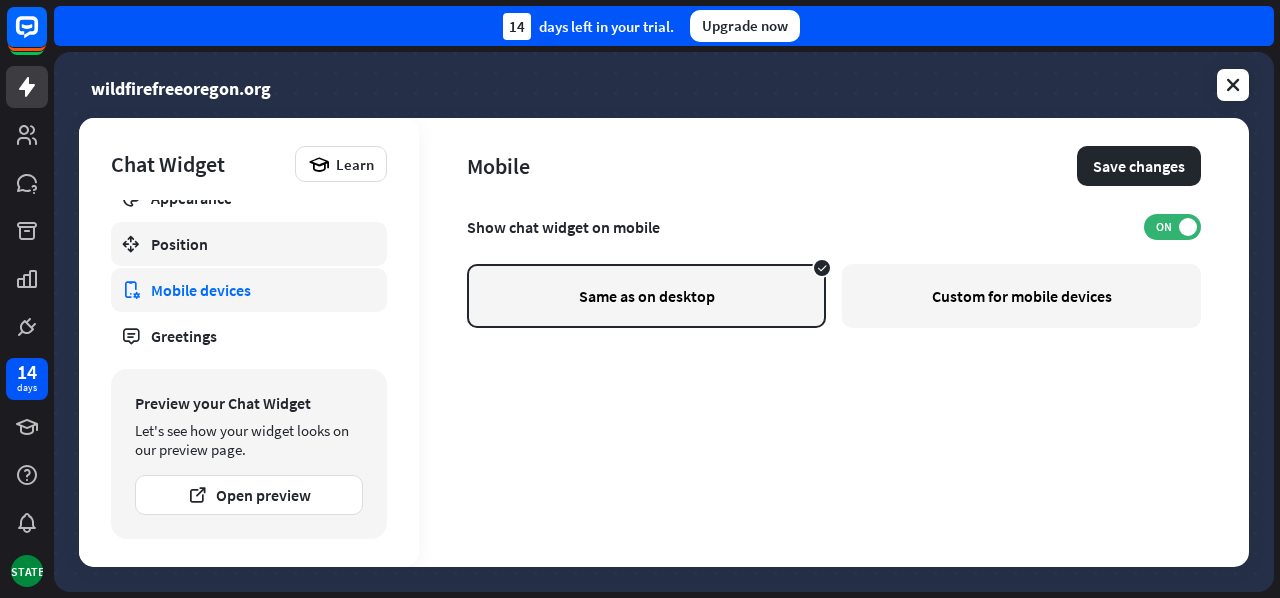 scroll, scrollTop: 14, scrollLeft: 0, axis: vertical 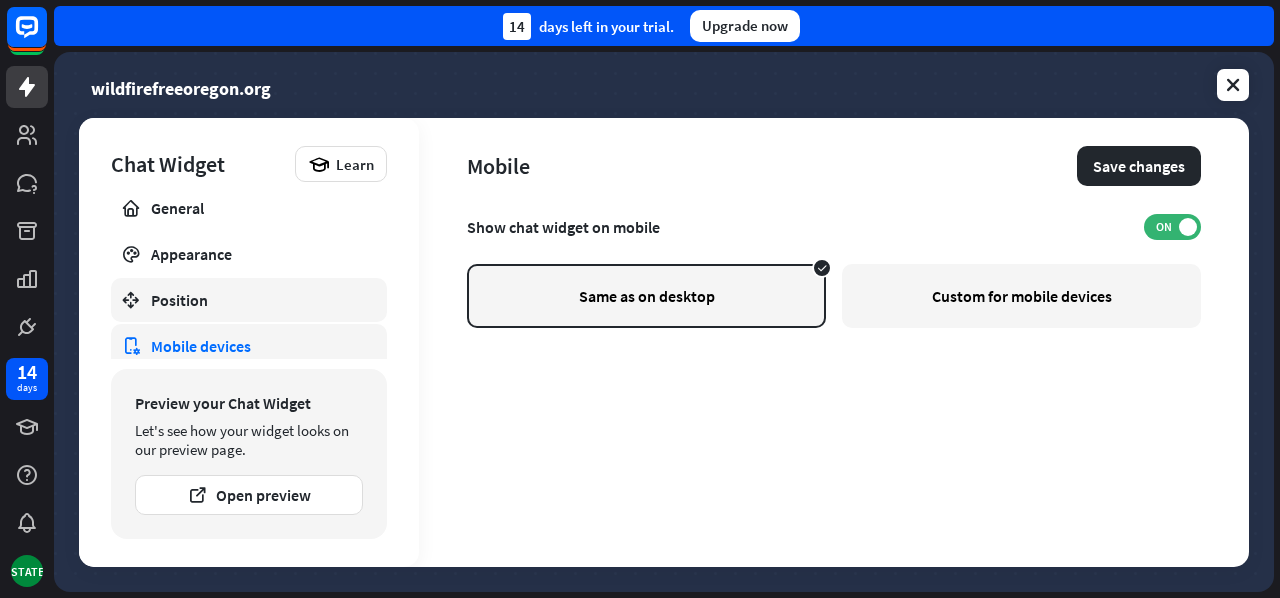click on "Position" at bounding box center (249, 300) 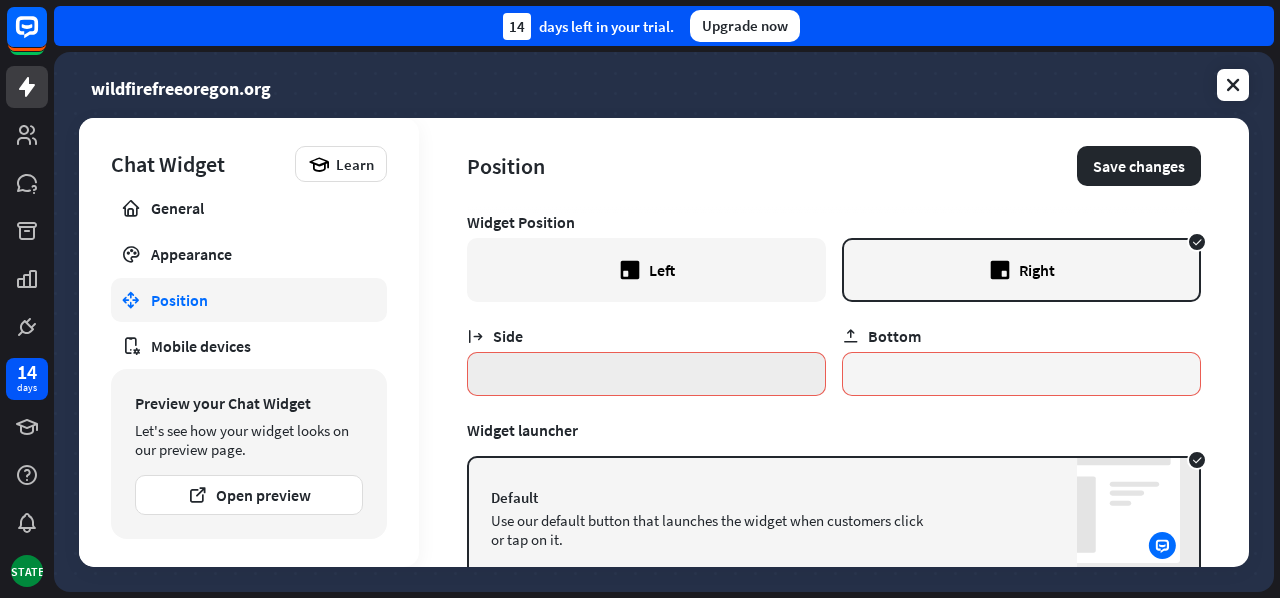 scroll, scrollTop: 0, scrollLeft: 0, axis: both 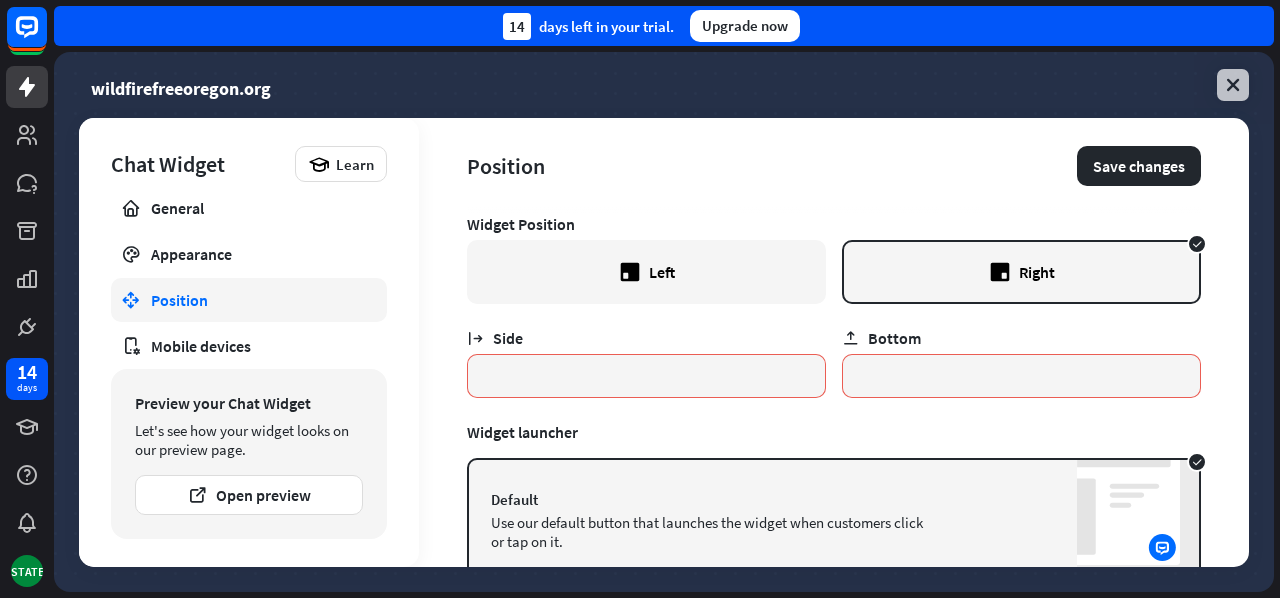 click at bounding box center [1233, 85] 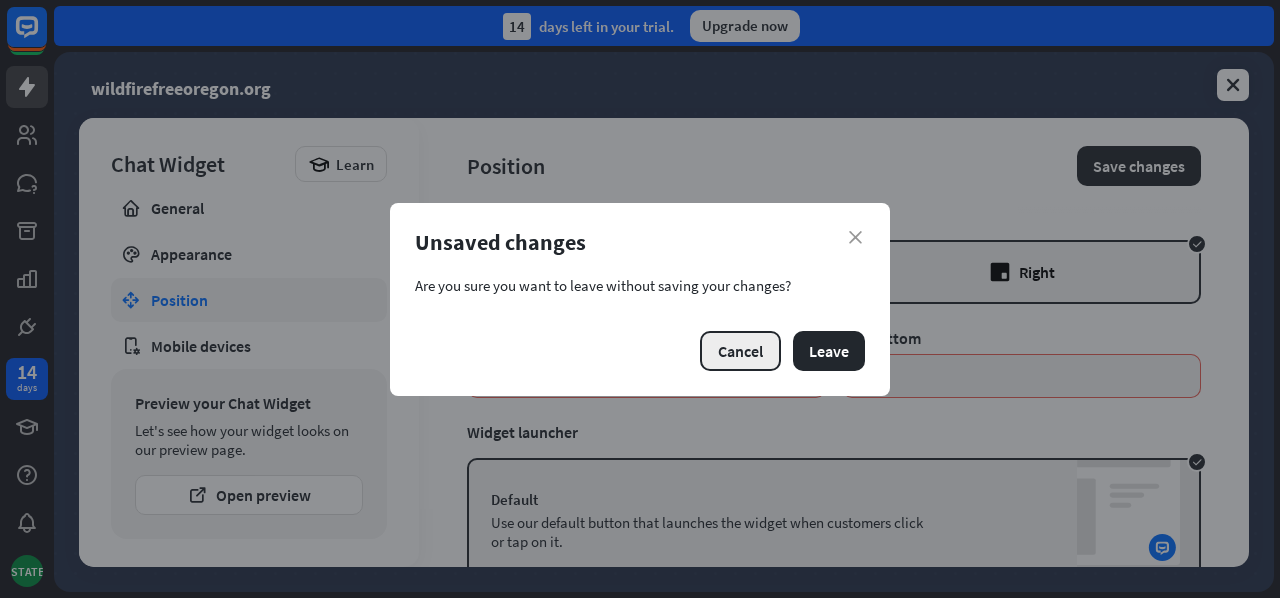 click on "Cancel" at bounding box center (740, 351) 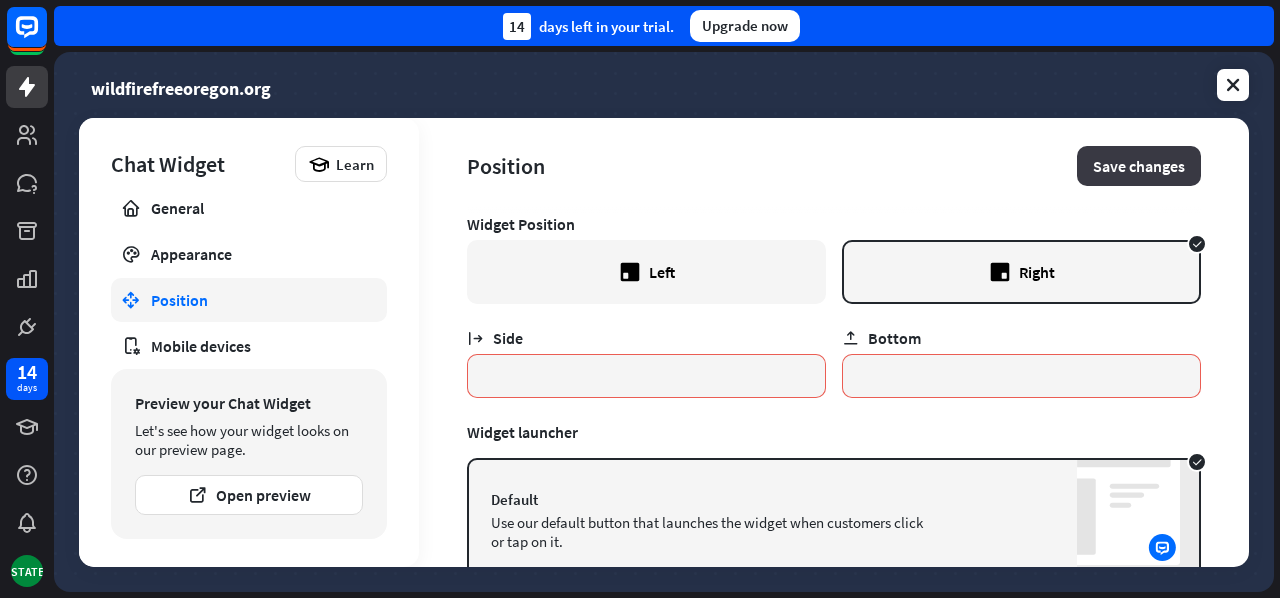 click on "Save changes" at bounding box center [1139, 166] 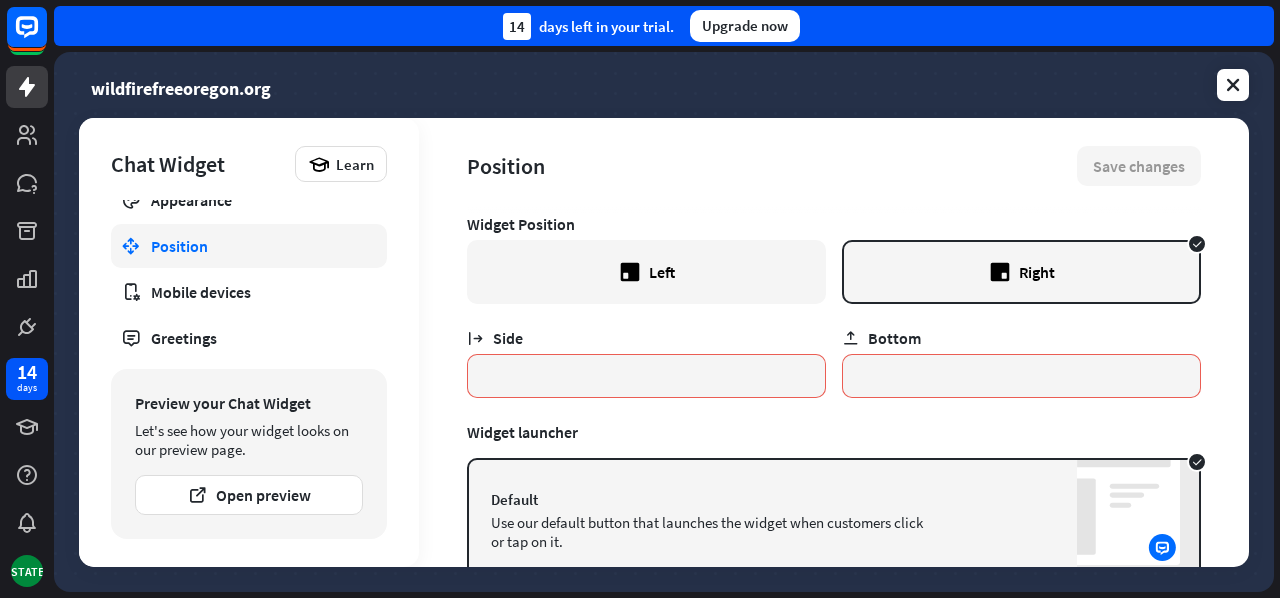 scroll, scrollTop: 114, scrollLeft: 0, axis: vertical 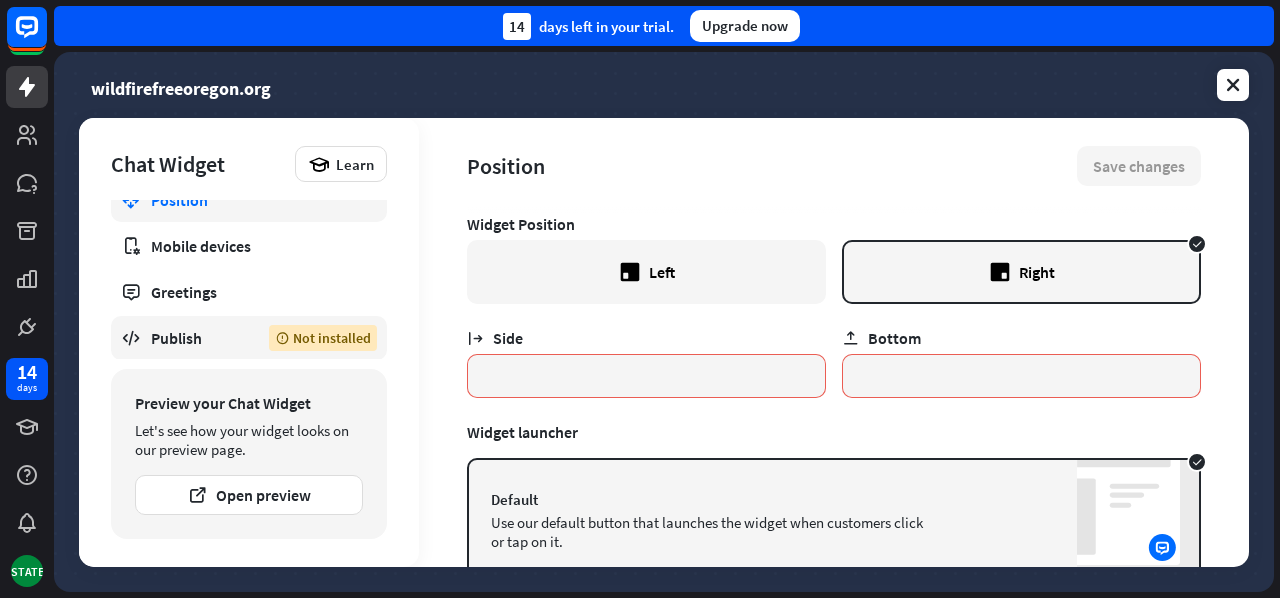 click on "Publish
Not installed" at bounding box center (249, 338) 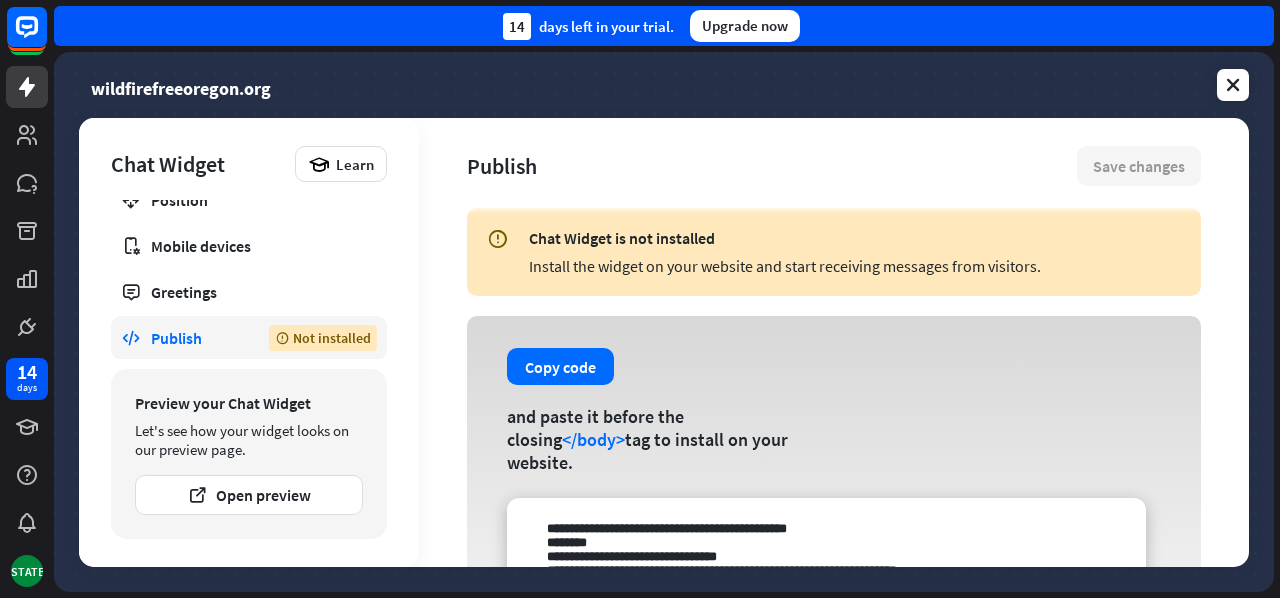 scroll, scrollTop: 0, scrollLeft: 0, axis: both 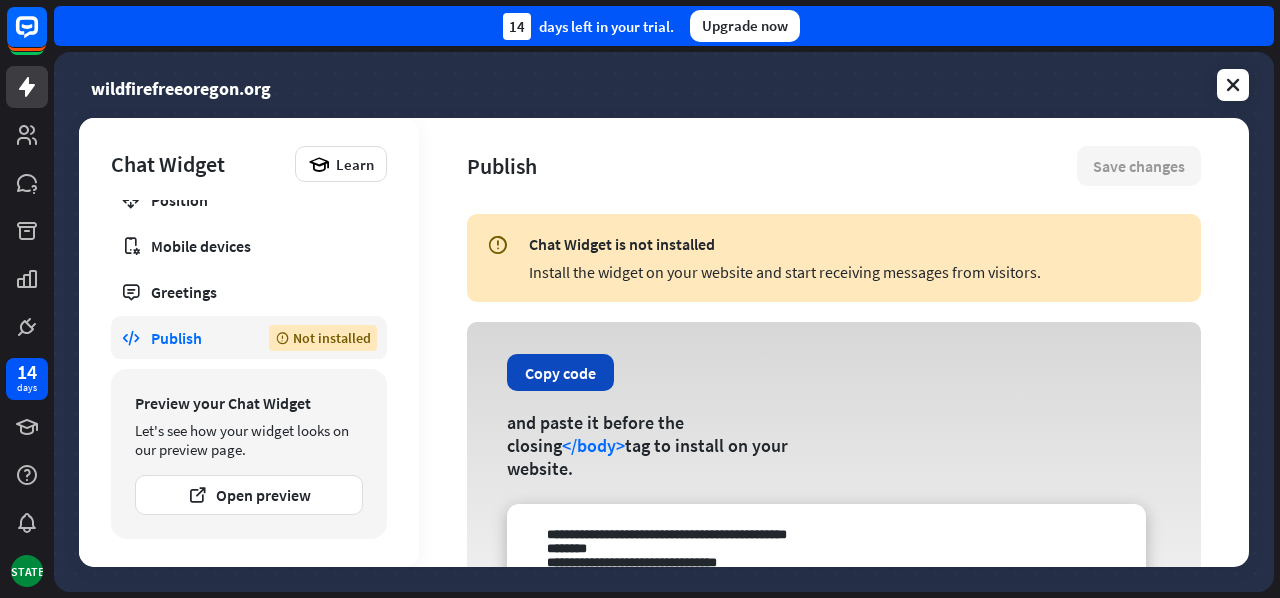 click on "Copy code" at bounding box center [560, 372] 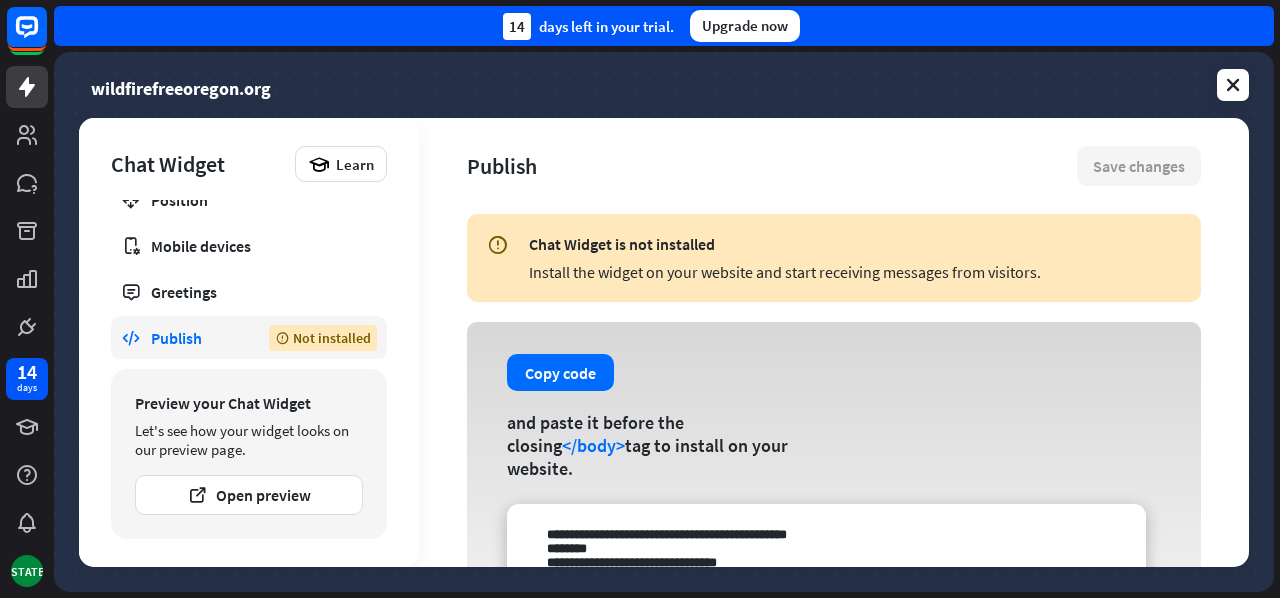 scroll, scrollTop: 0, scrollLeft: 0, axis: both 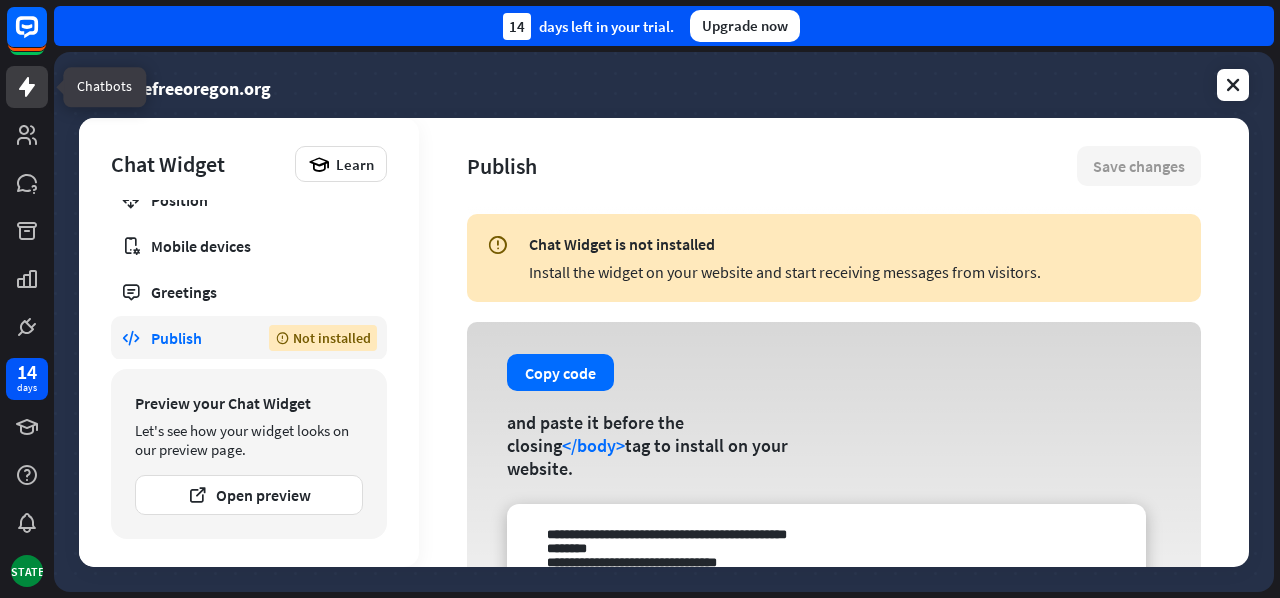 click 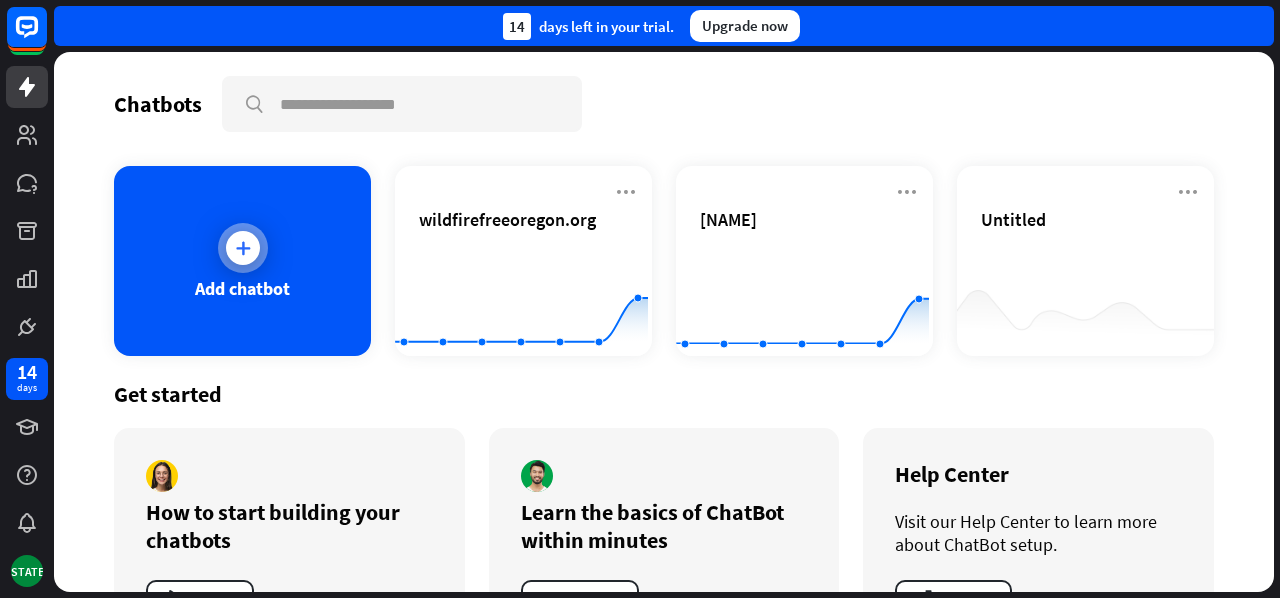 click on "Add chatbot" at bounding box center (242, 261) 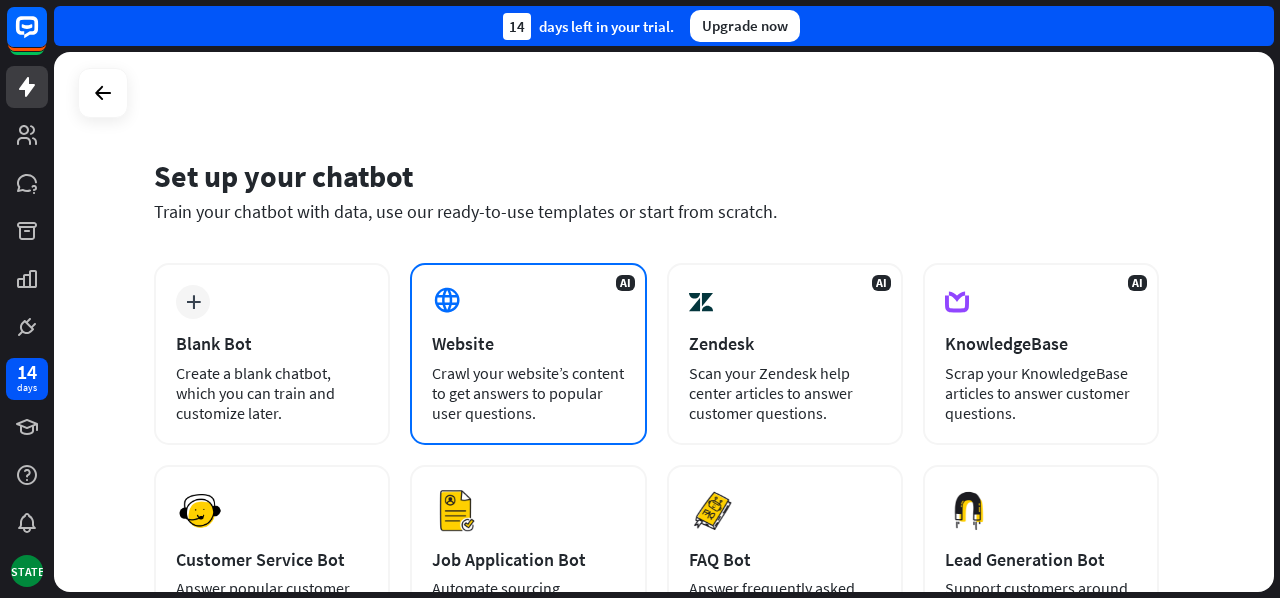 click on "Website" at bounding box center [528, 343] 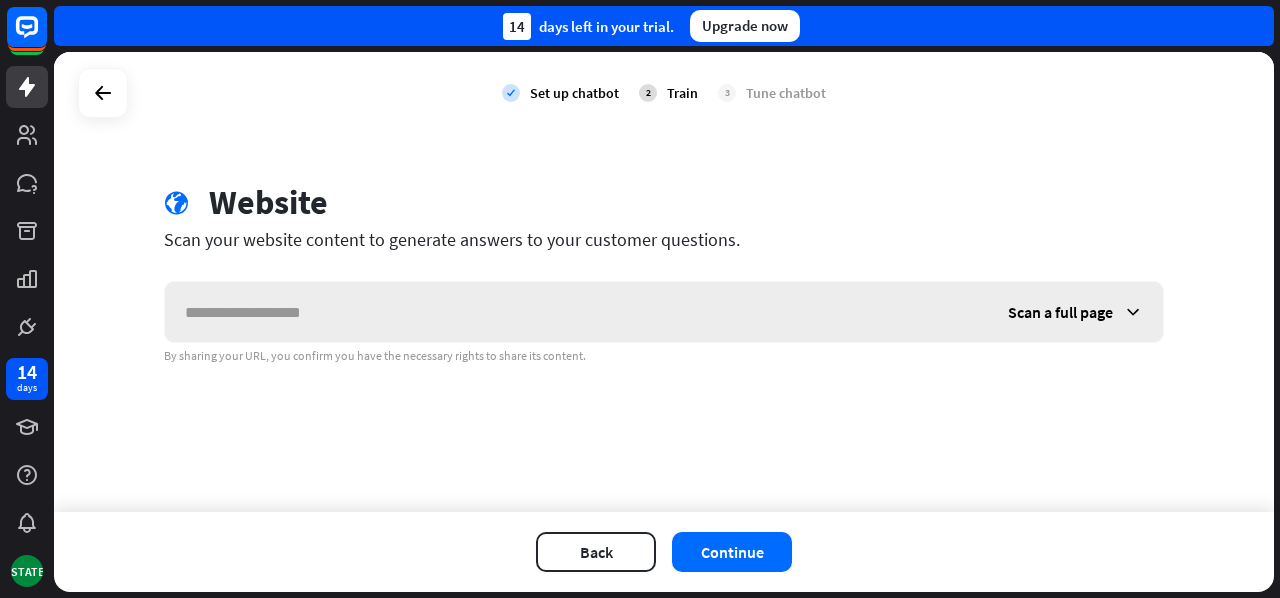 click at bounding box center (576, 312) 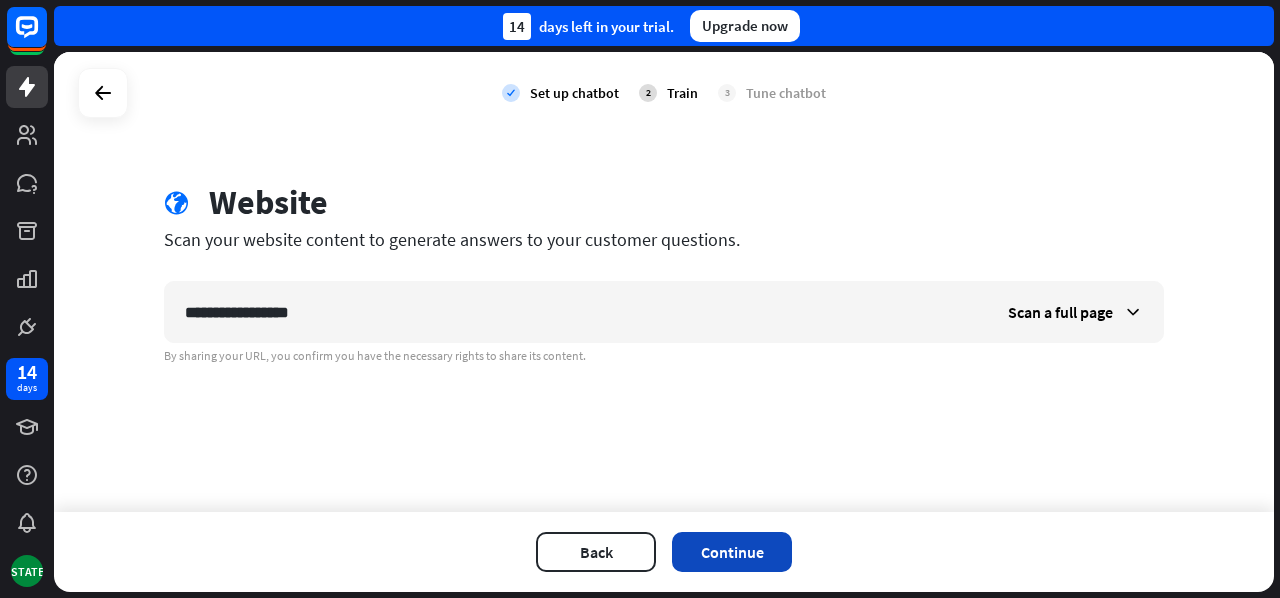 type on "**********" 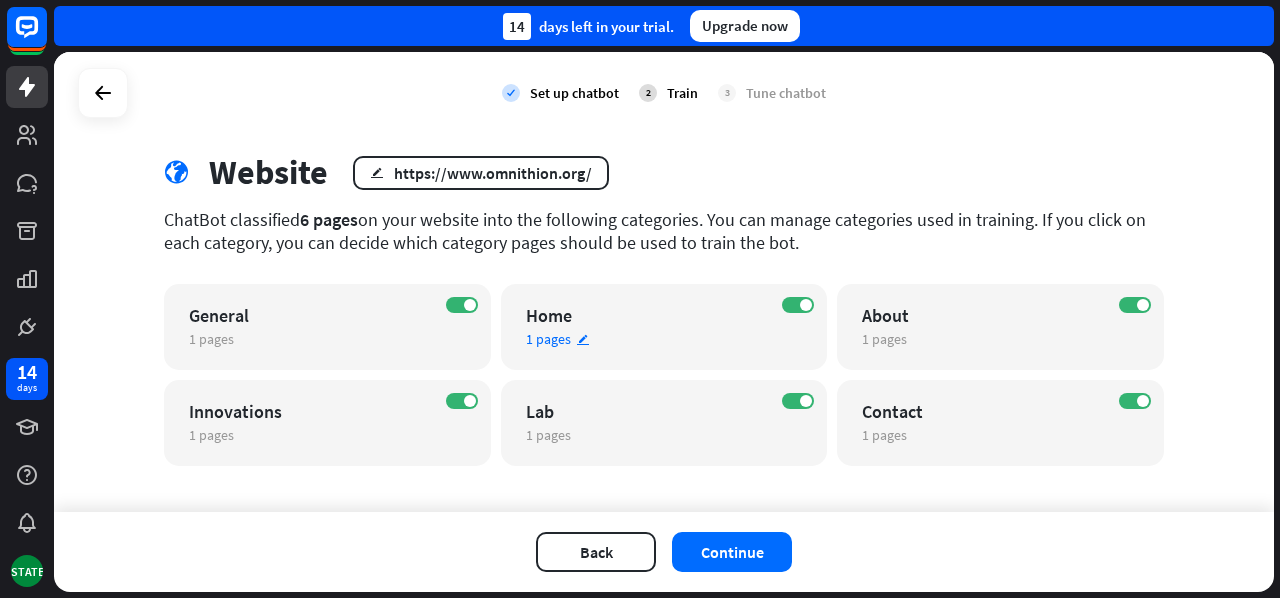 scroll, scrollTop: 48, scrollLeft: 0, axis: vertical 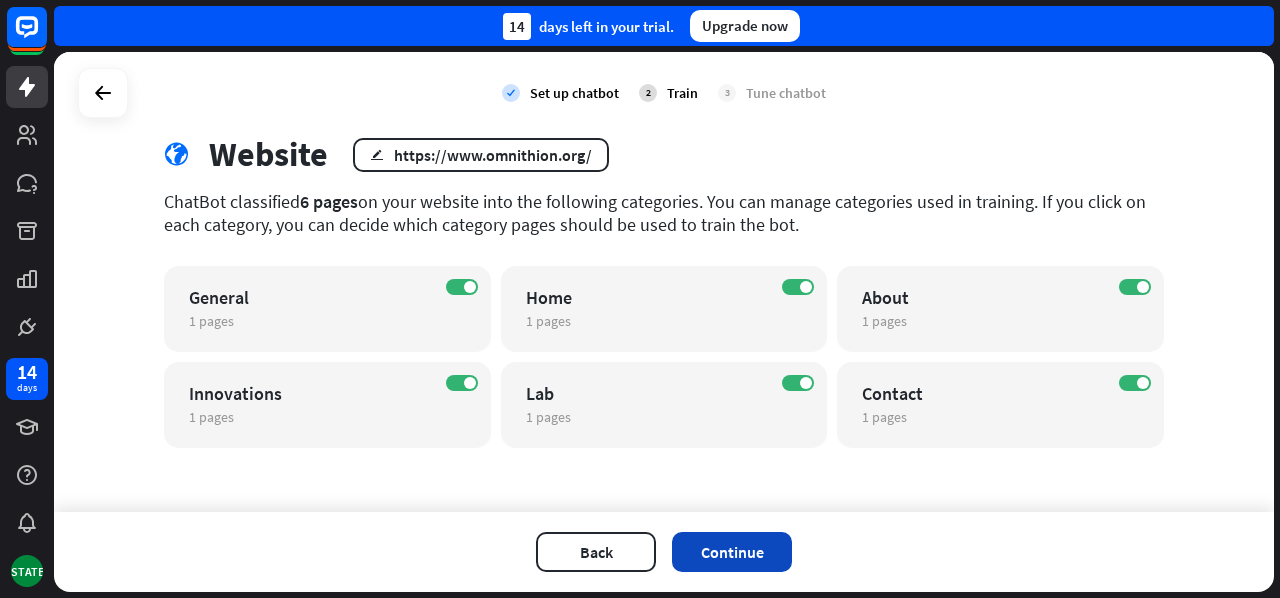 click on "Continue" at bounding box center [732, 552] 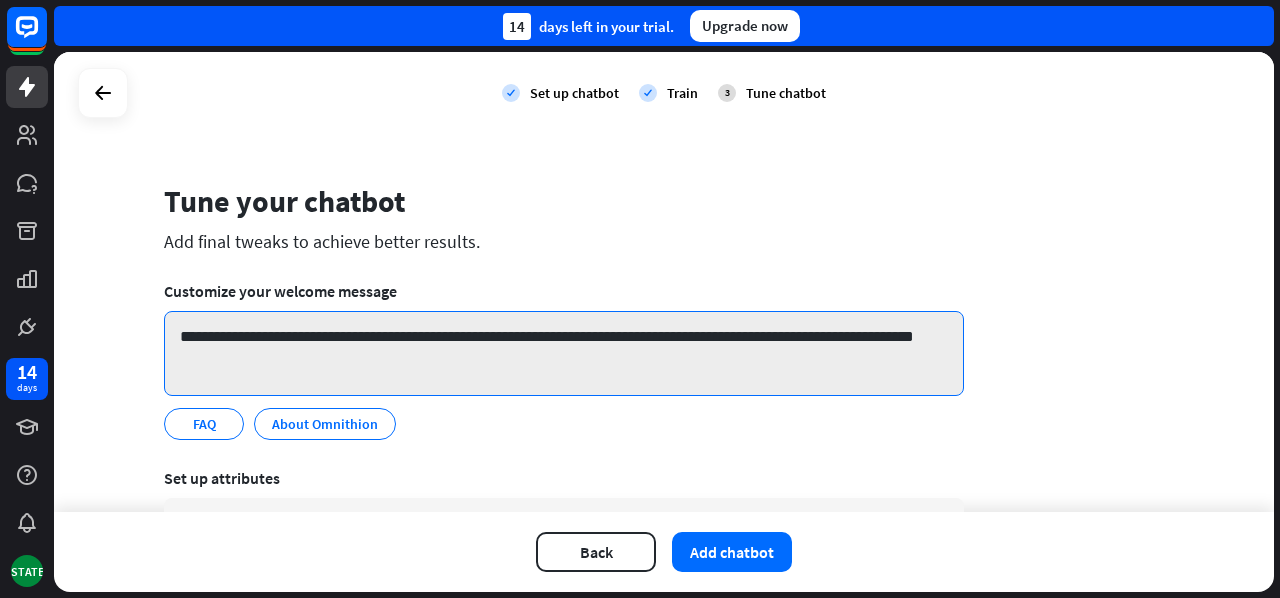 click on "**********" at bounding box center [564, 353] 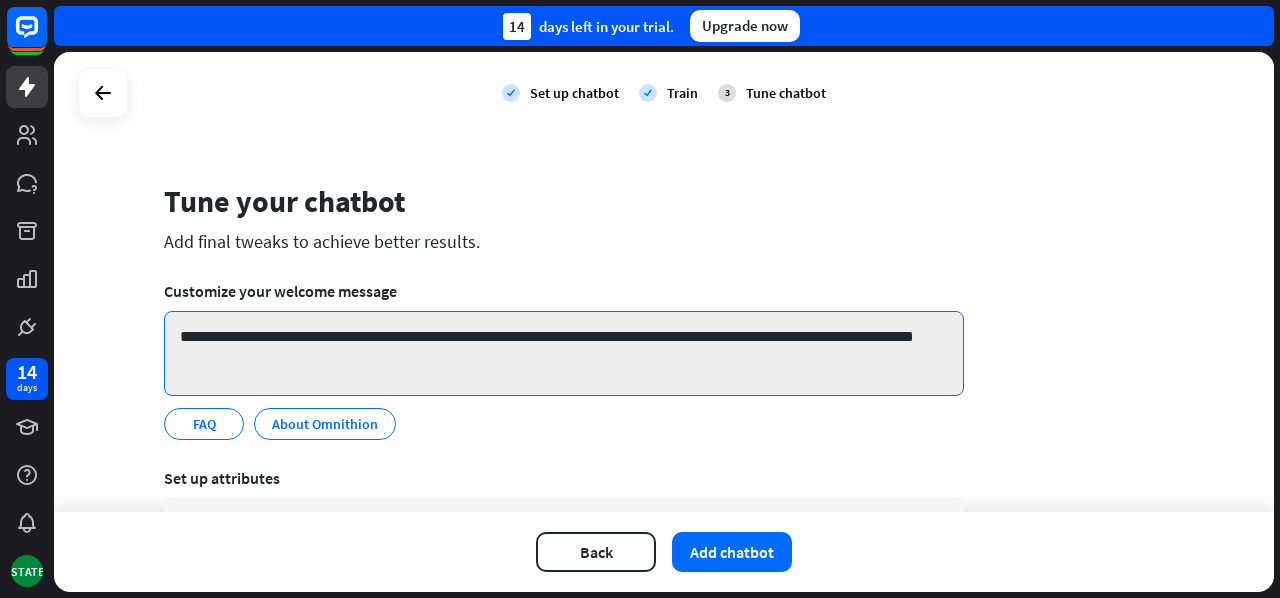 drag, startPoint x: 376, startPoint y: 356, endPoint x: 166, endPoint y: 318, distance: 213.4104 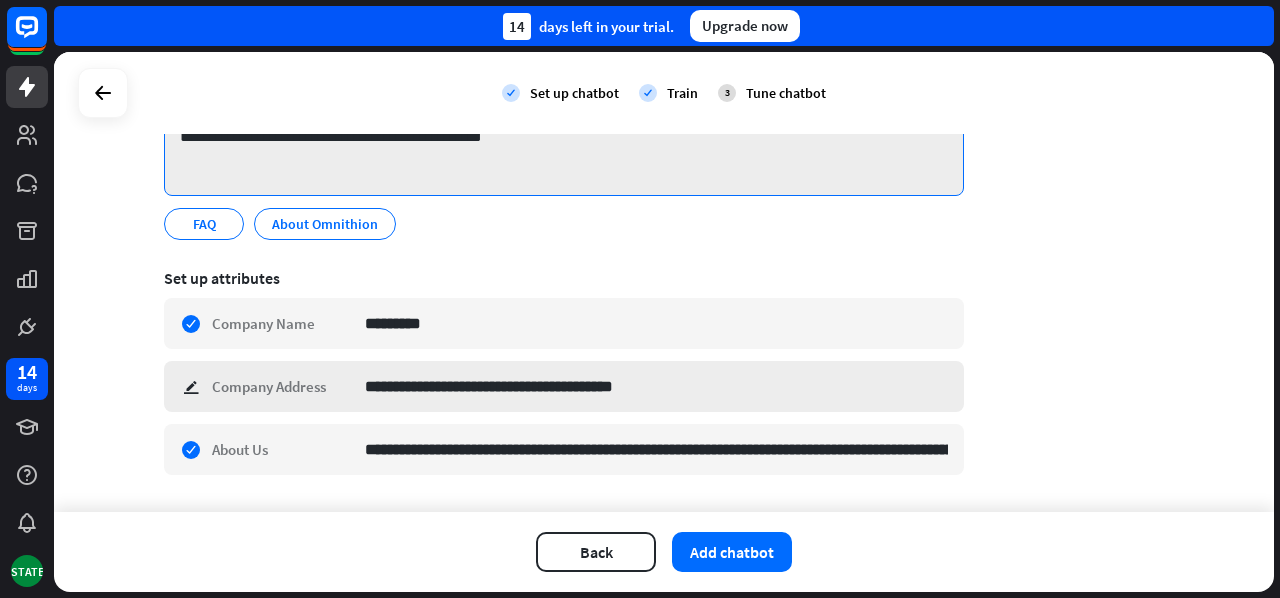 scroll, scrollTop: 250, scrollLeft: 0, axis: vertical 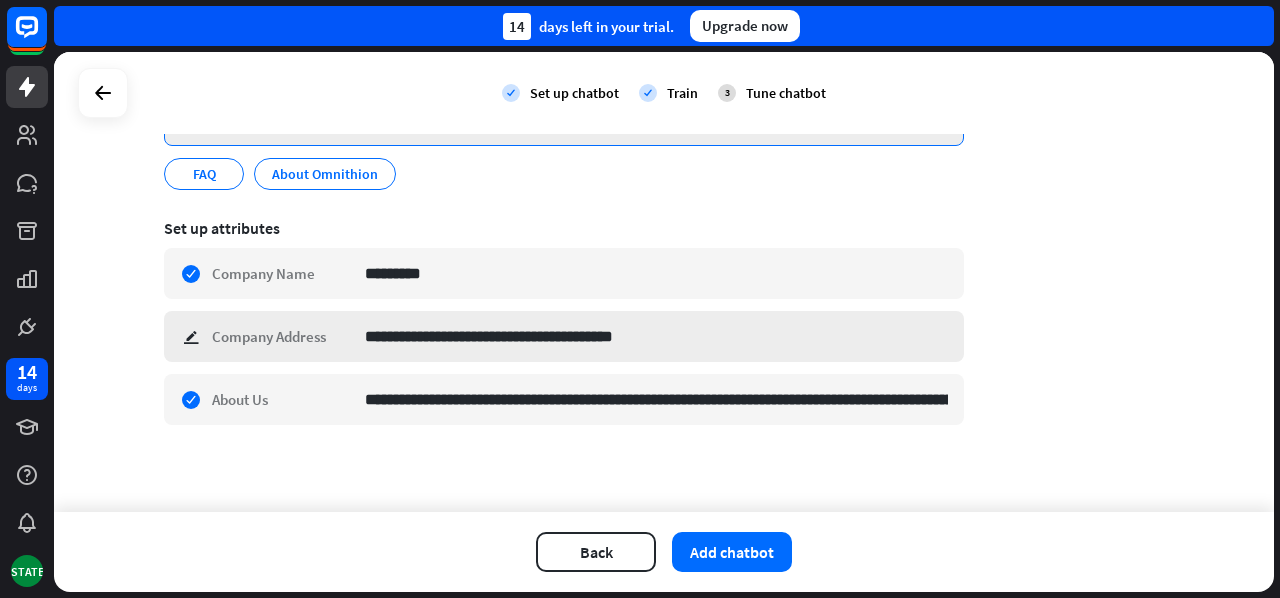 type on "**********" 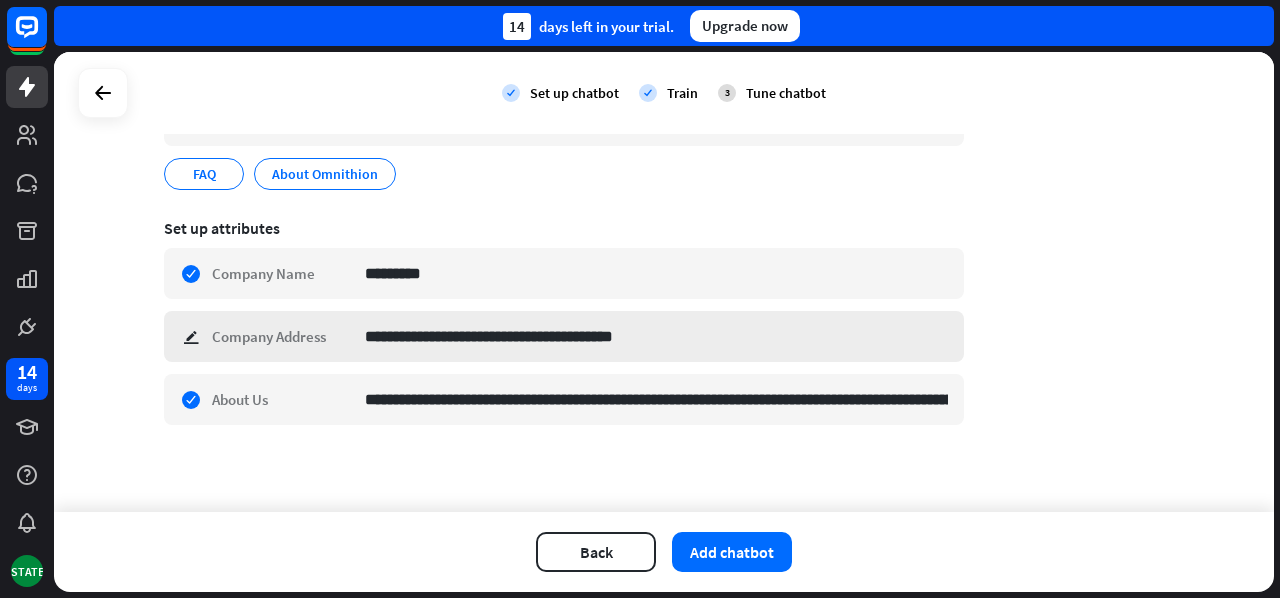 click on "**********" at bounding box center [564, 336] 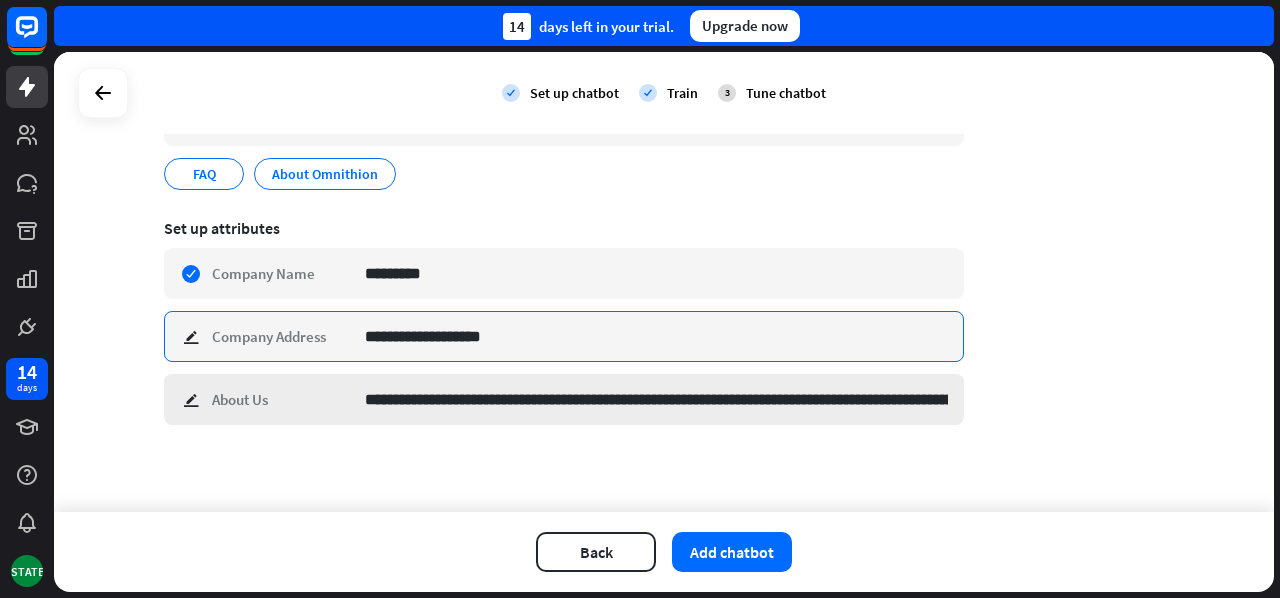 type on "**********" 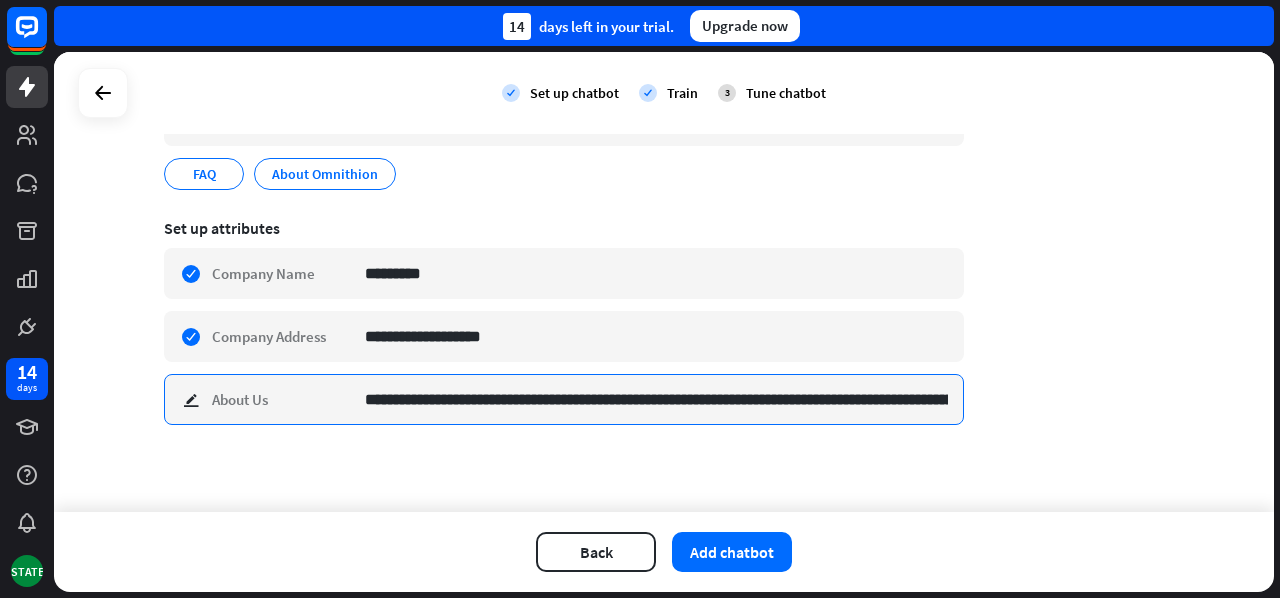 click on "**********" at bounding box center [656, 399] 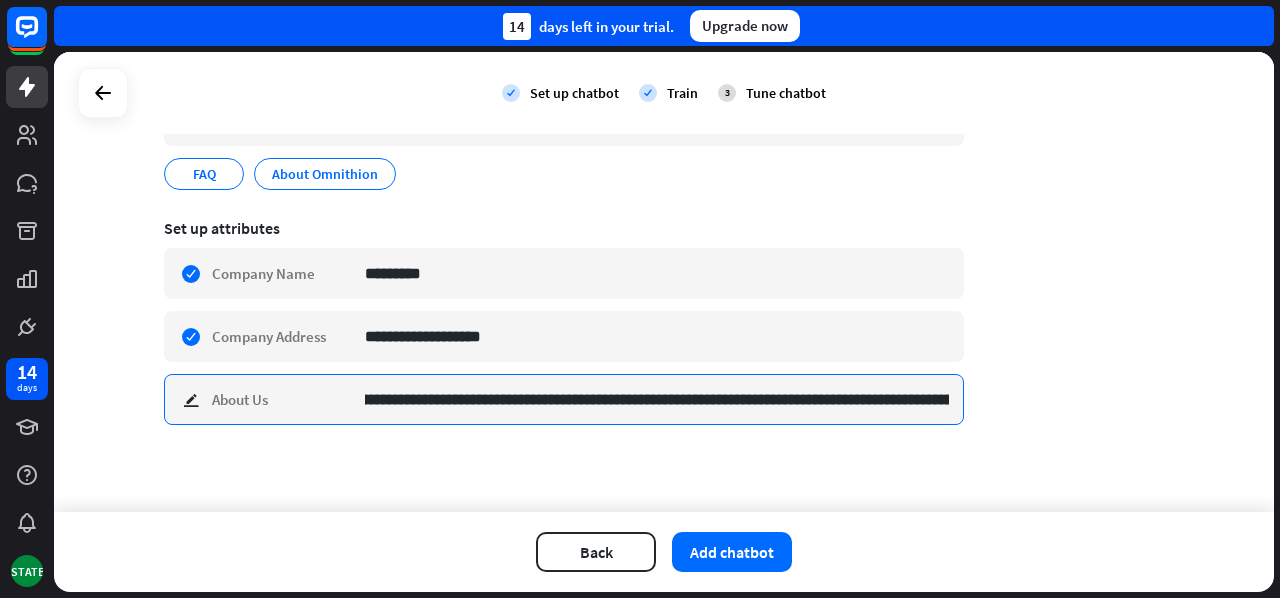 drag, startPoint x: 715, startPoint y: 399, endPoint x: 924, endPoint y: 408, distance: 209.1937 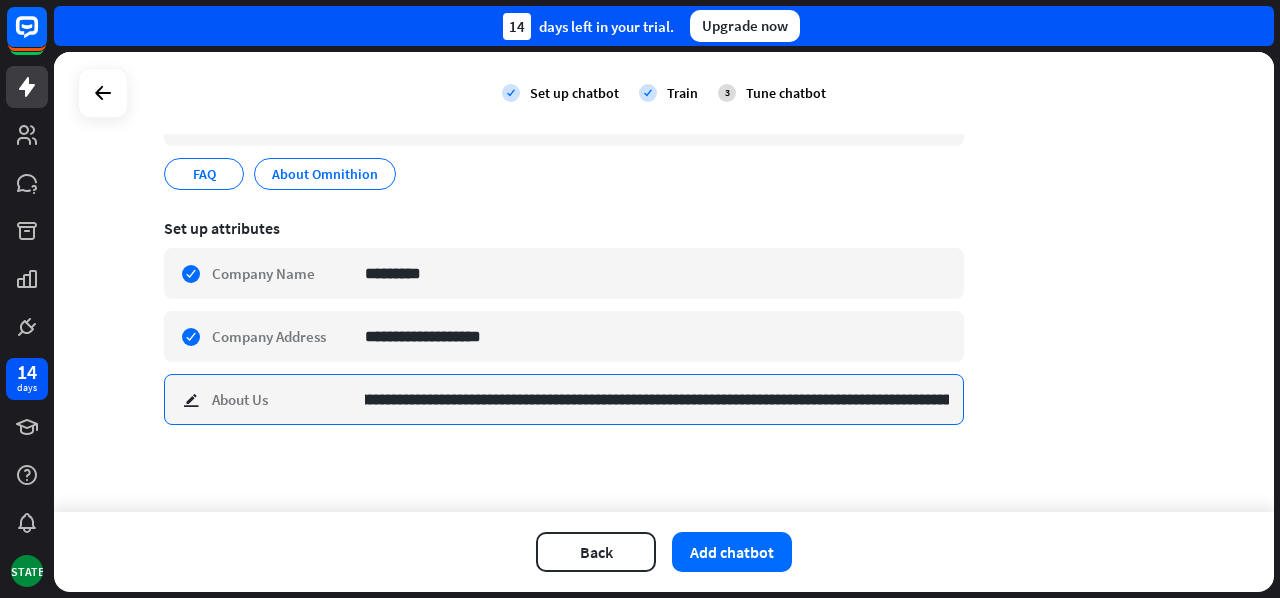click on "**********" at bounding box center (657, 399) 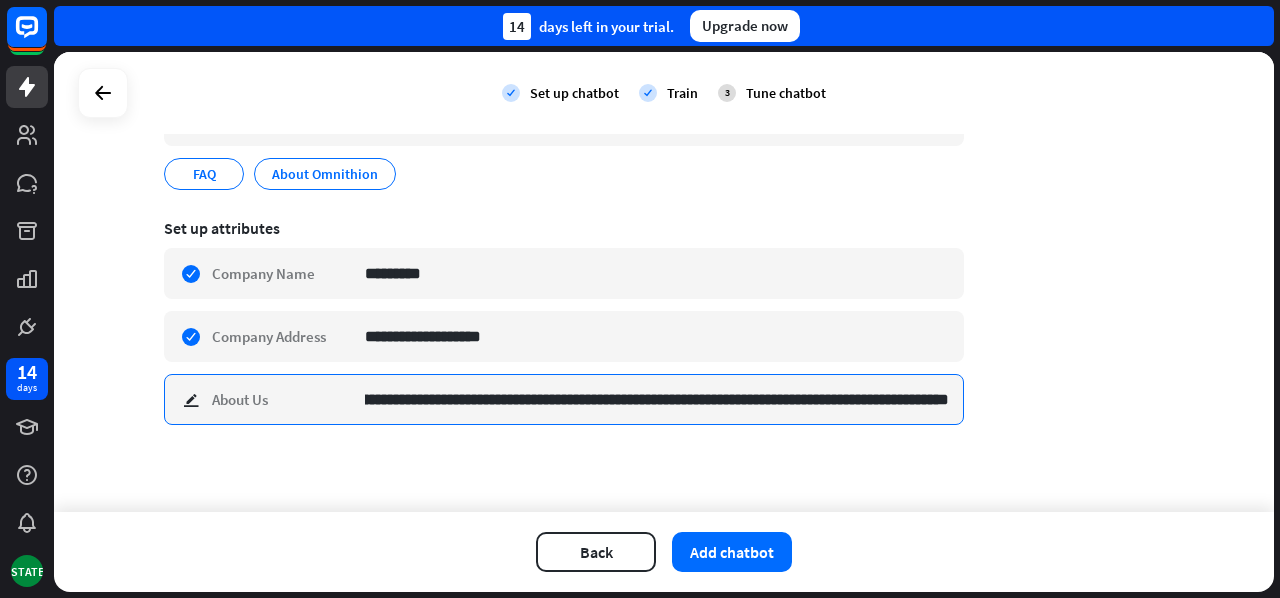 scroll, scrollTop: 0, scrollLeft: 850, axis: horizontal 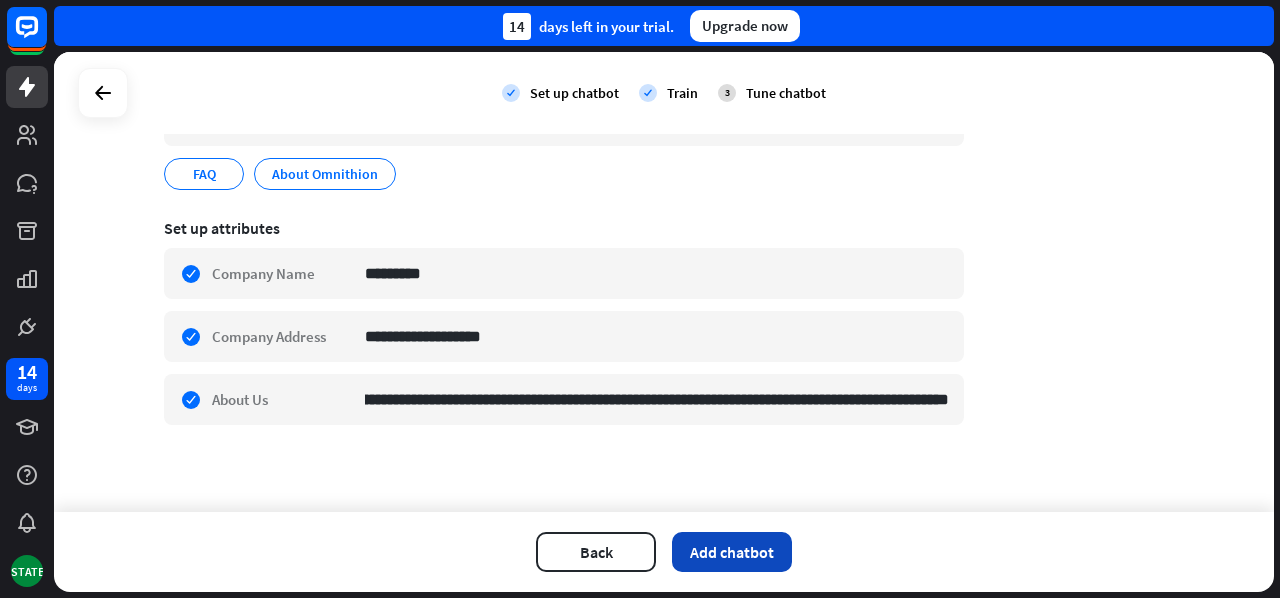 click on "Add chatbot" at bounding box center [732, 552] 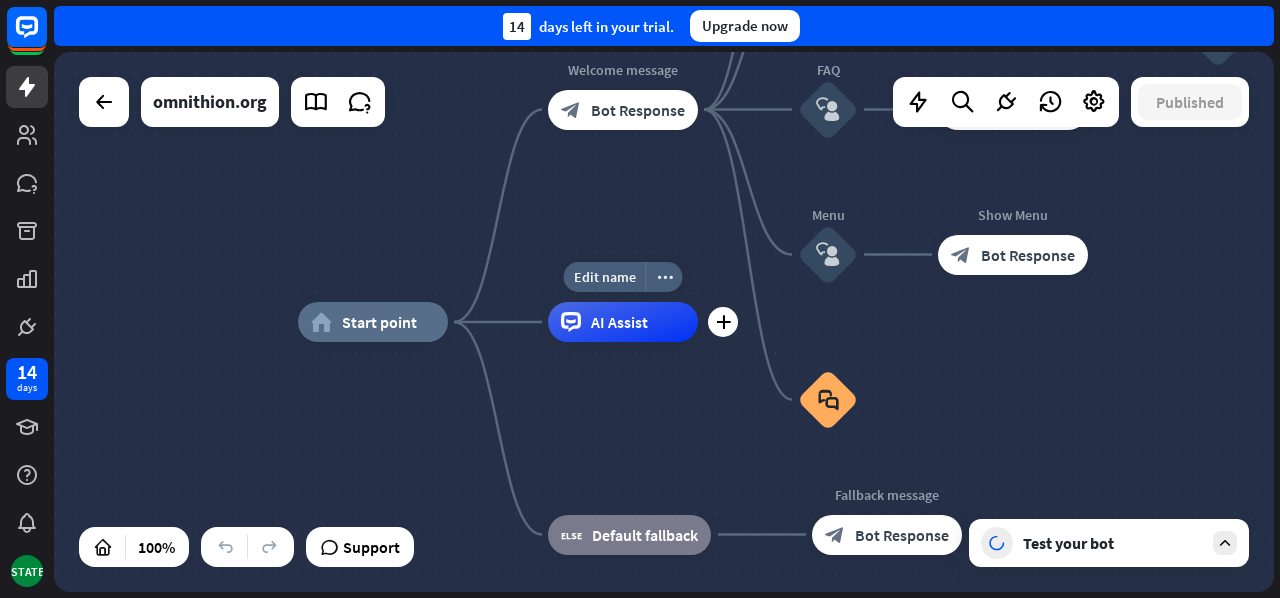 click on "AI Assist" at bounding box center (619, 322) 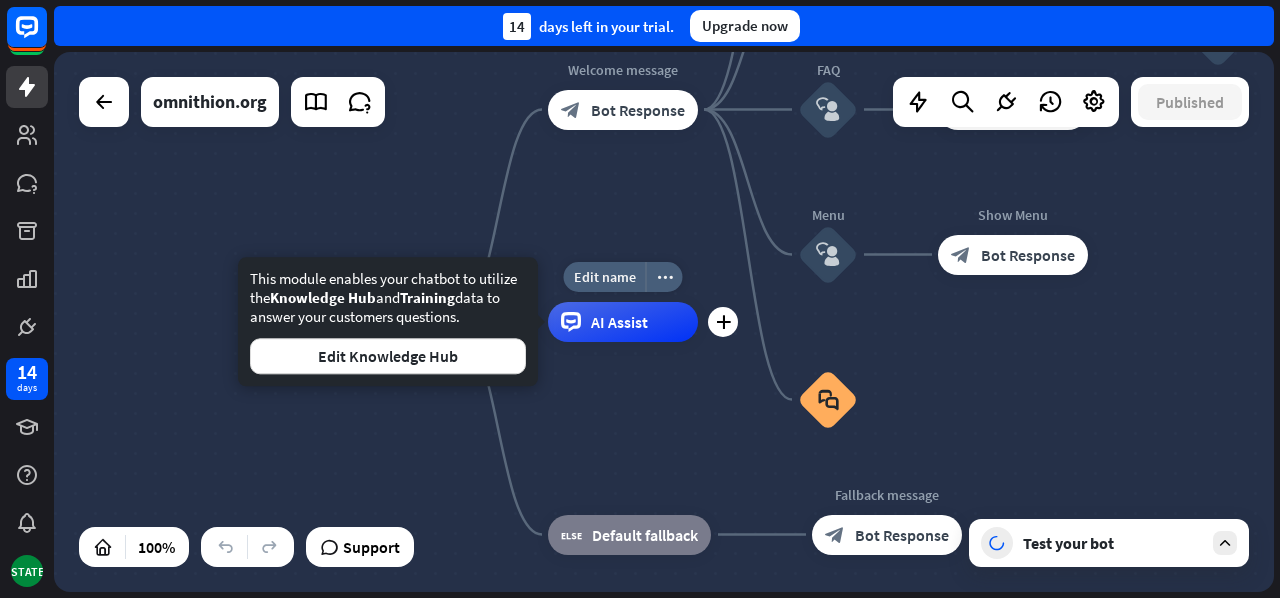 click on "AI Assist" at bounding box center [619, 322] 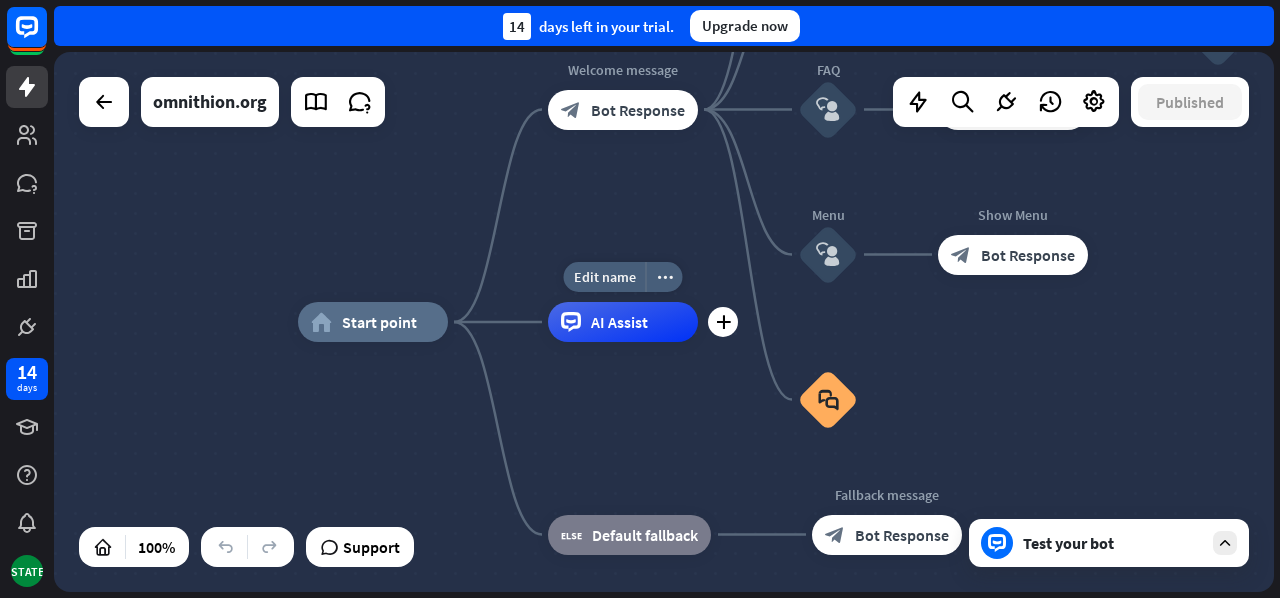 click on "home_2   Start point                 Welcome message   block_bot_response   Bot Response                 About us   block_user_input                 Provide company information   block_bot_response   Bot Response                 Back to Menu   block_user_input                 Was it helpful?   block_bot_response   Bot Response                 Yes   block_user_input                 Thank you!   block_bot_response   Bot Response                 No   block_user_input                 Back to Menu   block_goto   Go to step                 FAQ   block_user_input                   block_bot_response   Bot Response                 Menu   block_user_input                 Show Menu   block_bot_response   Bot Response                   block_faq       Edit name   more_horiz         plus       AI Assist                   block_fallback   Default fallback                 Fallback message   block_bot_response   Bot Response" at bounding box center (908, 592) 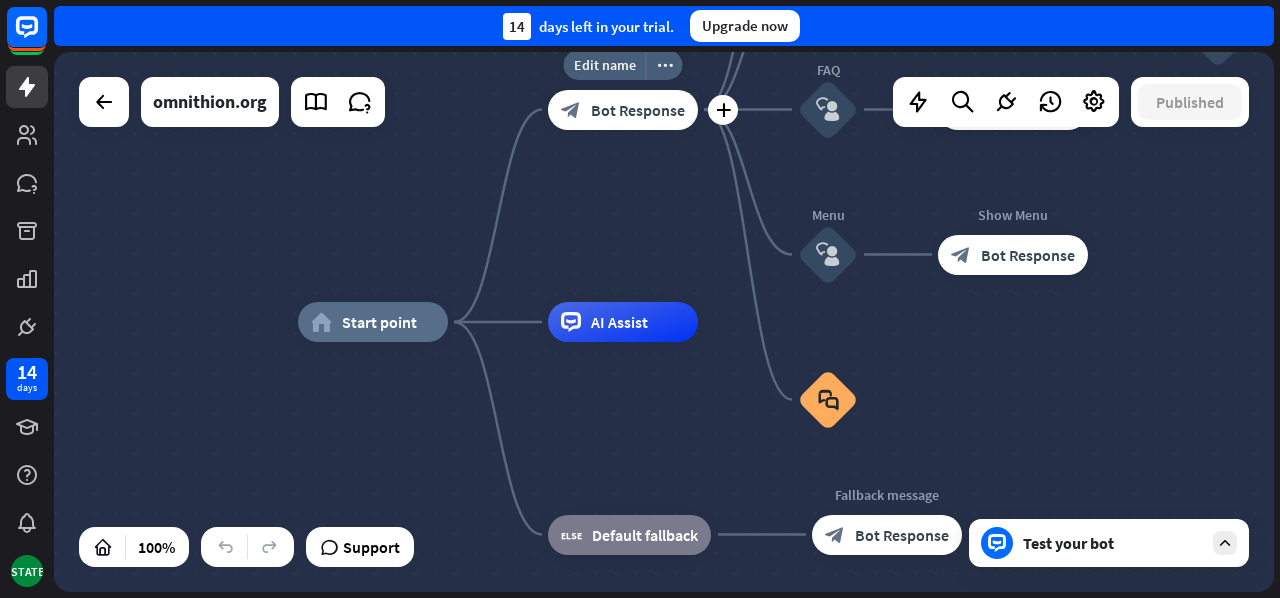 click on "Bot Response" at bounding box center [638, 110] 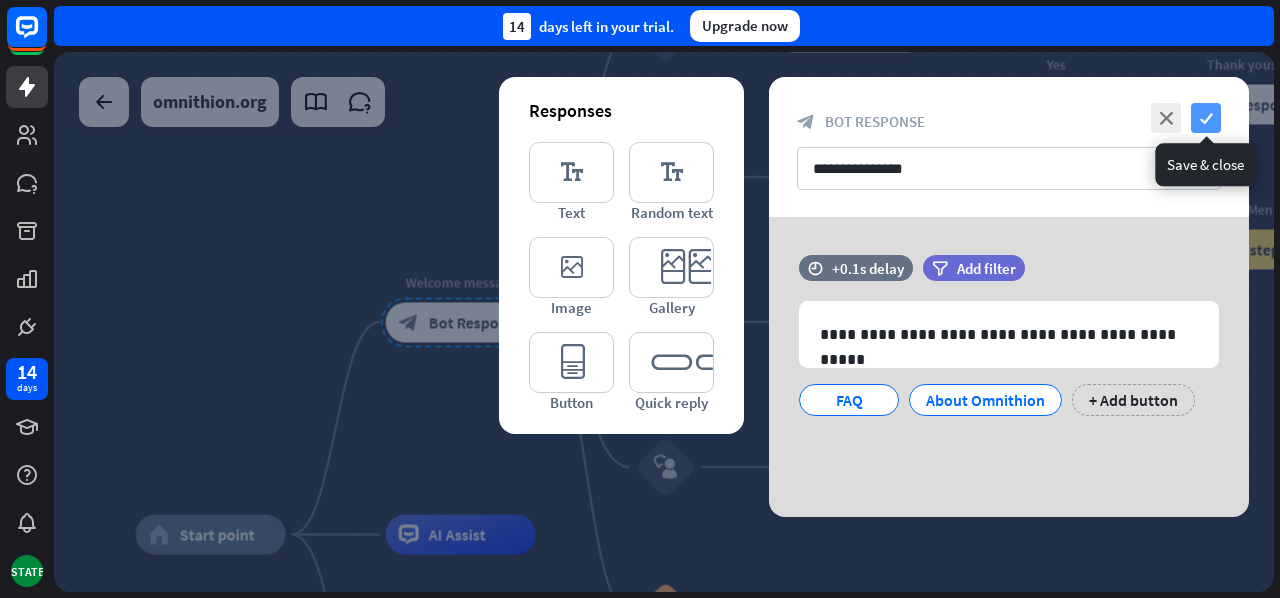 click on "check" at bounding box center (1206, 118) 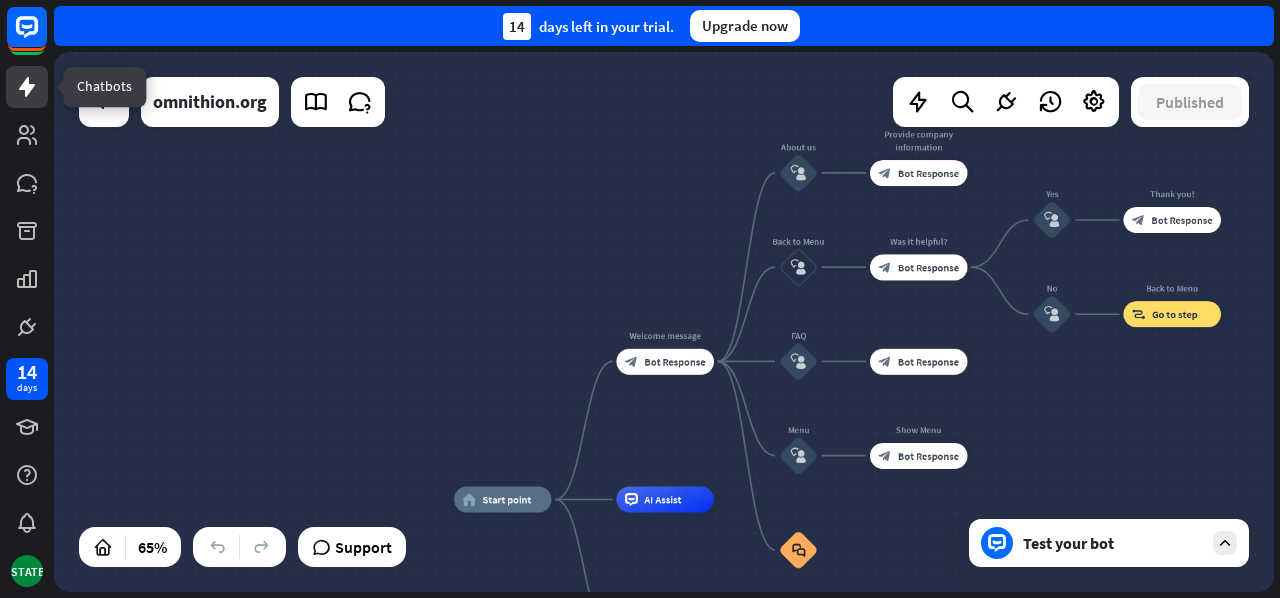 click 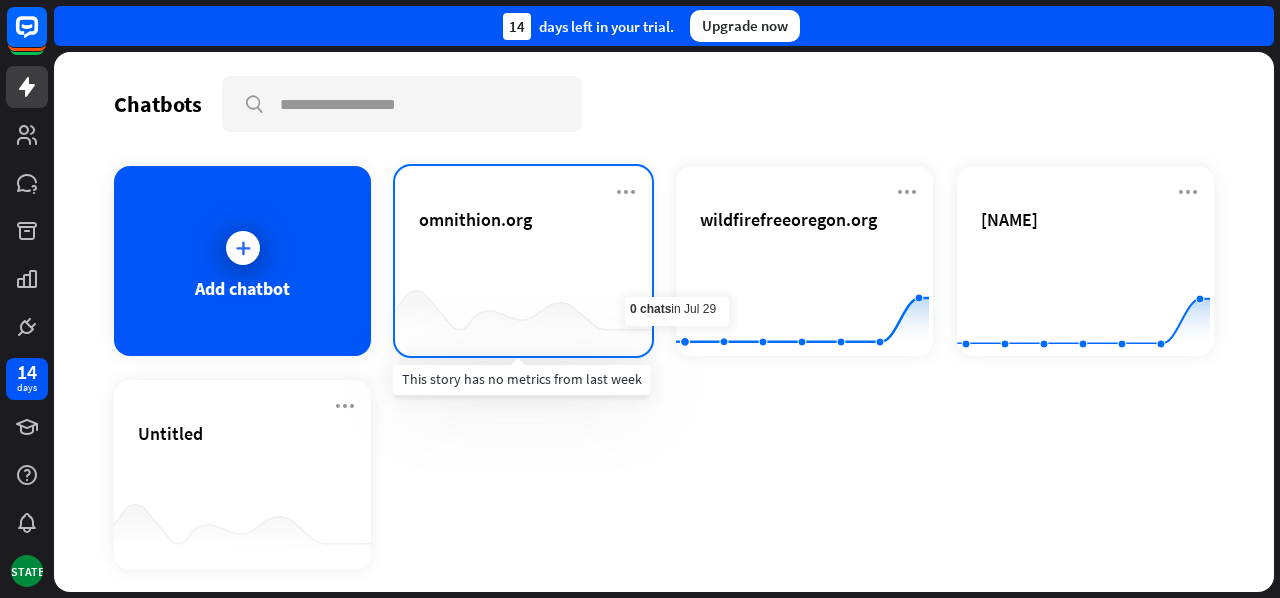 click at bounding box center [523, 316] 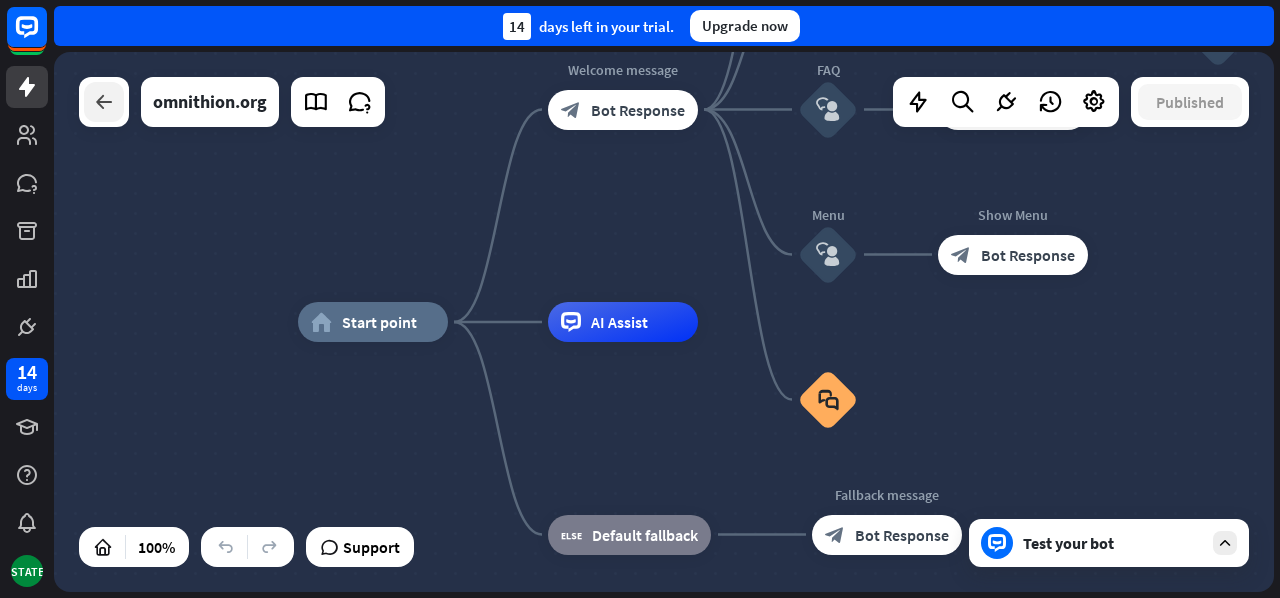 click at bounding box center (104, 102) 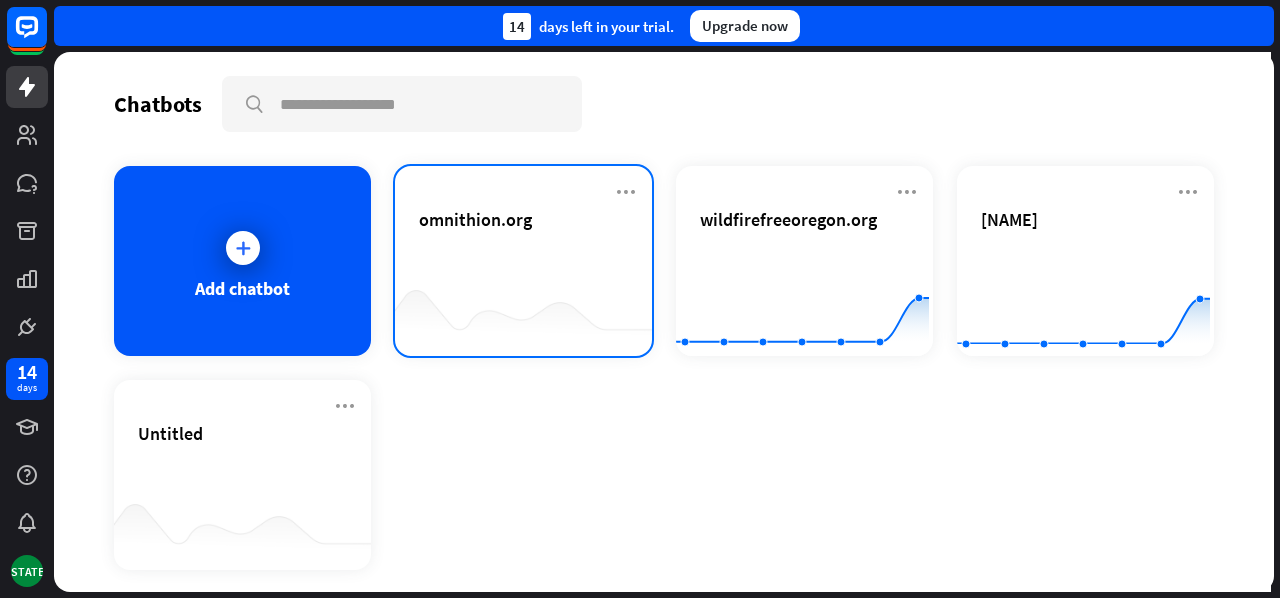 click on "omnithion.org" at bounding box center (523, 243) 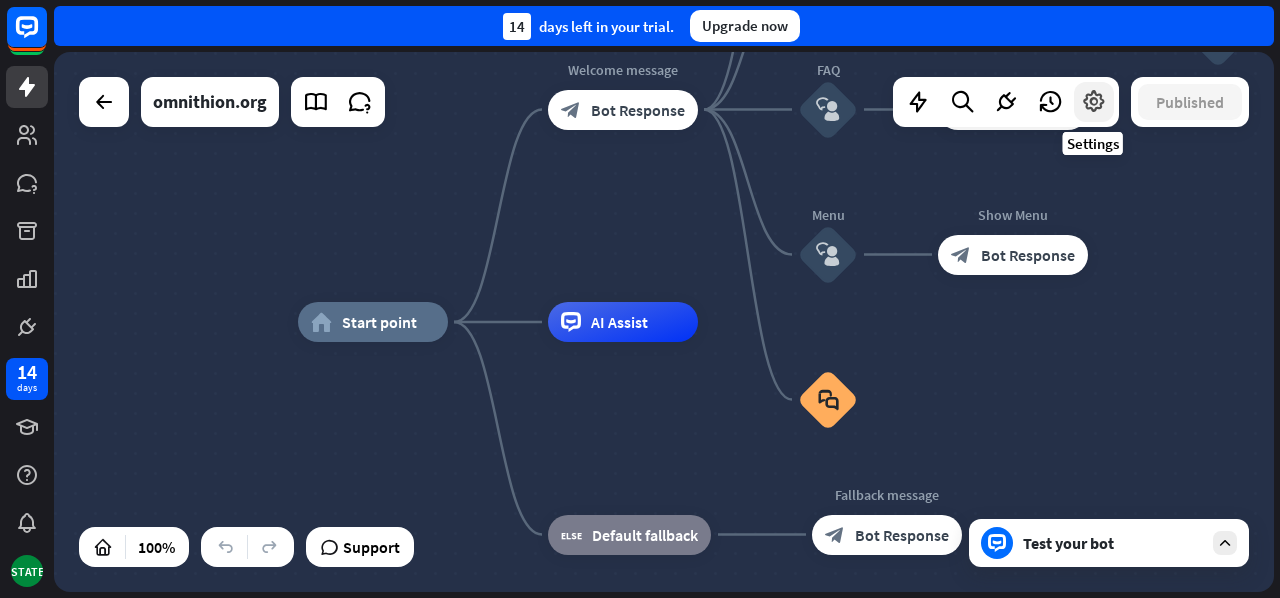 click at bounding box center [1094, 102] 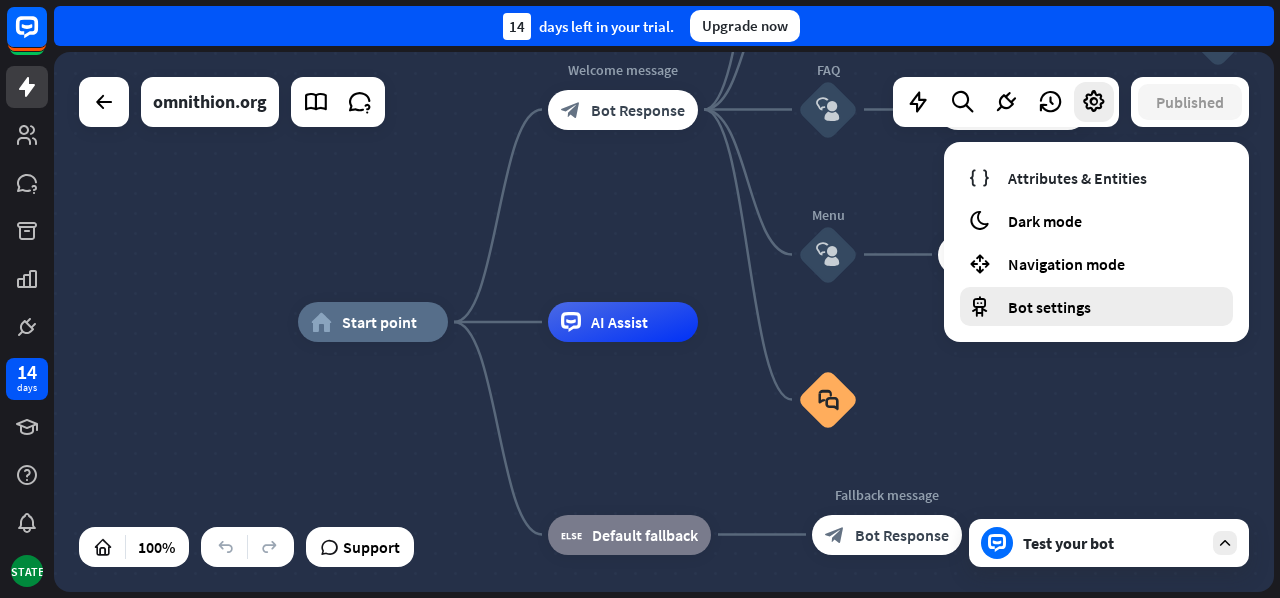 click on "Bot settings" at bounding box center [1049, 307] 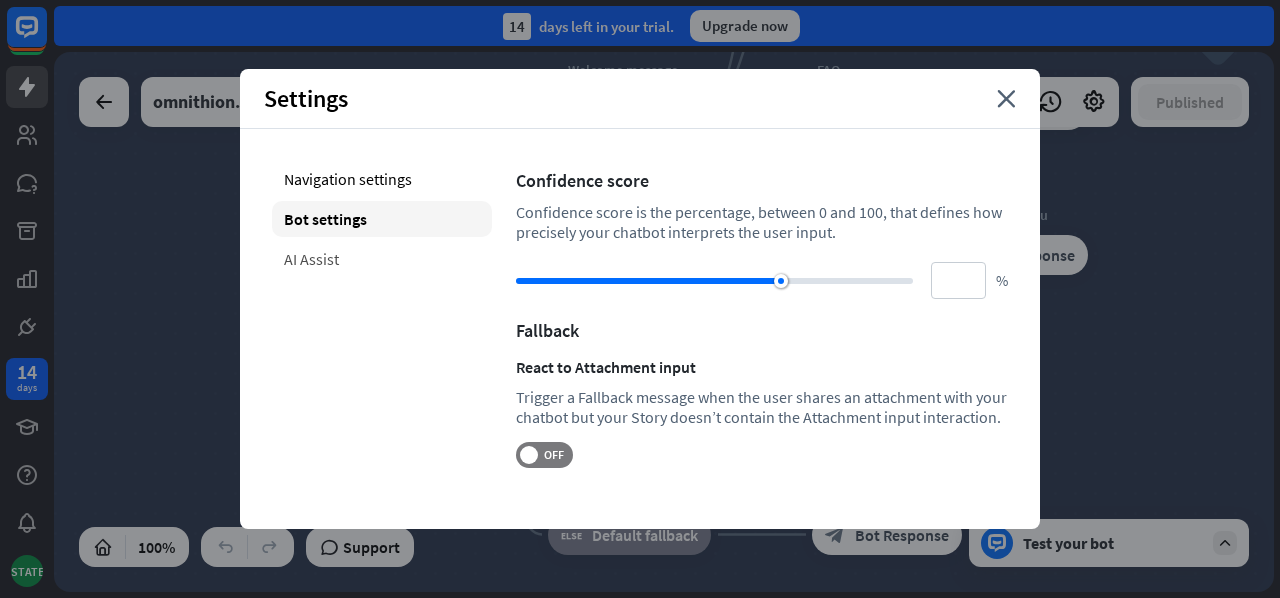 click on "AI Assist" at bounding box center [382, 259] 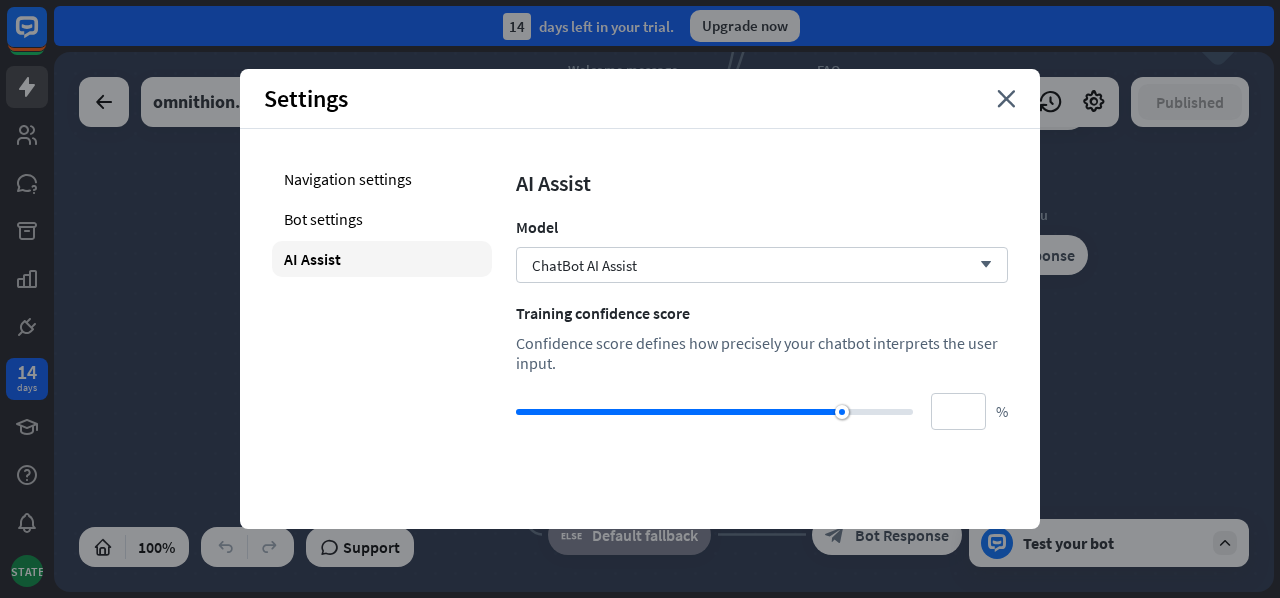 click on "Settings
close" at bounding box center [640, 99] 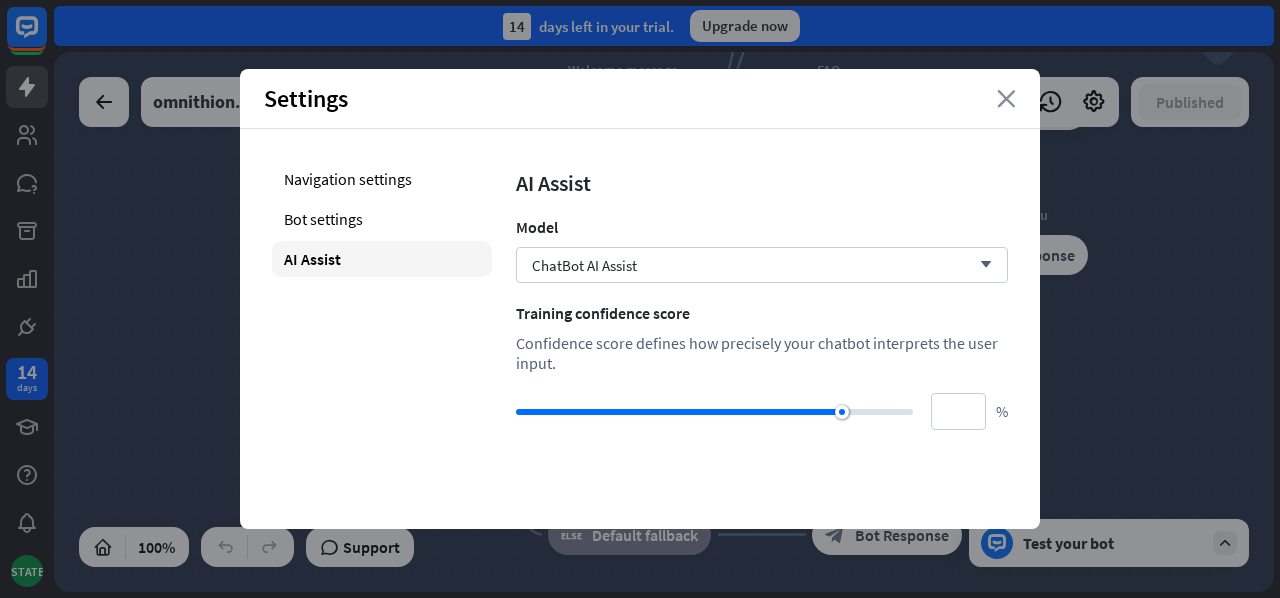 click on "close" at bounding box center [1006, 99] 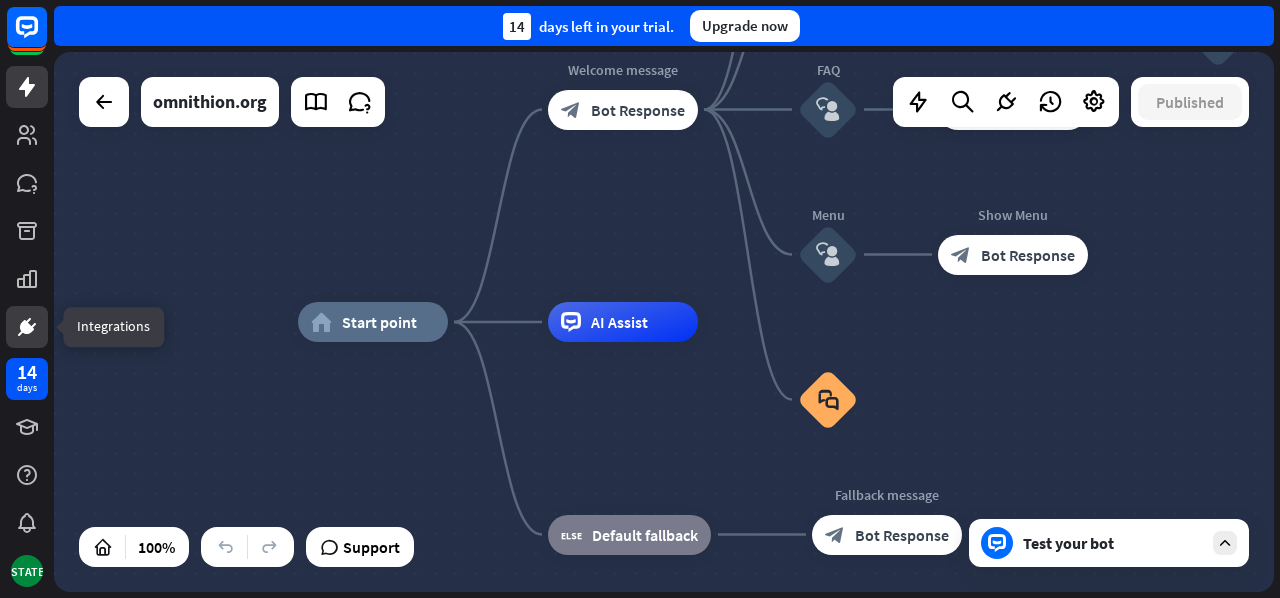 click 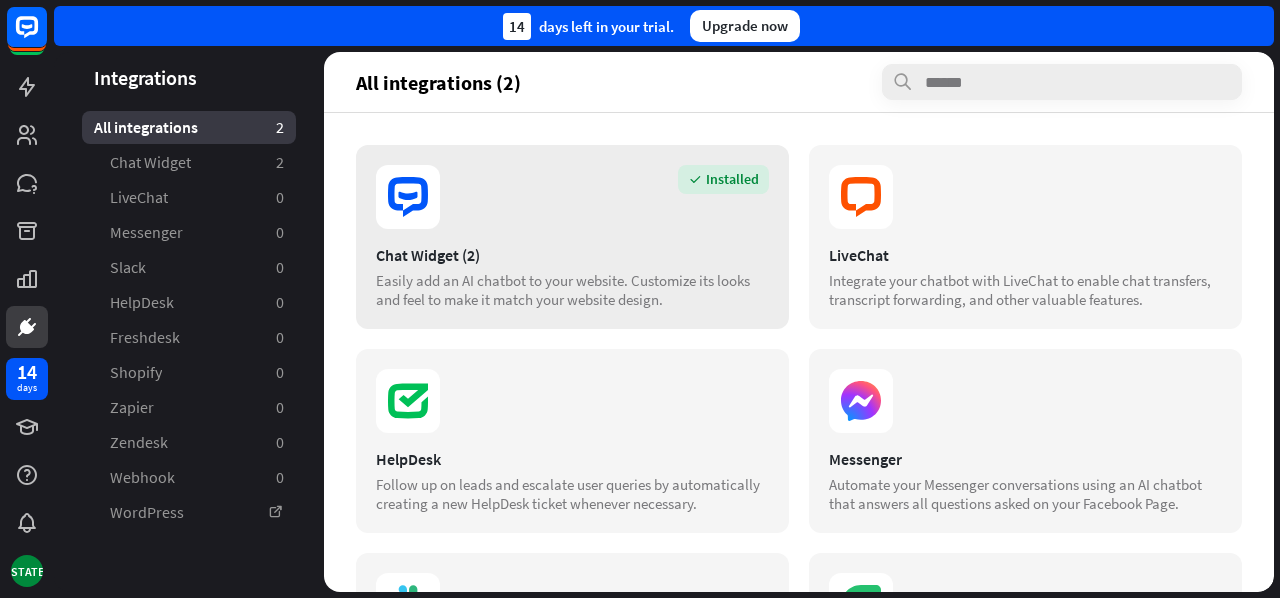click on "Chat Widget
(2)" at bounding box center [572, 255] 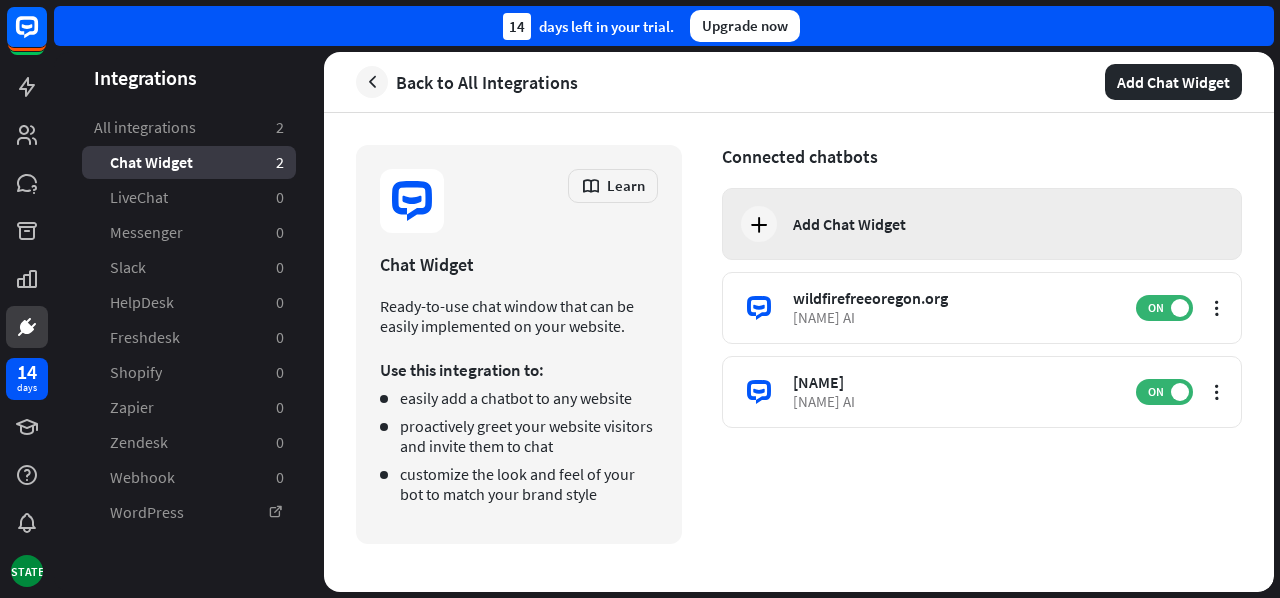click on "Add Chat Widget" at bounding box center (982, 224) 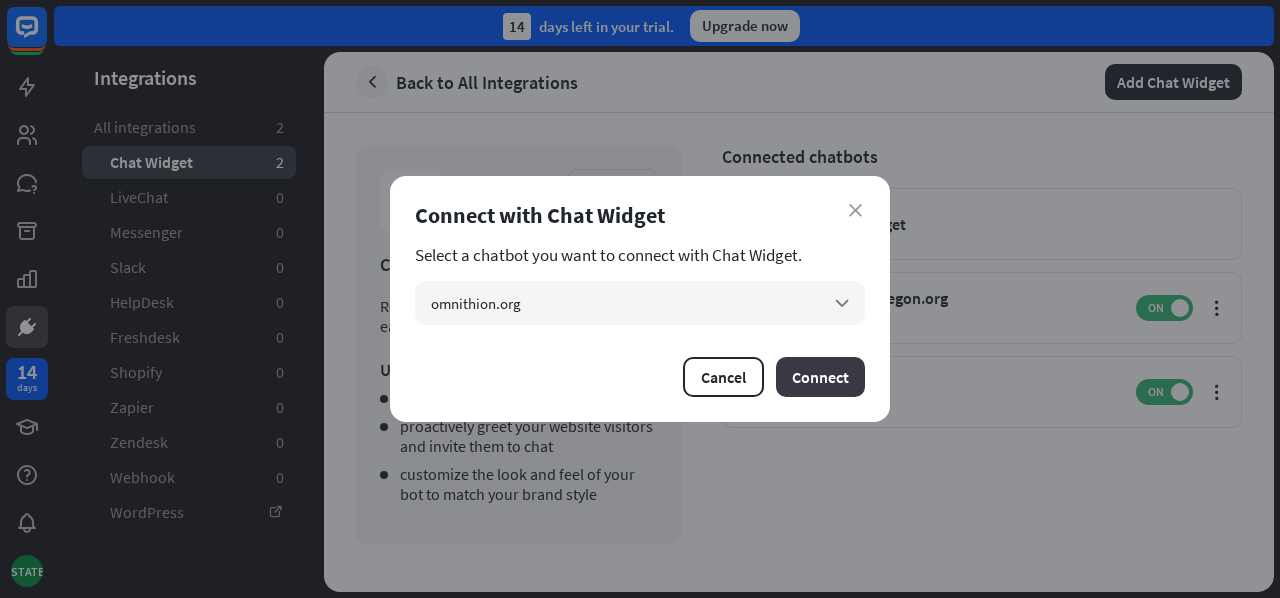 click on "Connect" at bounding box center [820, 377] 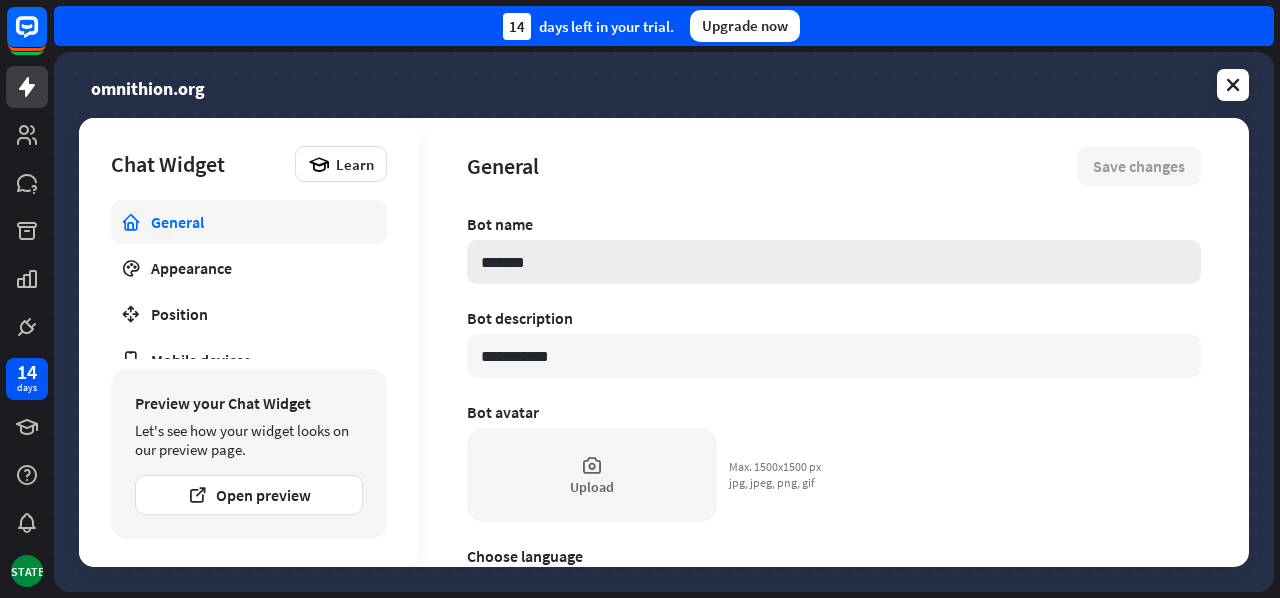 click on "*******" at bounding box center (834, 262) 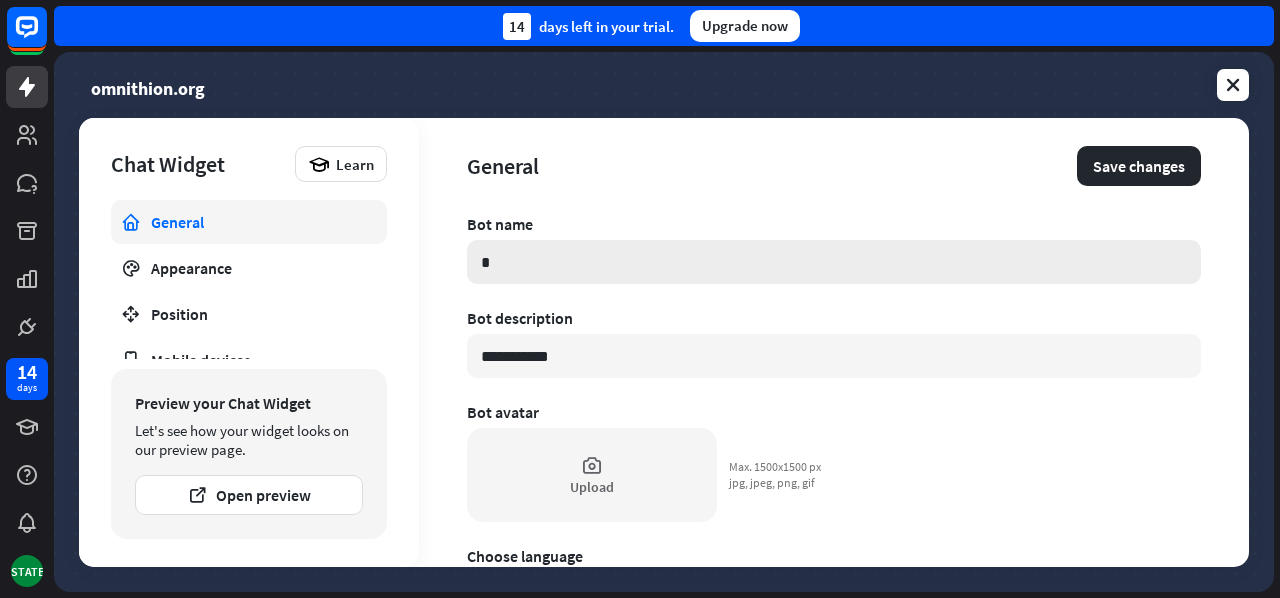 type on "*" 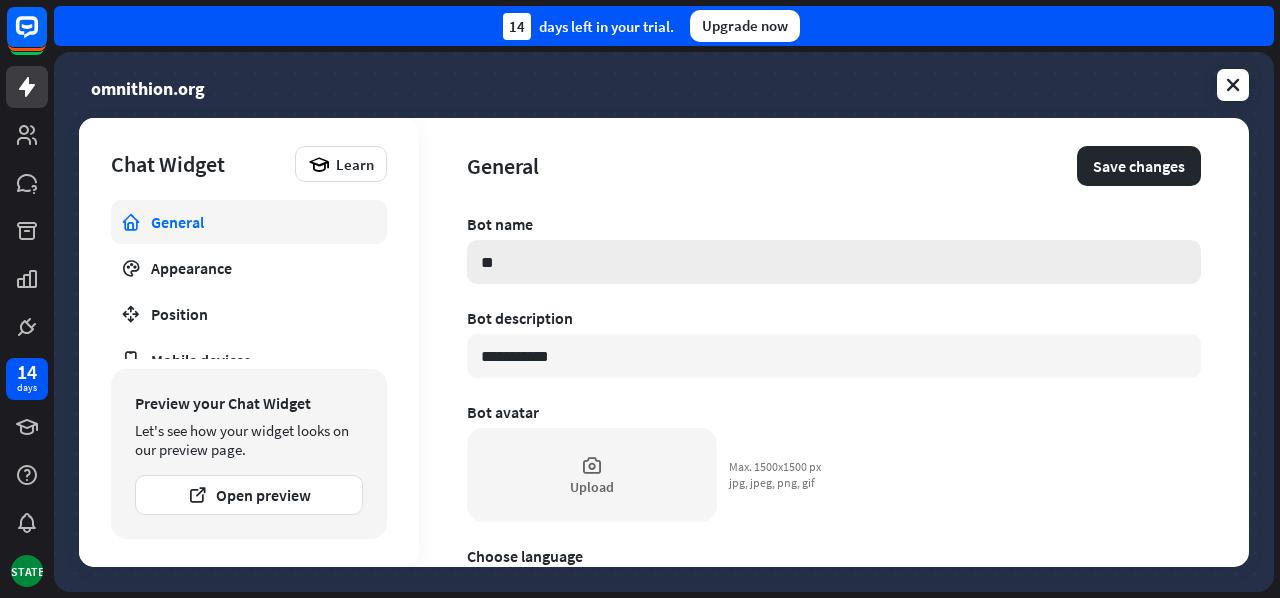 type on "*" 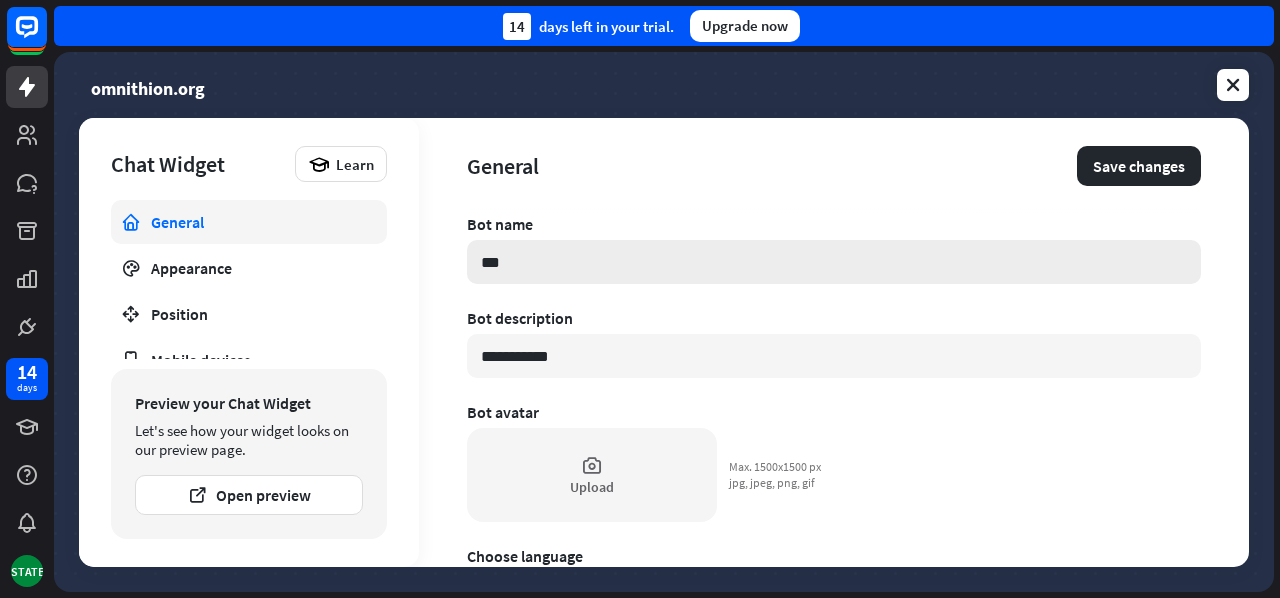 type on "*" 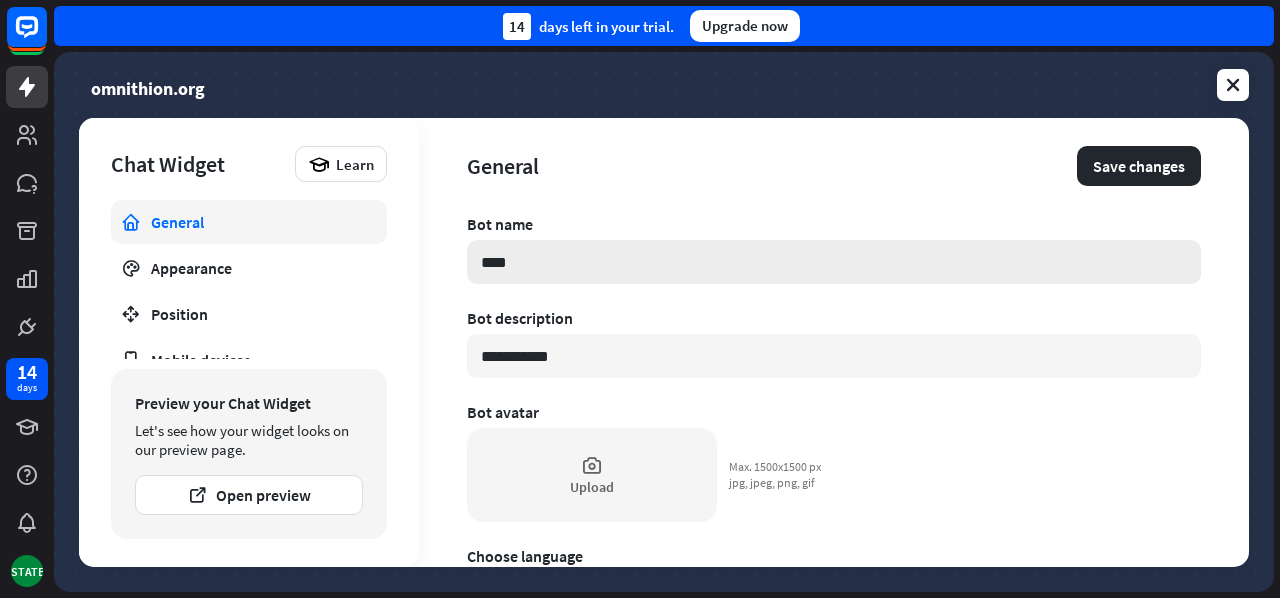 type on "*" 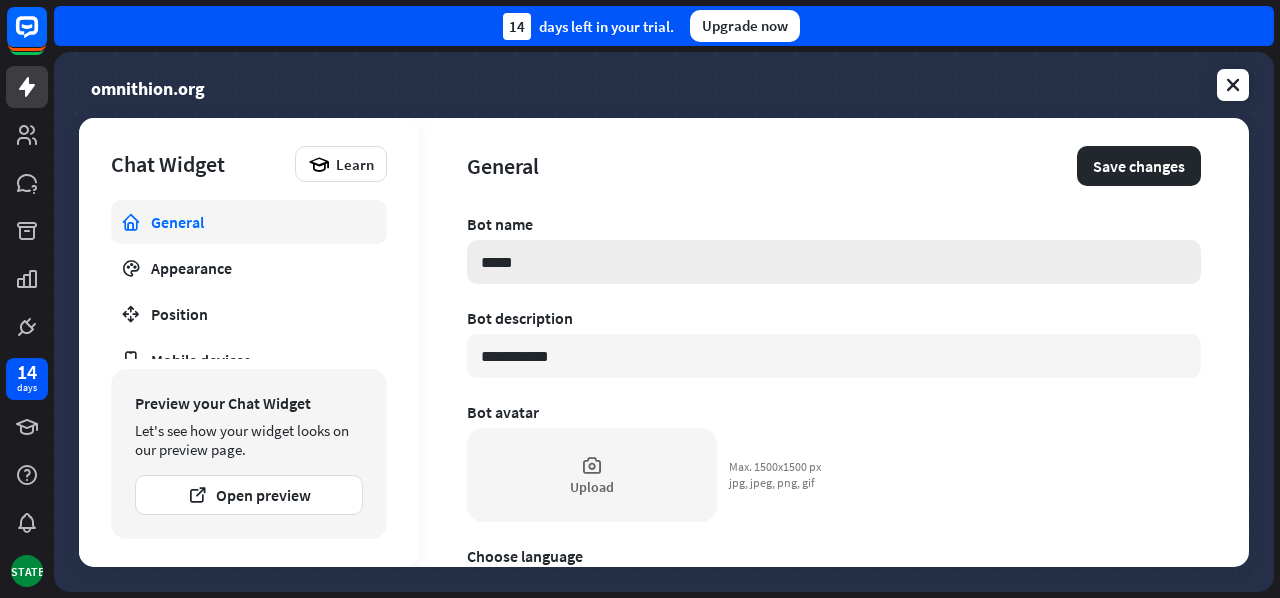 type on "*" 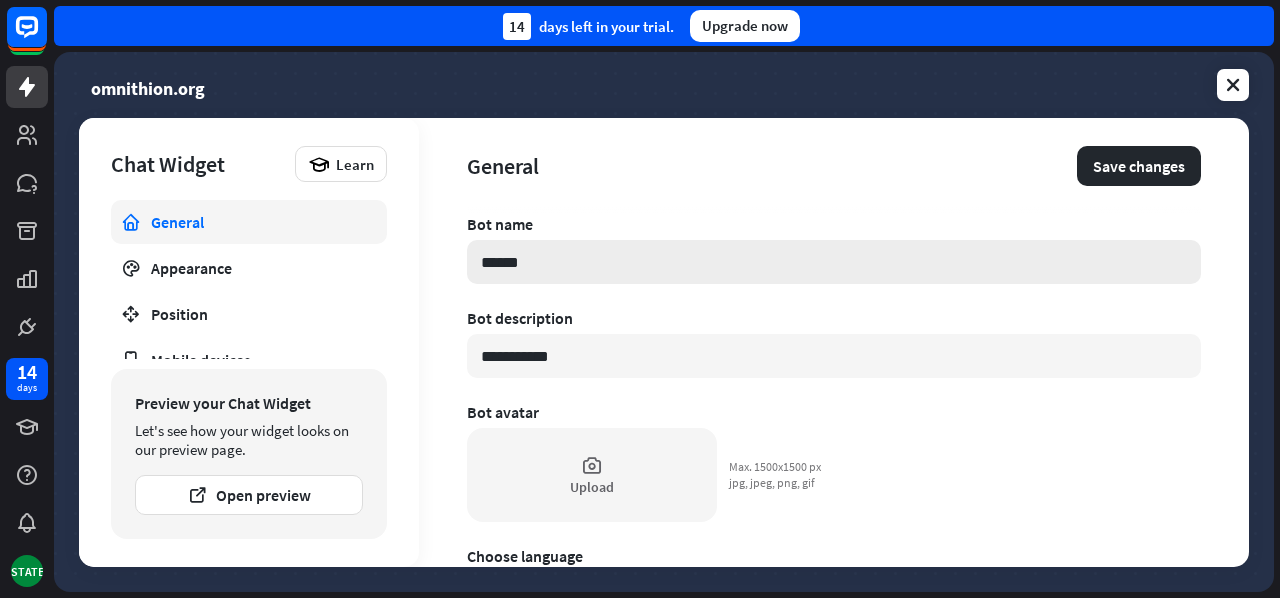 type on "*" 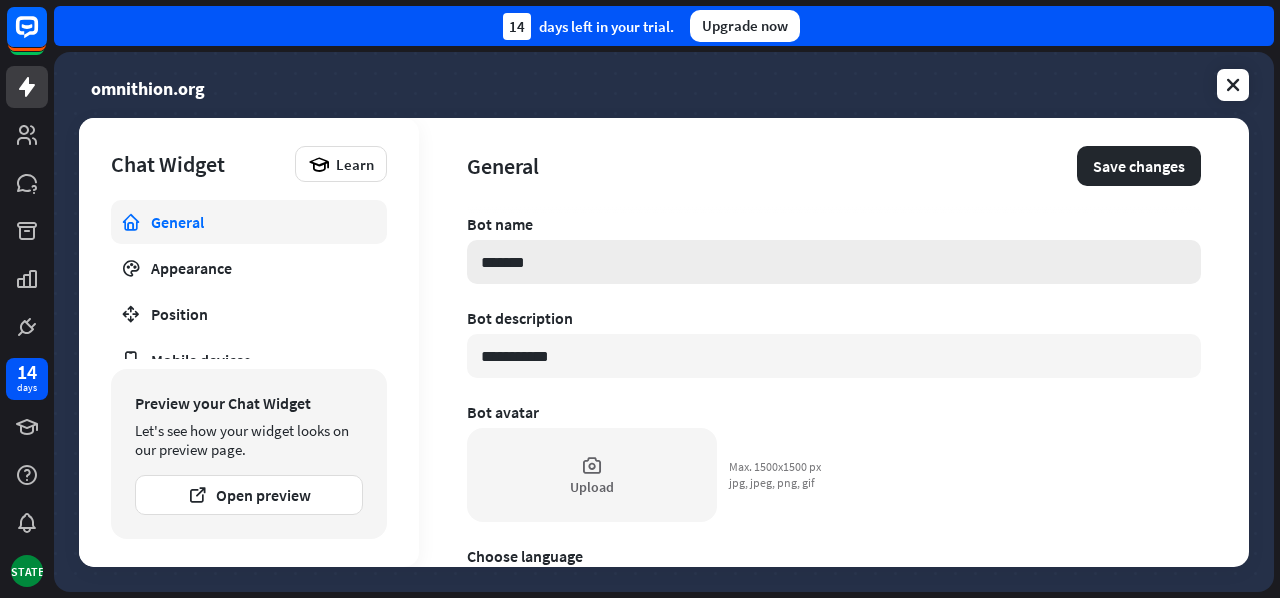 type on "*" 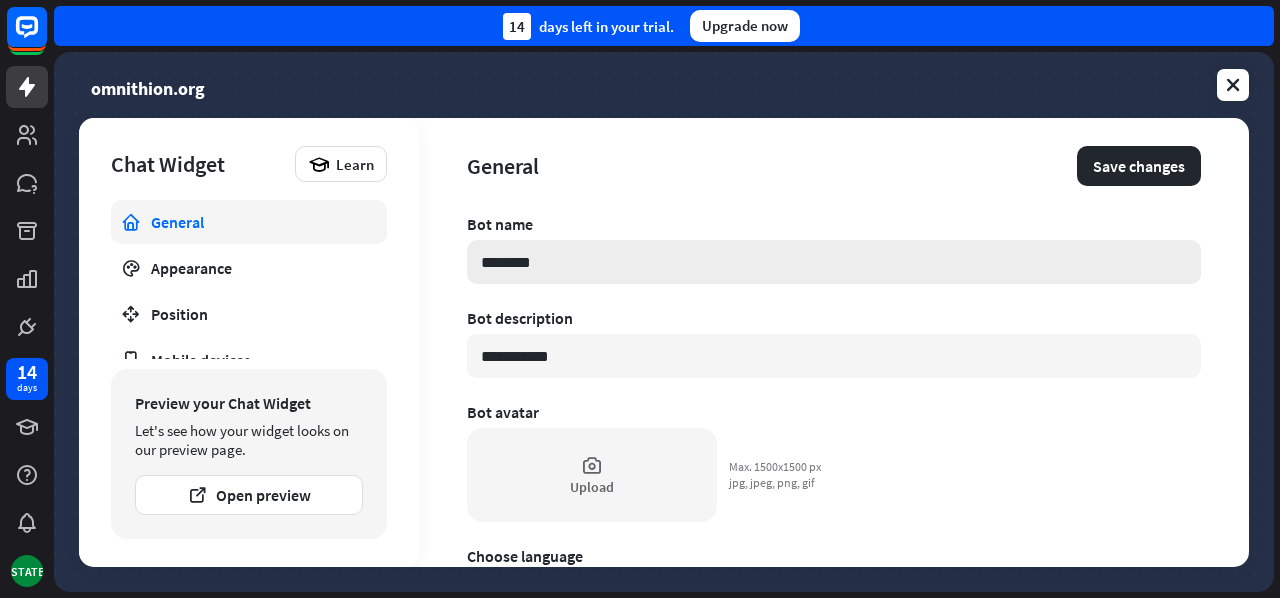 type on "********" 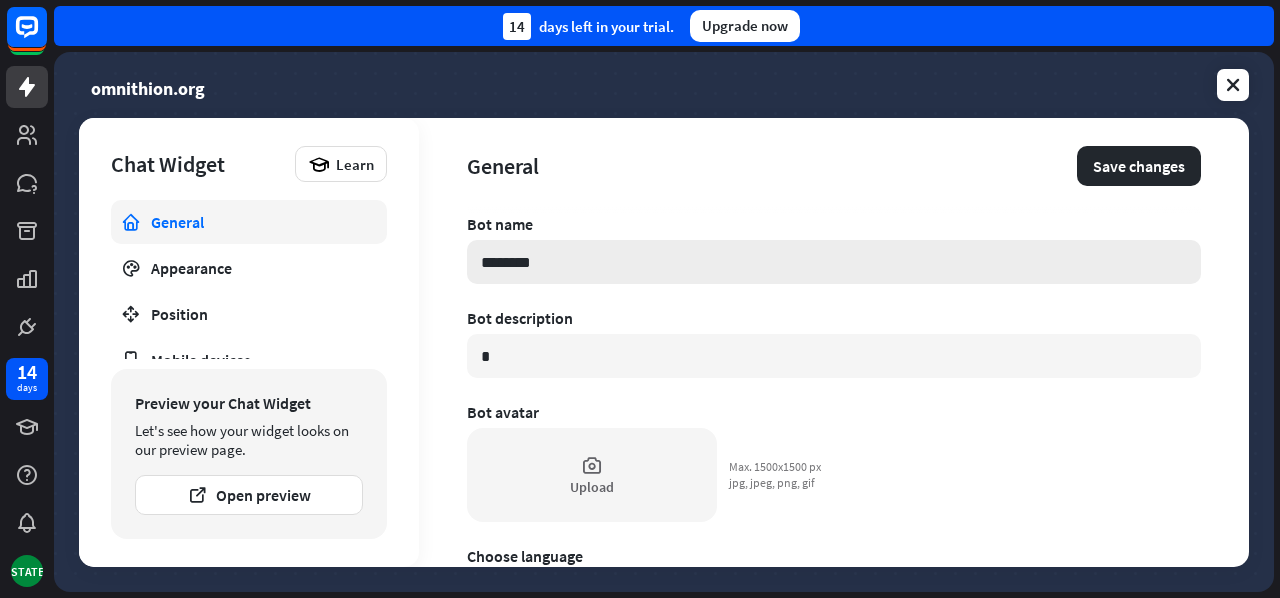type on "*" 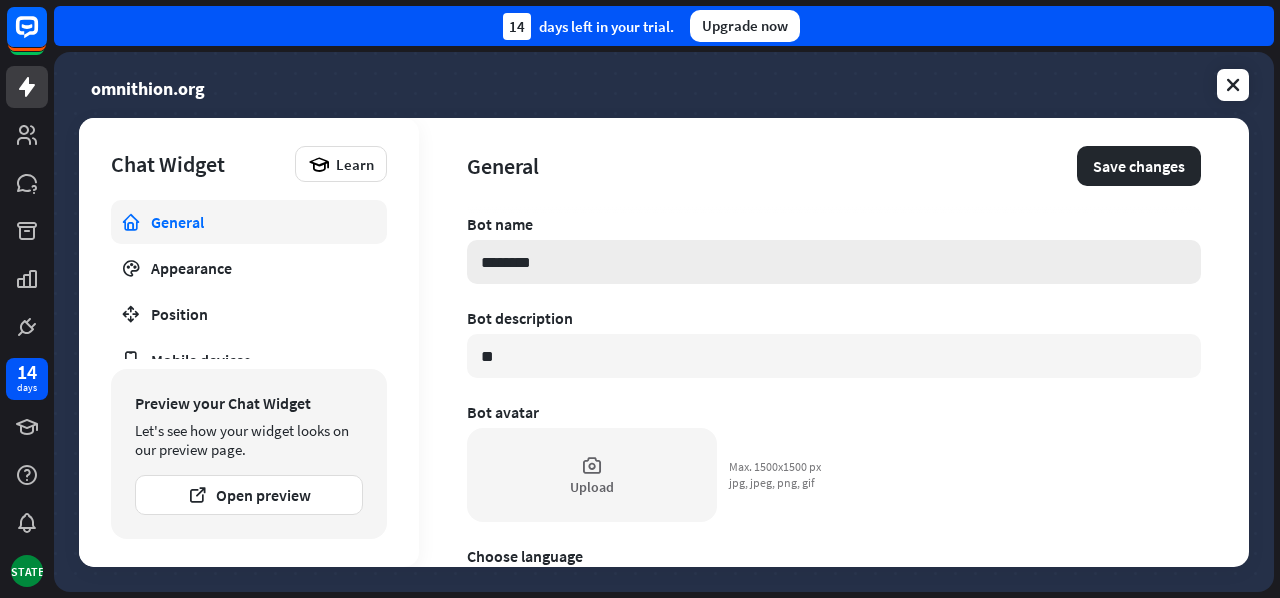 type on "*" 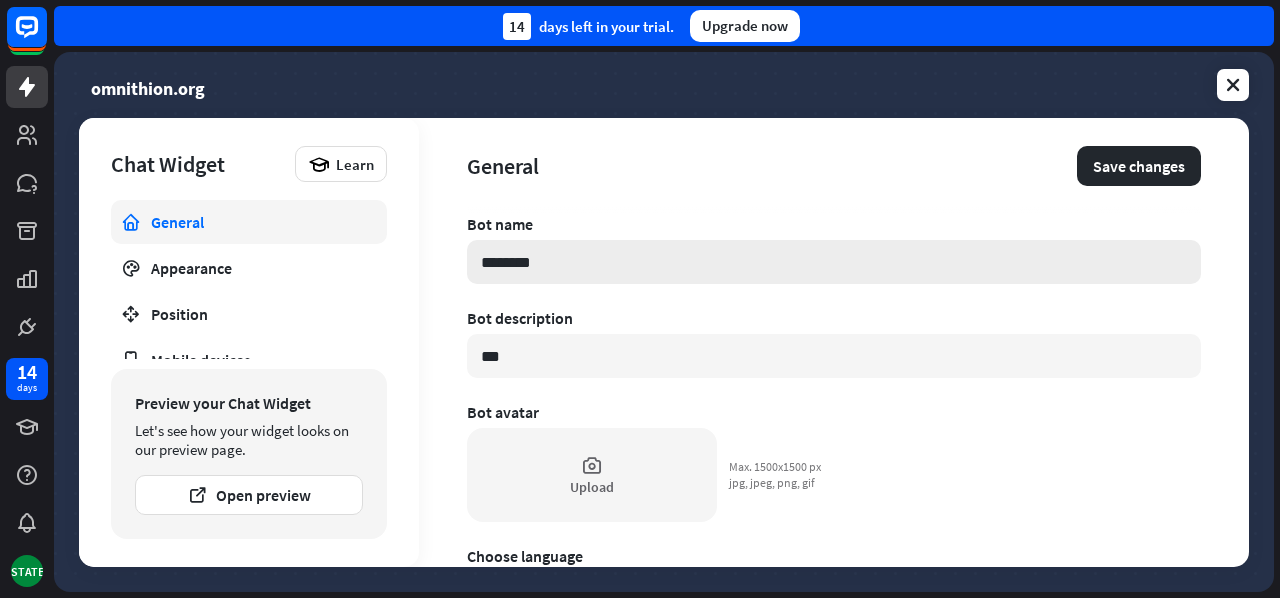 type on "*" 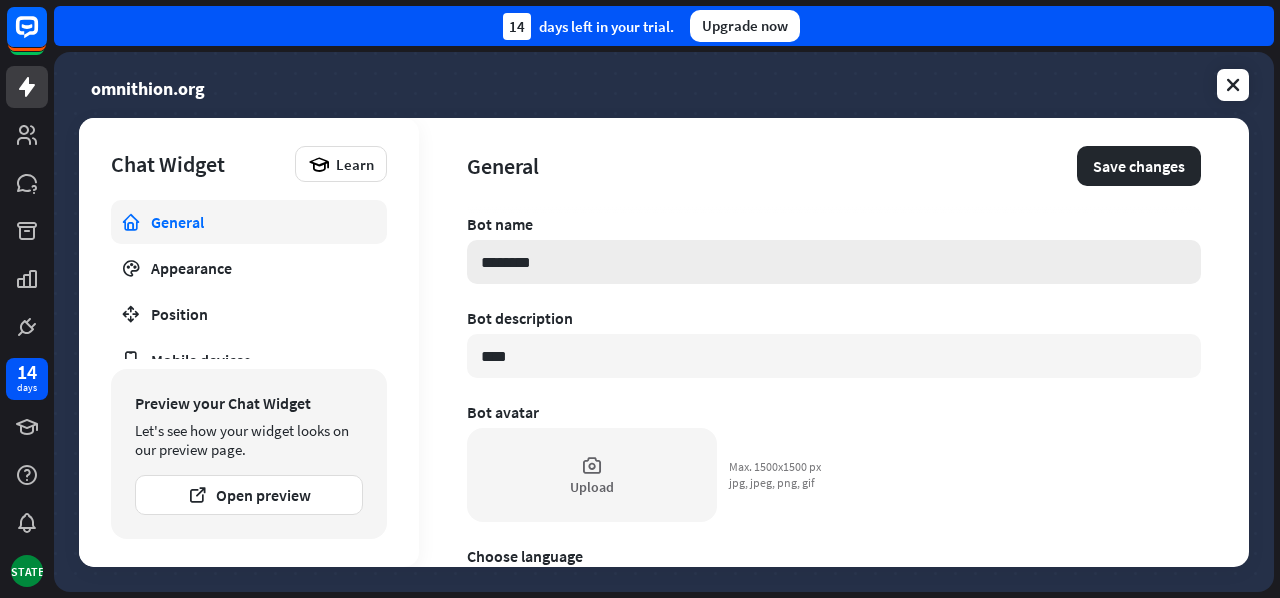 type on "*" 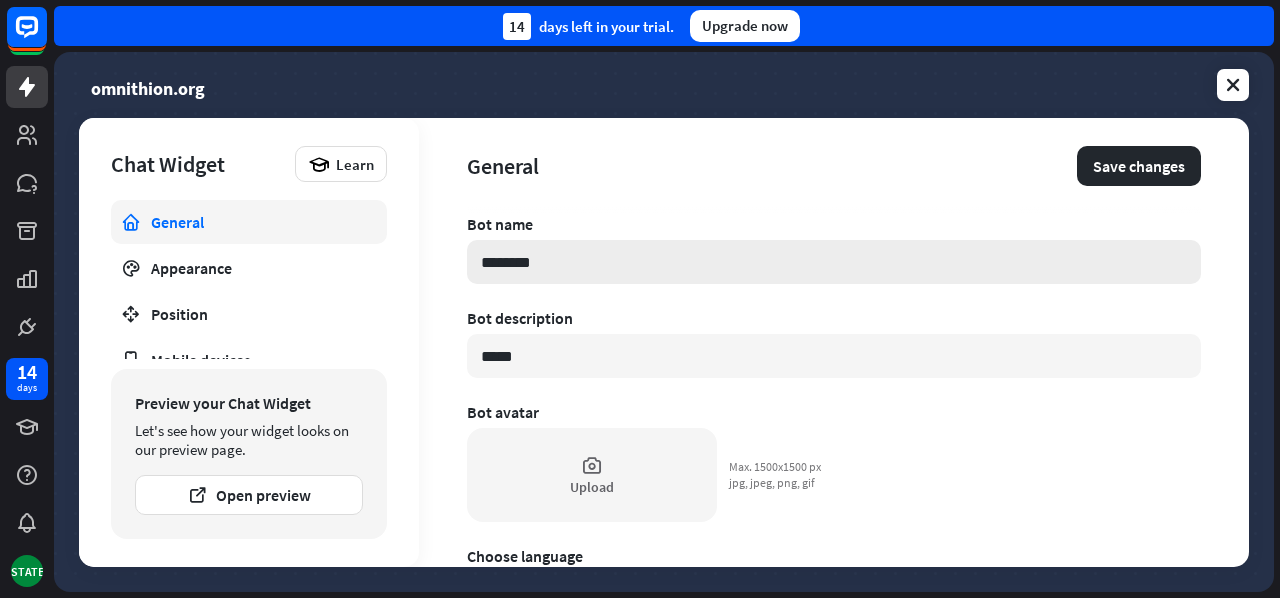 type on "*" 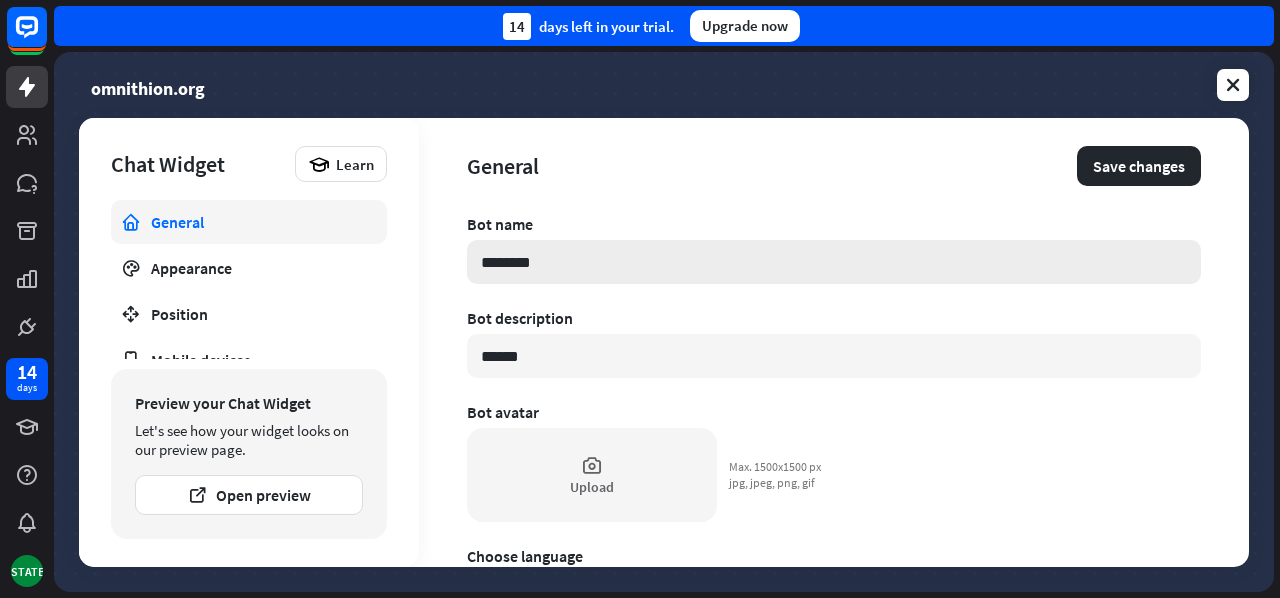 type on "*" 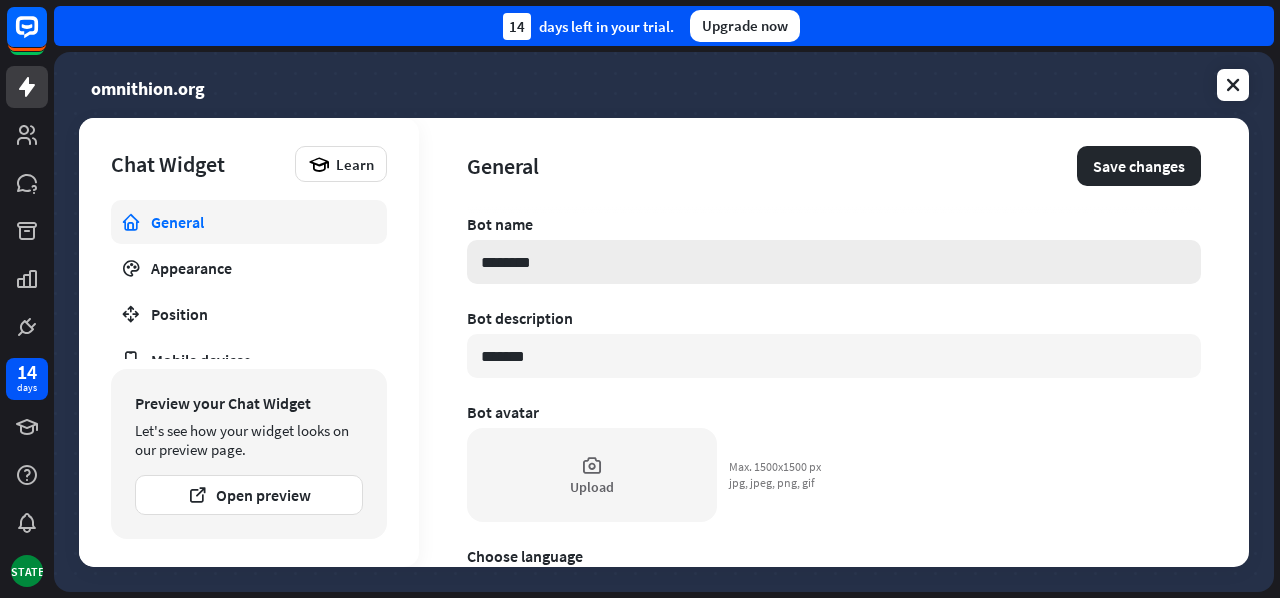 type on "*" 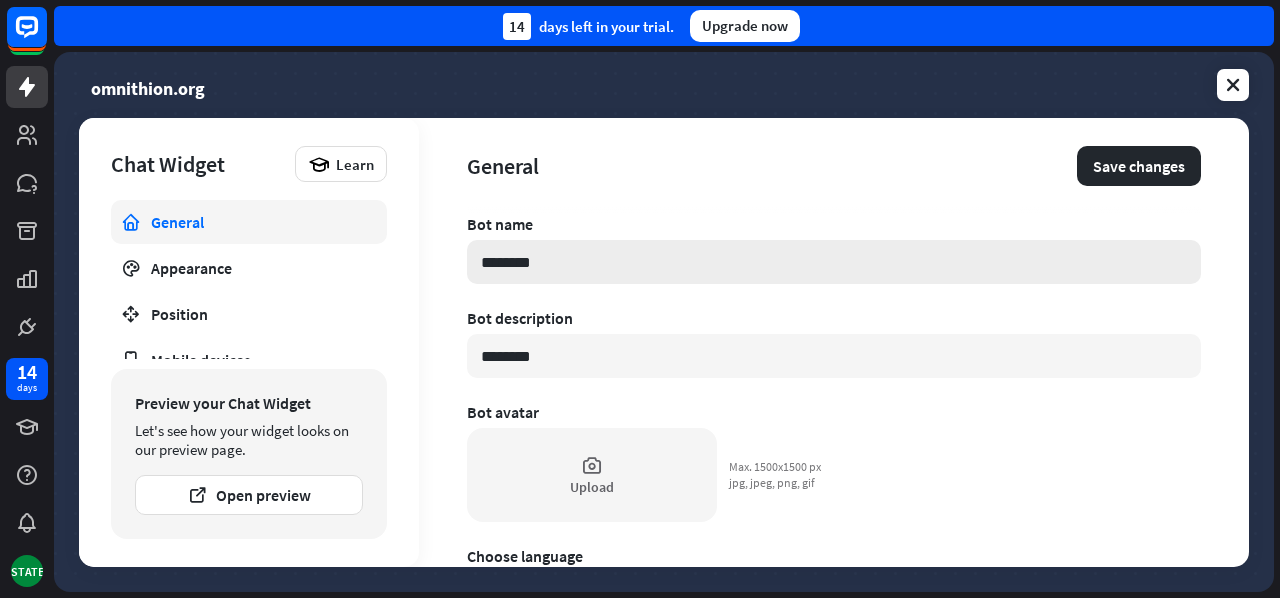 type on "*" 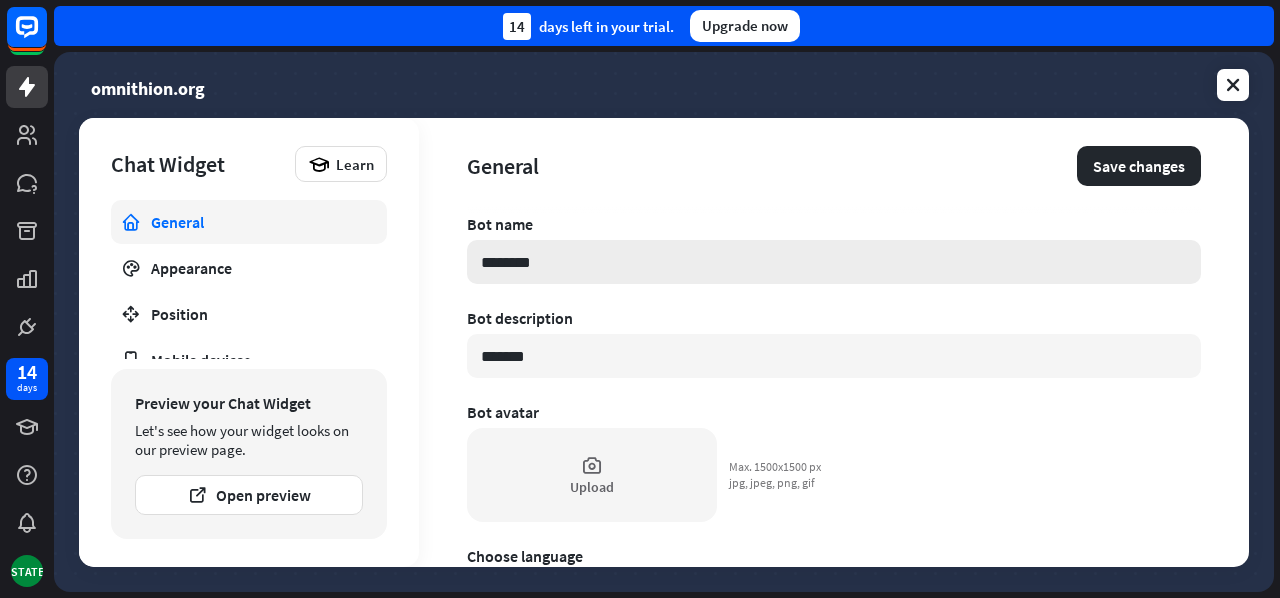 type on "*" 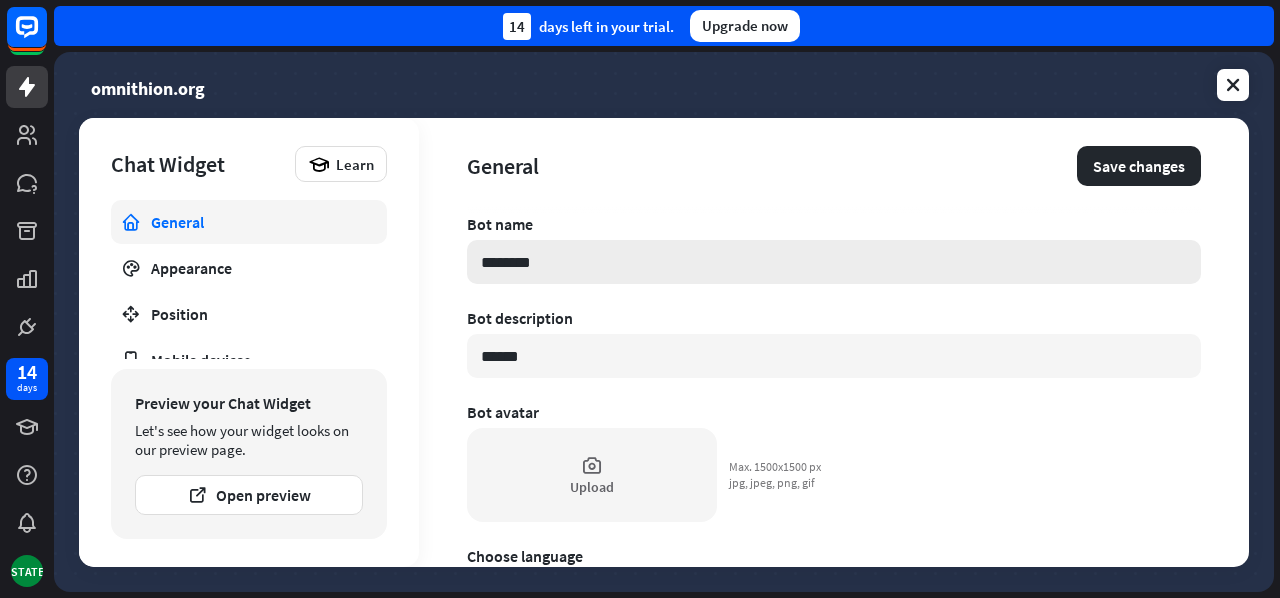 type on "*" 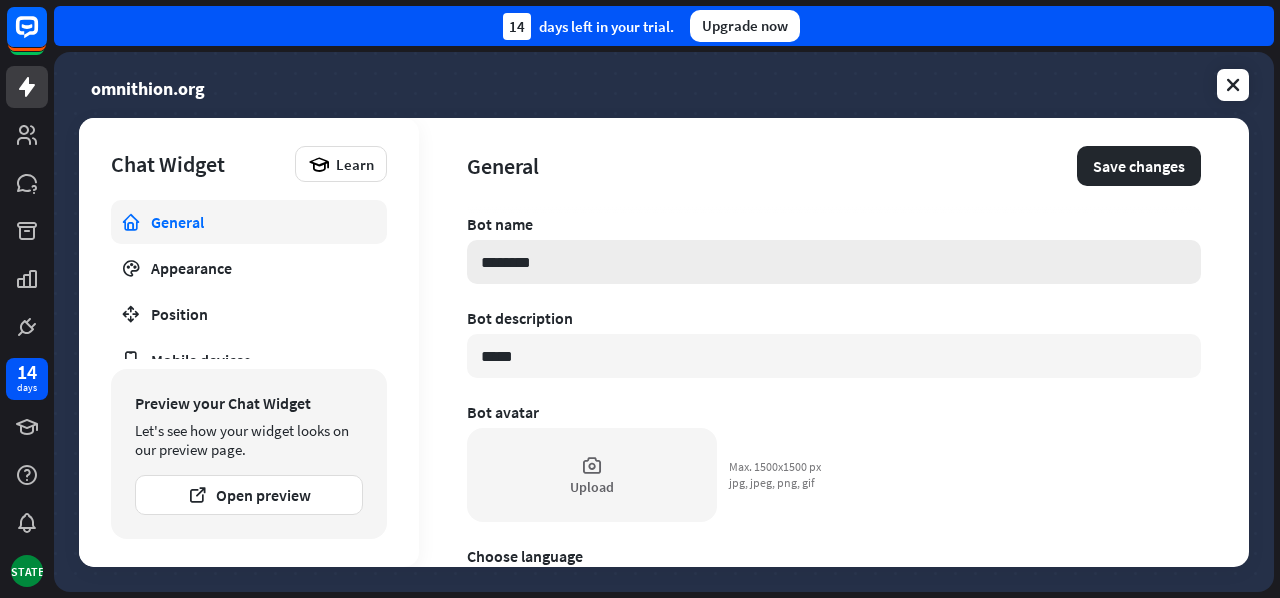type on "*" 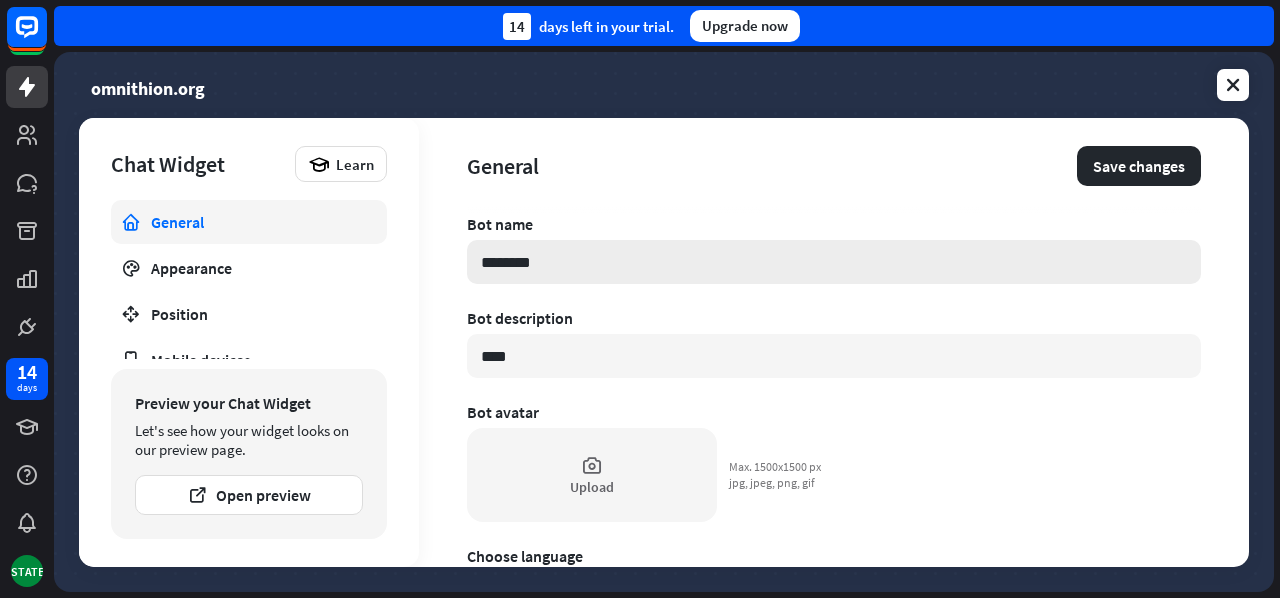 type on "*" 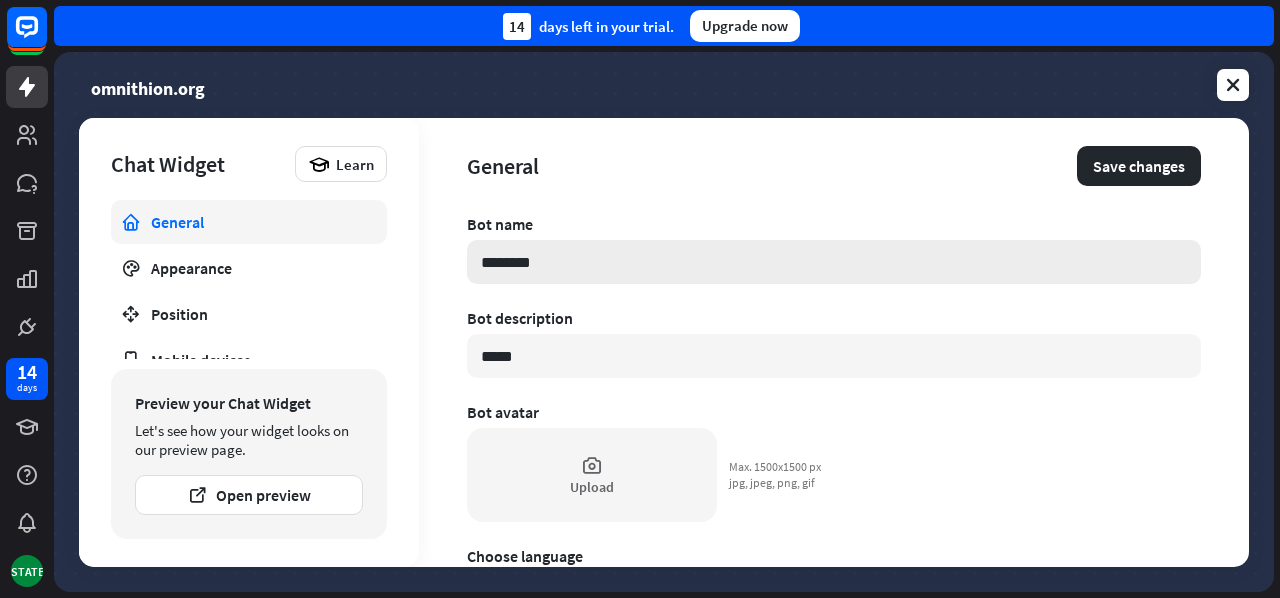 type on "*" 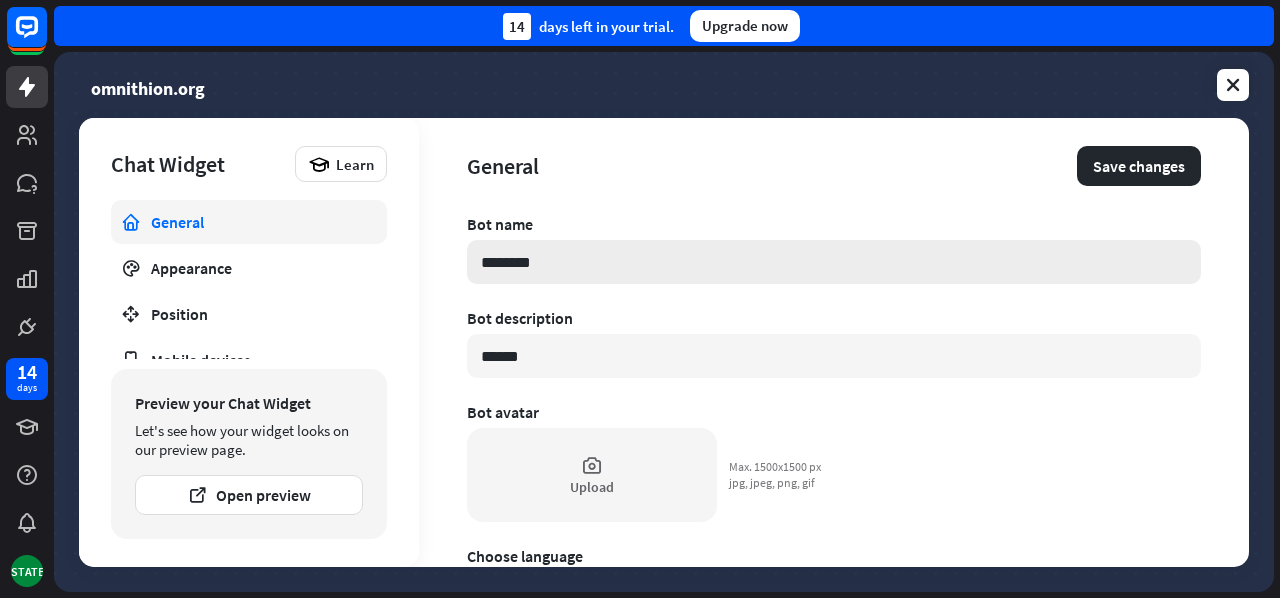 type on "*" 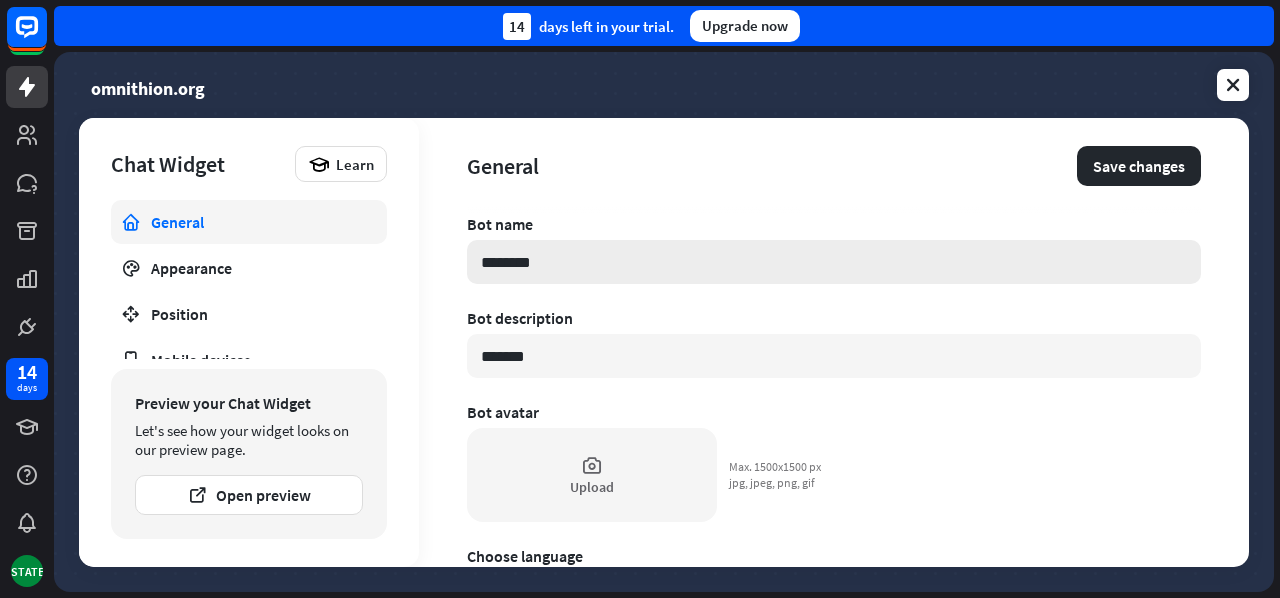 type on "*" 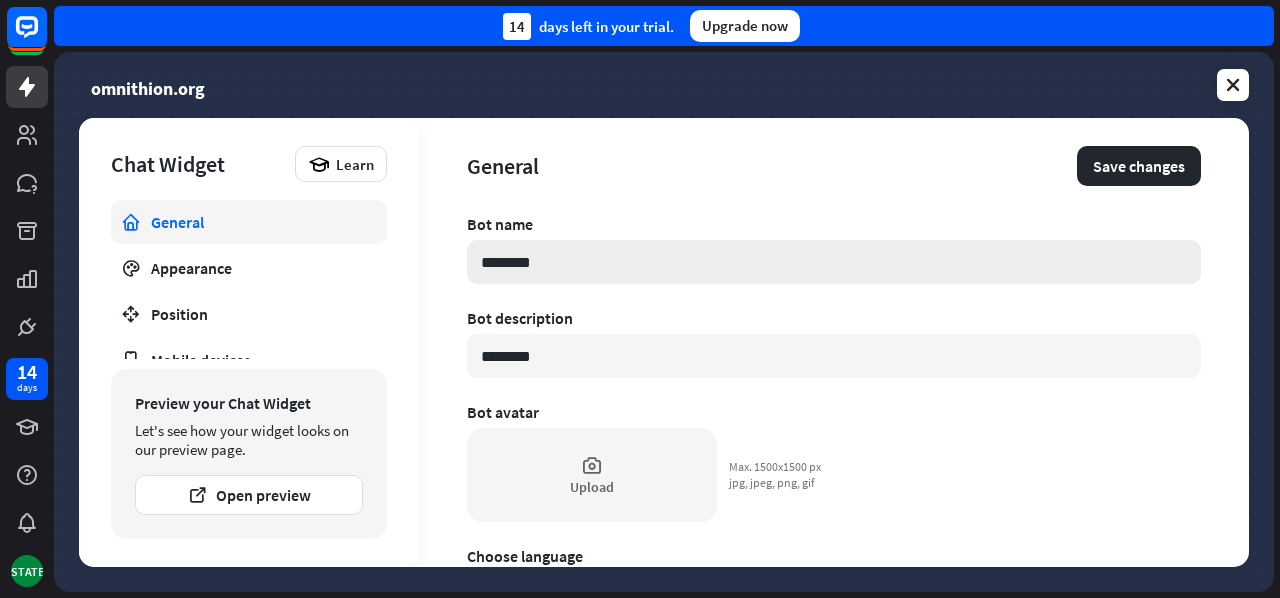 type on "*" 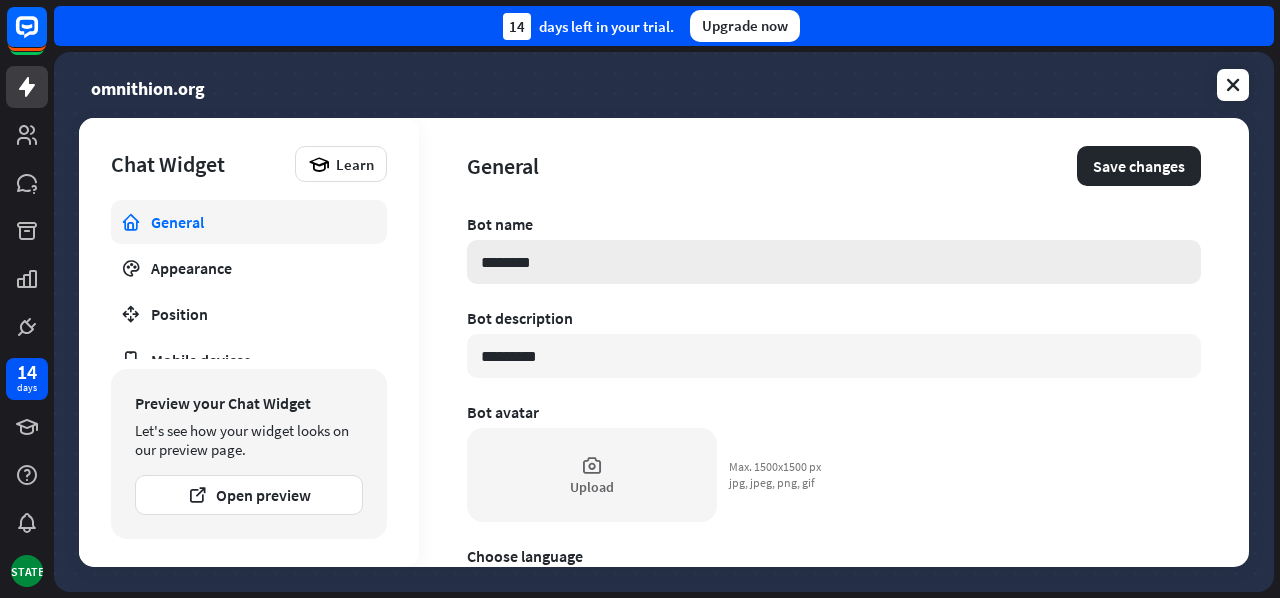 type on "*" 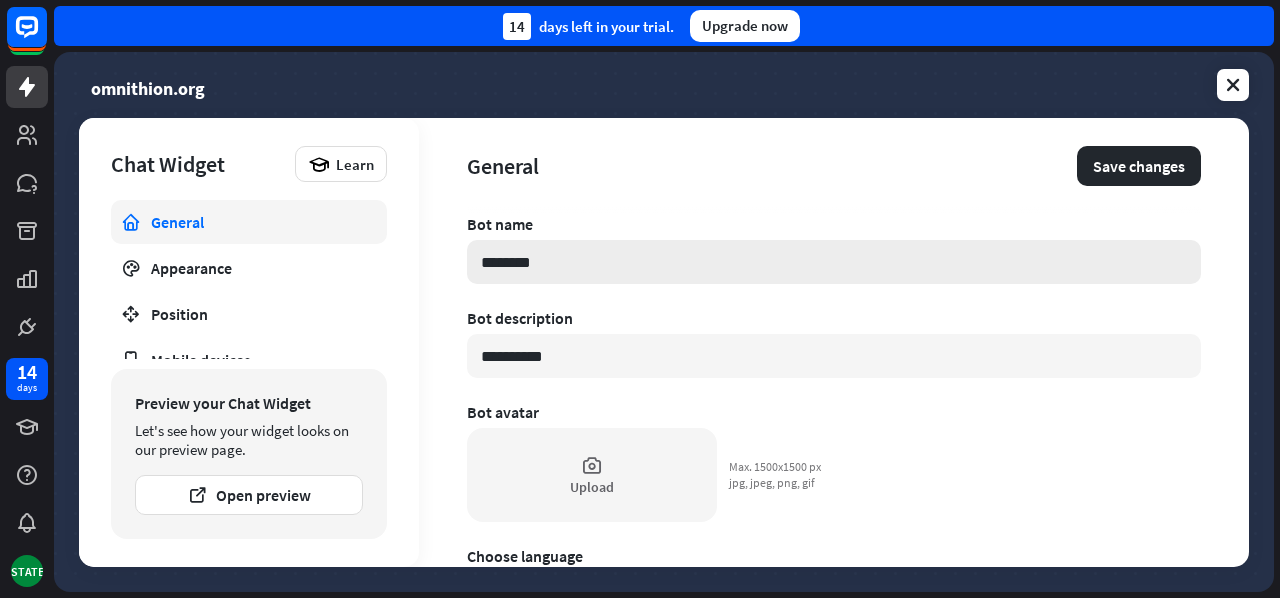type on "**********" 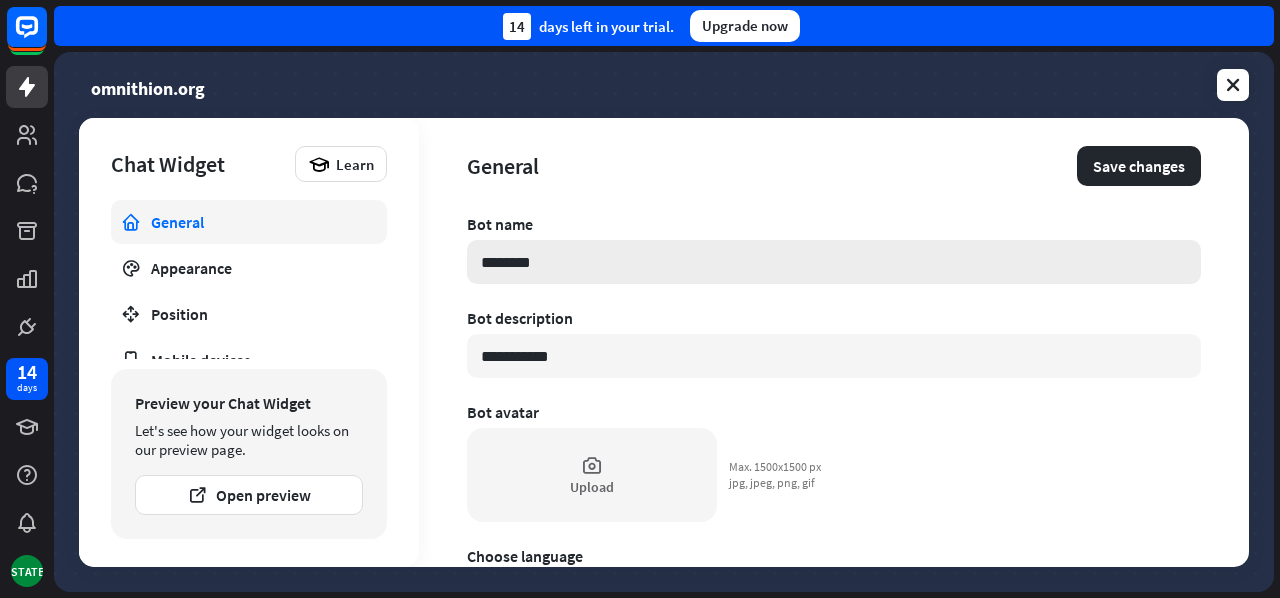 type on "*" 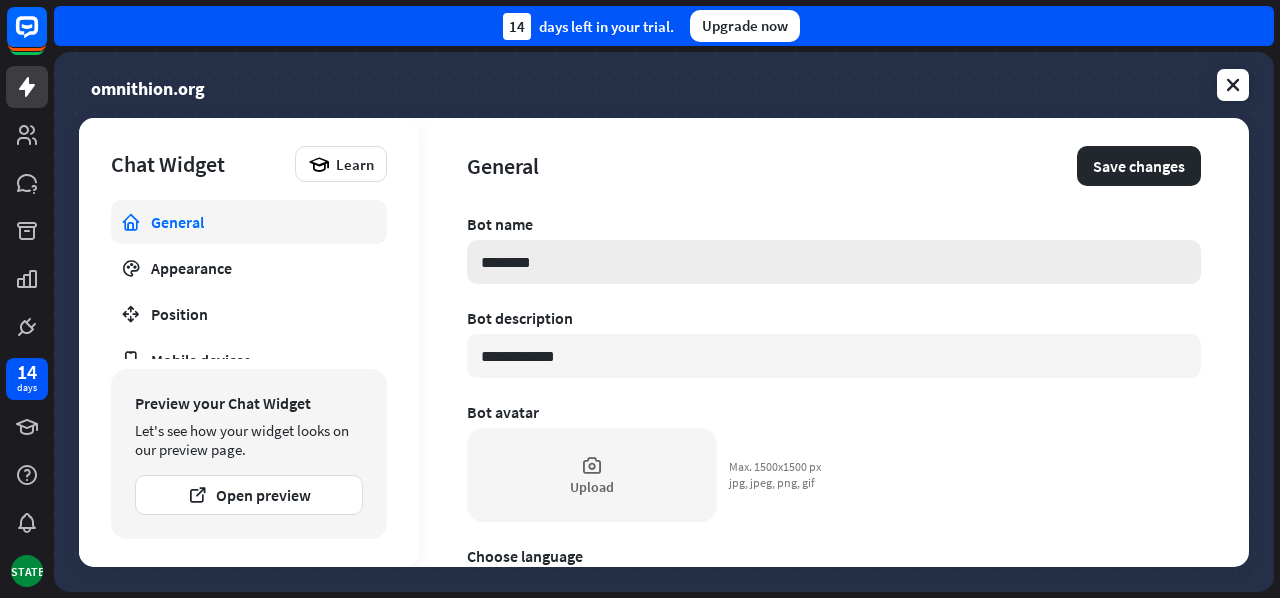 type on "*" 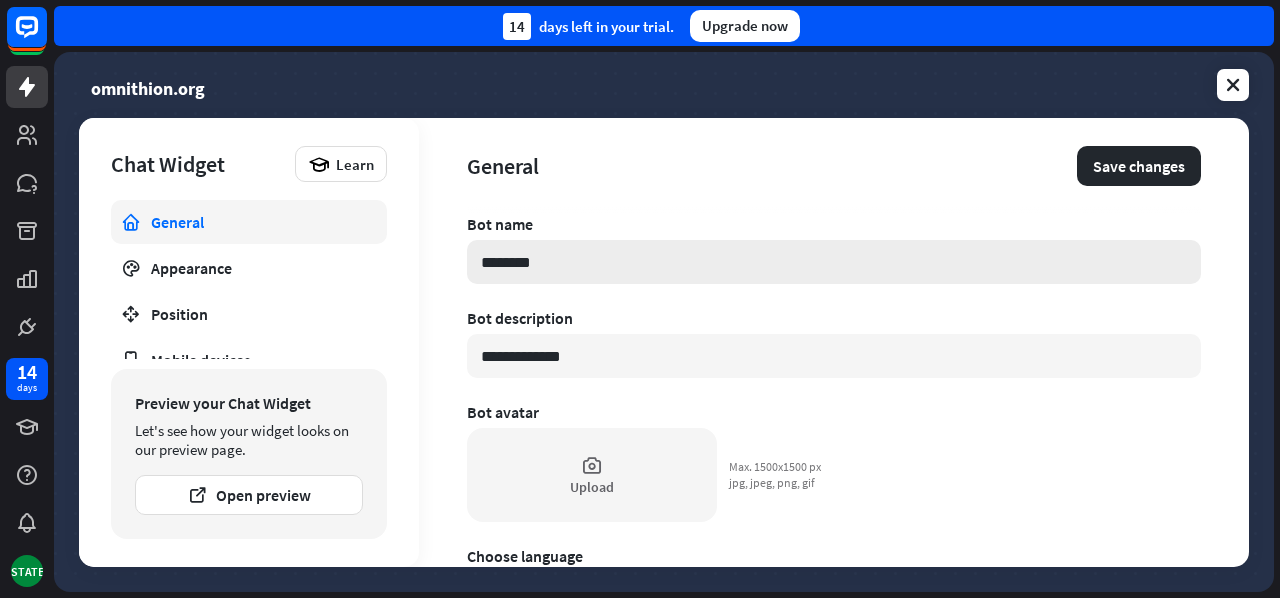 type on "*" 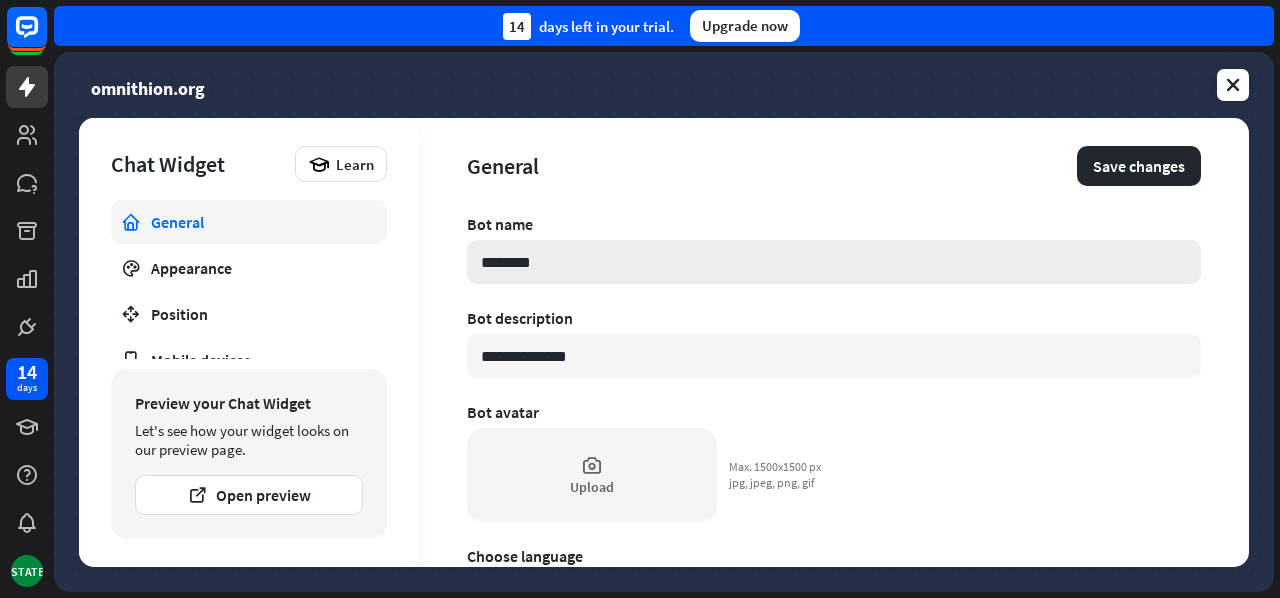 type on "*" 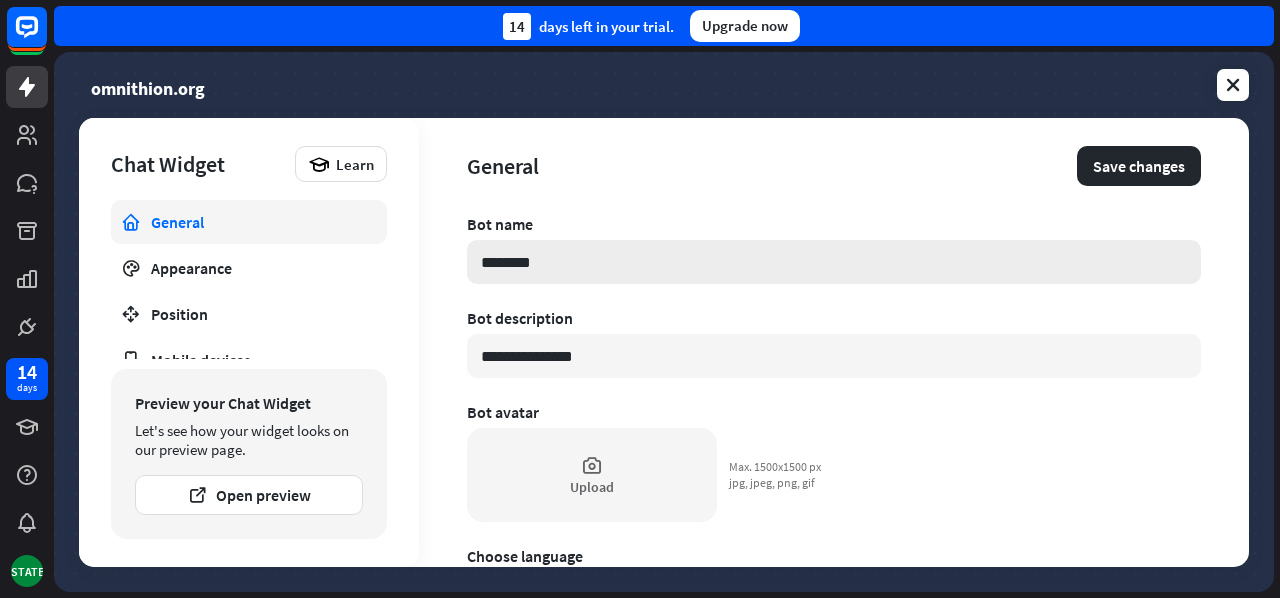 type on "*" 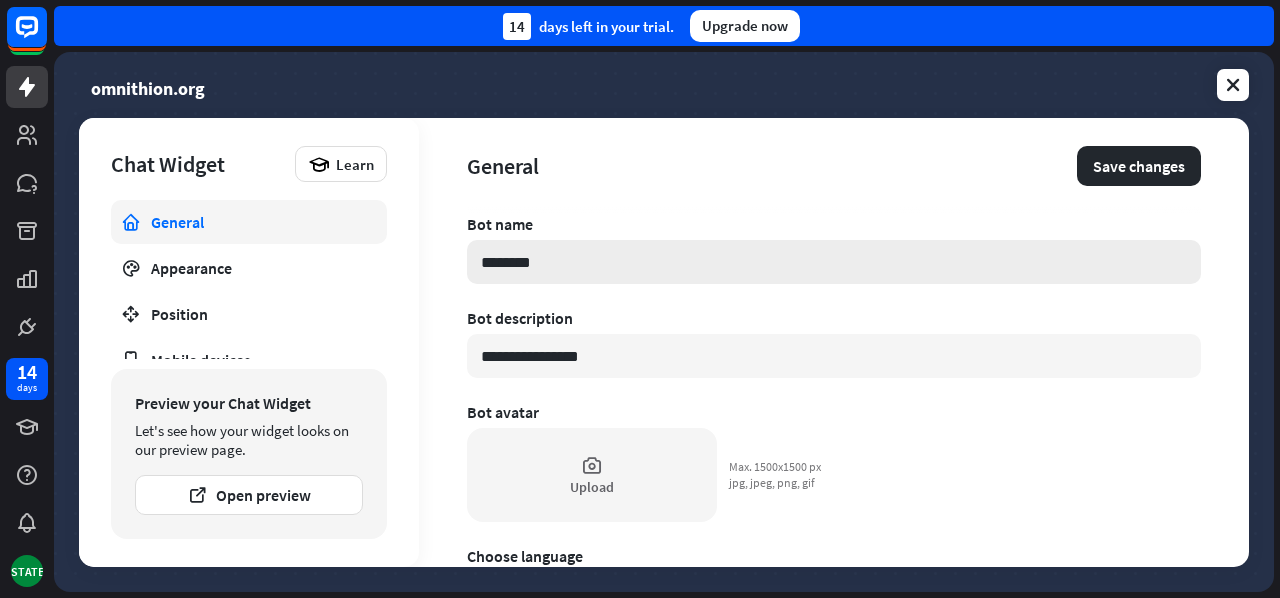 type on "*" 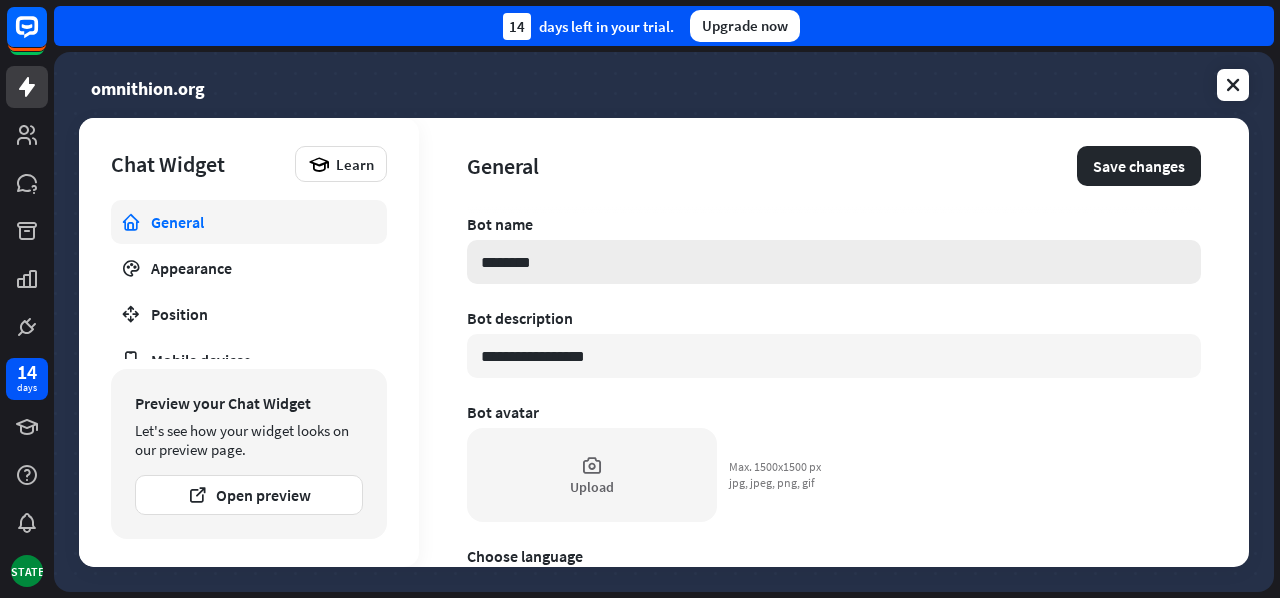 type on "**********" 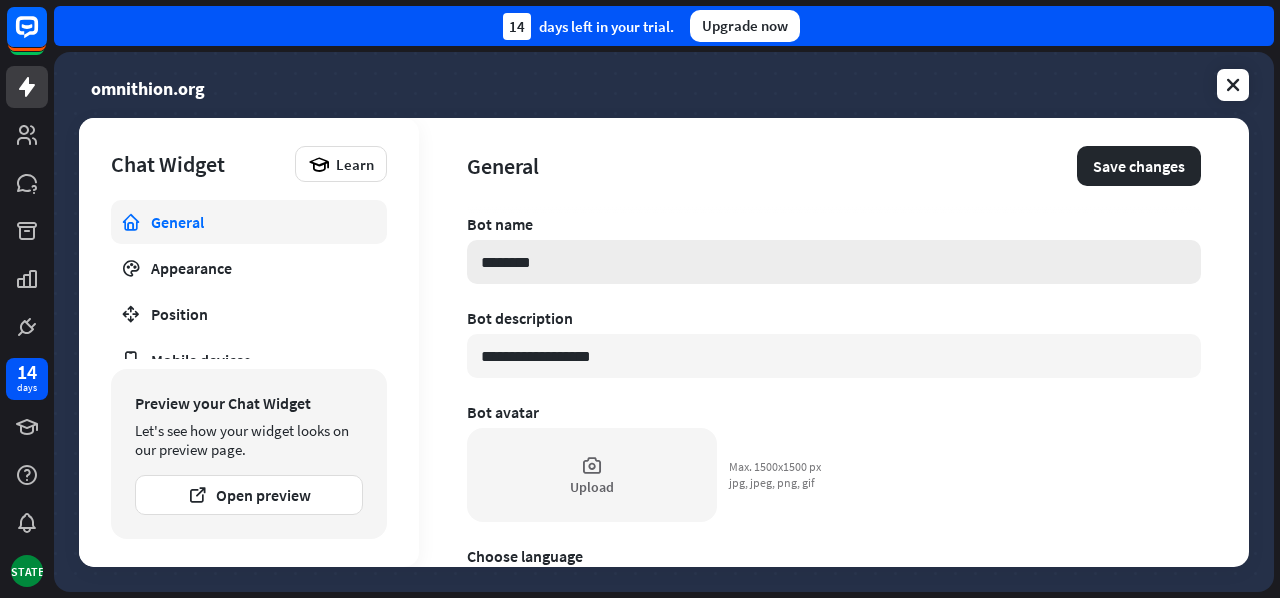type on "*" 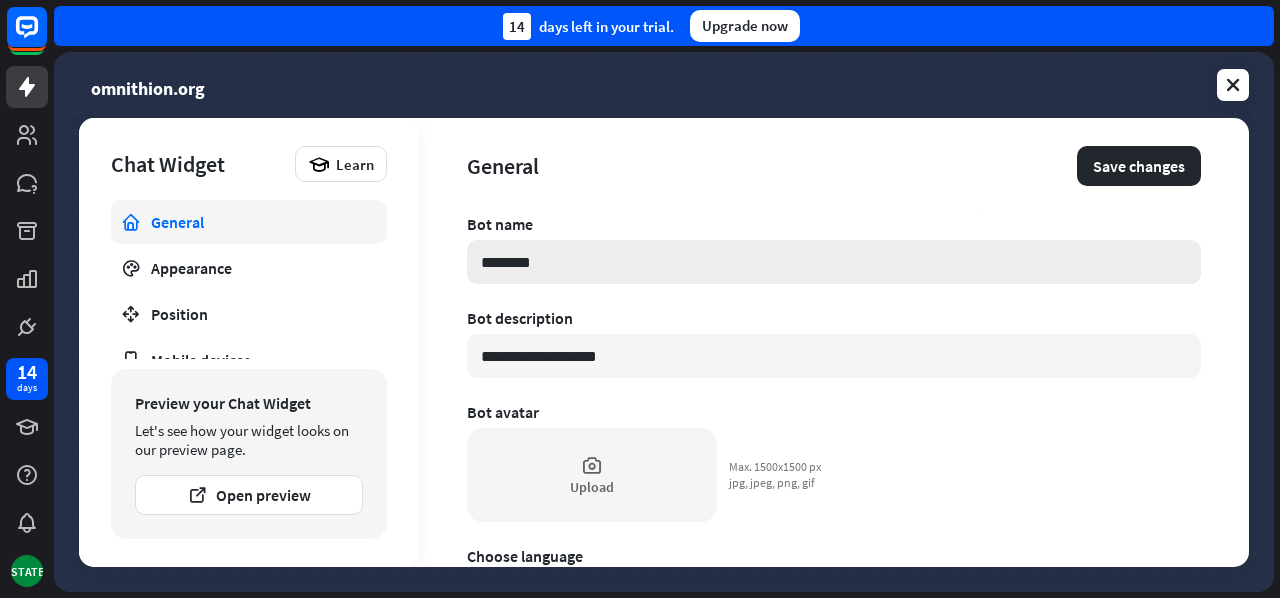type on "*" 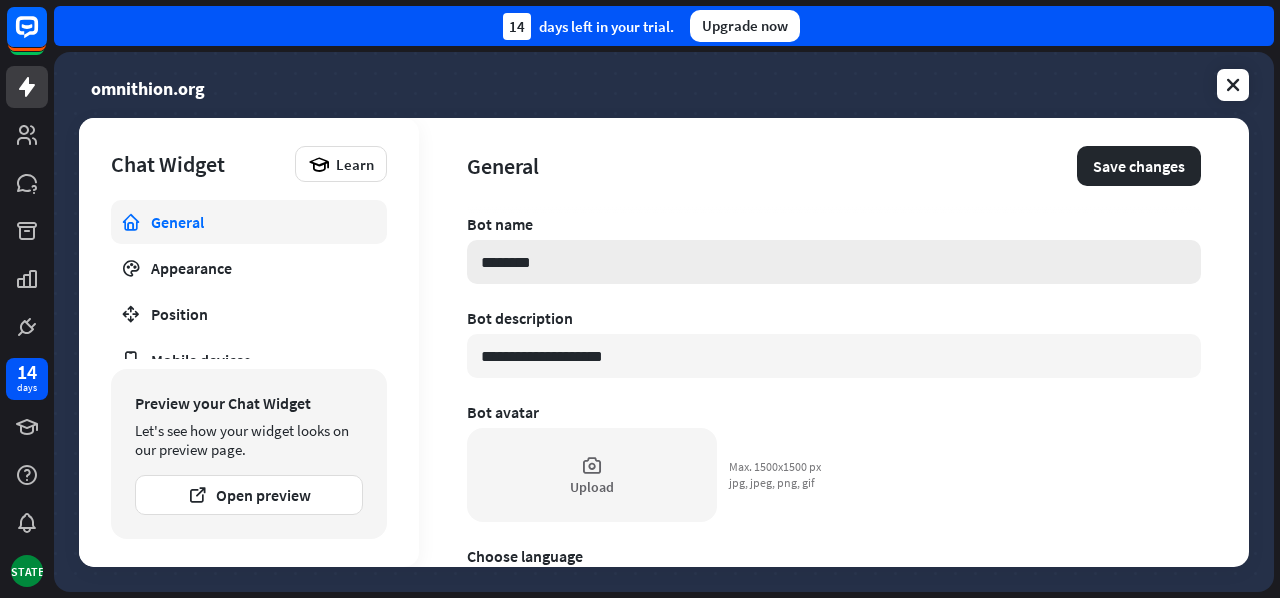 type on "*" 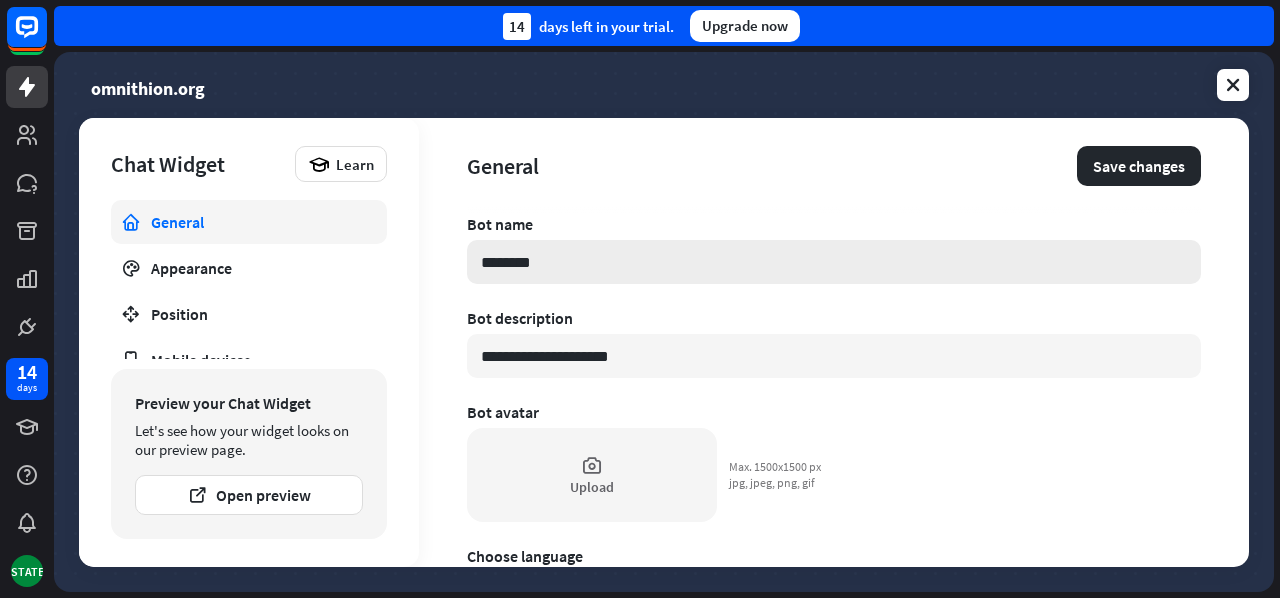 type on "*" 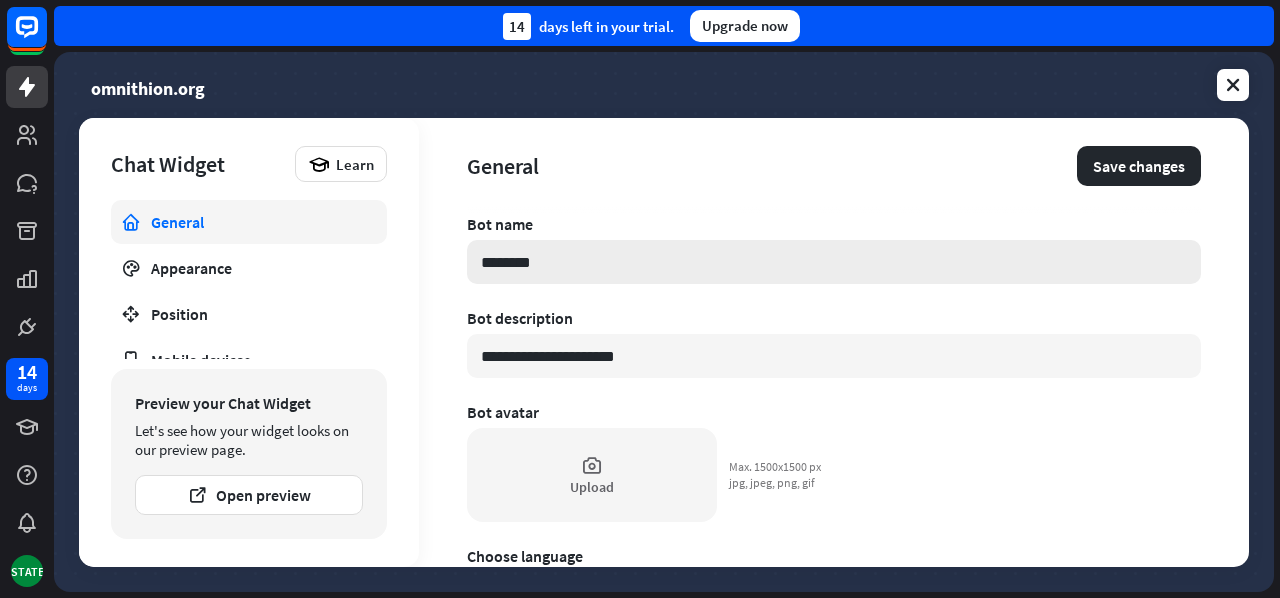 type on "*" 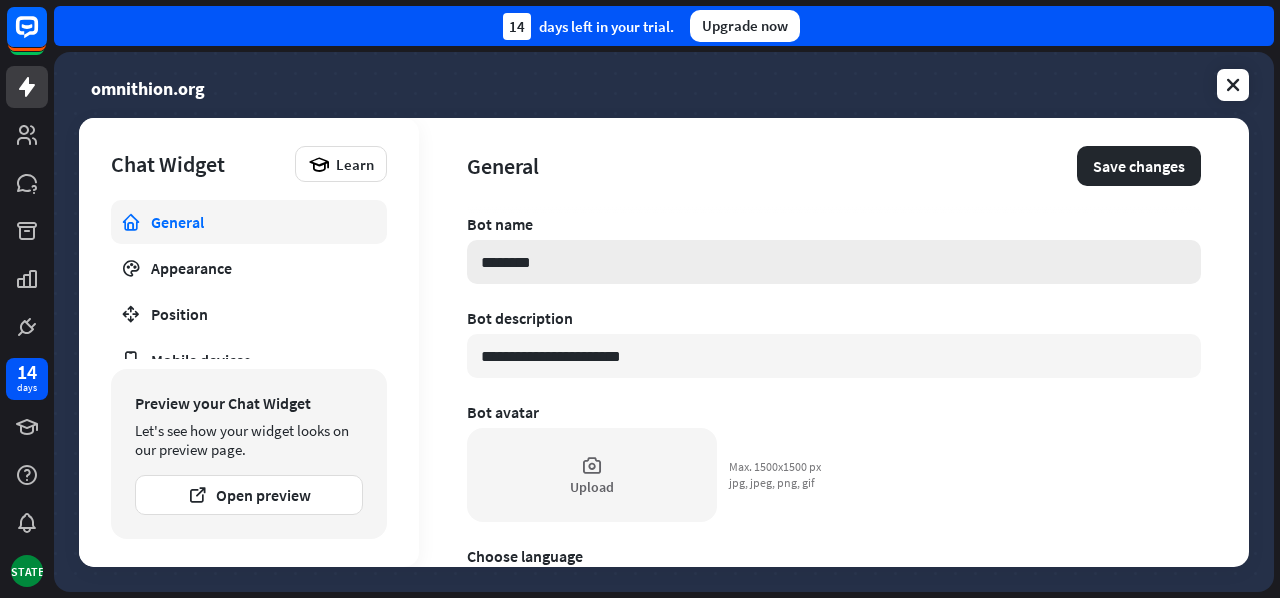 type on "*" 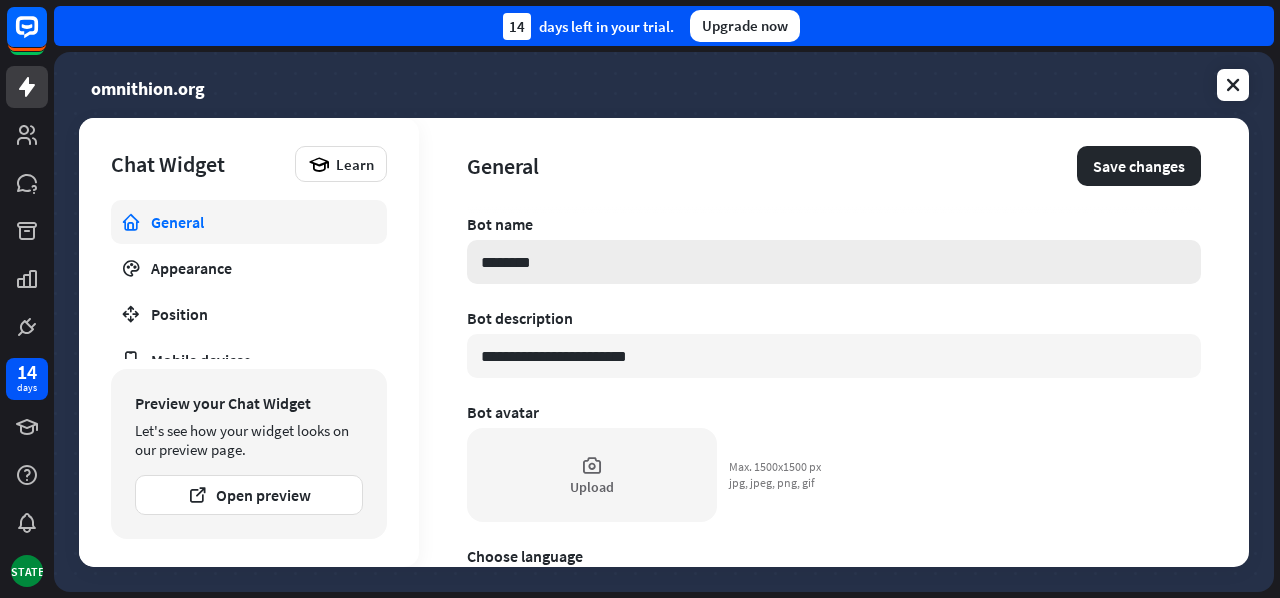 type on "*" 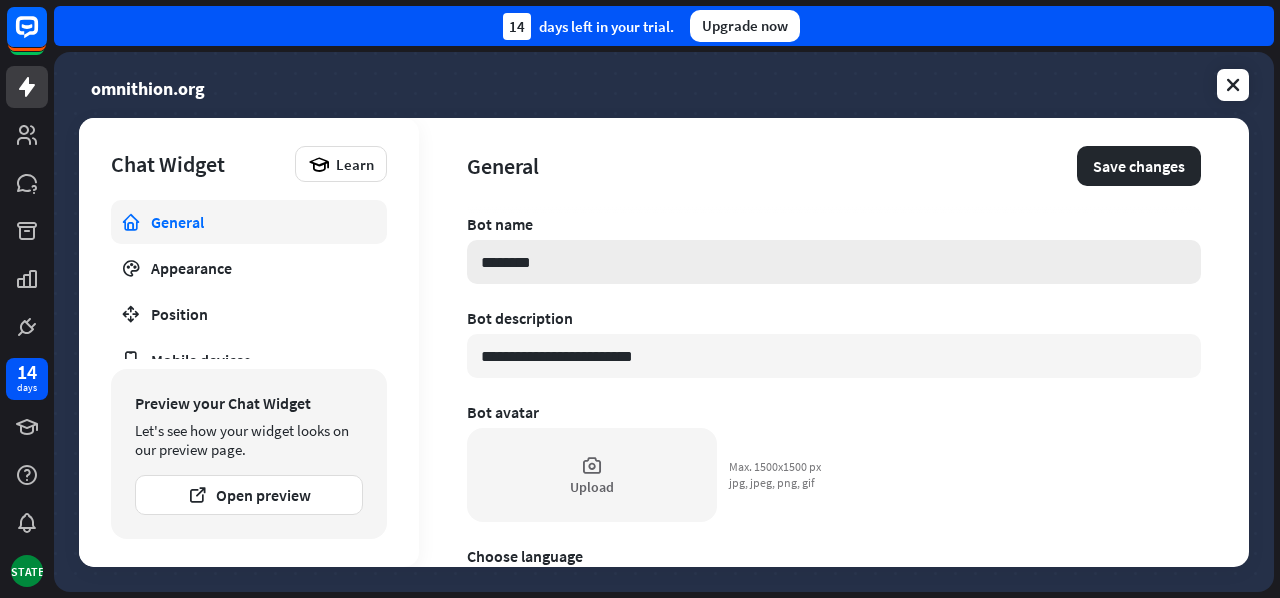 type on "*" 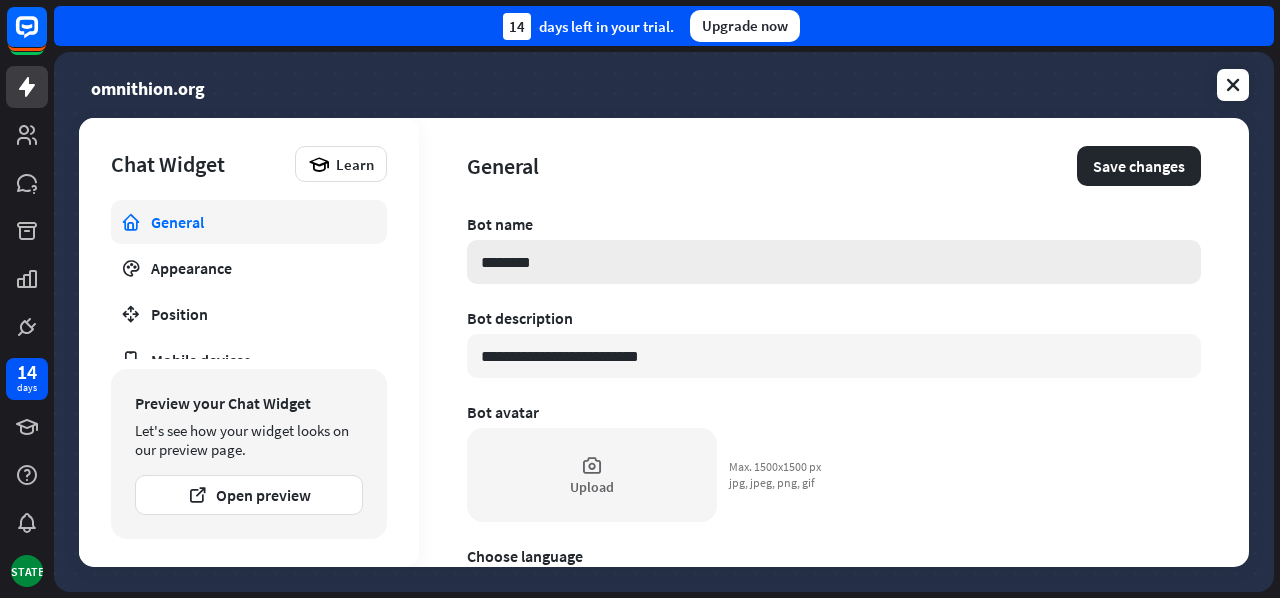 type on "*" 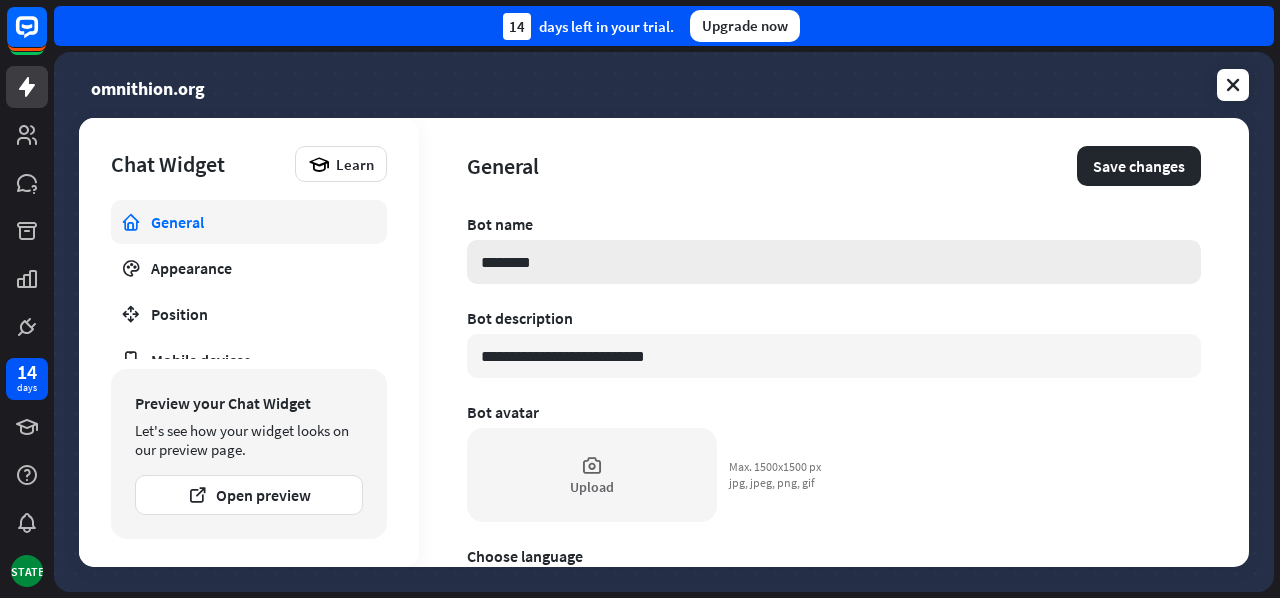 type on "*" 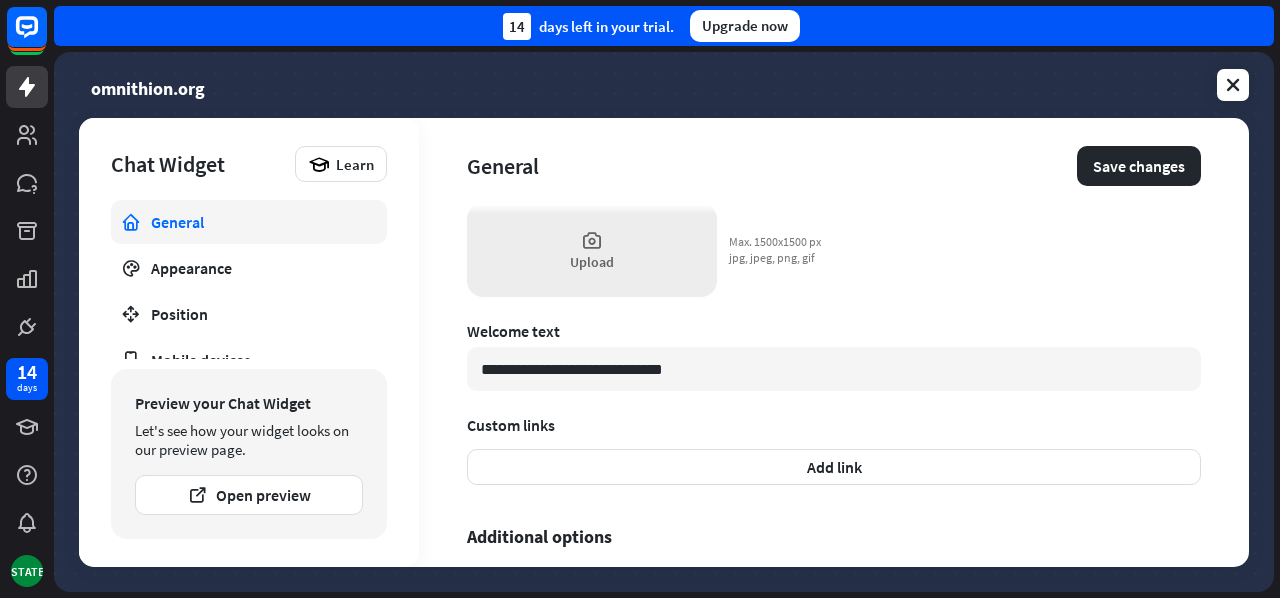 scroll, scrollTop: 718, scrollLeft: 0, axis: vertical 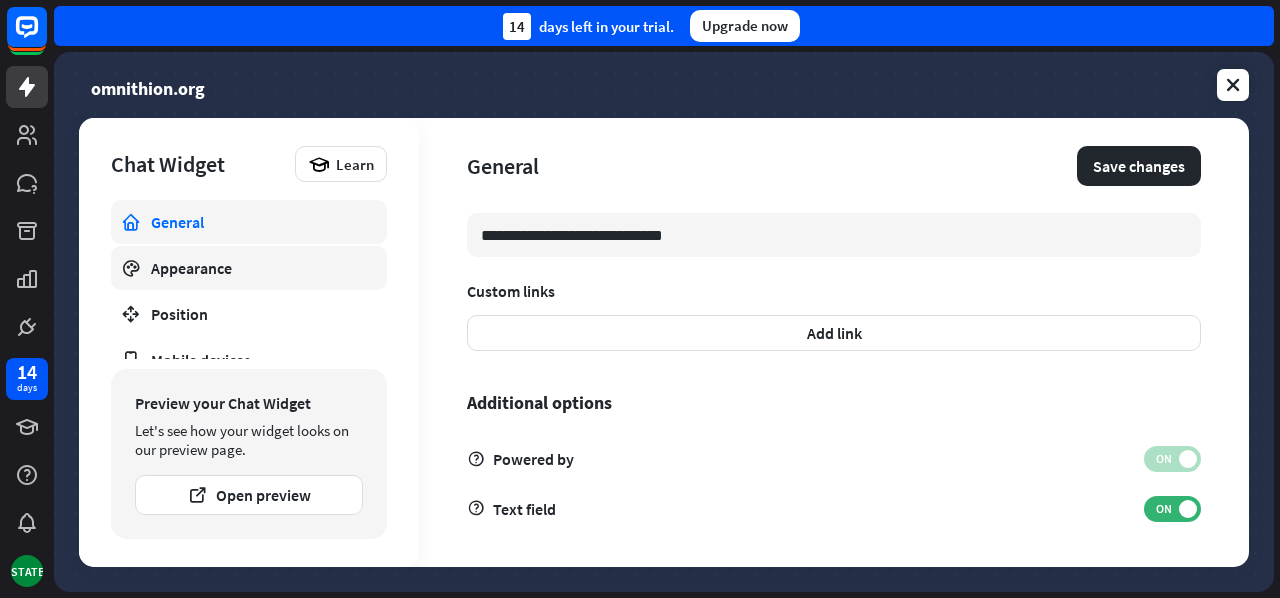 type on "**********" 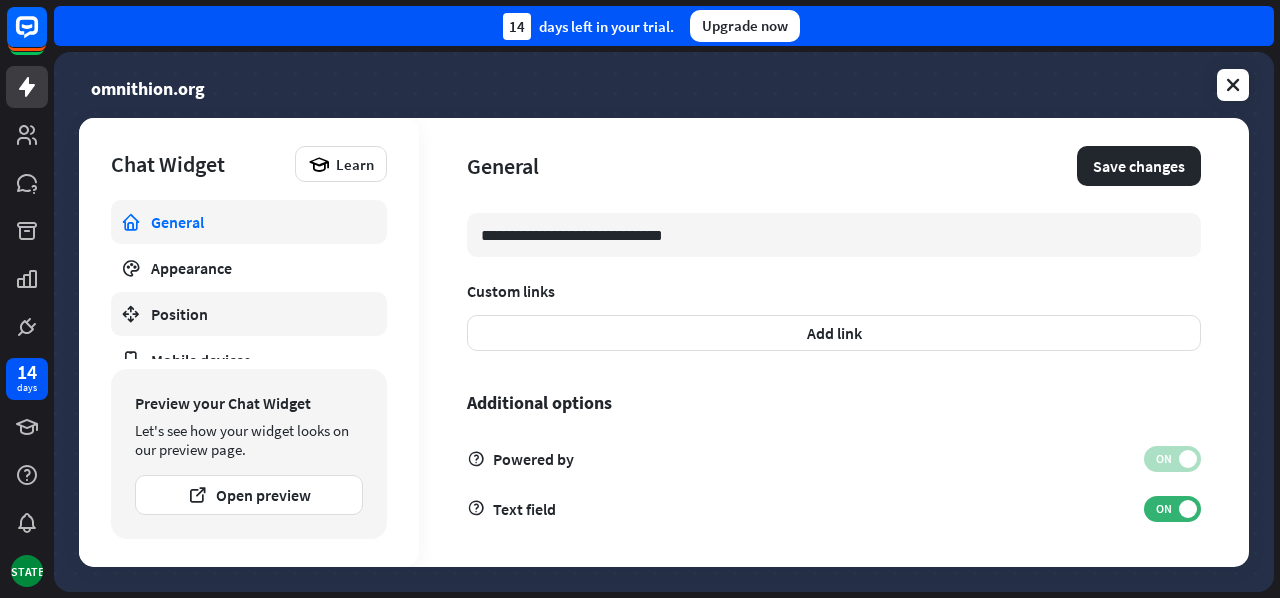 scroll, scrollTop: 0, scrollLeft: 0, axis: both 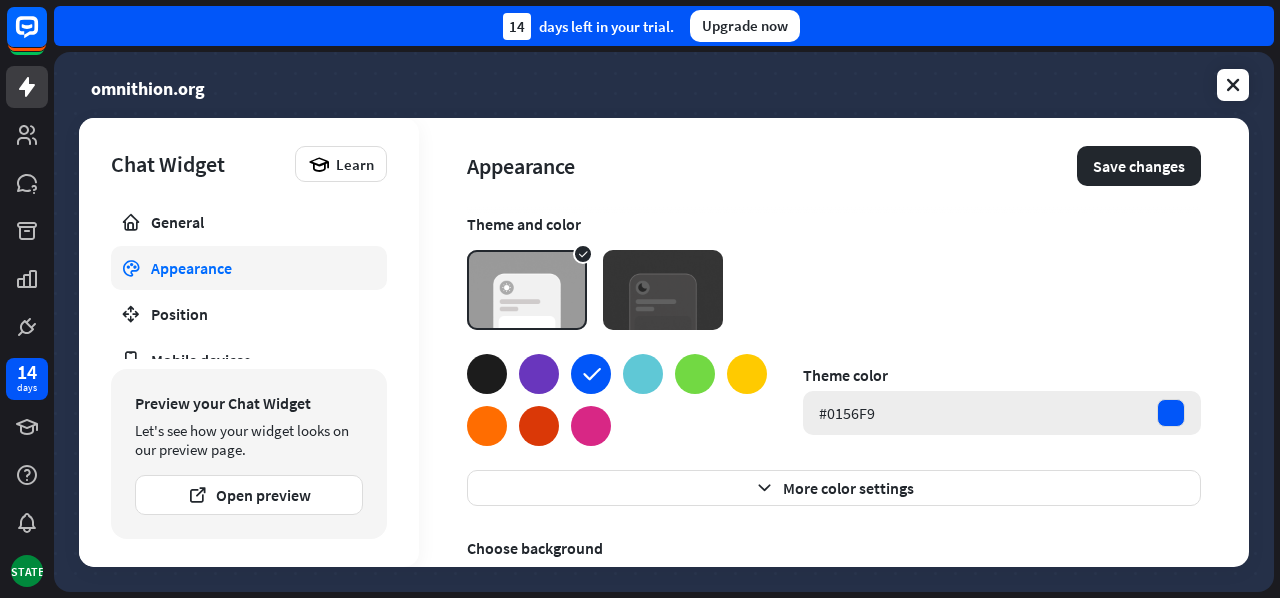 click at bounding box center (1171, 413) 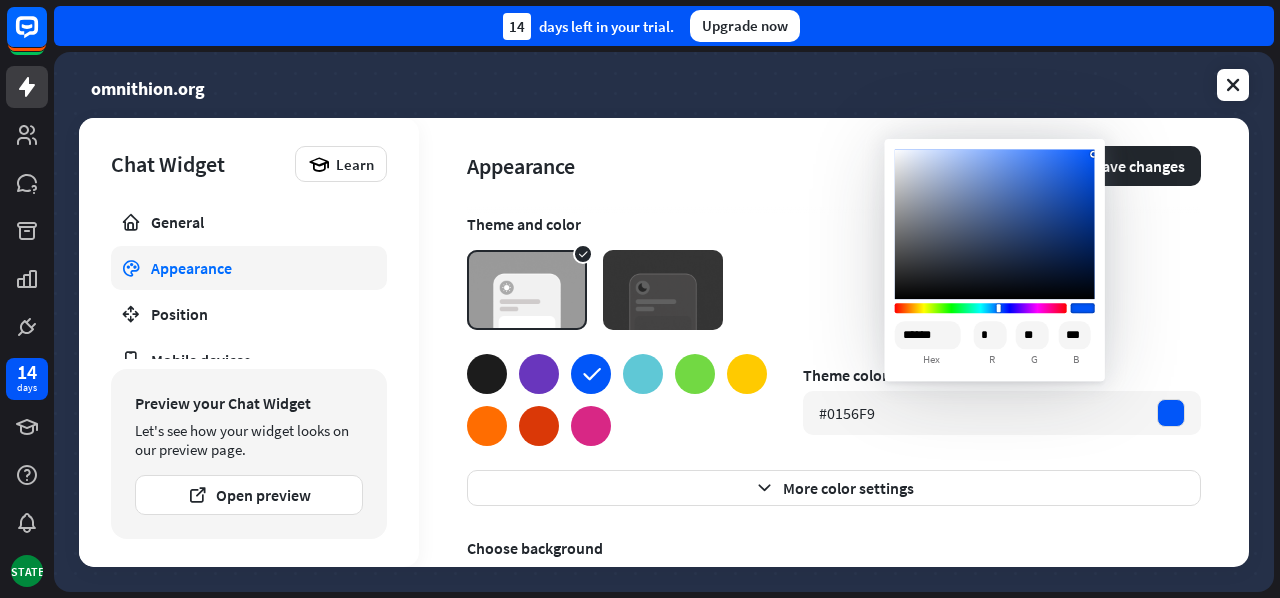 type on "*" 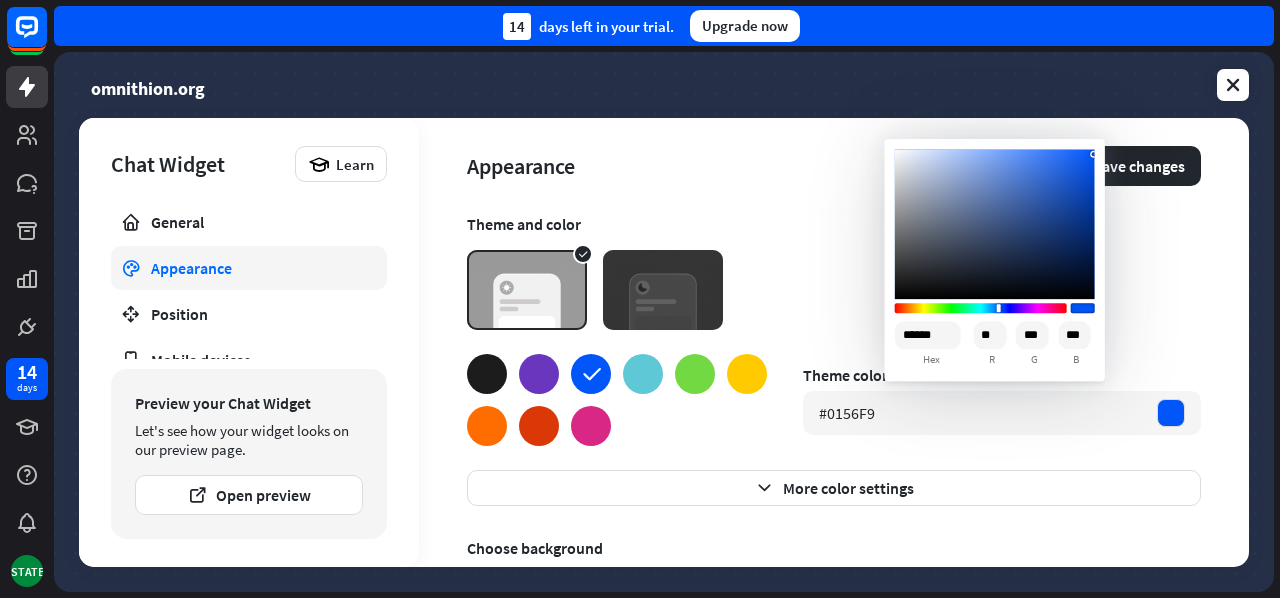 type on "*" 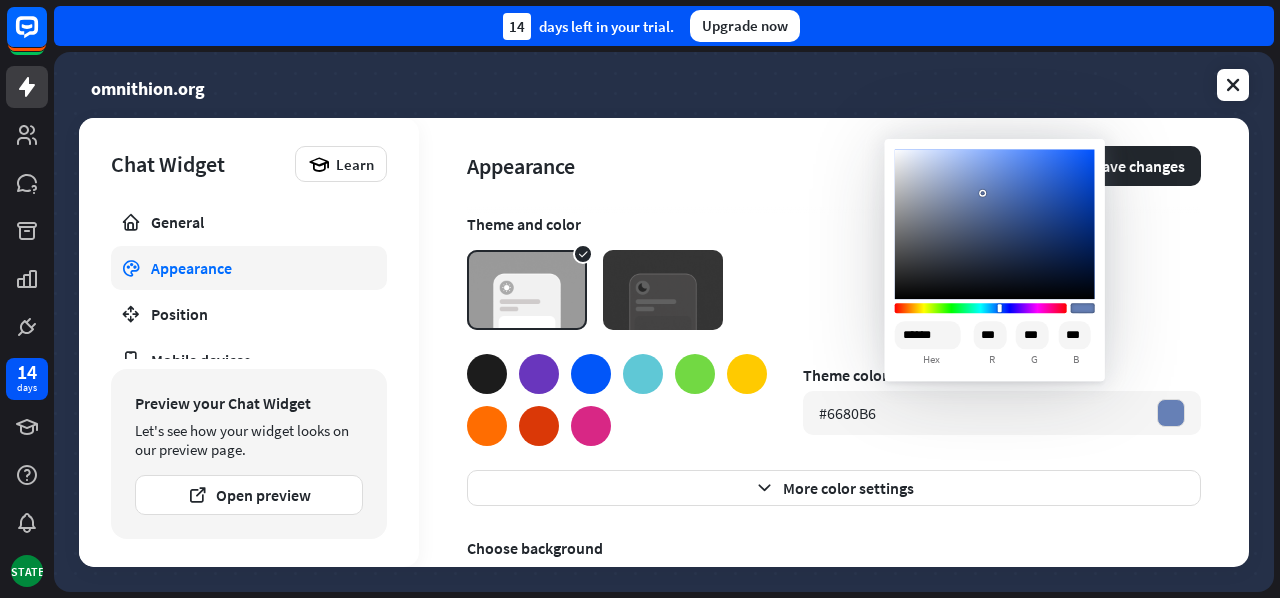type on "*" 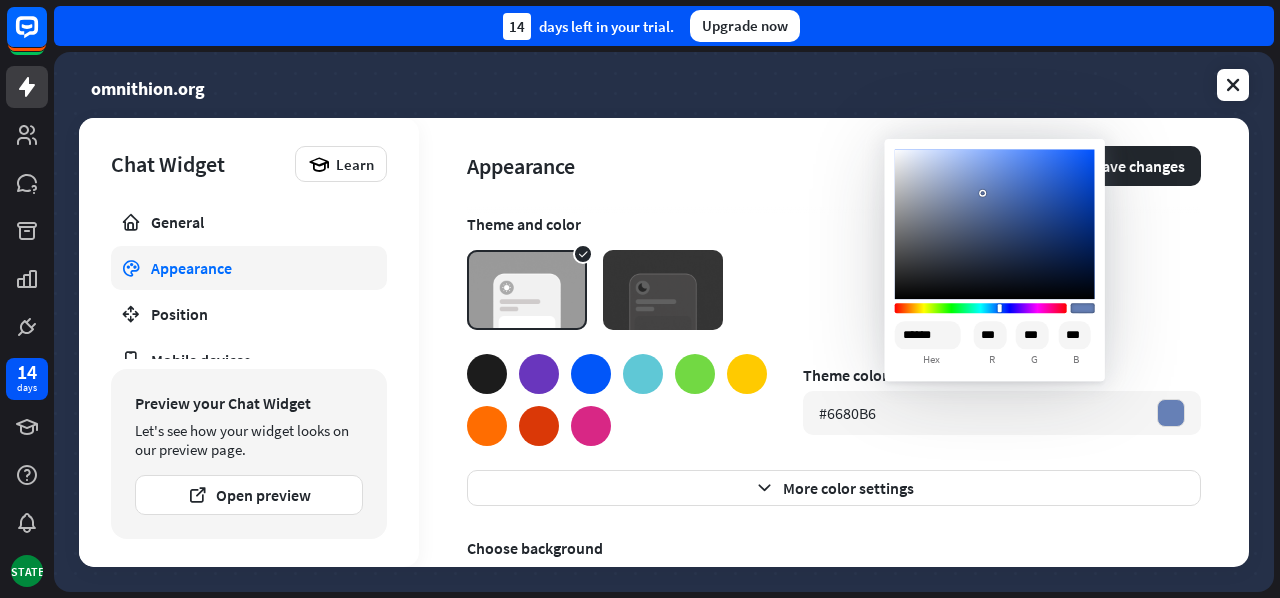 type on "******" 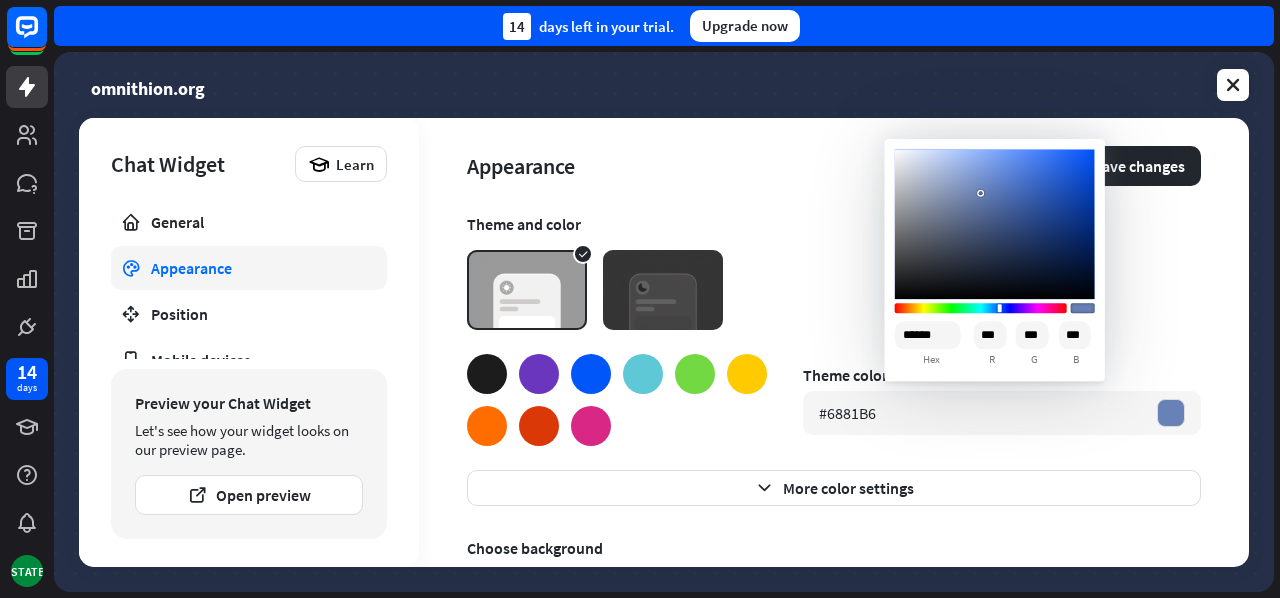 type on "*" 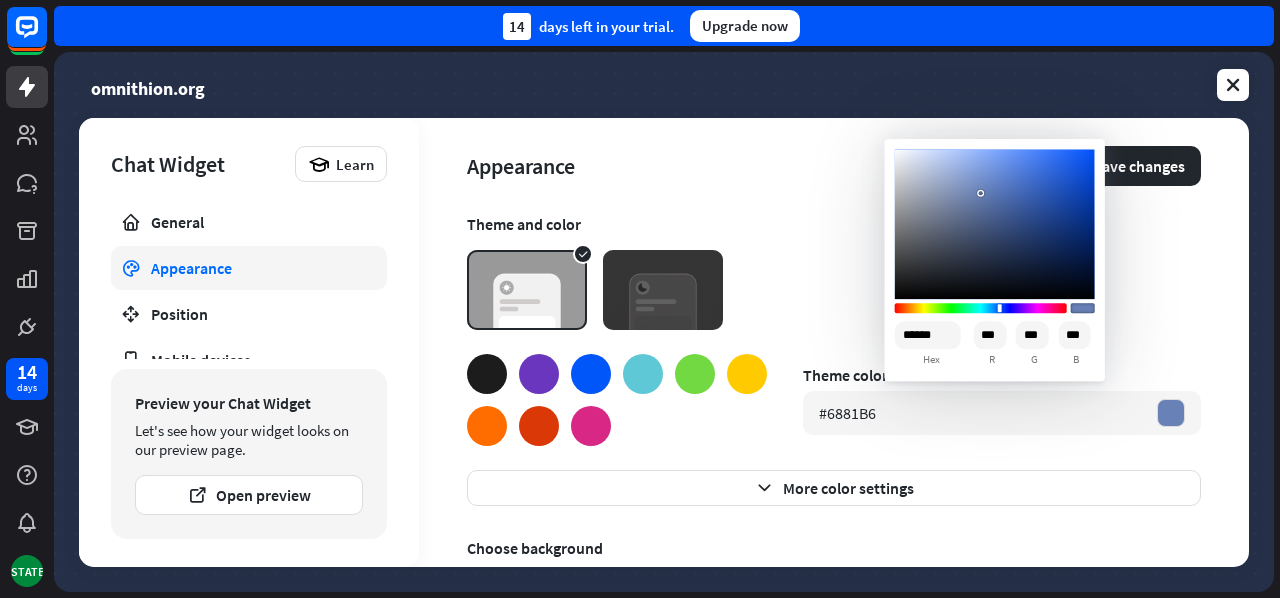 type on "******" 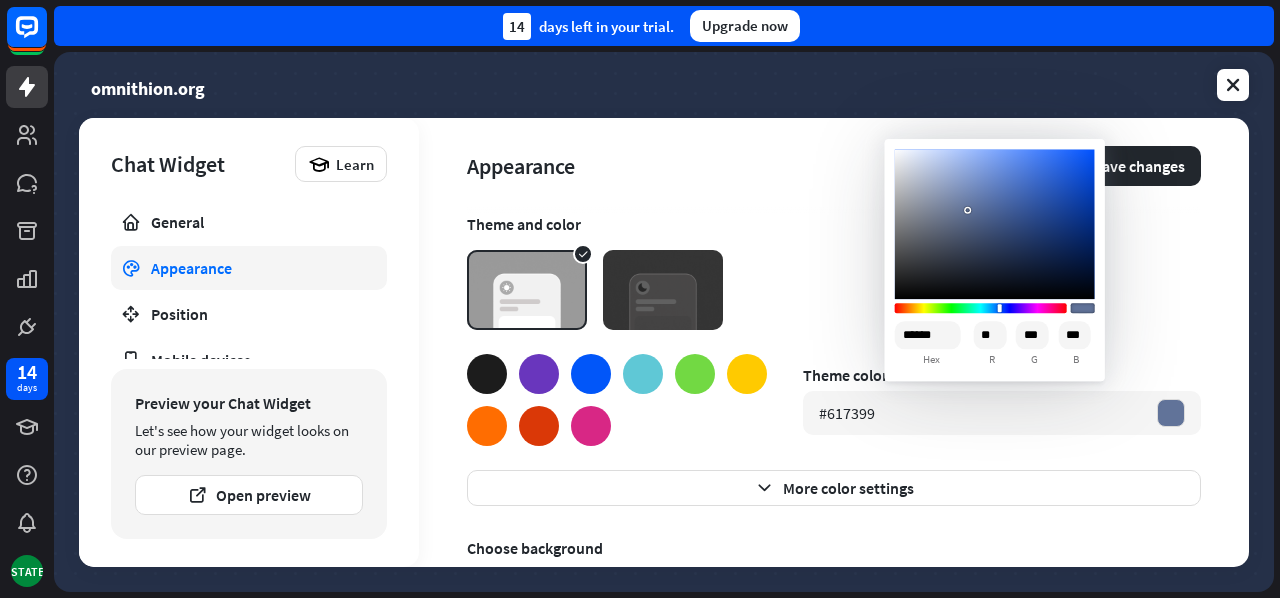 type on "*" 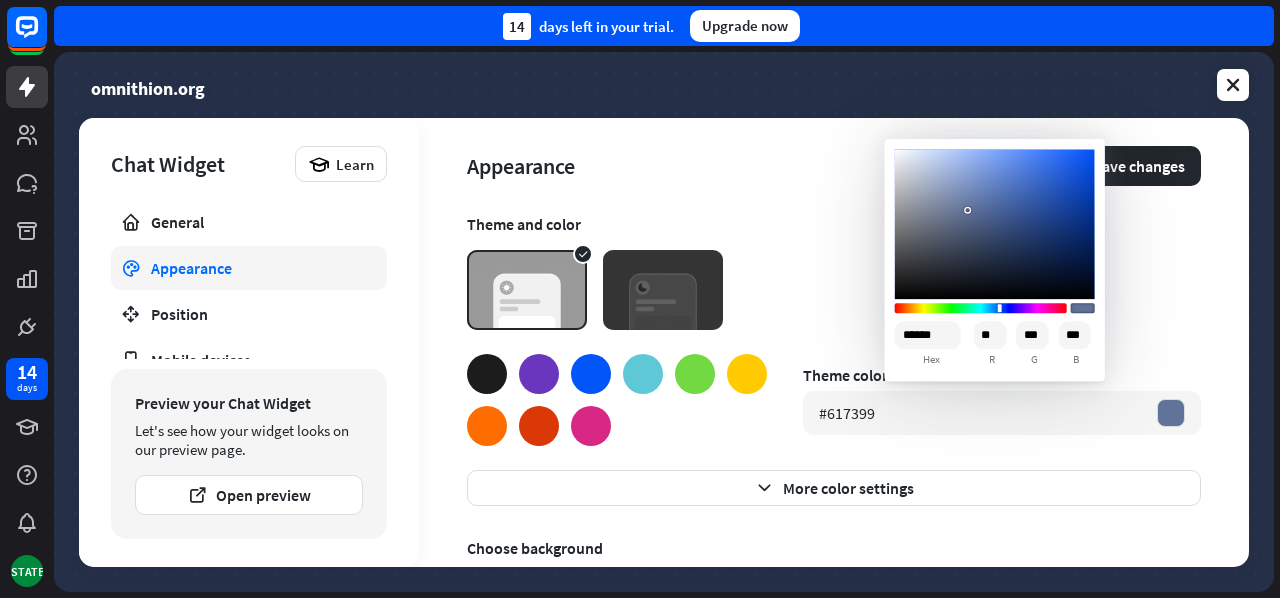 type on "******" 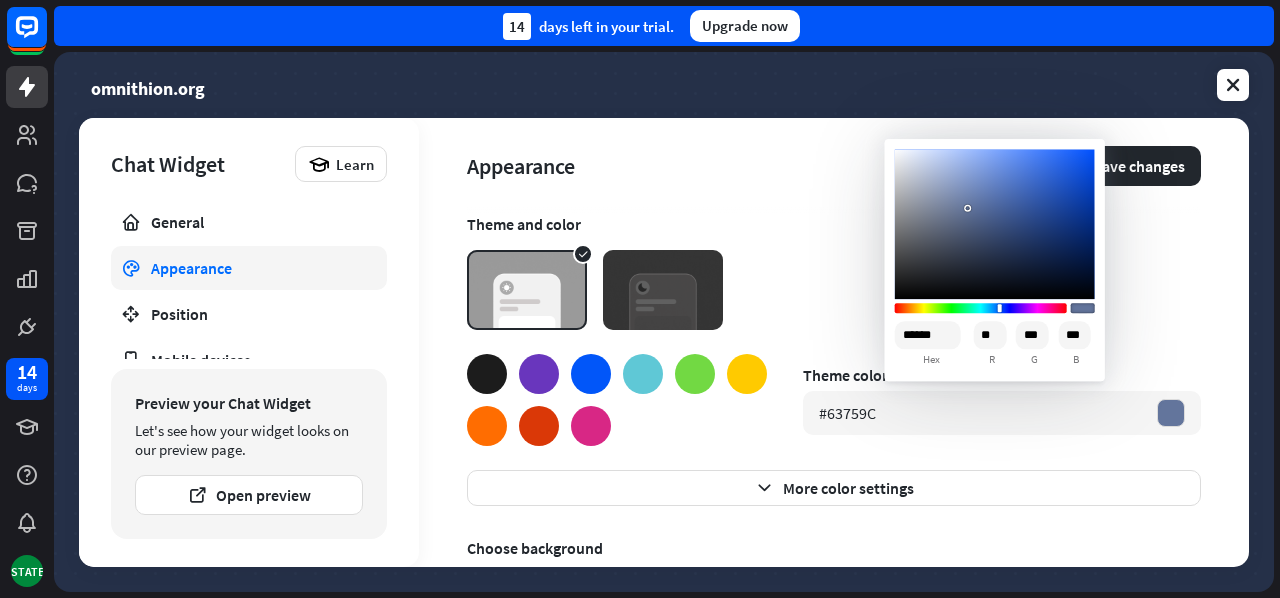 drag, startPoint x: 1017, startPoint y: 199, endPoint x: 968, endPoint y: 207, distance: 49.648766 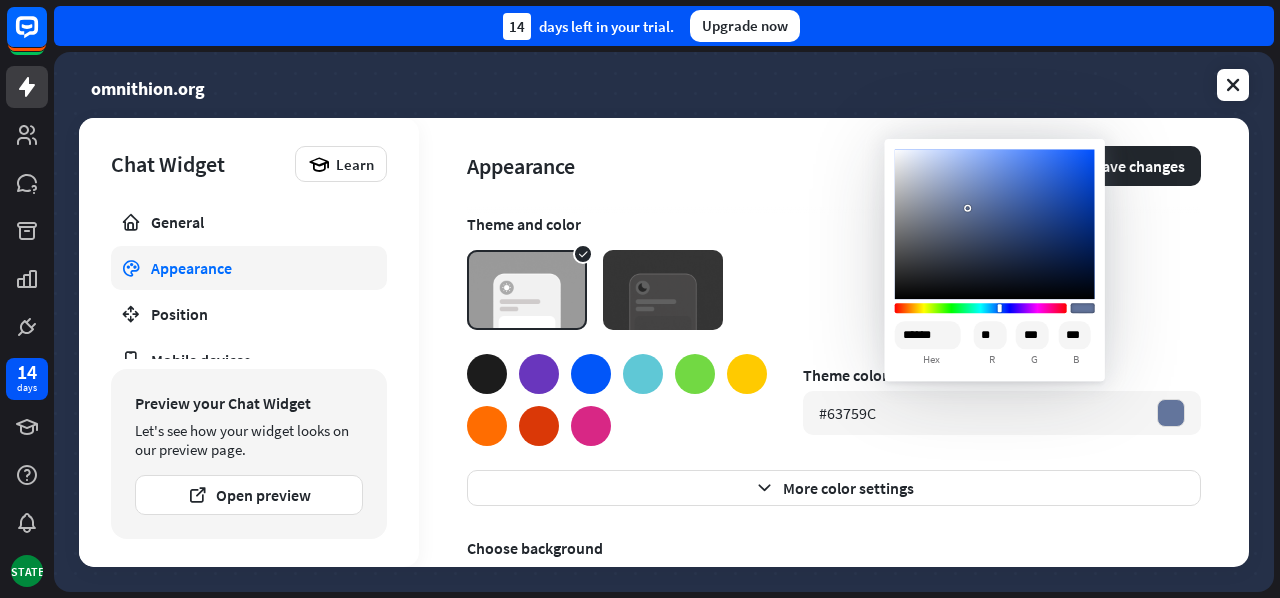 click at bounding box center (995, 224) 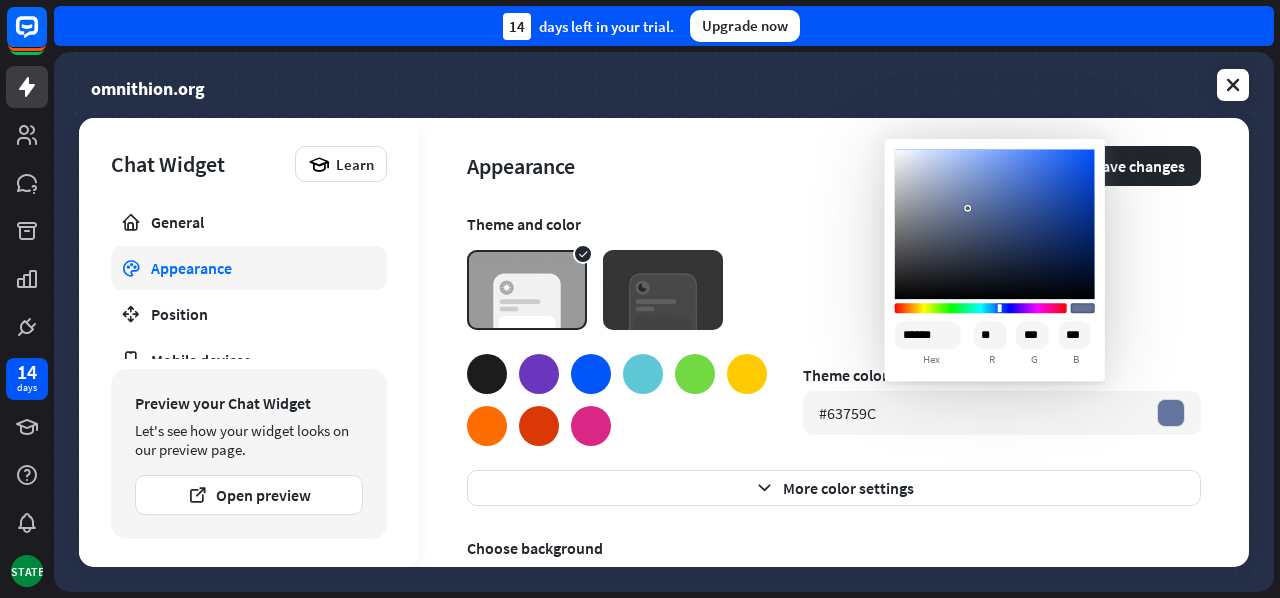 click on "Theme and color" at bounding box center (834, 272) 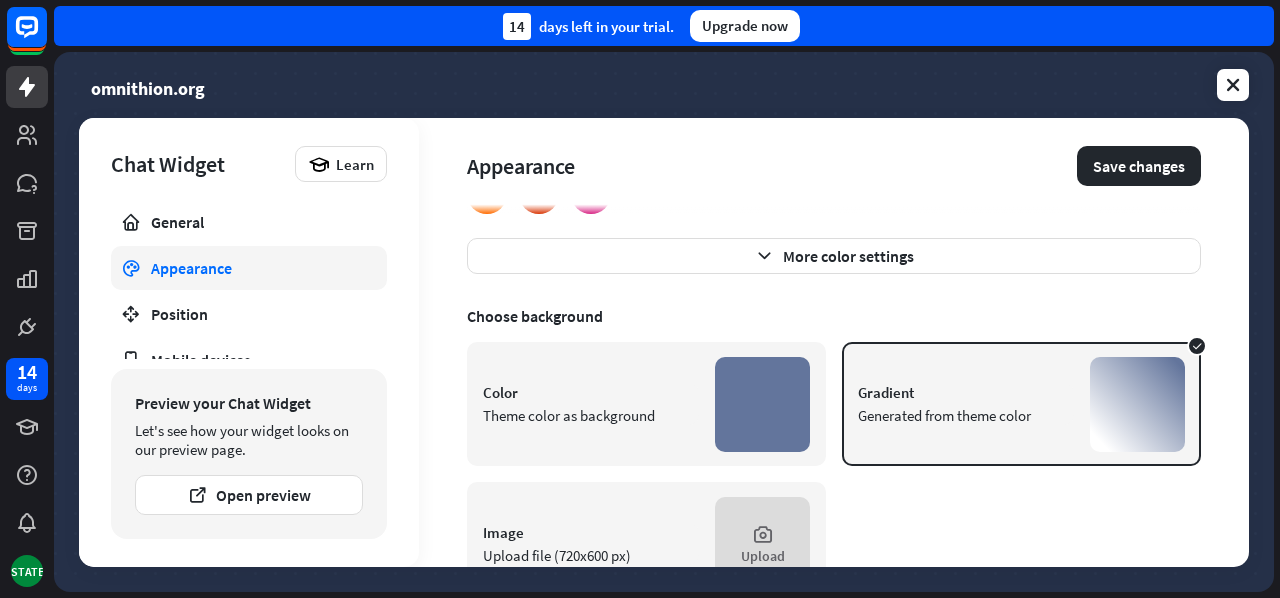 scroll, scrollTop: 10, scrollLeft: 0, axis: vertical 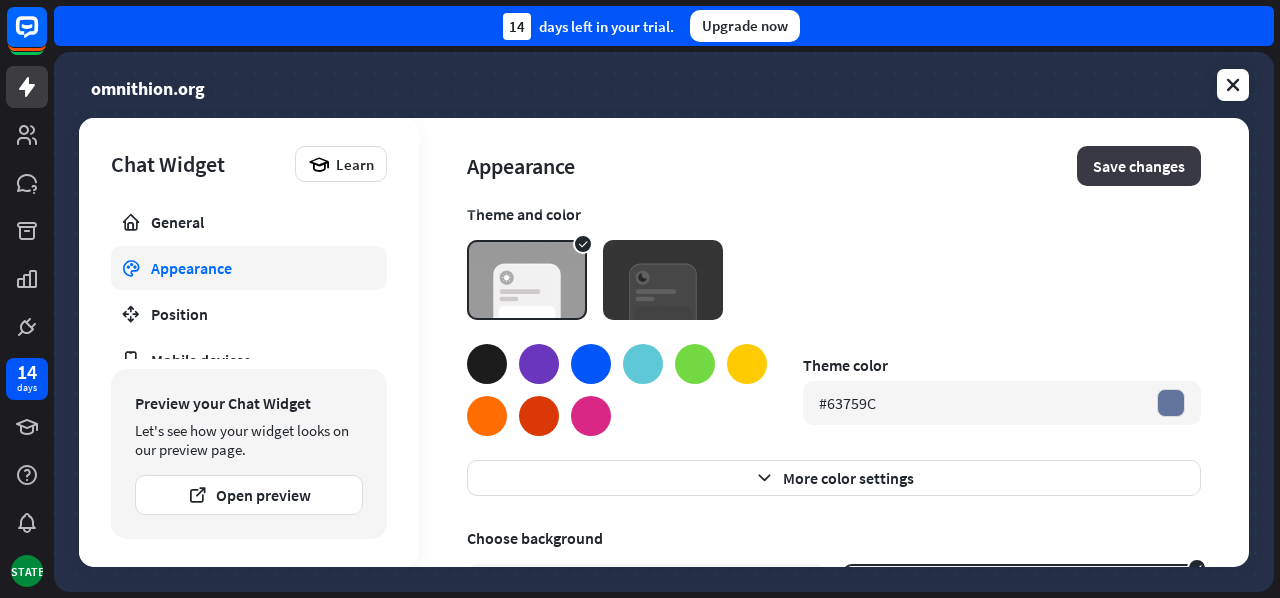 click on "Save changes" at bounding box center (1139, 166) 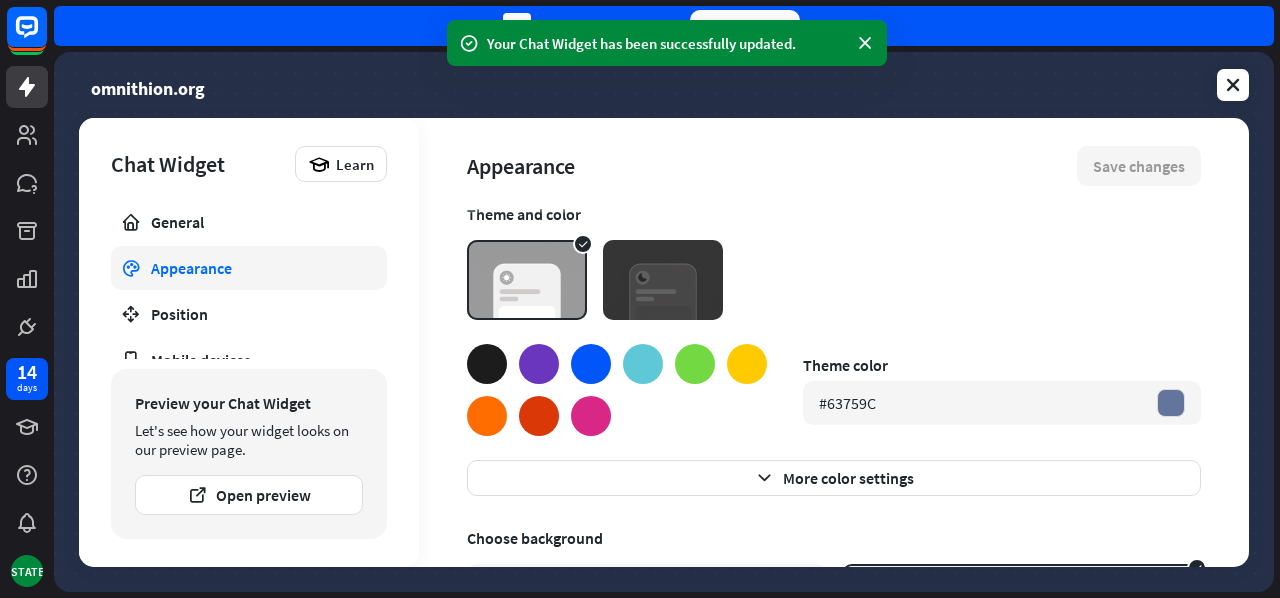 scroll, scrollTop: 114, scrollLeft: 0, axis: vertical 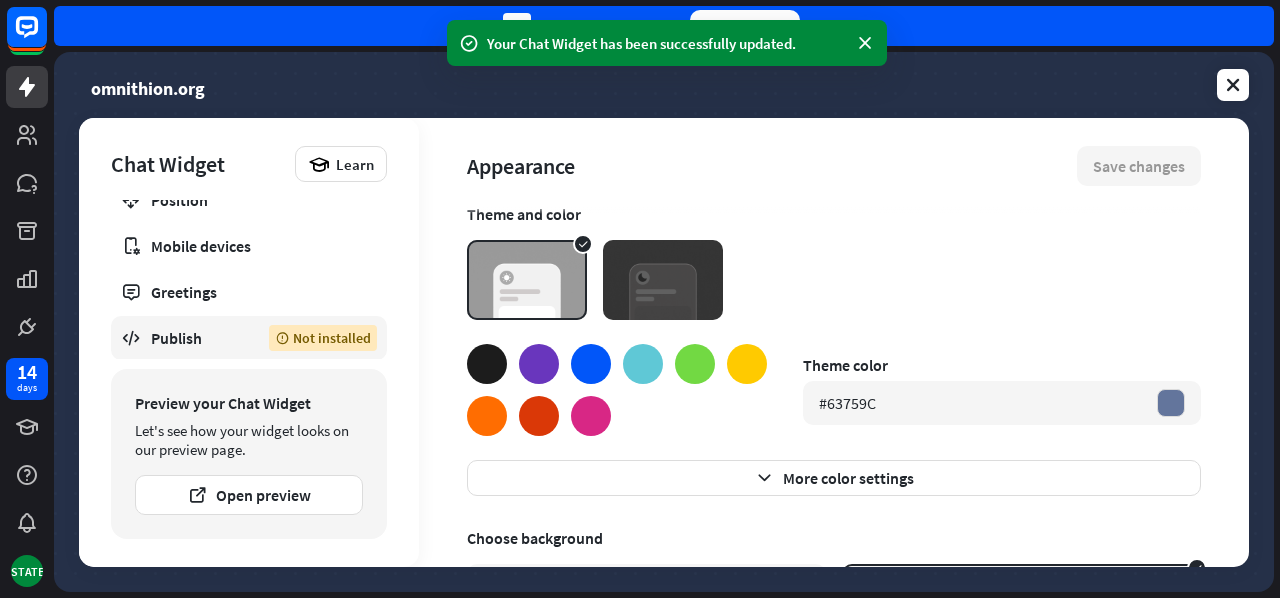 click on "Publish
Not installed" at bounding box center (249, 338) 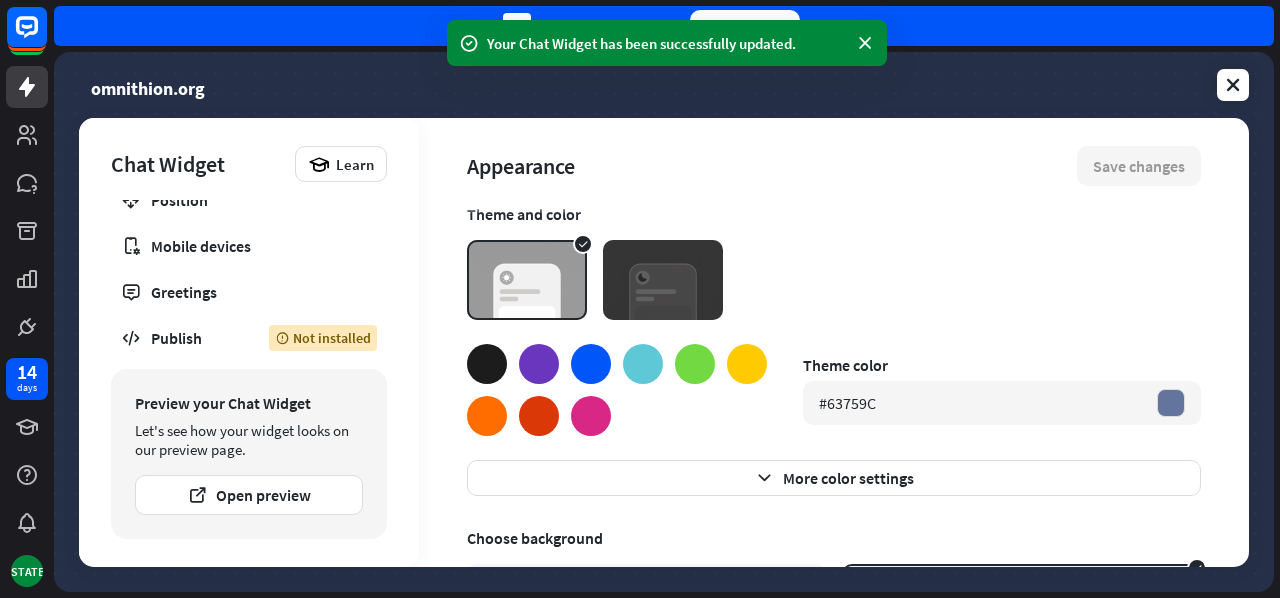 scroll, scrollTop: 0, scrollLeft: 0, axis: both 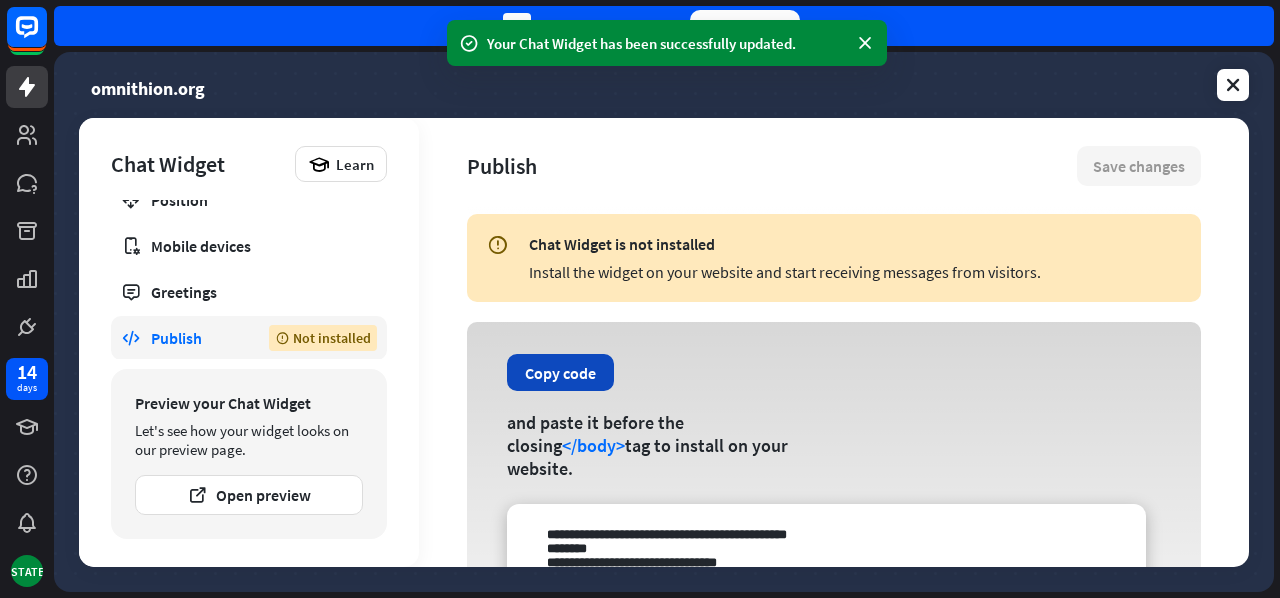 click on "Copy code" at bounding box center [560, 372] 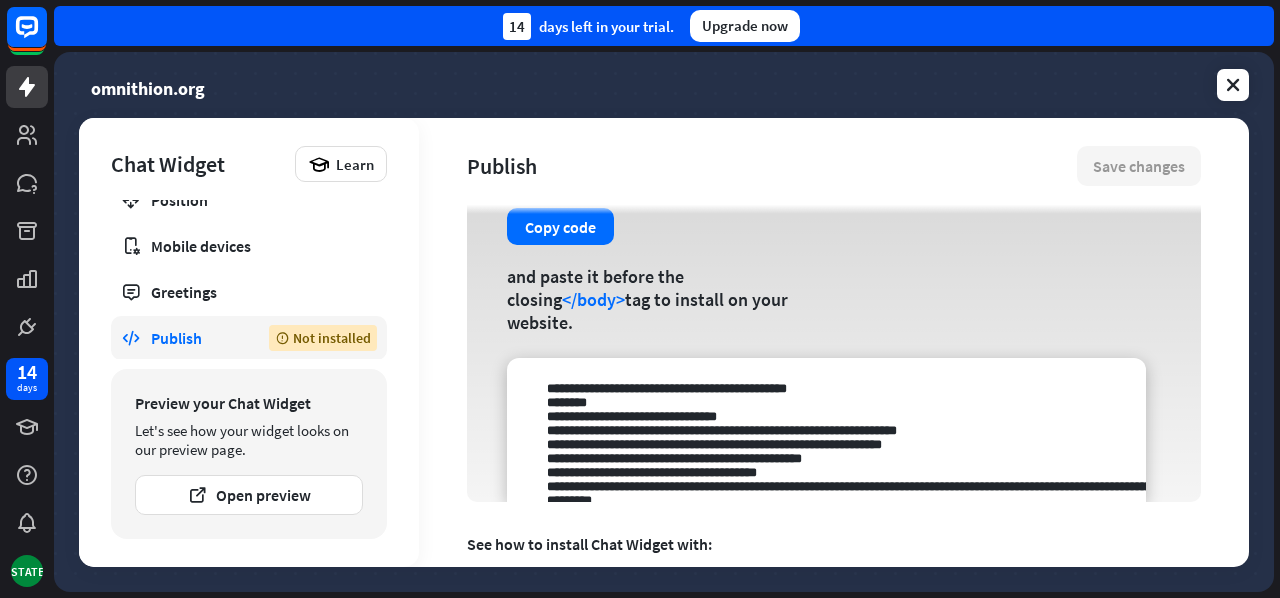 scroll, scrollTop: 300, scrollLeft: 0, axis: vertical 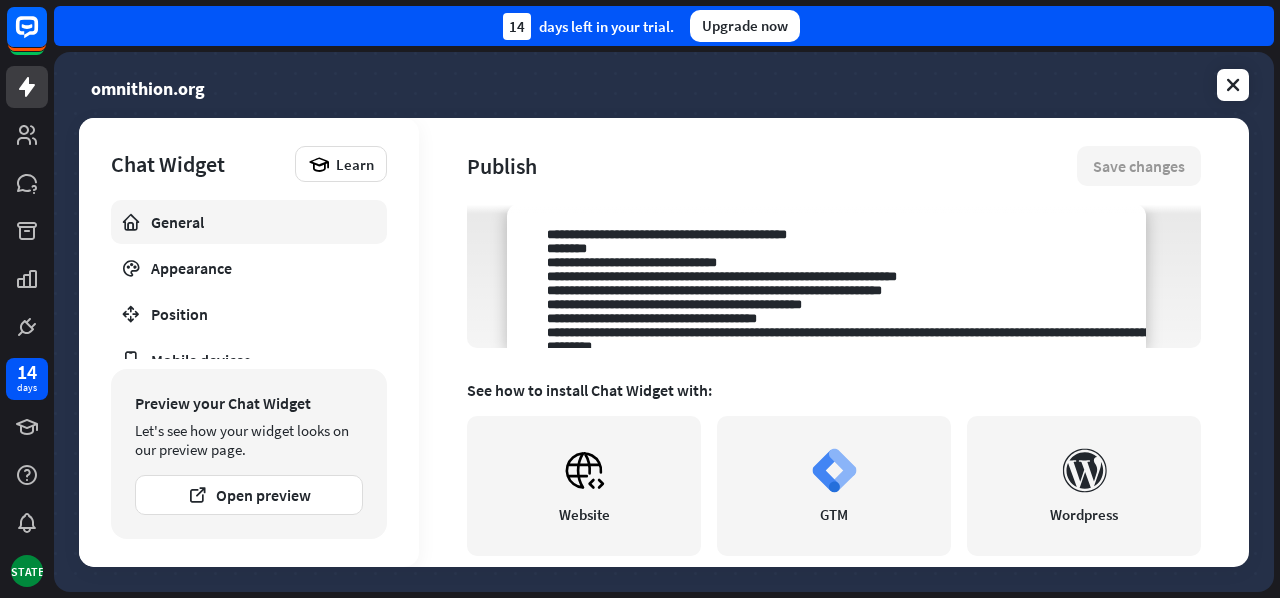 click on "General" at bounding box center (249, 222) 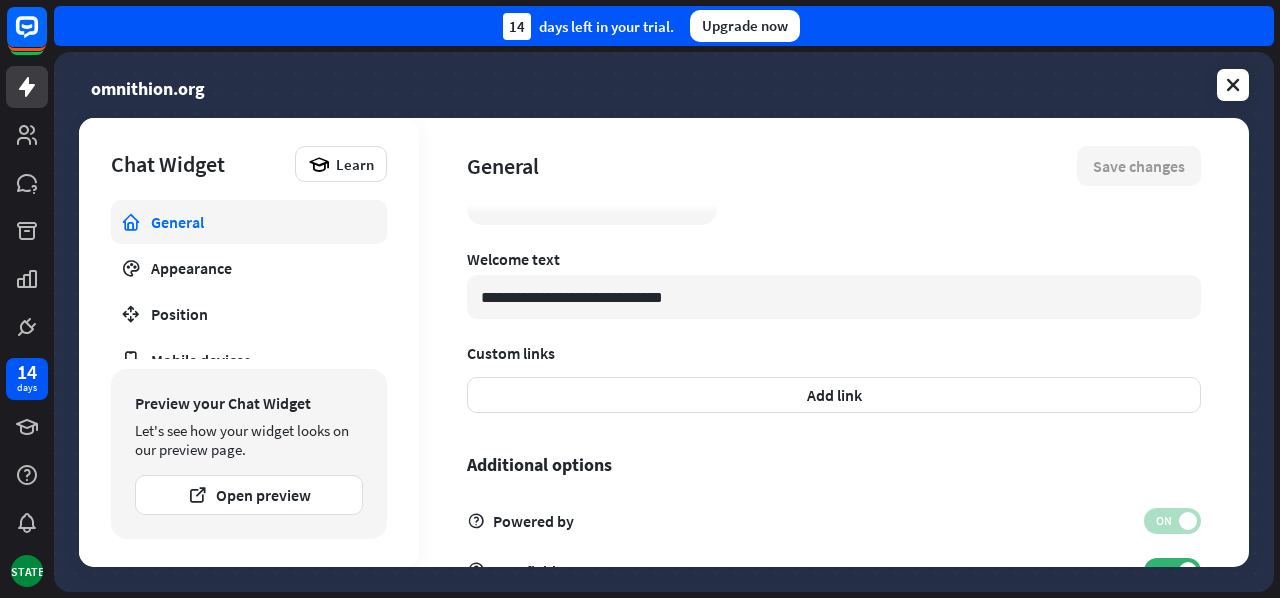 scroll, scrollTop: 718, scrollLeft: 0, axis: vertical 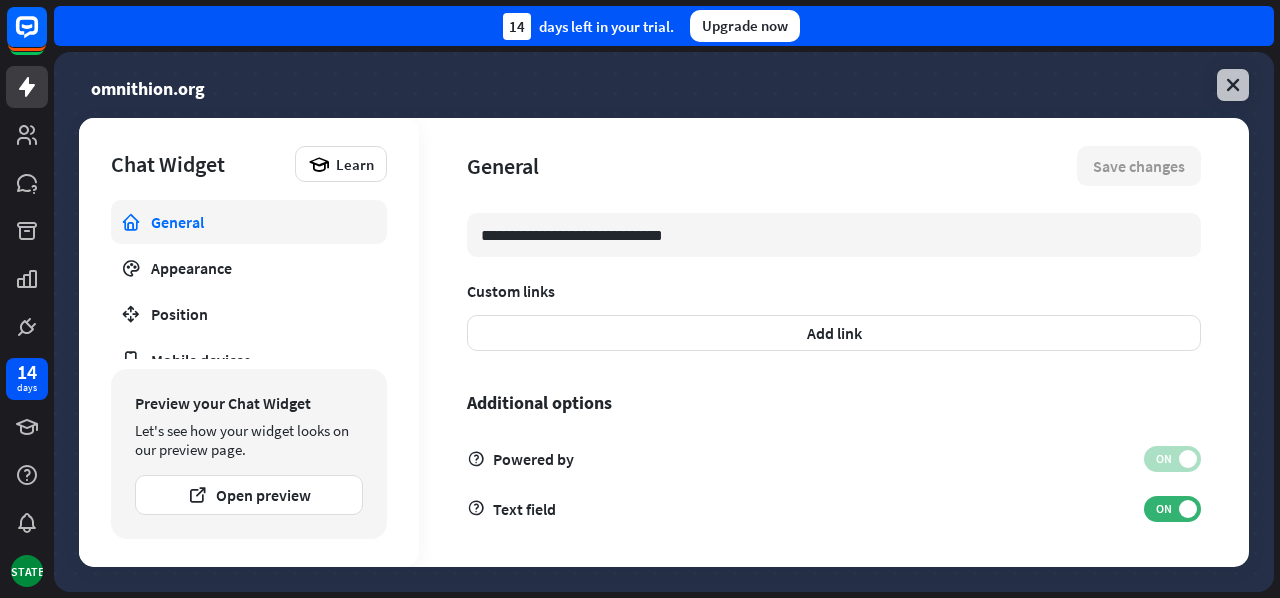click at bounding box center [1233, 85] 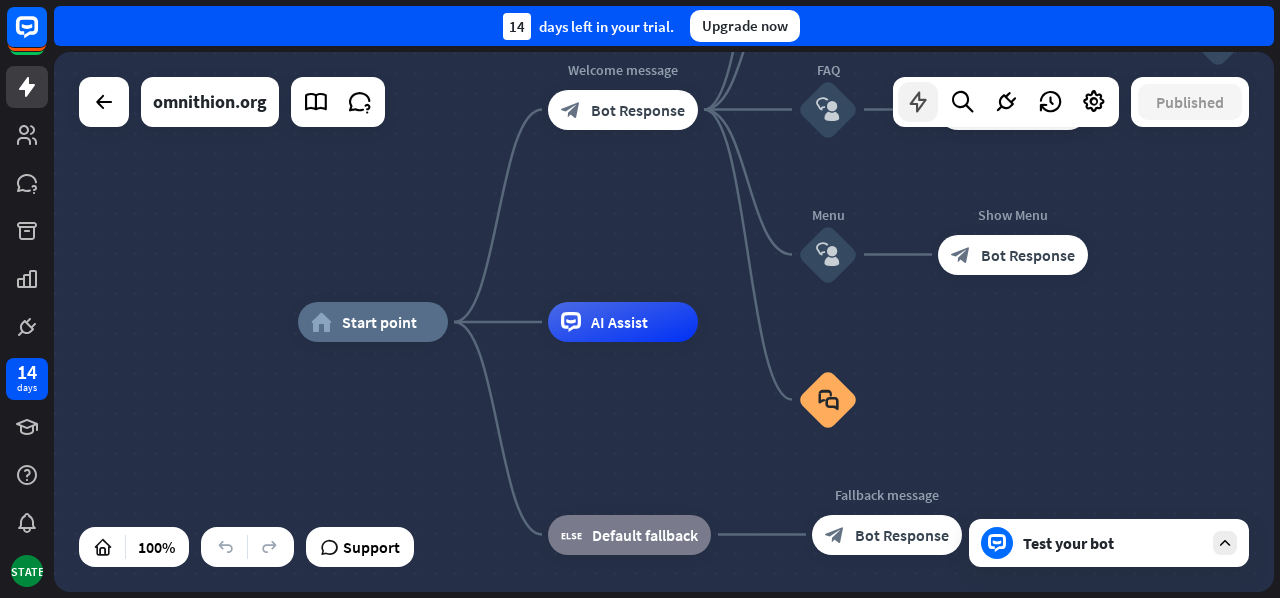 click at bounding box center [918, 102] 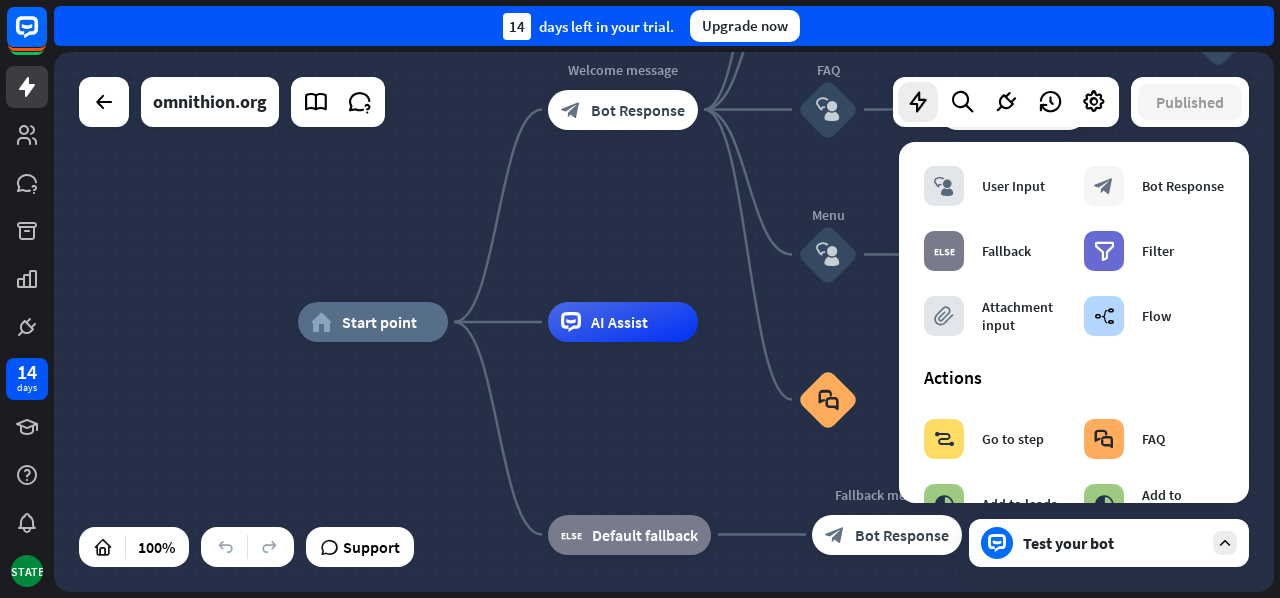 scroll, scrollTop: 0, scrollLeft: 0, axis: both 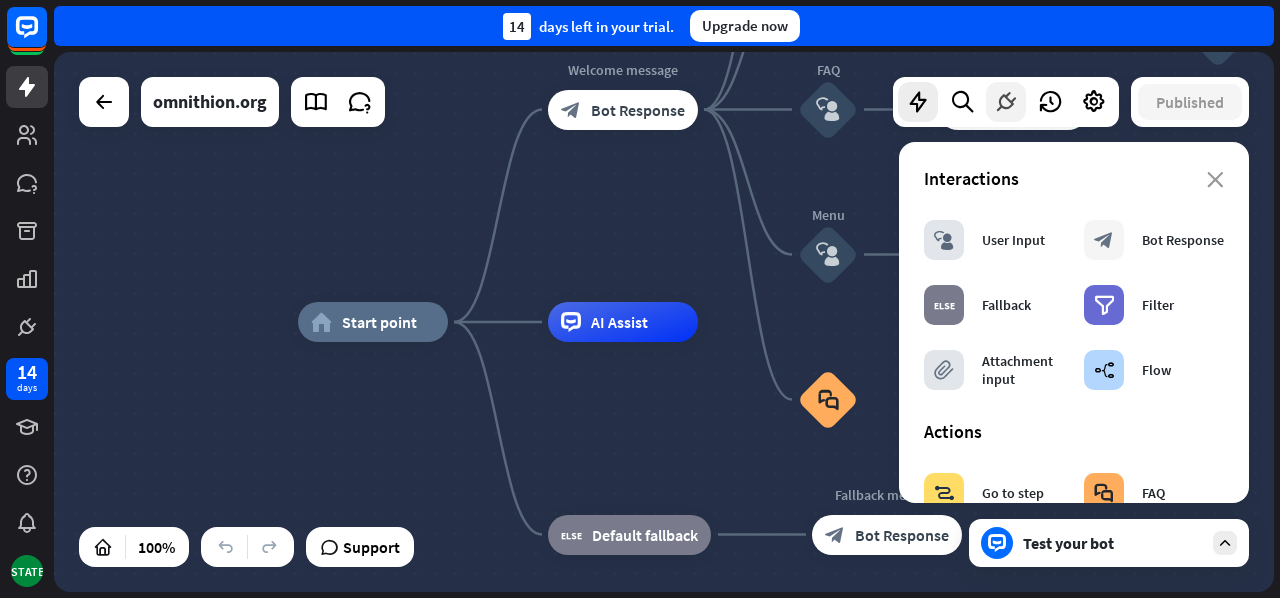 click at bounding box center (1006, 102) 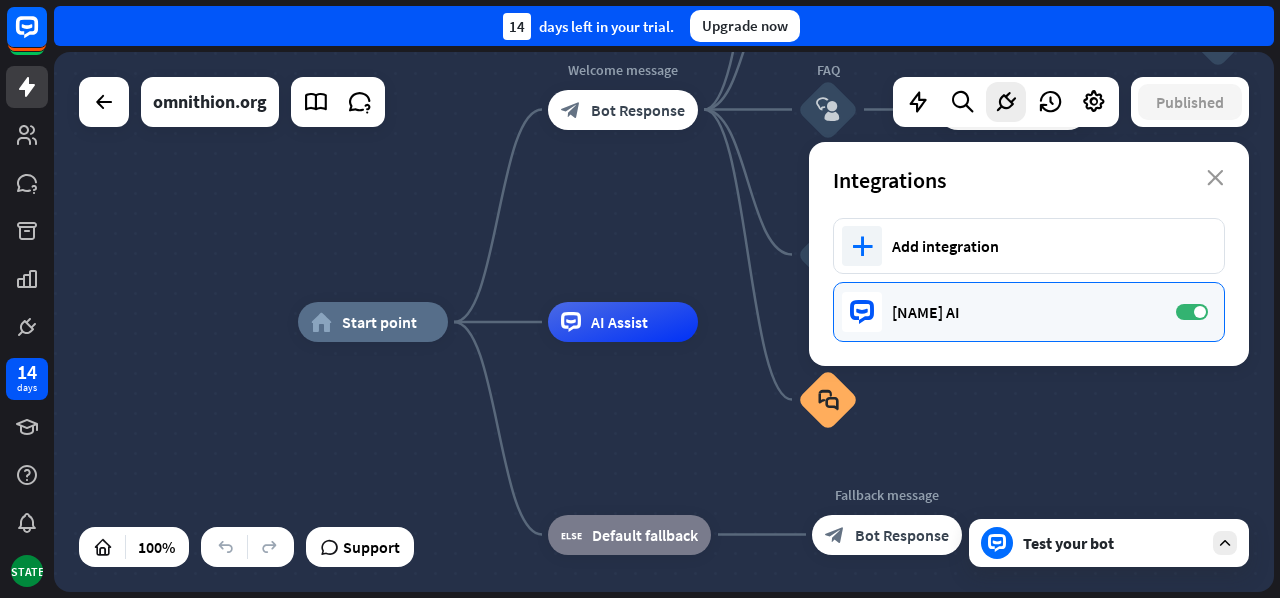 click on "[NAME] AI
ON" at bounding box center [1029, 312] 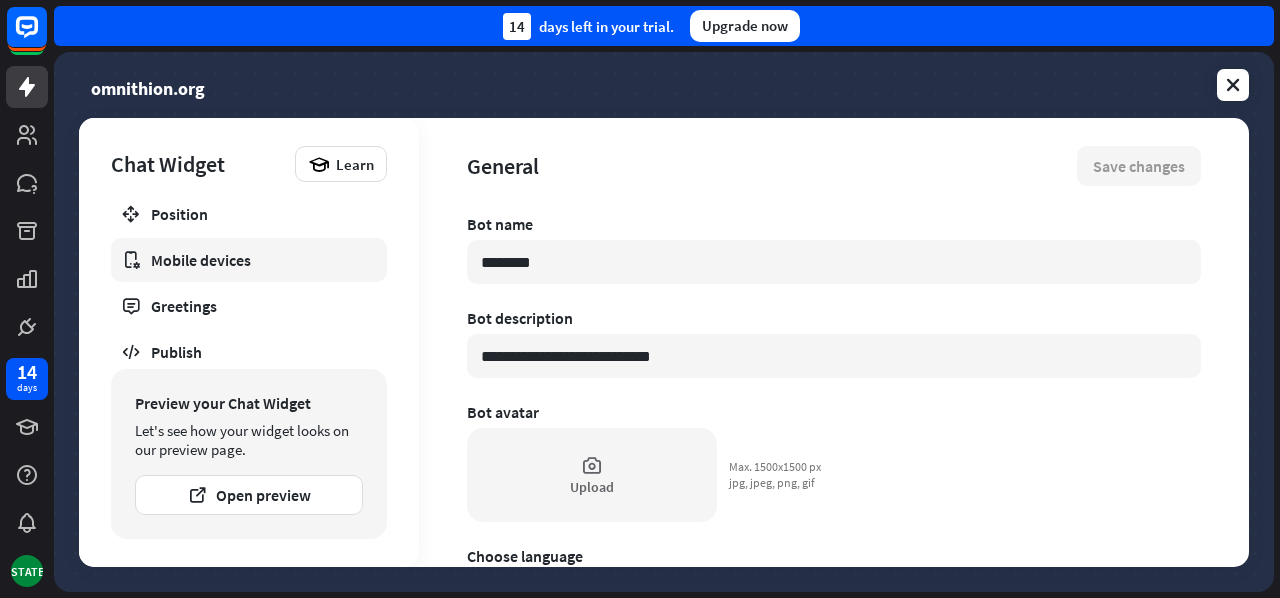 scroll, scrollTop: 114, scrollLeft: 0, axis: vertical 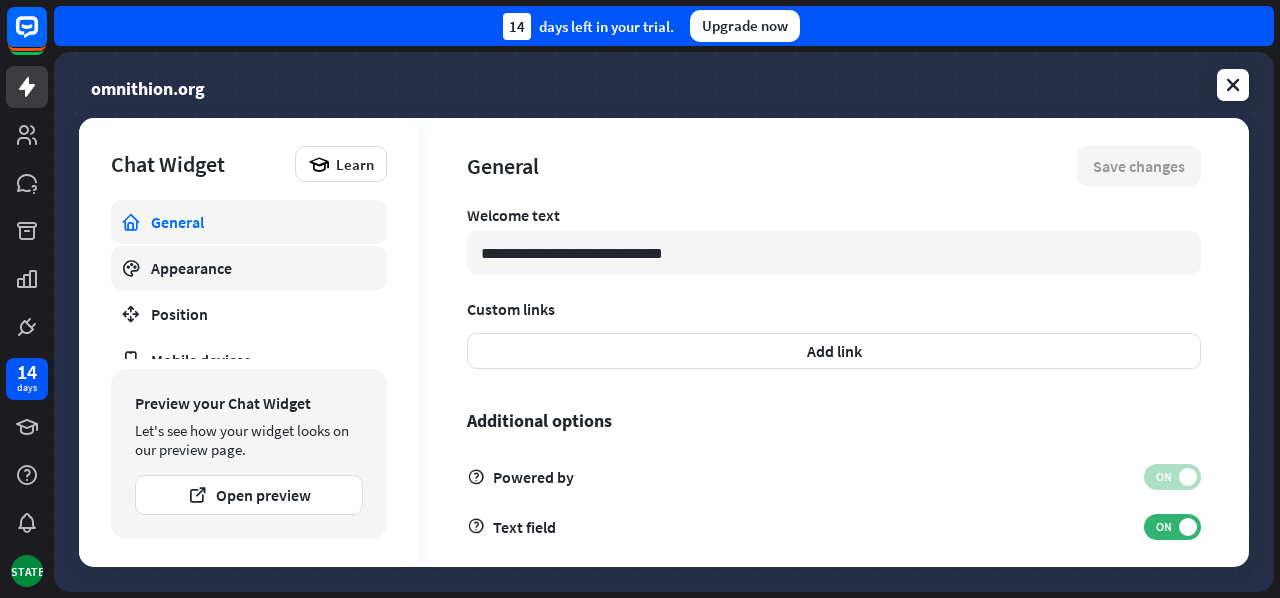 click on "Appearance" at bounding box center [249, 268] 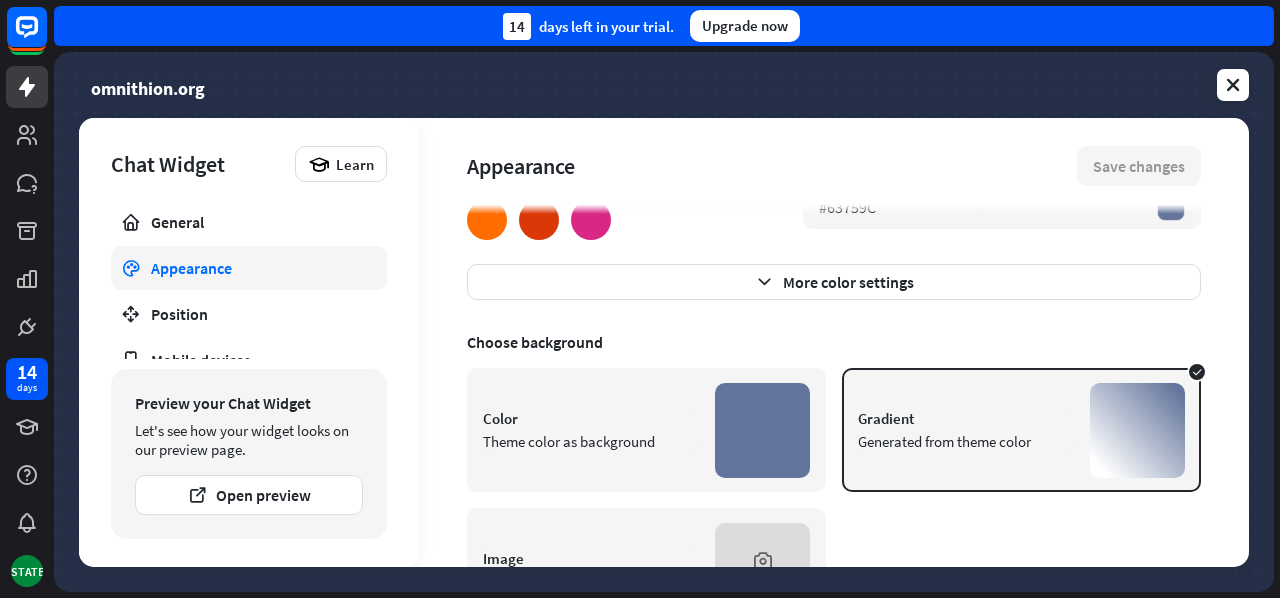 scroll, scrollTop: 310, scrollLeft: 0, axis: vertical 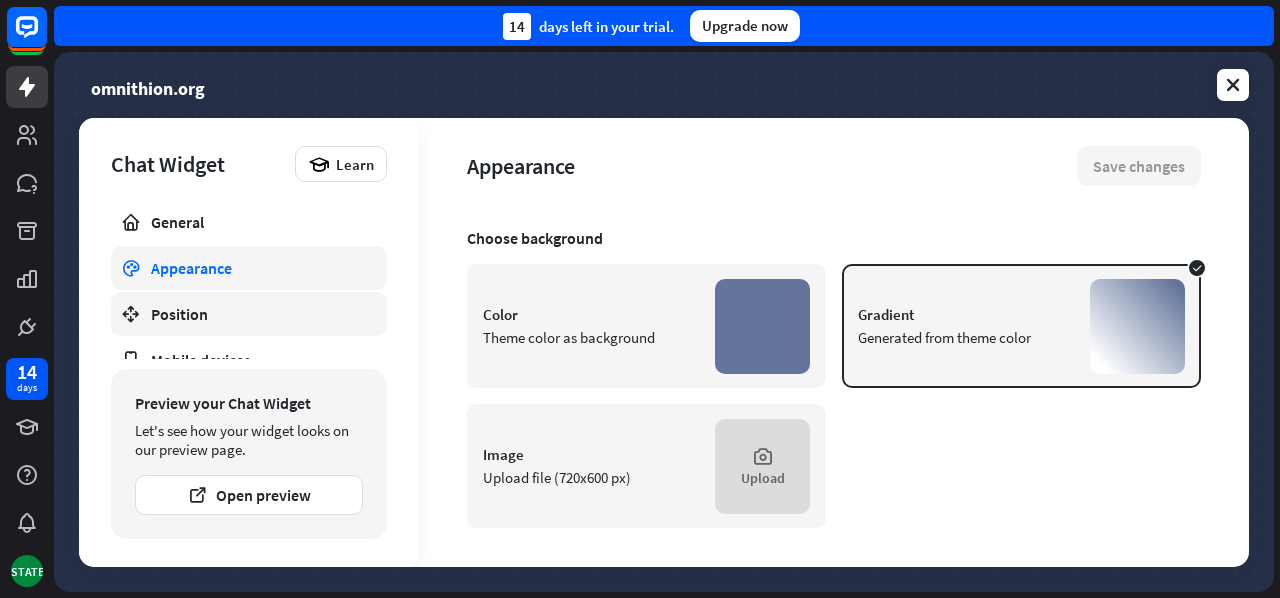 click on "Position" at bounding box center (249, 314) 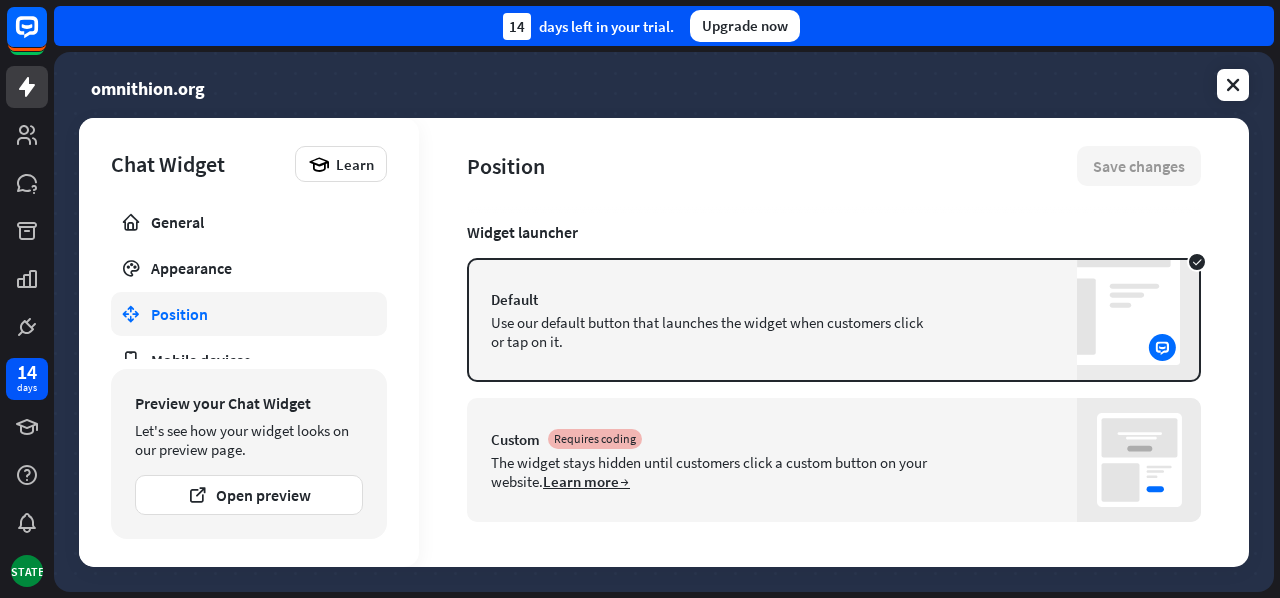 scroll, scrollTop: 210, scrollLeft: 0, axis: vertical 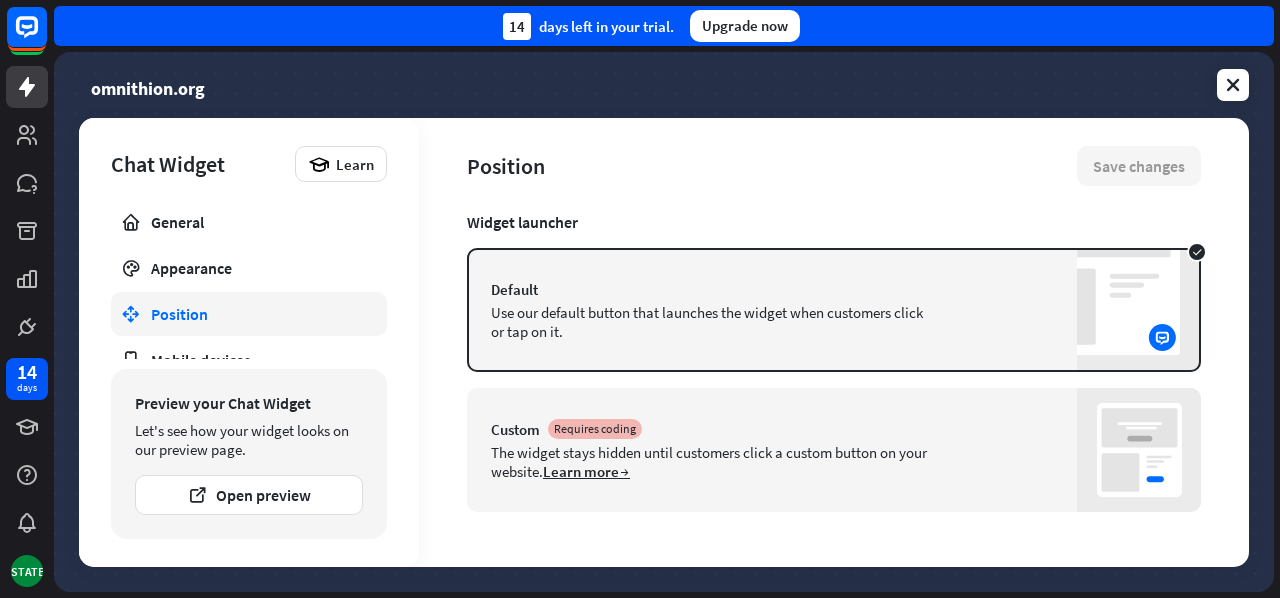 click on "Custom
Requires coding" at bounding box center (834, 429) 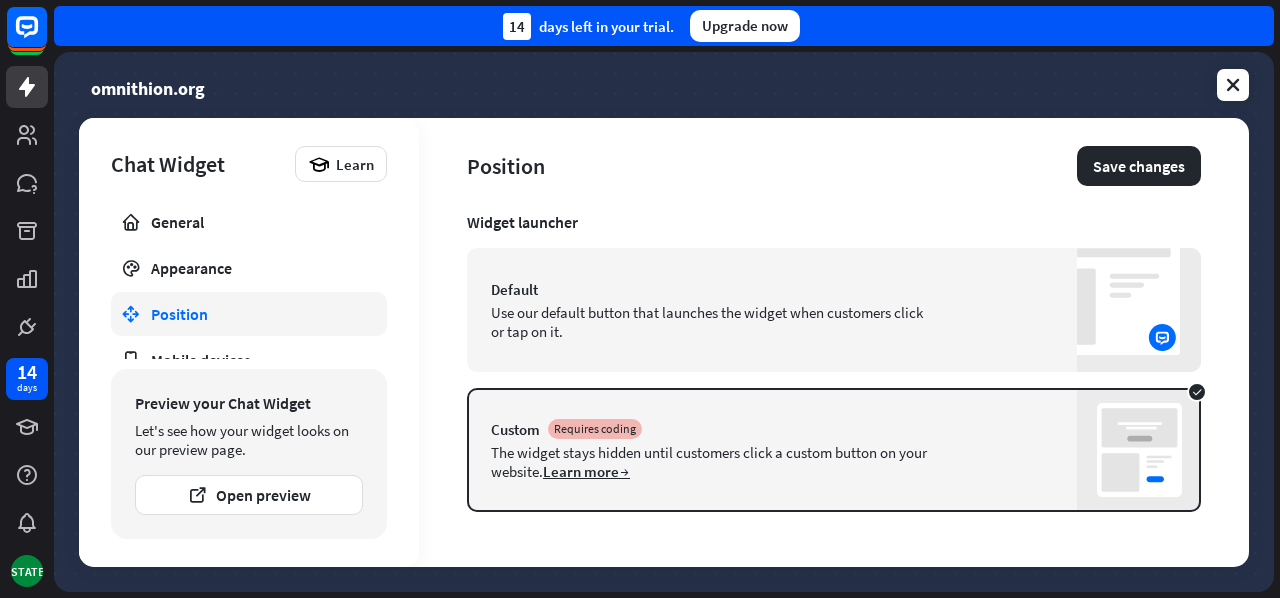 type on "*" 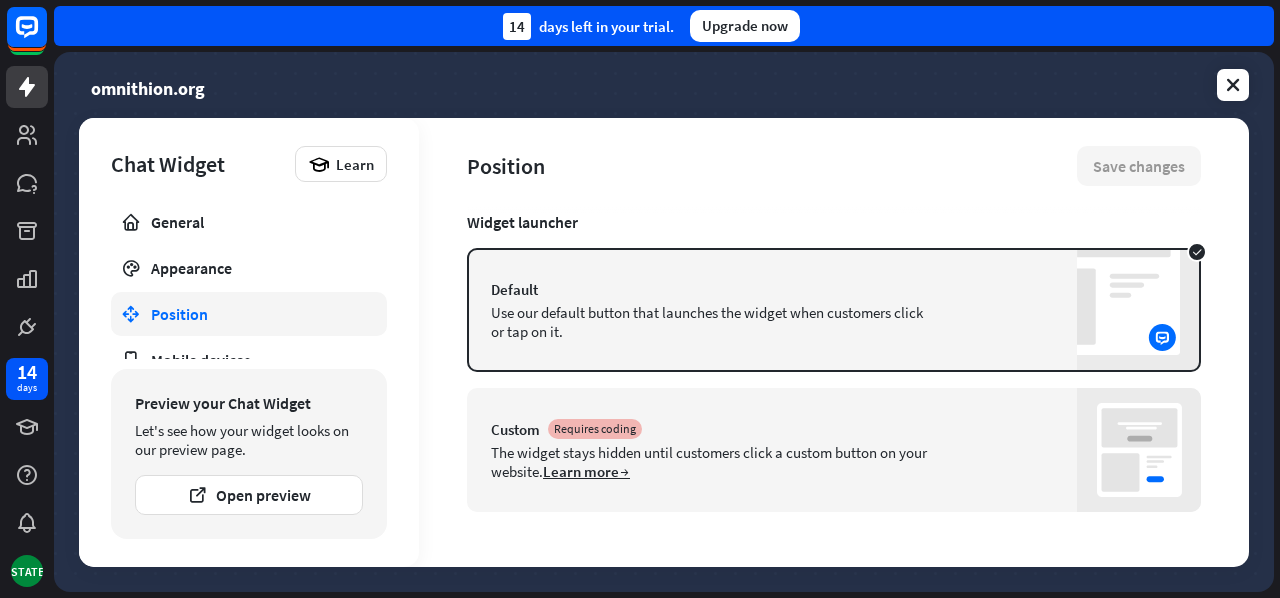 scroll, scrollTop: 0, scrollLeft: 0, axis: both 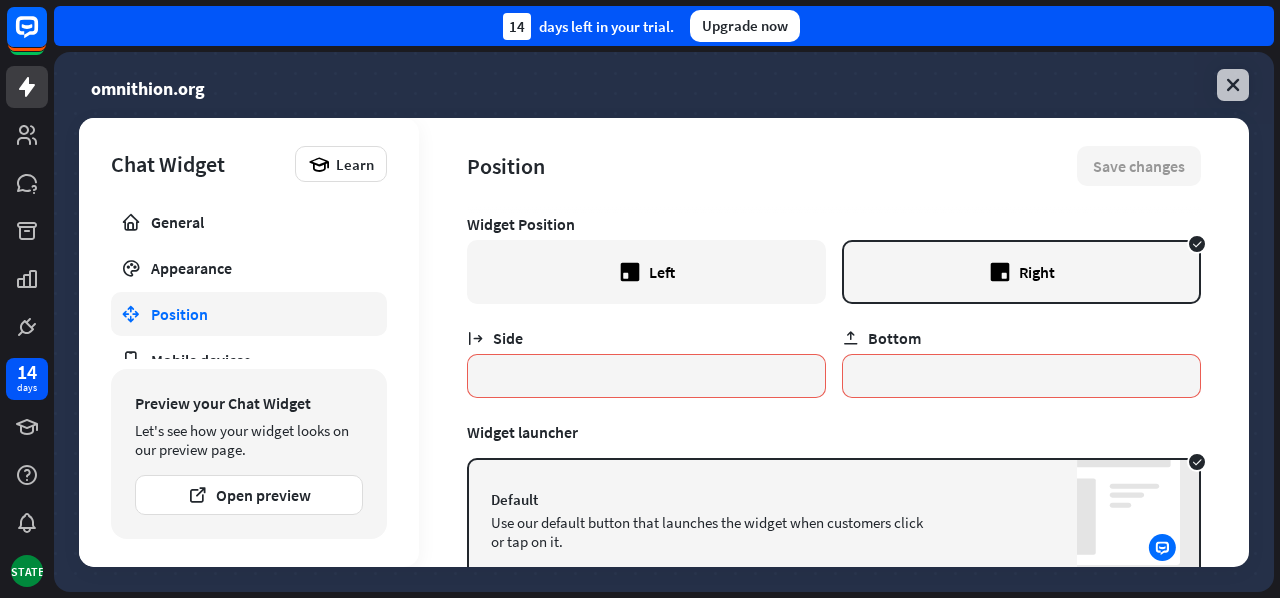 click at bounding box center [1233, 85] 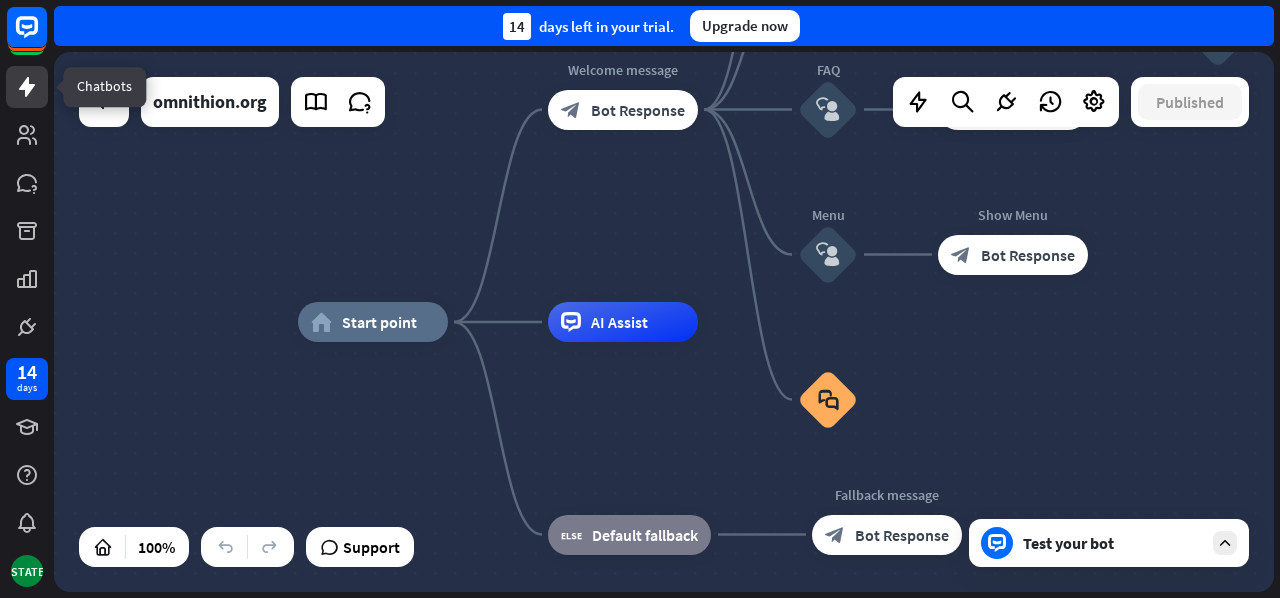 click 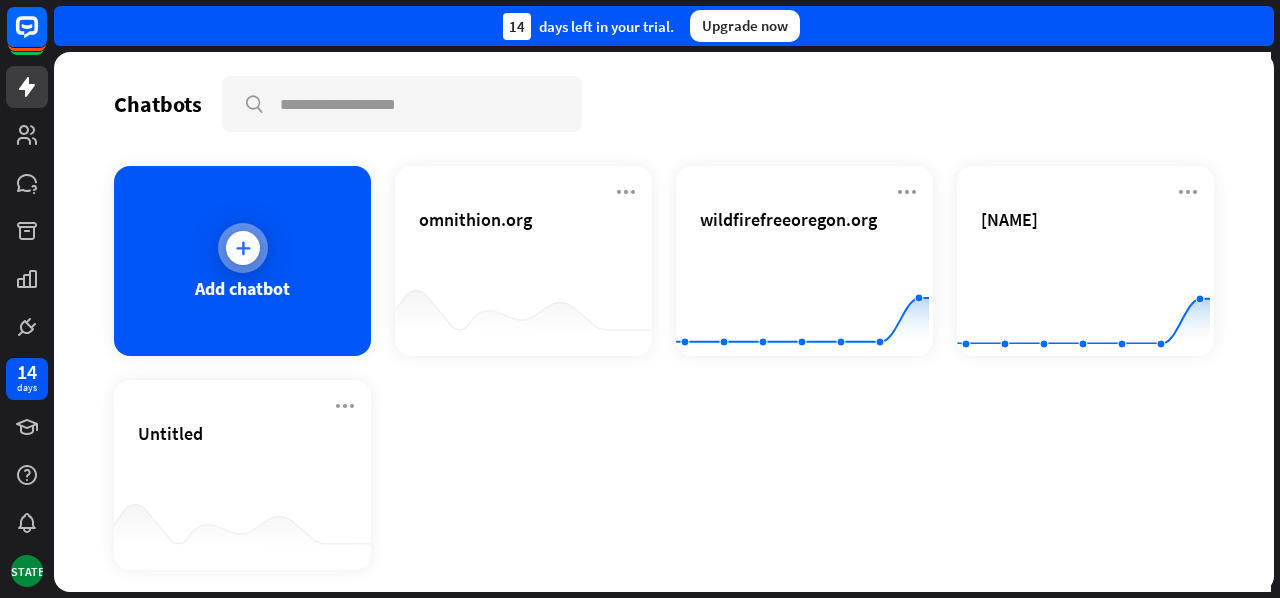 click on "Add chatbot" at bounding box center (242, 261) 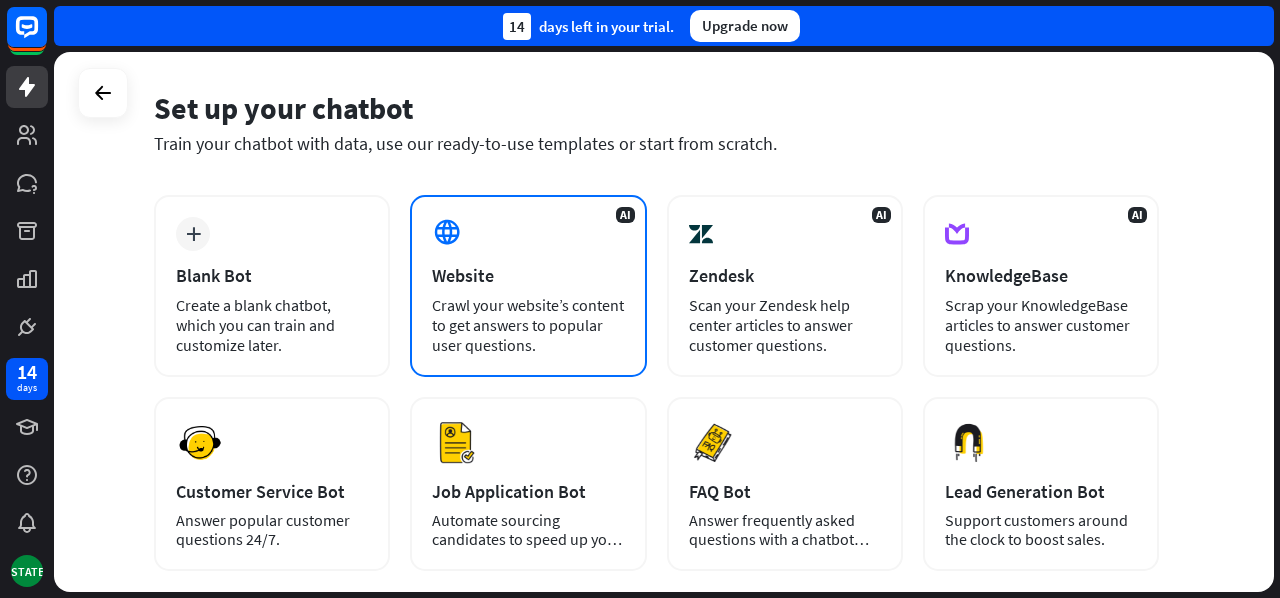 scroll, scrollTop: 100, scrollLeft: 0, axis: vertical 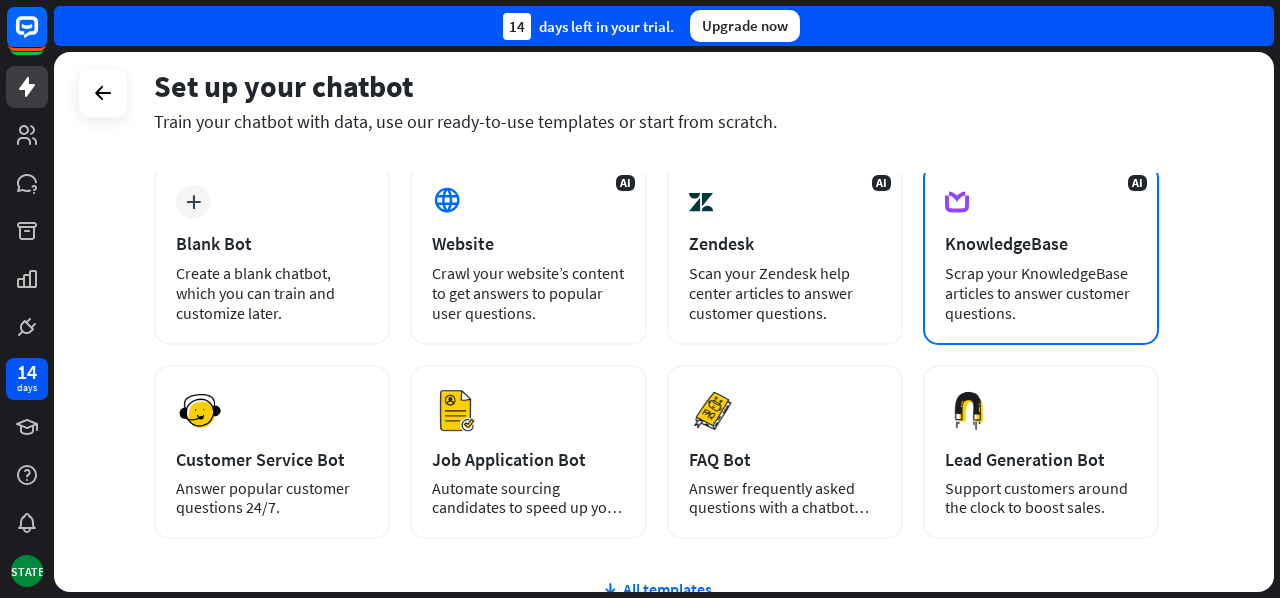 click on "AI         KnowledgeBase
Scrap your KnowledgeBase articles to answer customer
questions." at bounding box center [1041, 254] 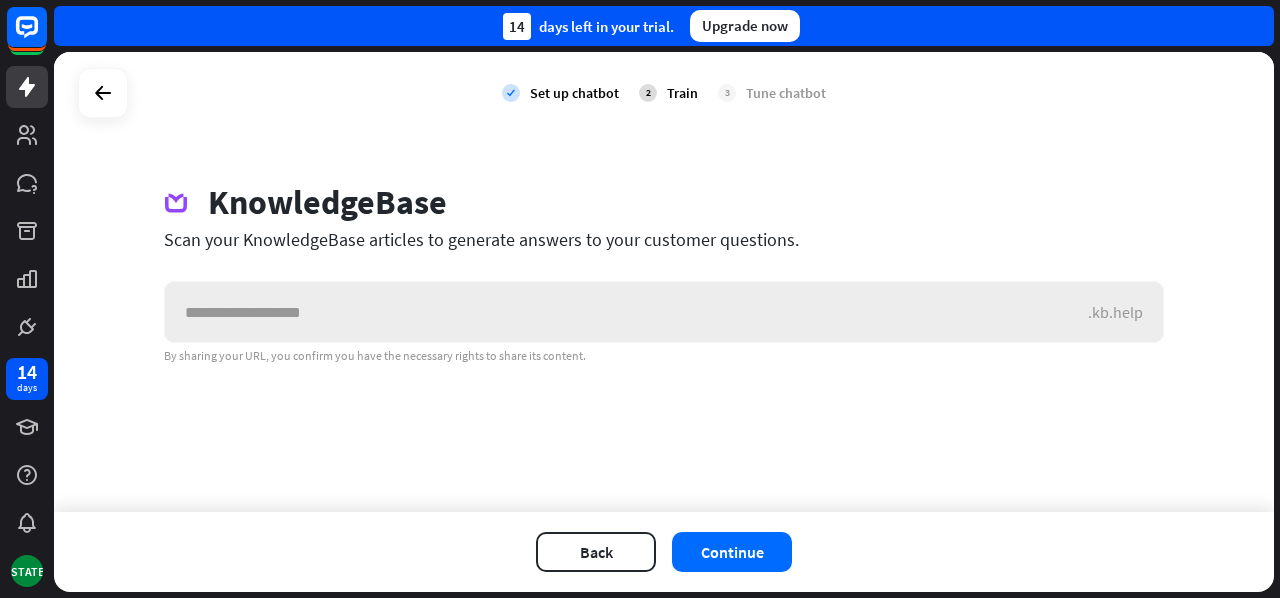 click at bounding box center (626, 312) 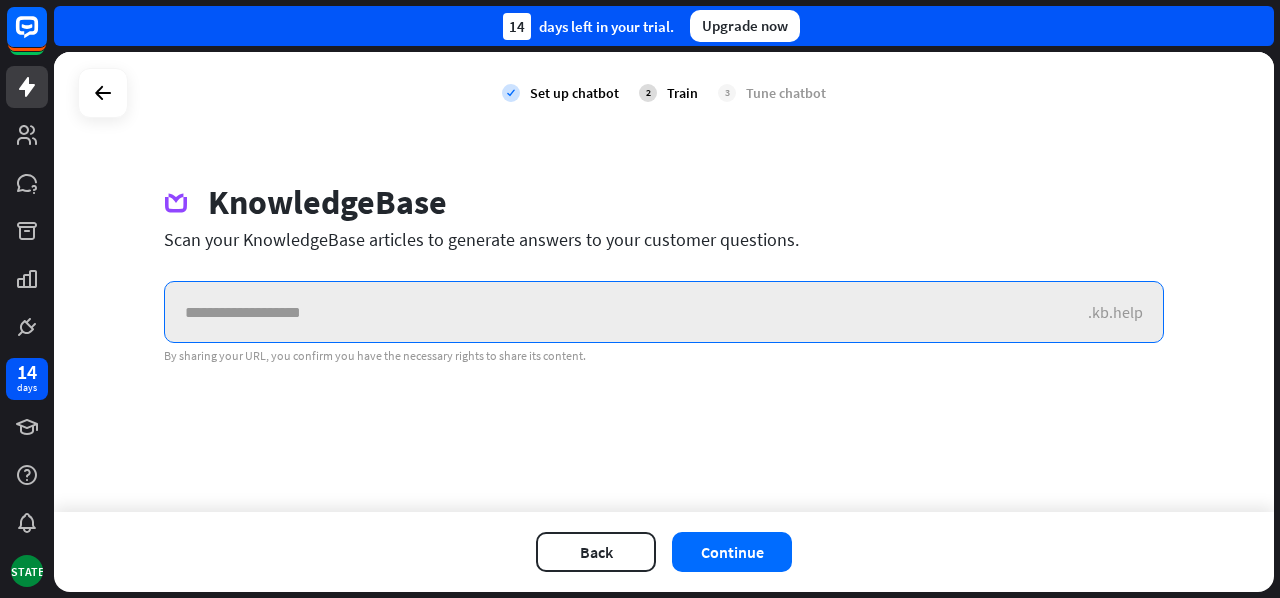 click at bounding box center [626, 312] 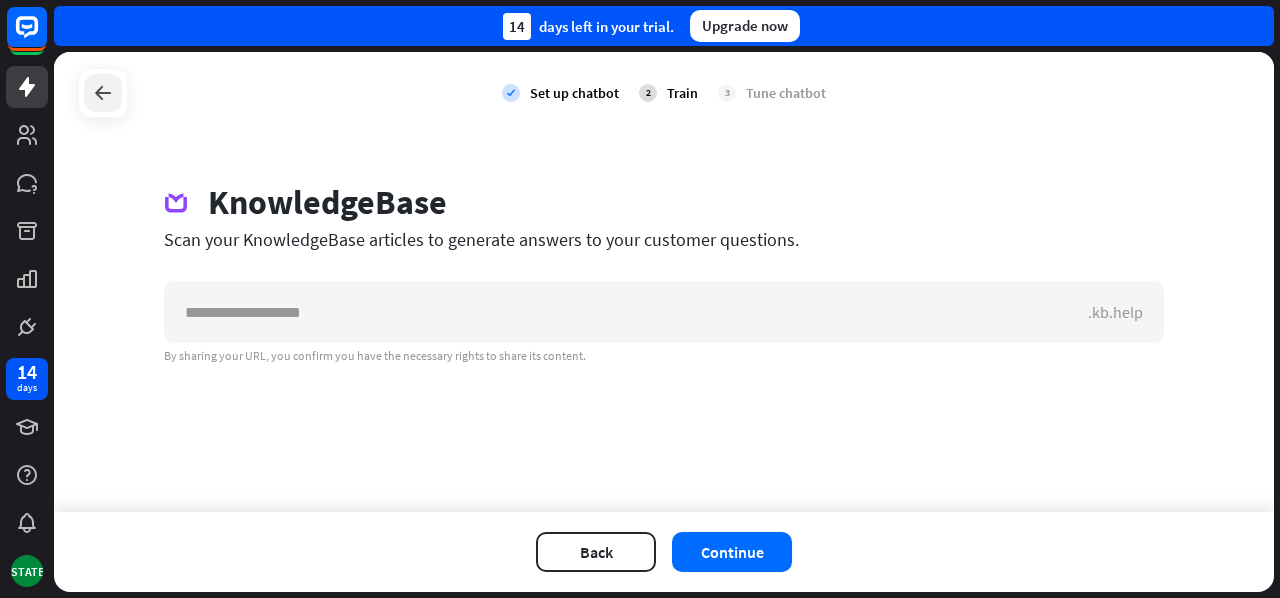 click at bounding box center (103, 93) 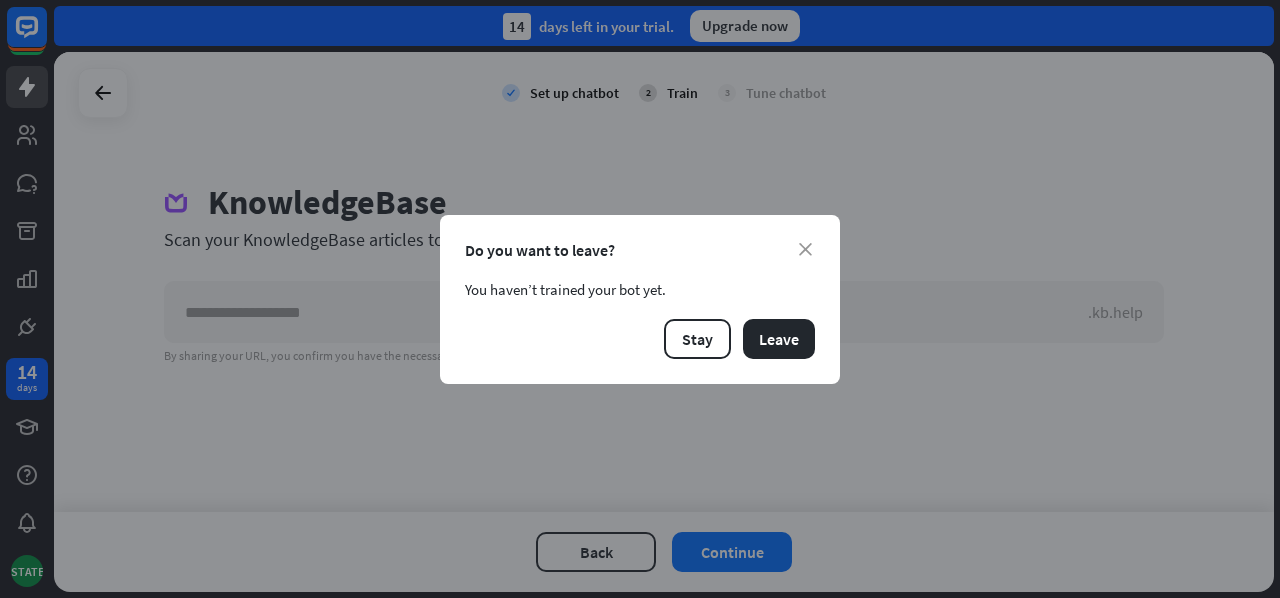 click on "close   Do you want to leave?   You haven’t trained your bot yet.
Stay
Leave" at bounding box center [640, 299] 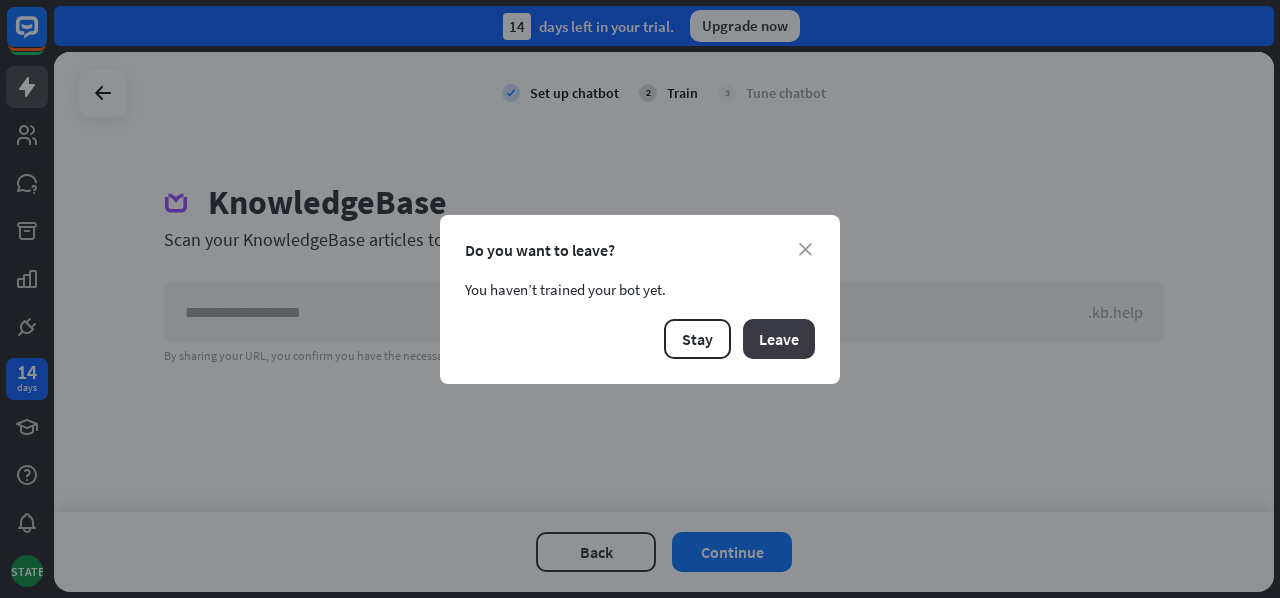 click on "Leave" at bounding box center [779, 339] 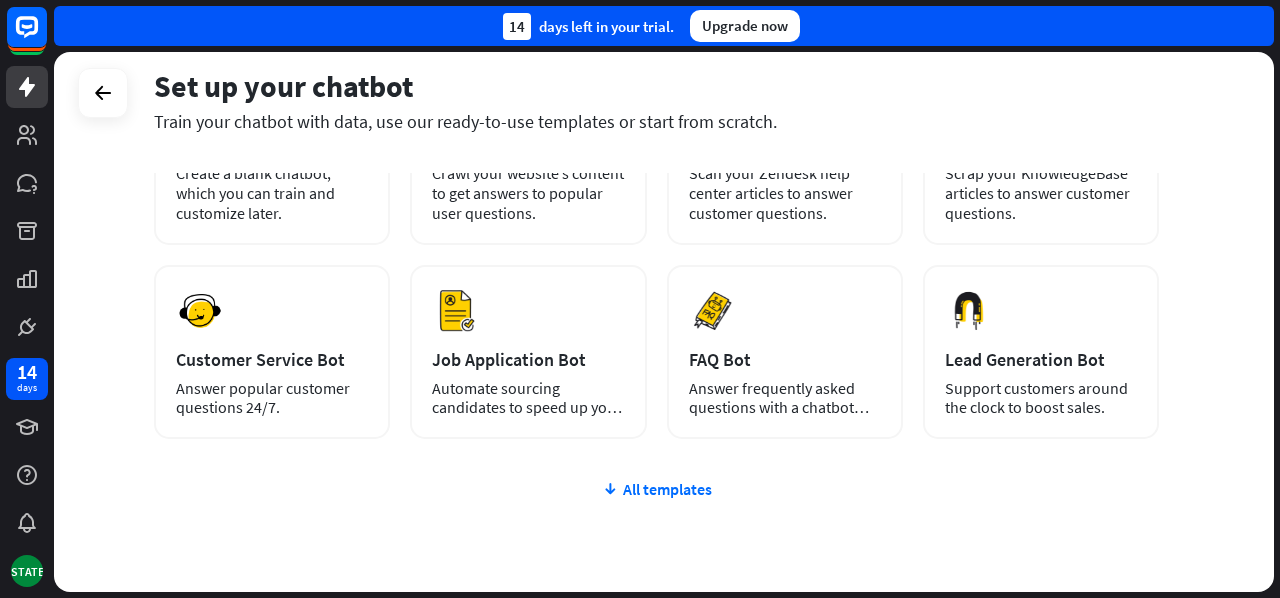scroll, scrollTop: 287, scrollLeft: 0, axis: vertical 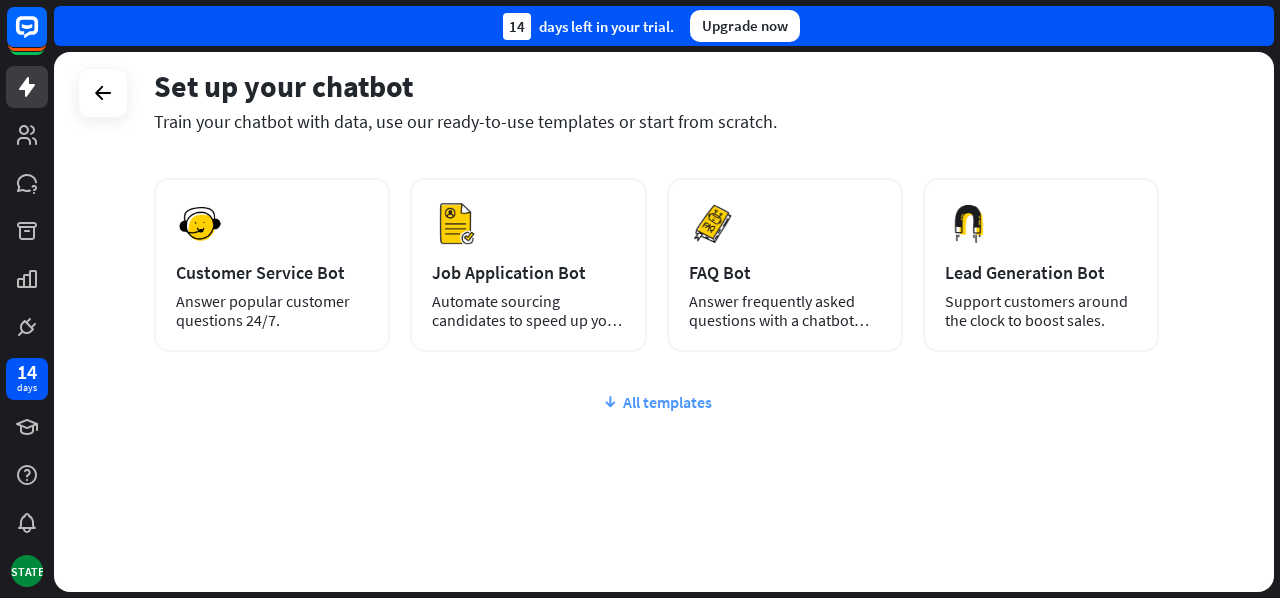 click on "All templates" at bounding box center (656, 402) 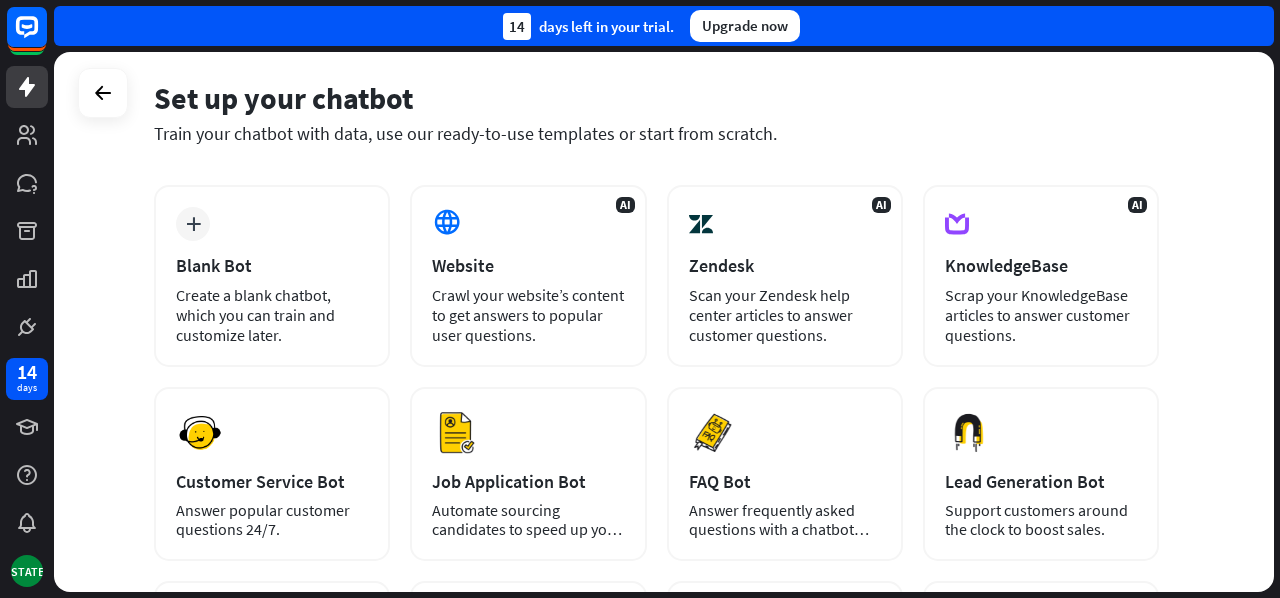 scroll, scrollTop: 0, scrollLeft: 0, axis: both 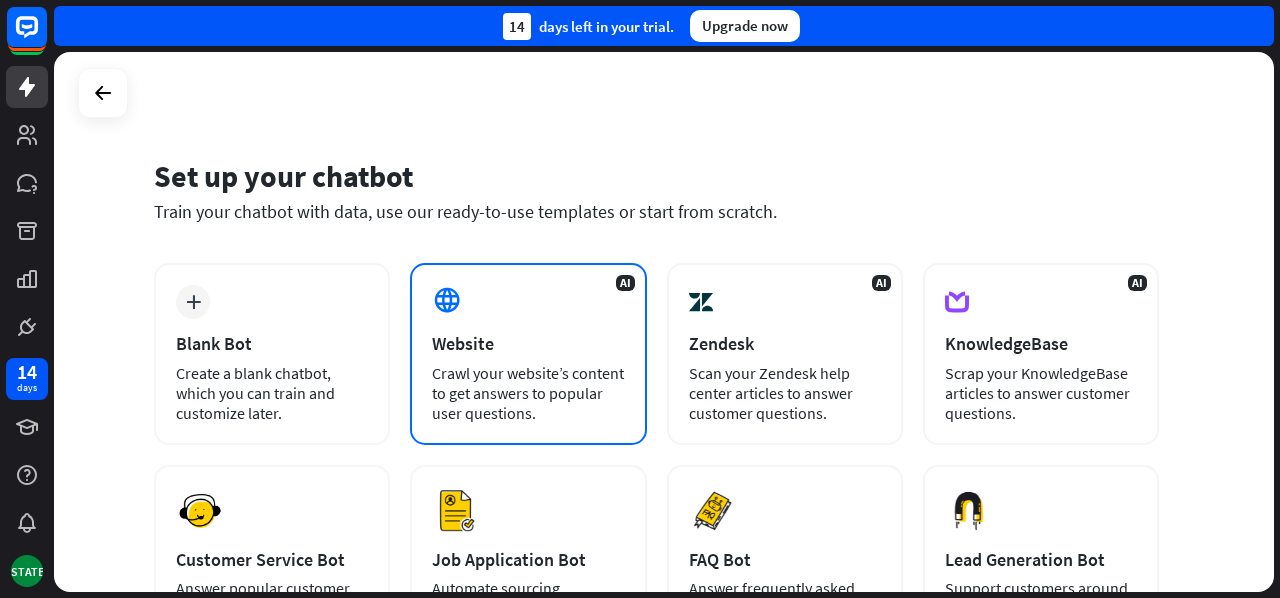 click on "AI     Website
Crawl your website’s content to get answers to
popular user questions." at bounding box center (528, 354) 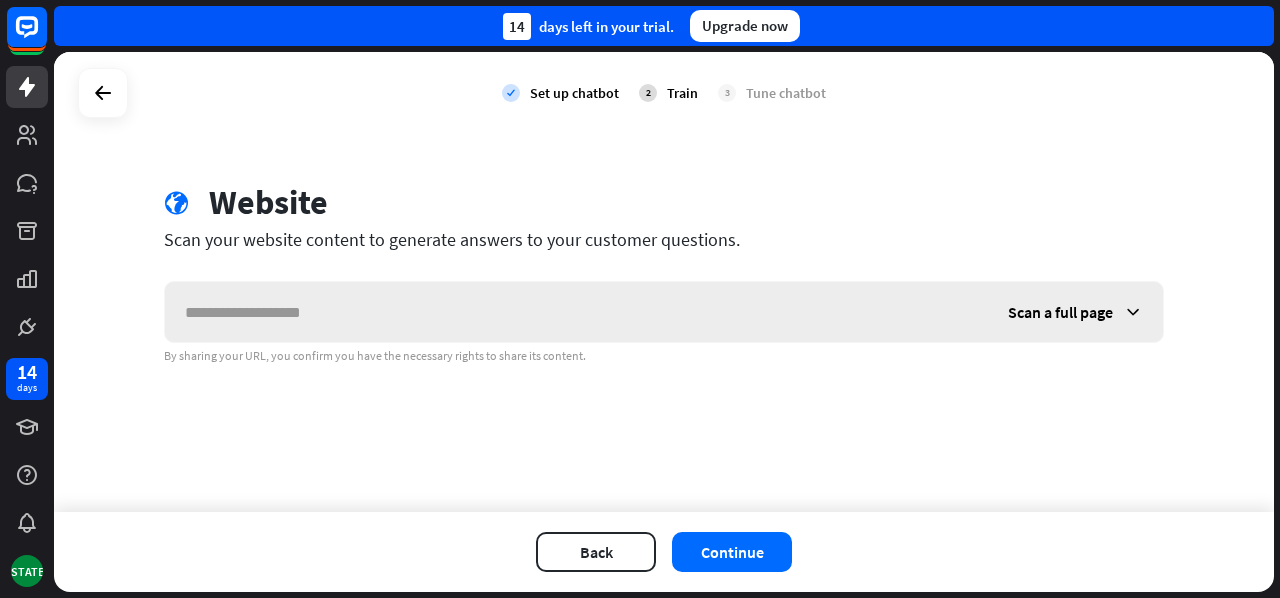 click on "Scan a full page" at bounding box center [1060, 312] 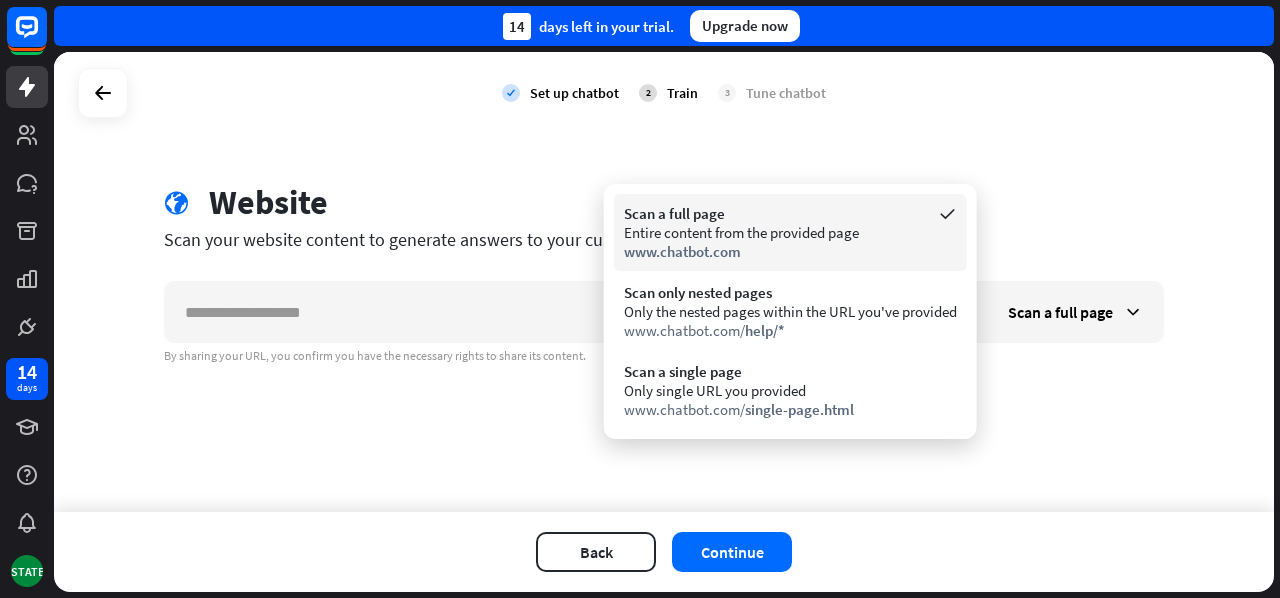 click on "Entire content from the provided page" at bounding box center (790, 232) 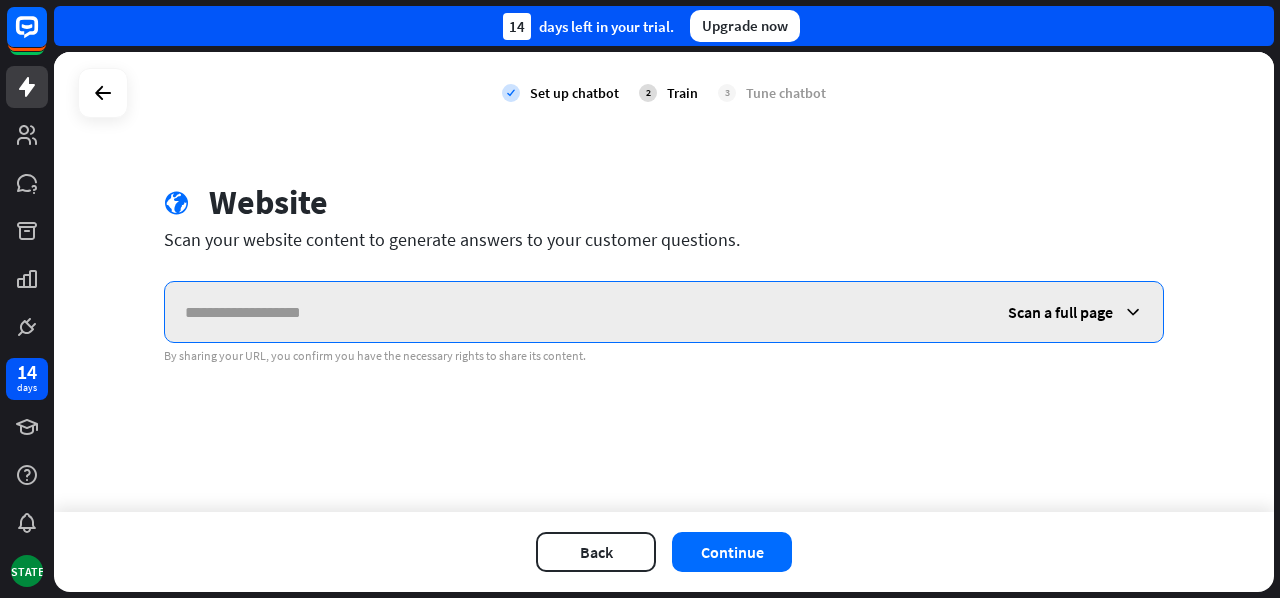 click at bounding box center (576, 312) 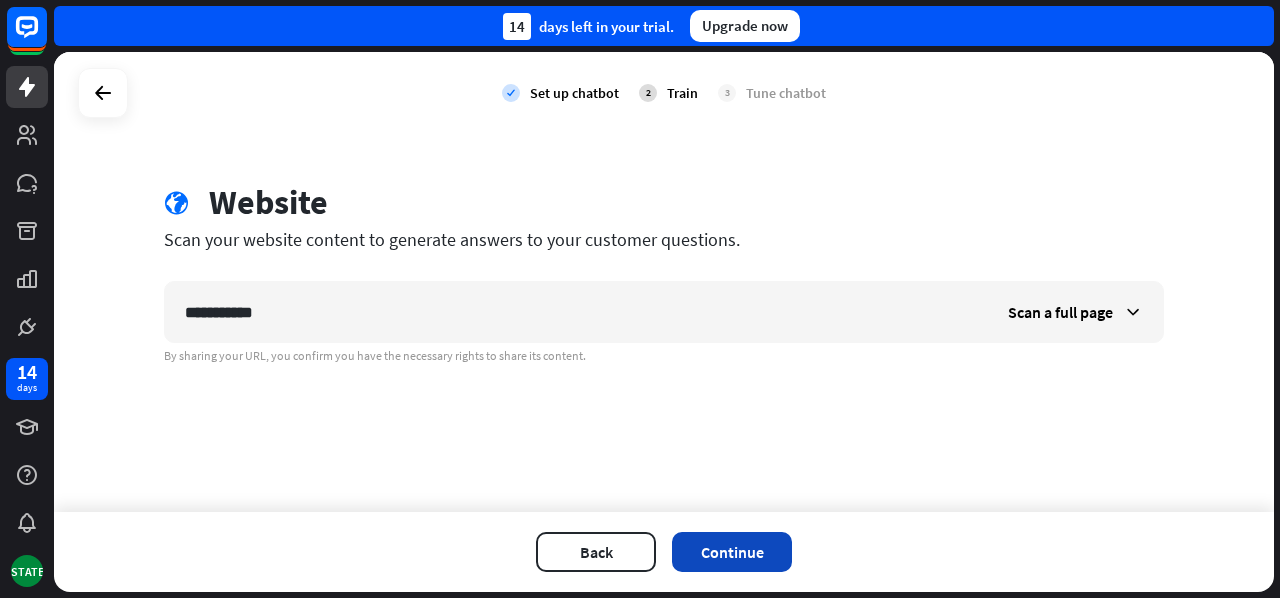 click on "Continue" at bounding box center (732, 552) 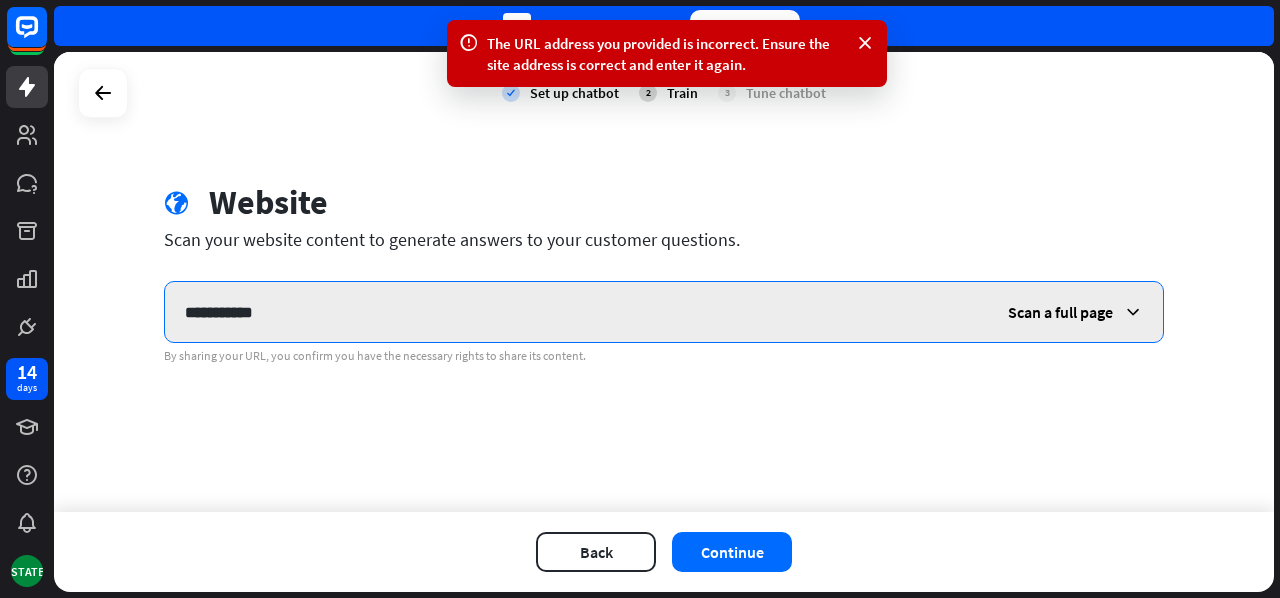 click on "**********" at bounding box center (576, 312) 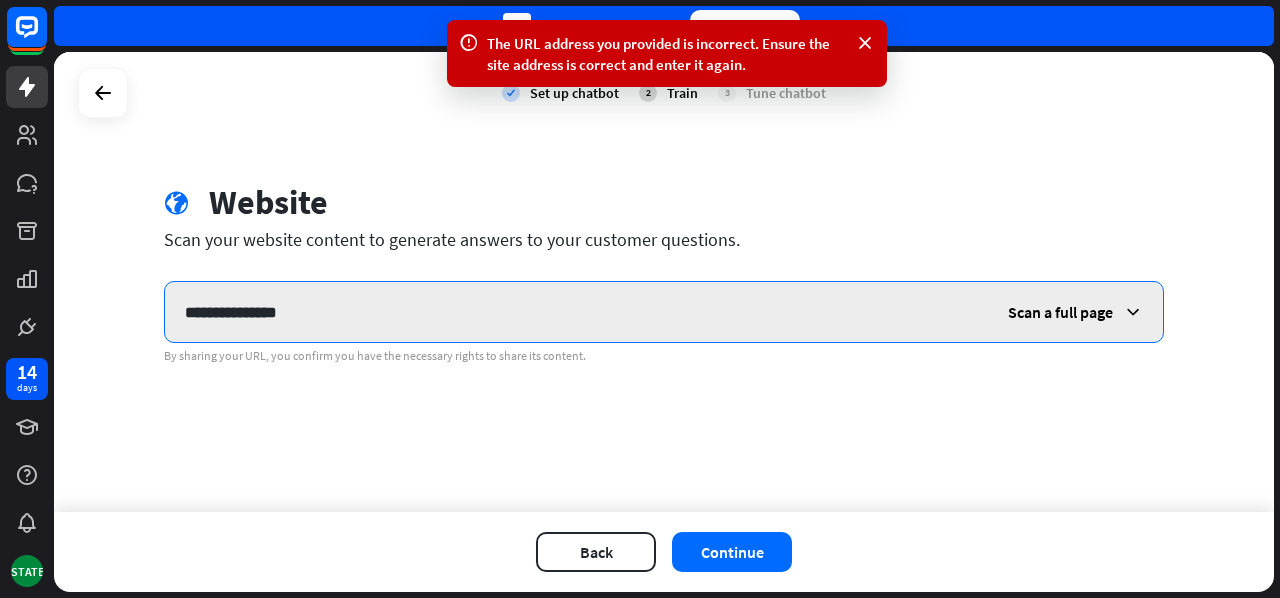type on "**********" 